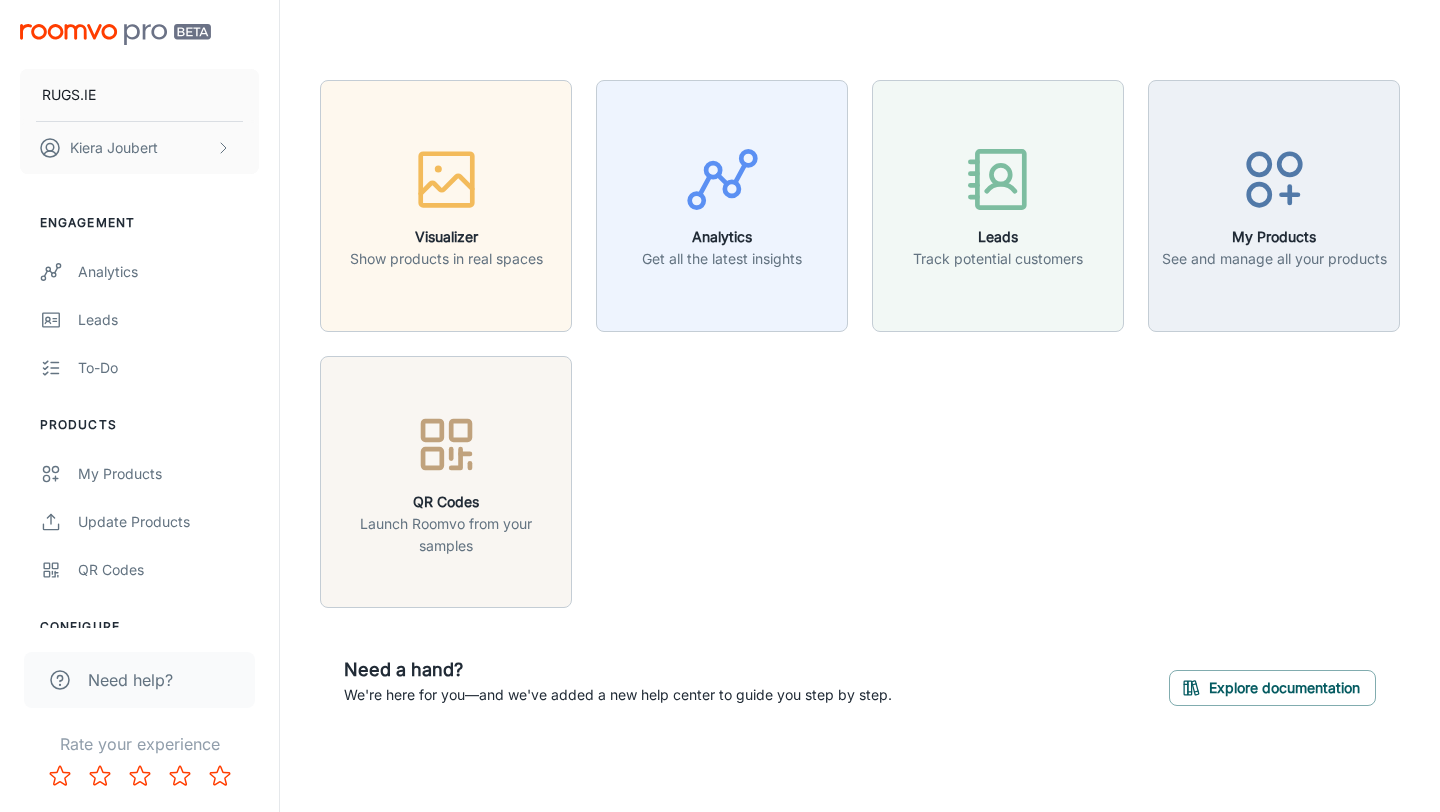 scroll, scrollTop: 0, scrollLeft: 0, axis: both 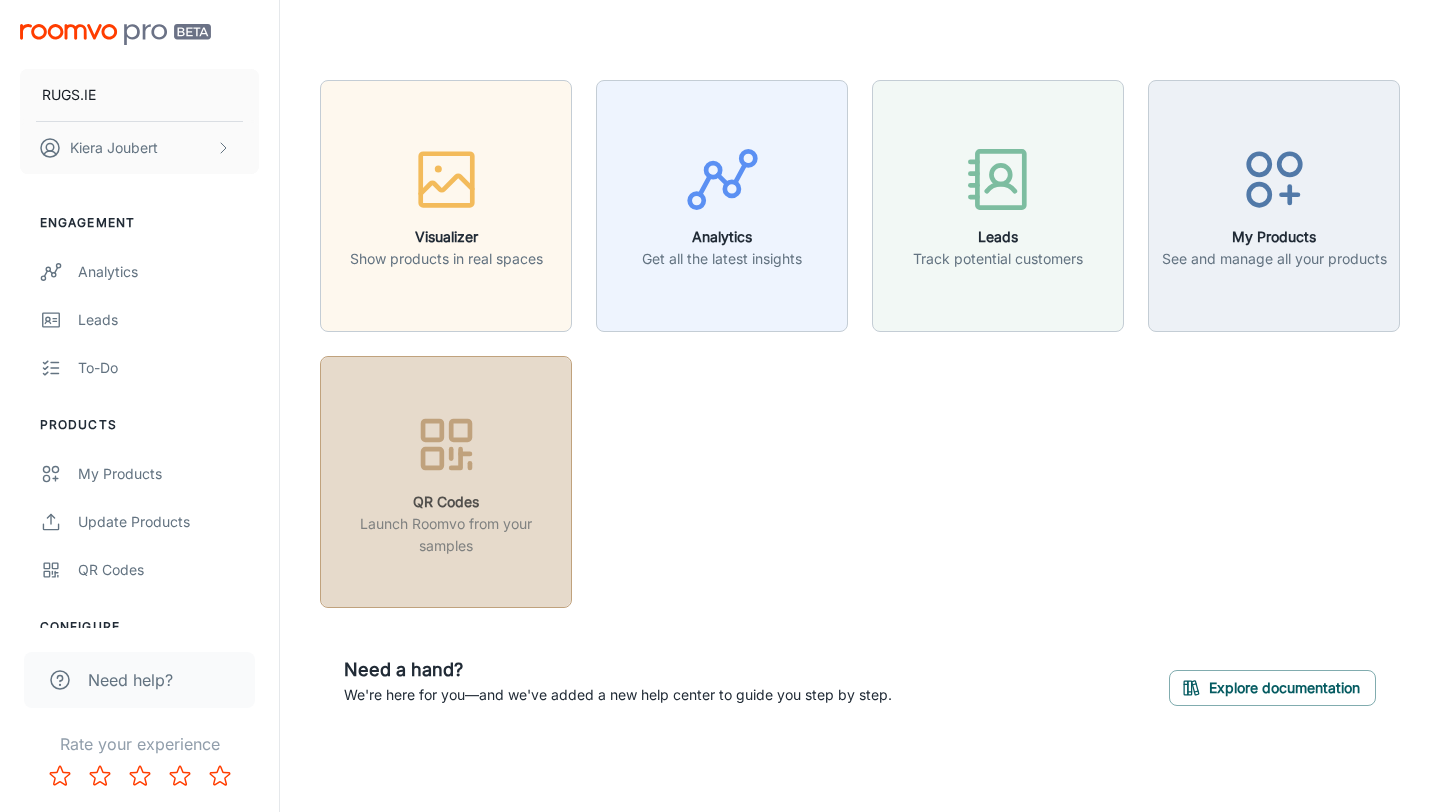 click at bounding box center (446, 448) 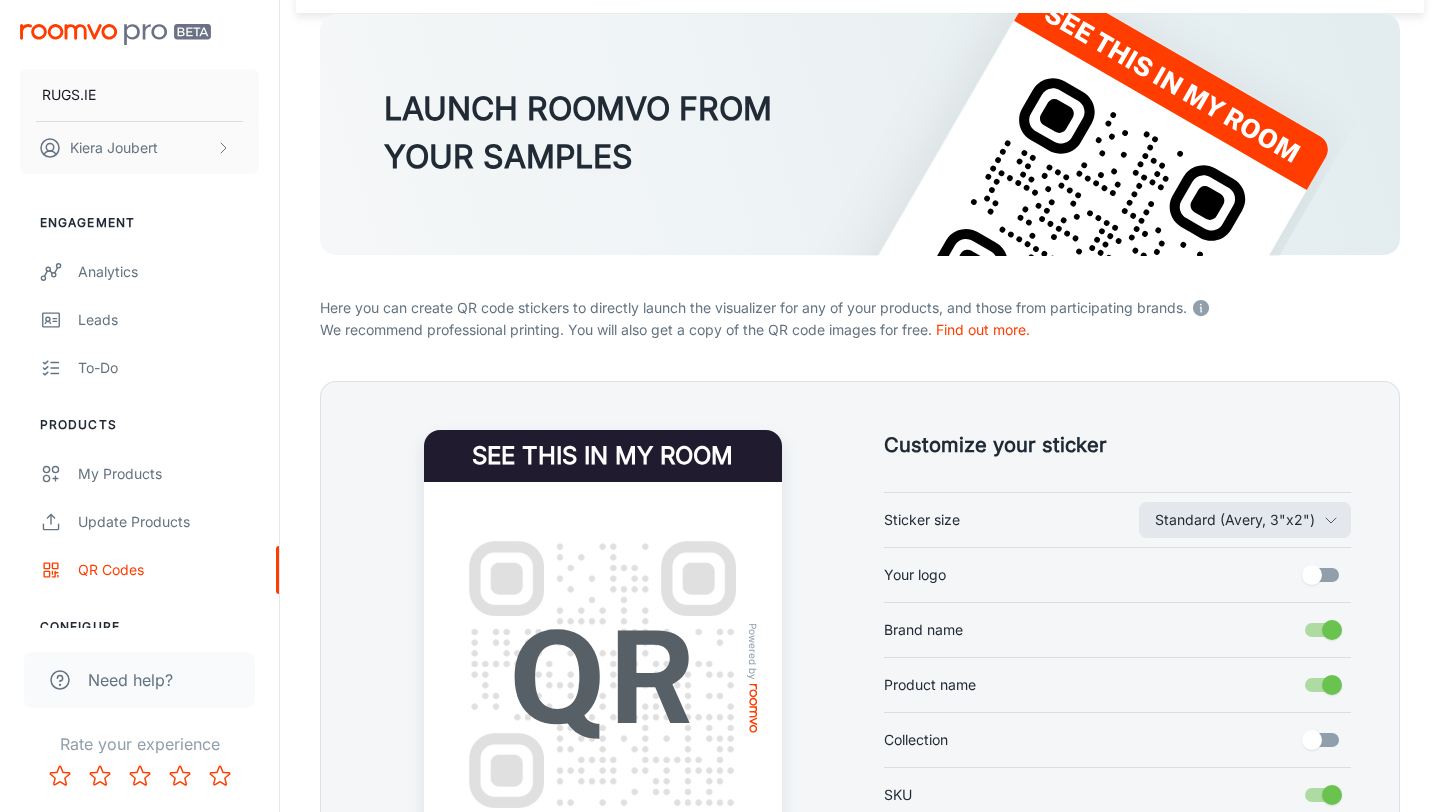 scroll, scrollTop: 178, scrollLeft: 0, axis: vertical 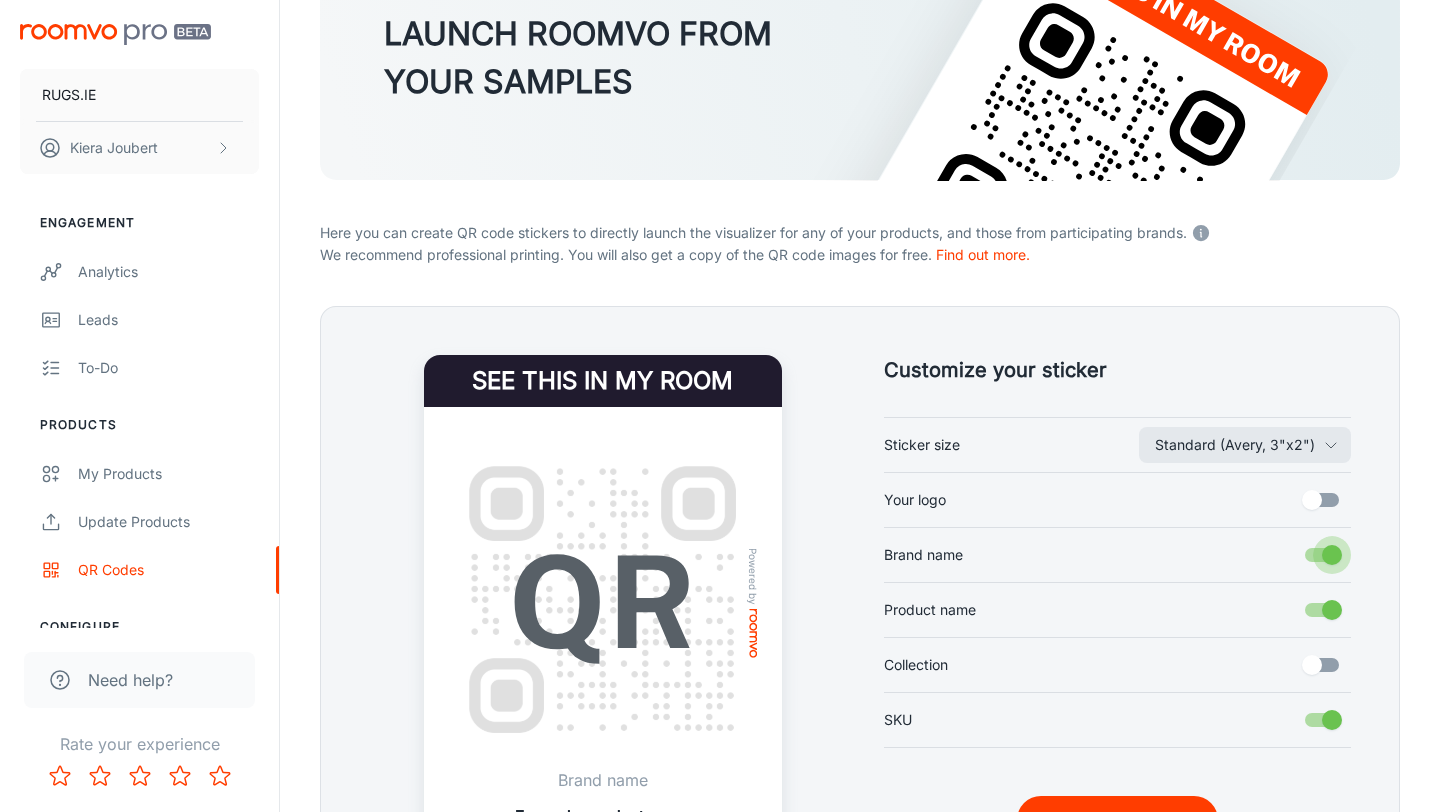 click on "Brand name" at bounding box center (1332, 555) 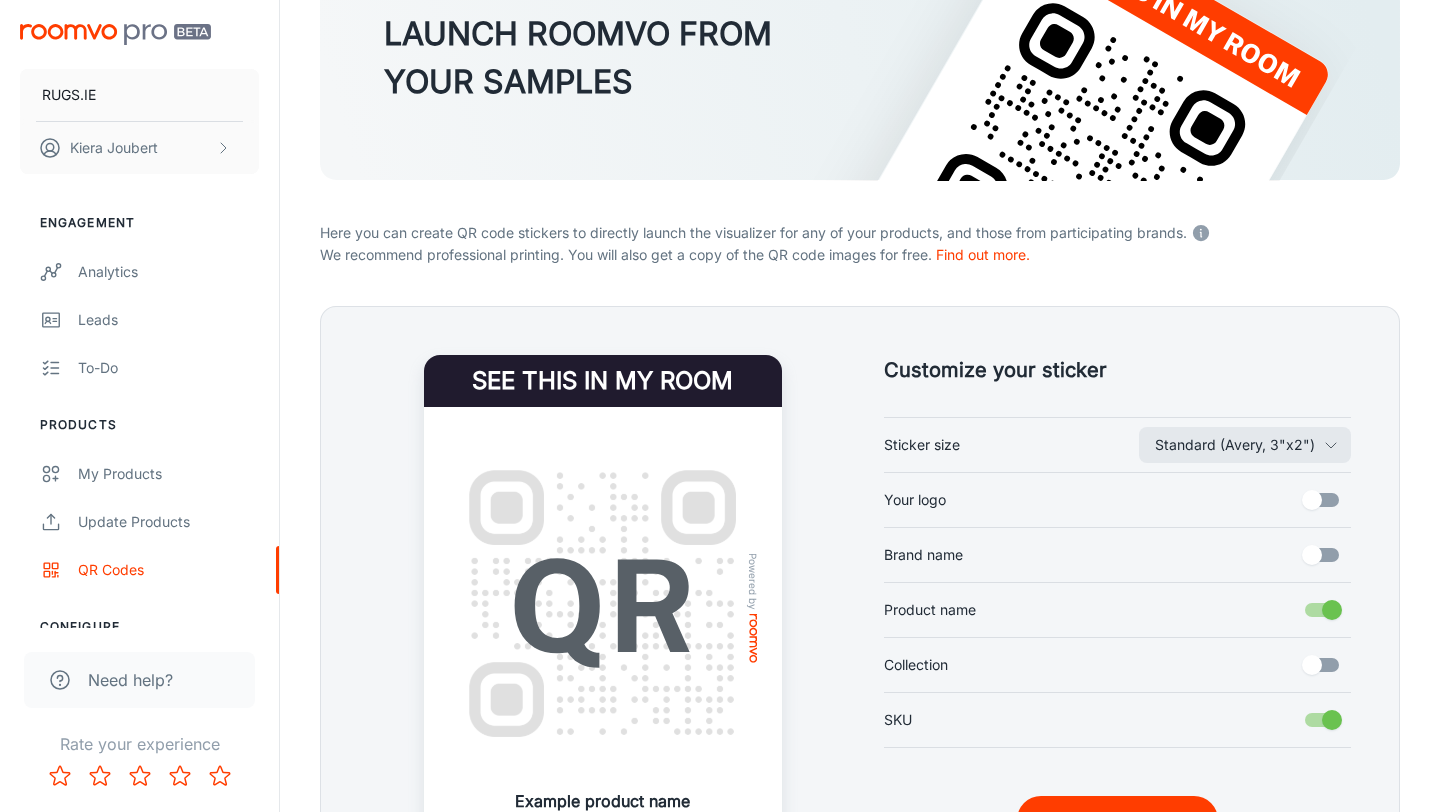 click on "Product name" at bounding box center (1332, 610) 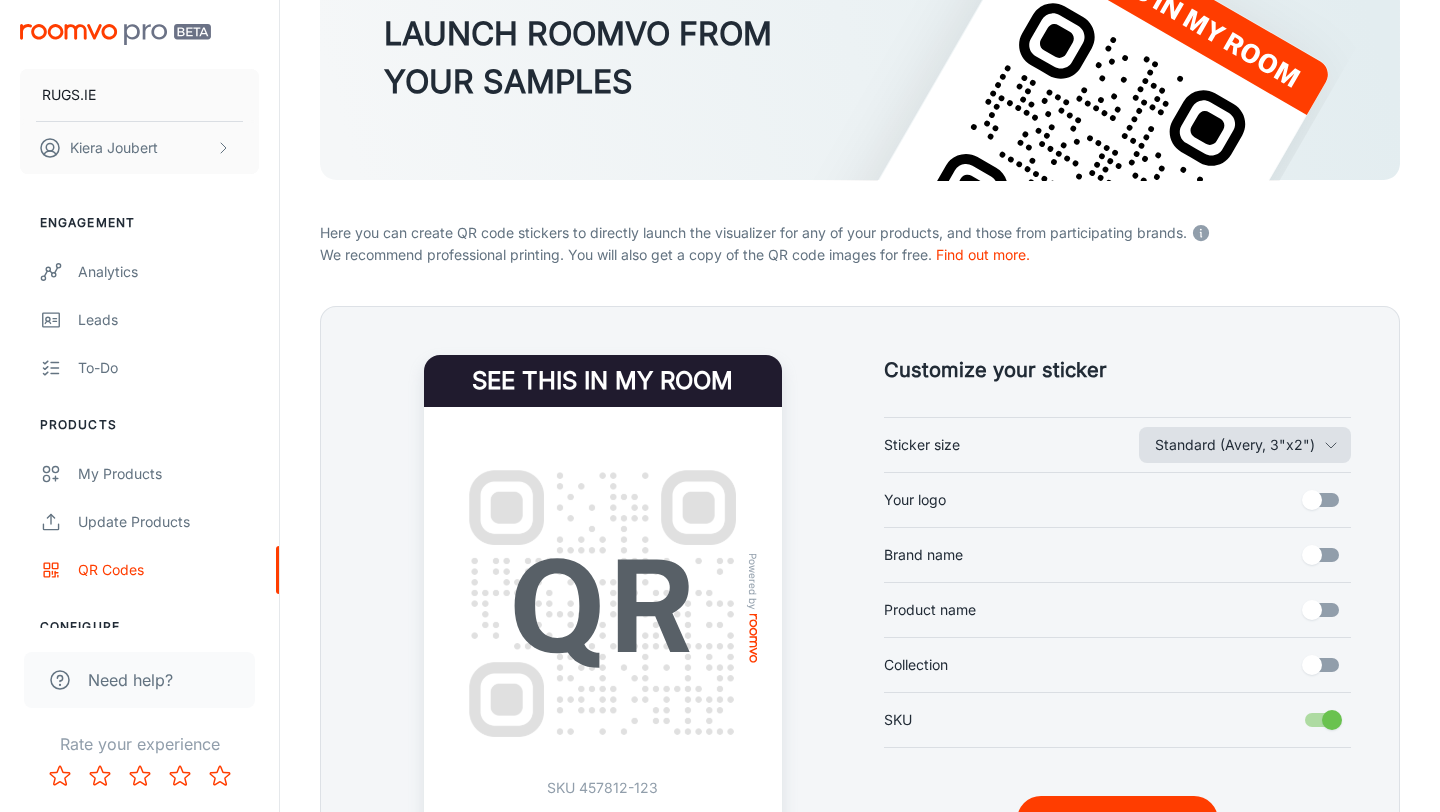 click on "Standard (Avery, 3"x2")" at bounding box center (1245, 445) 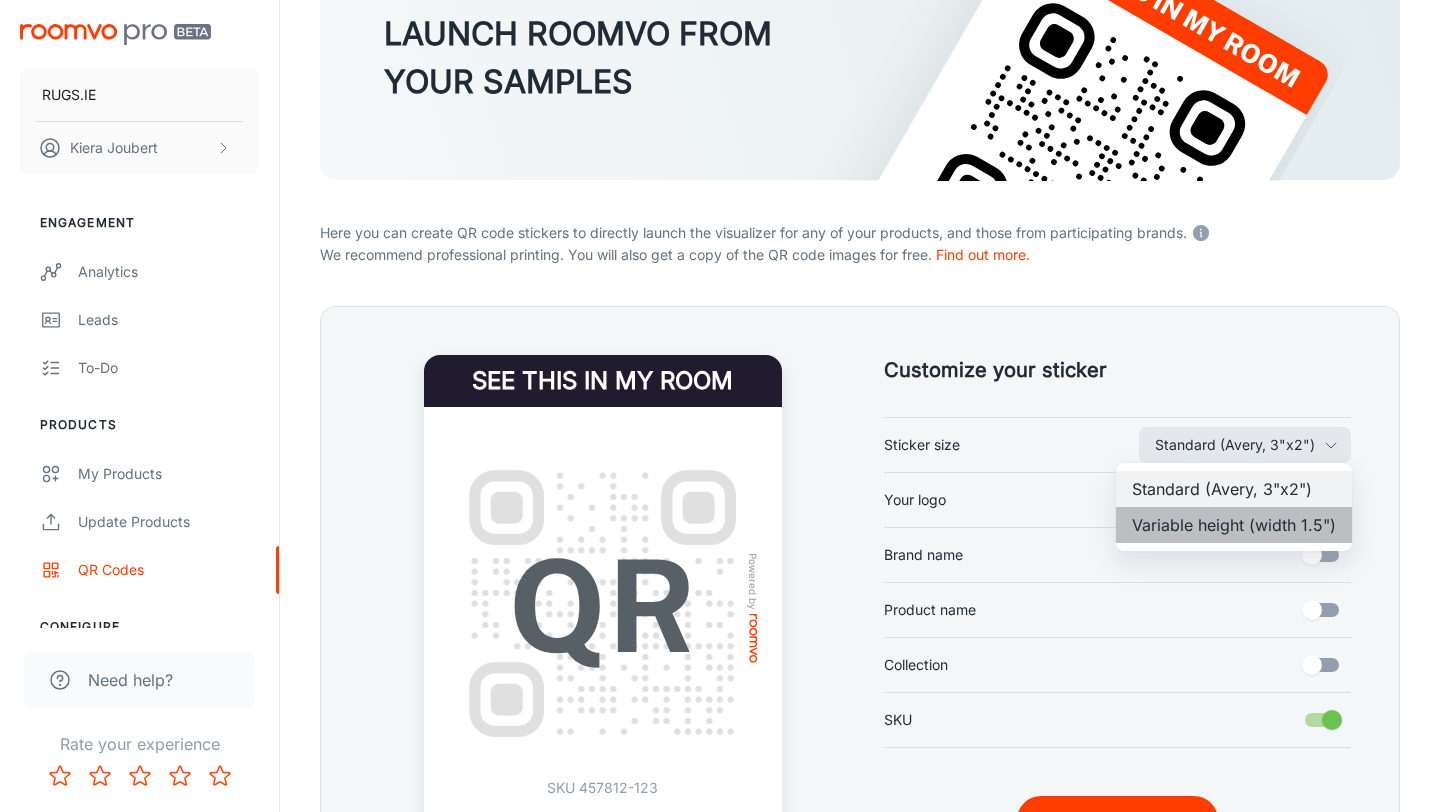 click on "Variable height (width 1.5")" at bounding box center (1234, 525) 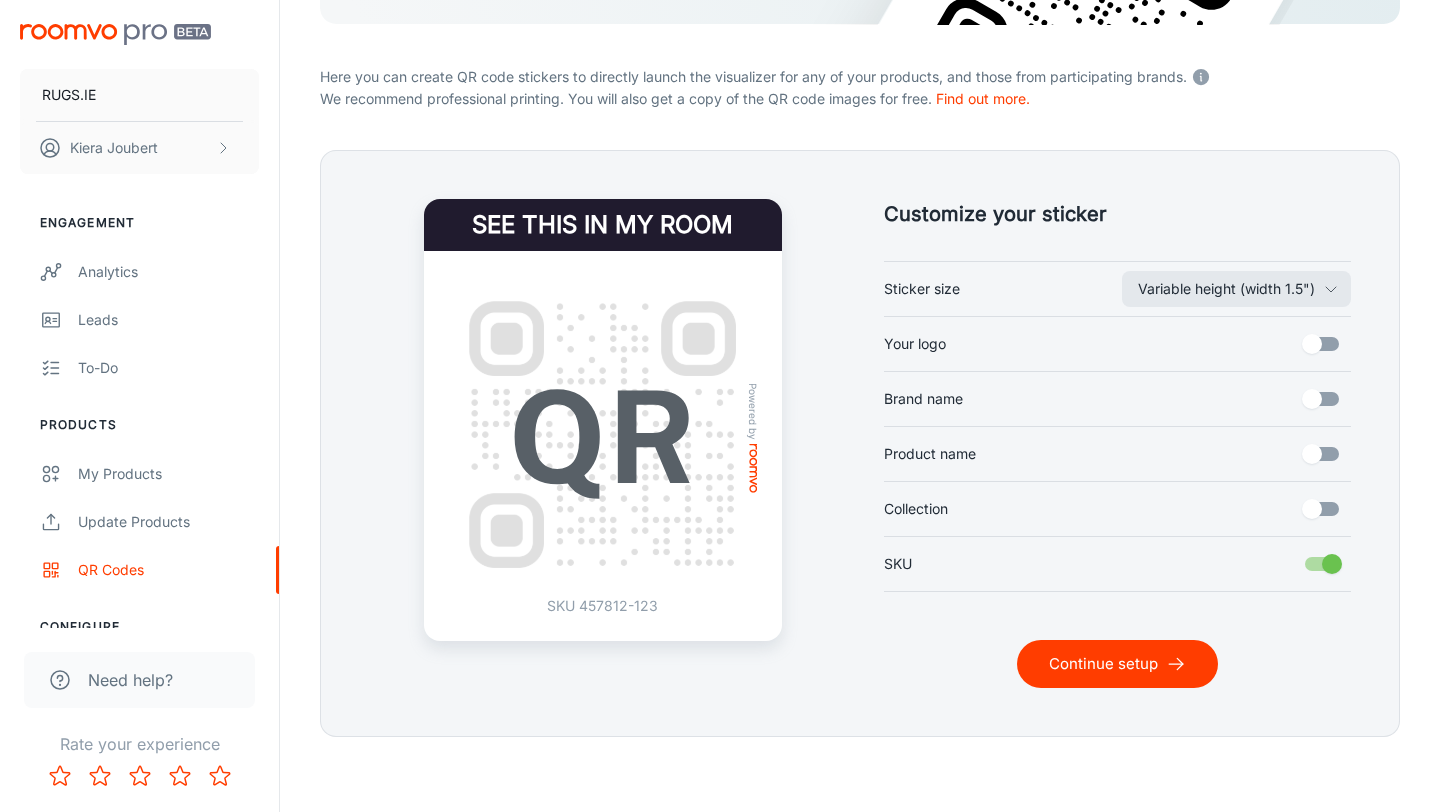 scroll, scrollTop: 339, scrollLeft: 0, axis: vertical 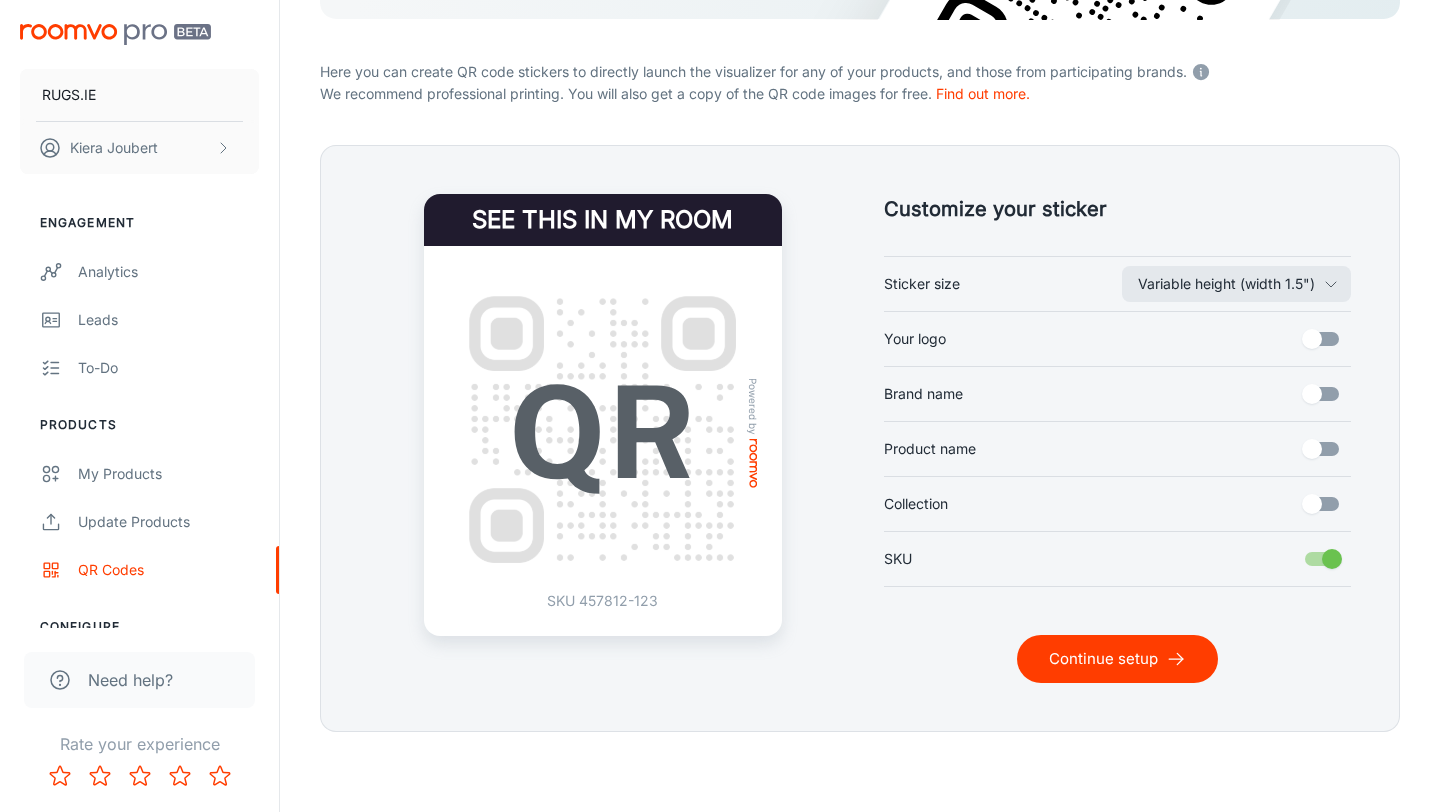 click on "Continue setup" at bounding box center [1117, 659] 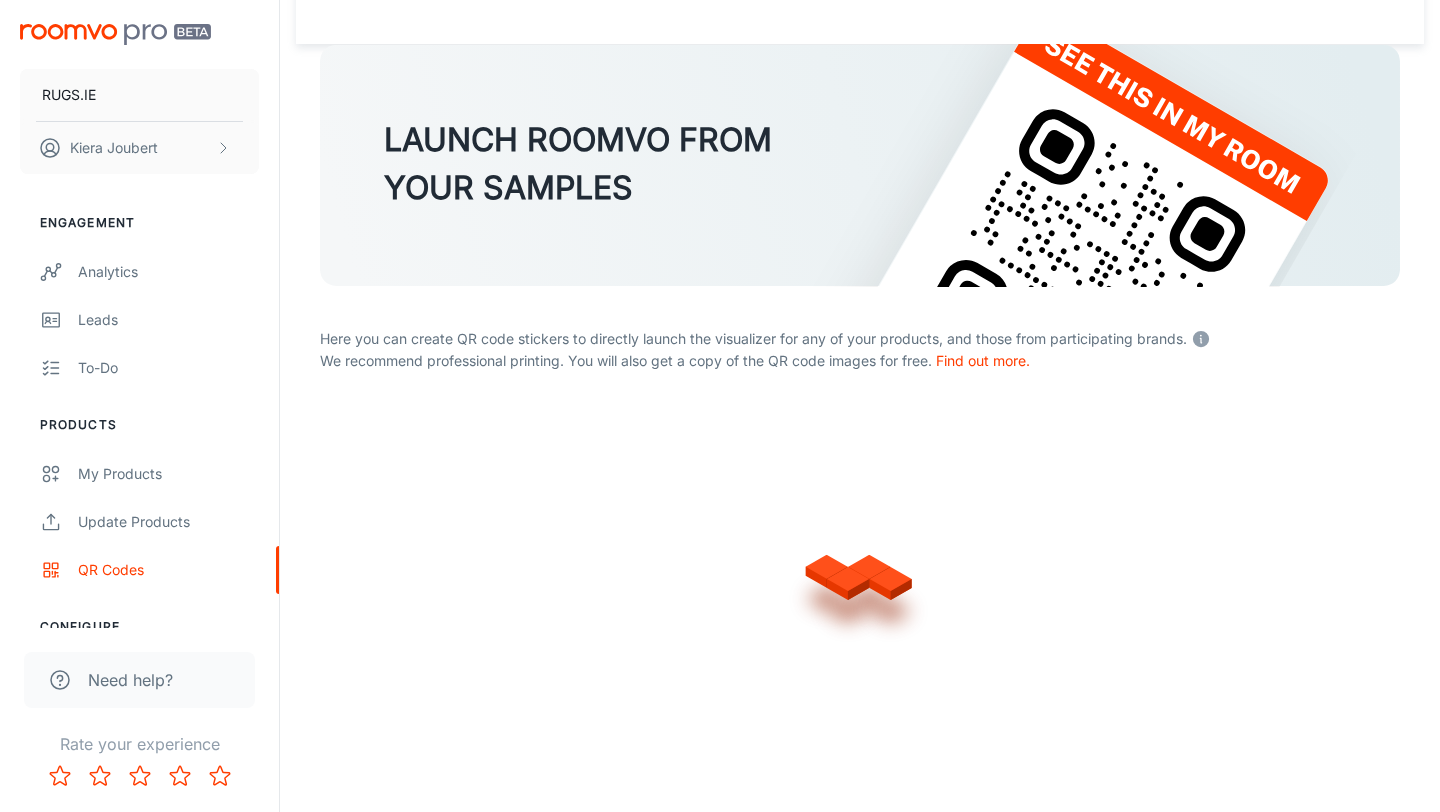 scroll, scrollTop: 292, scrollLeft: 0, axis: vertical 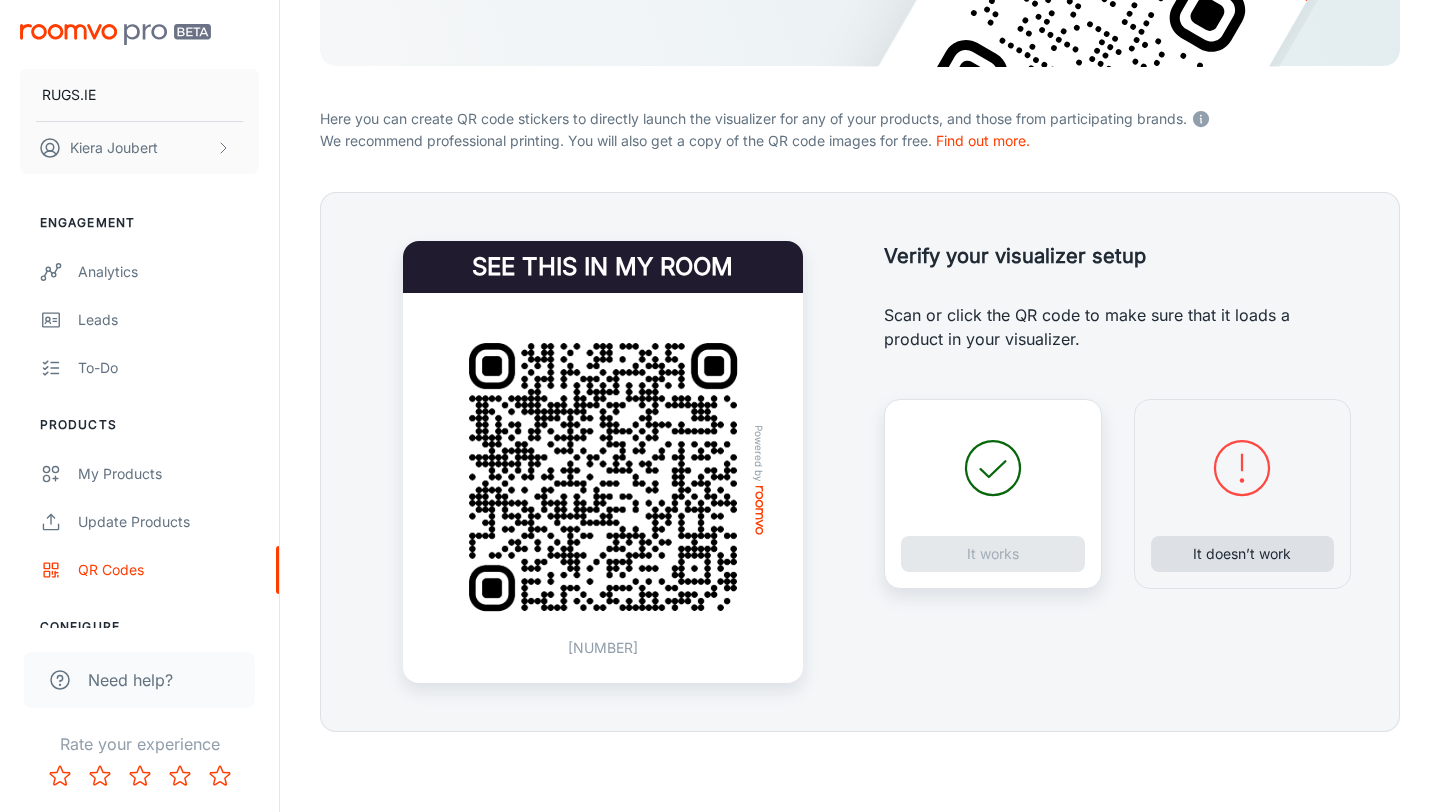 click on "It doesn’t work" at bounding box center [1243, 554] 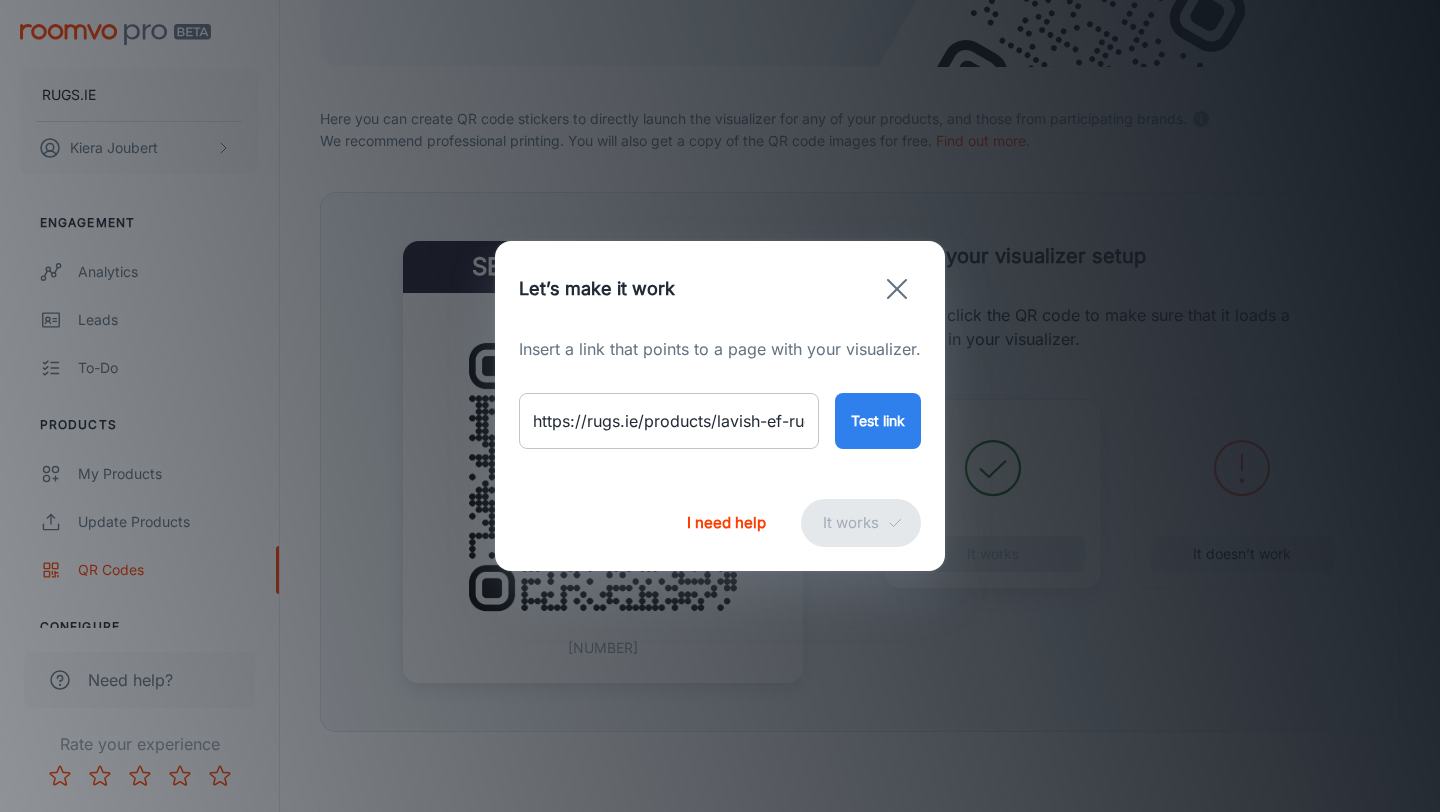 click on "https://rugs.ie/products/lavish-ef-rug-12710715" at bounding box center [669, 421] 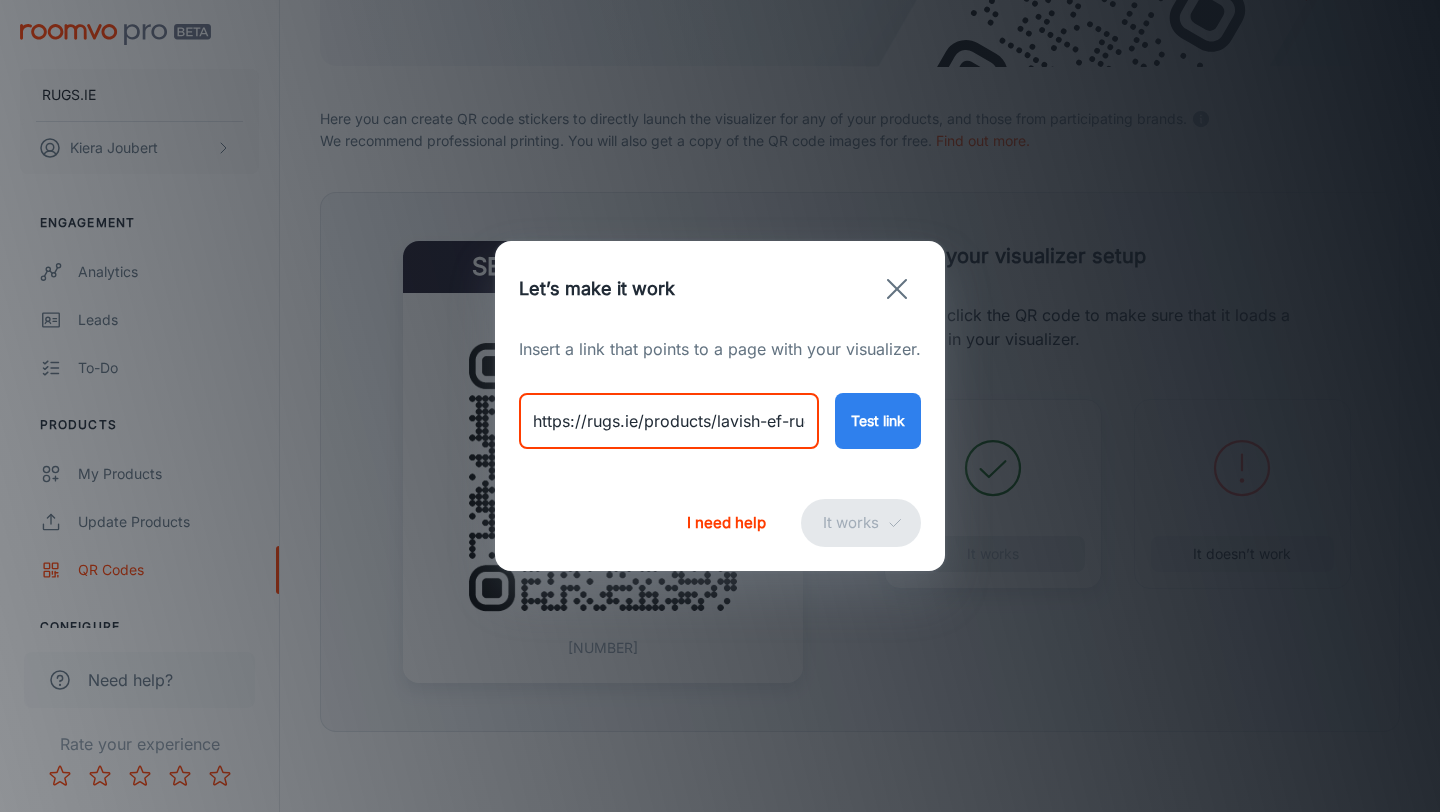 click on "https://rugs.ie/products/lavish-ef-rug-12710715" at bounding box center (669, 421) 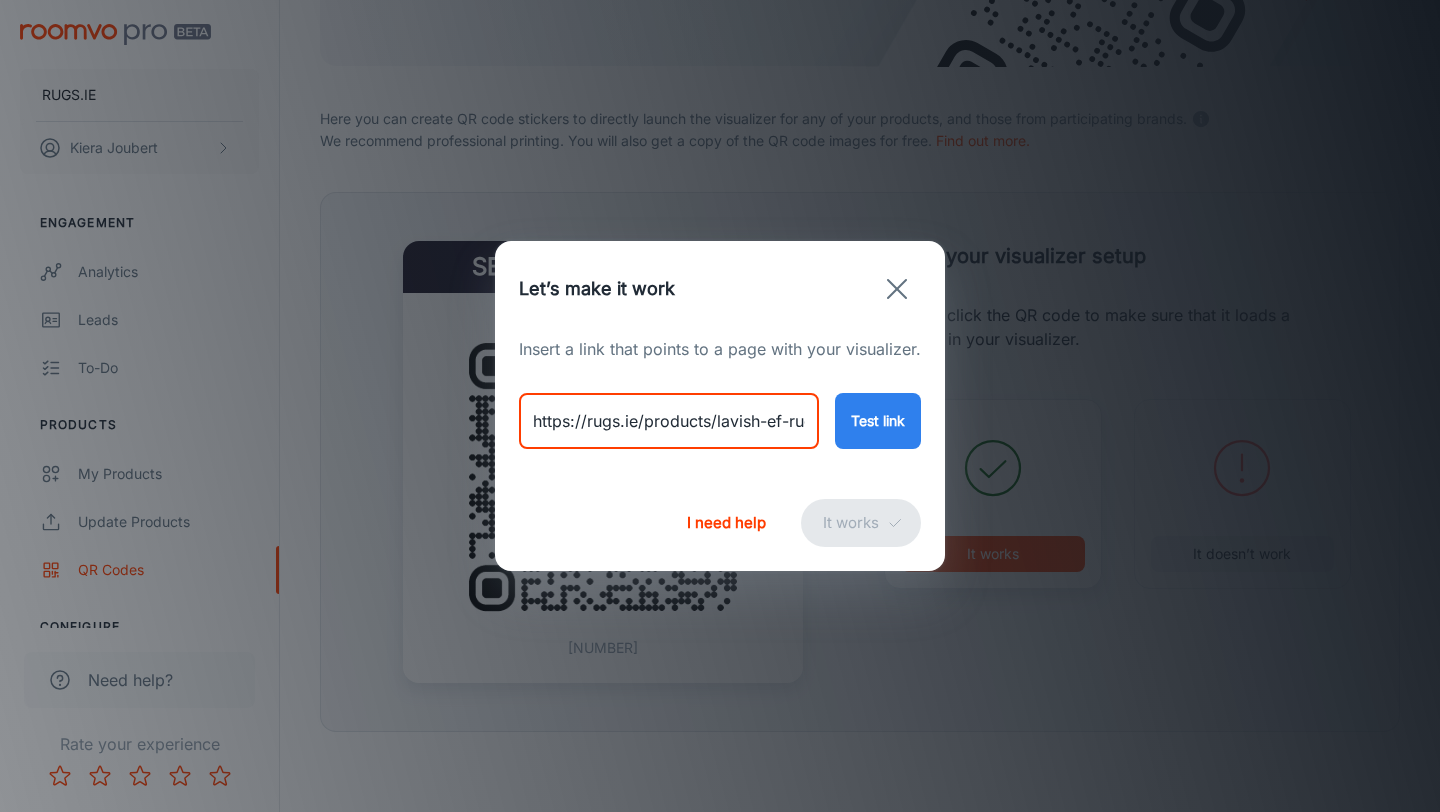 paste on "damask-rug-[NUMBER]" 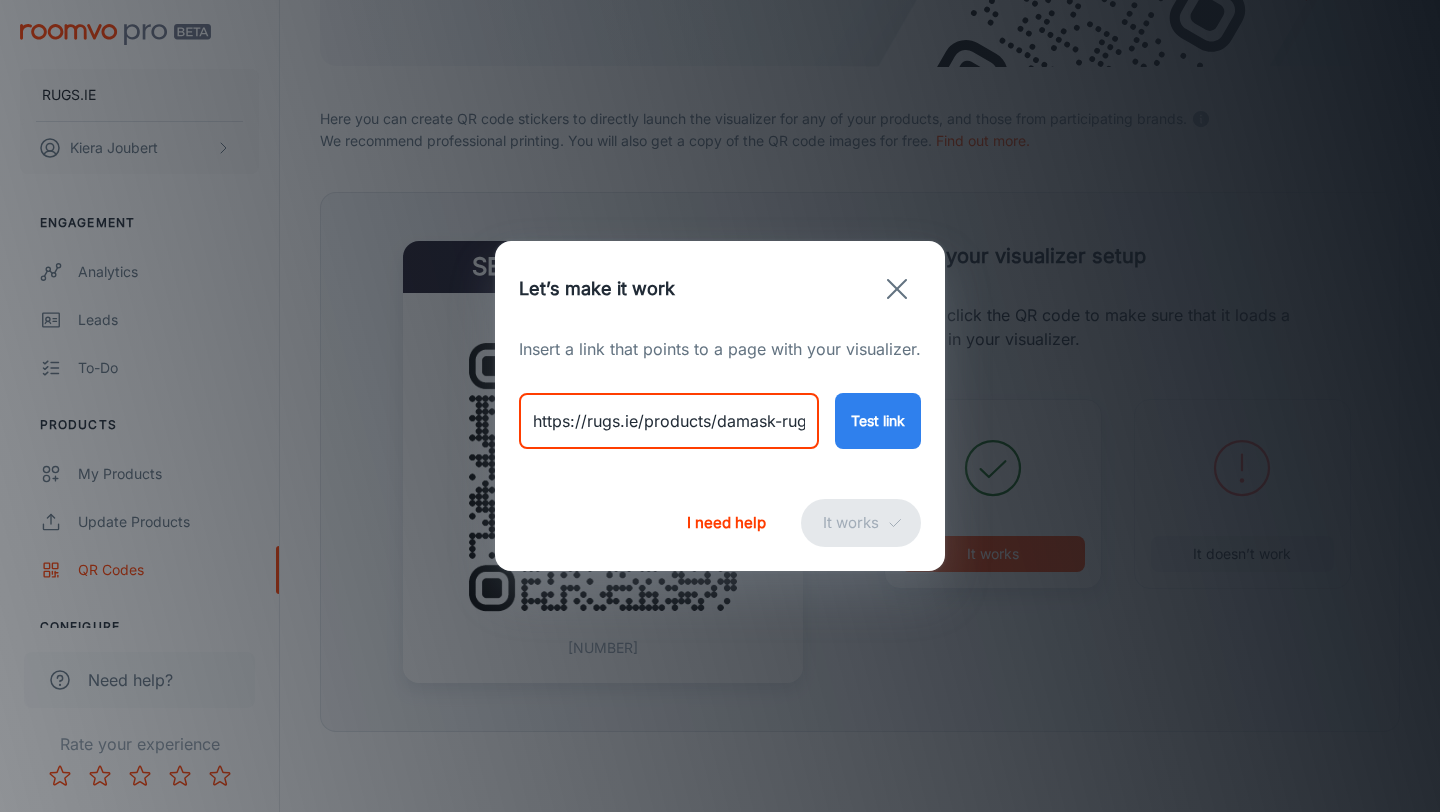 scroll, scrollTop: 0, scrollLeft: 138, axis: horizontal 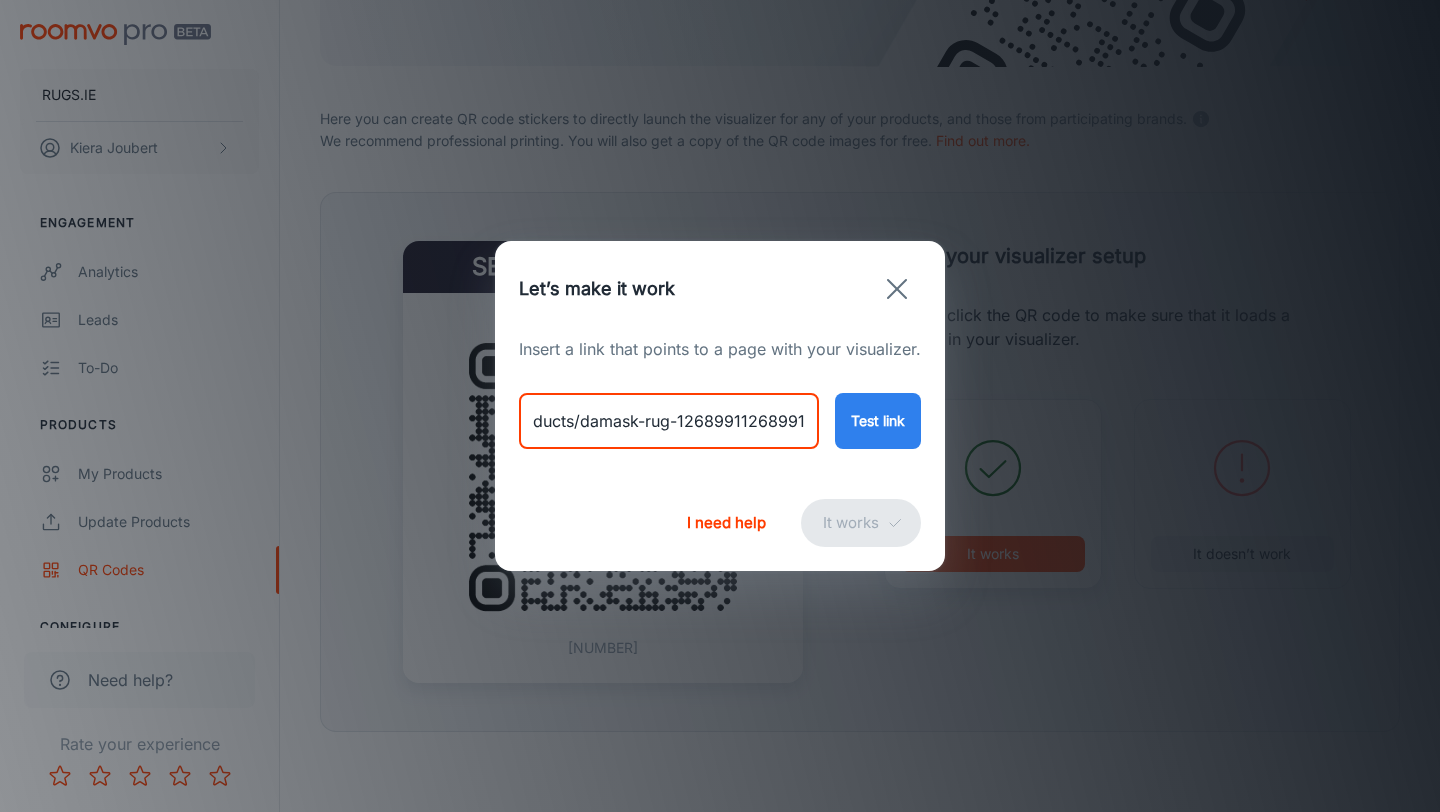 type on "https://rugs.ie/products/damask-rug-12689911268991" 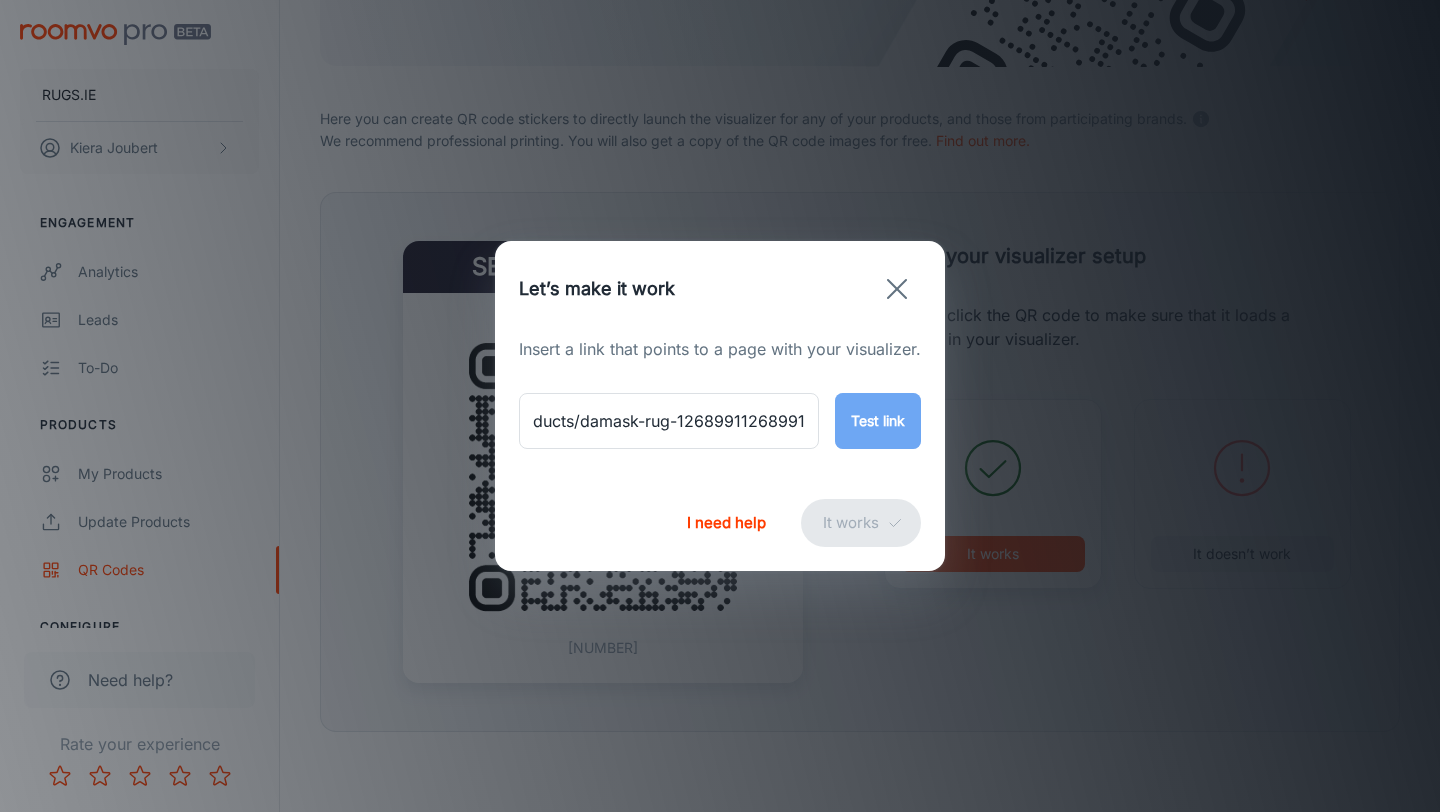 click on "Test link" at bounding box center [878, 421] 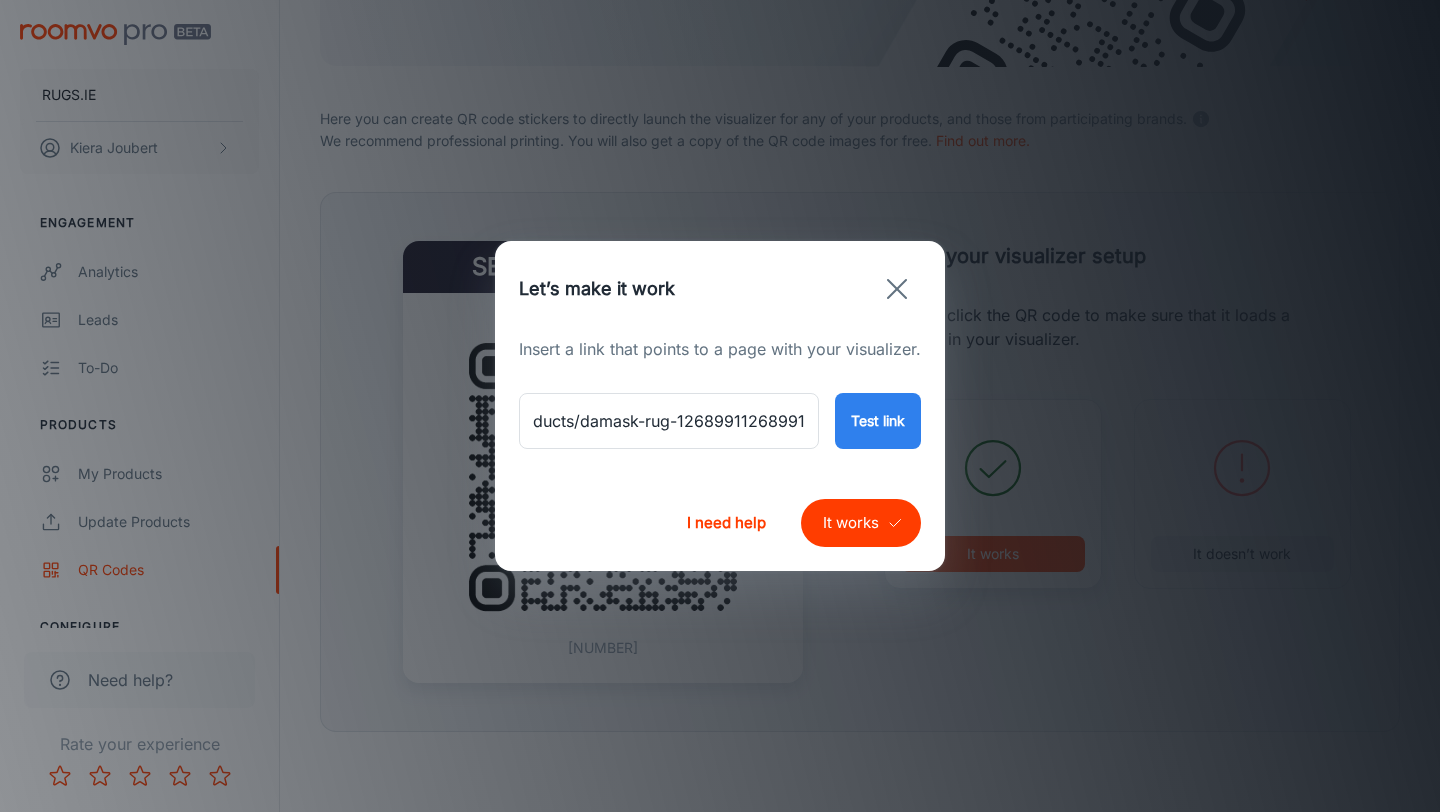 scroll, scrollTop: 0, scrollLeft: 0, axis: both 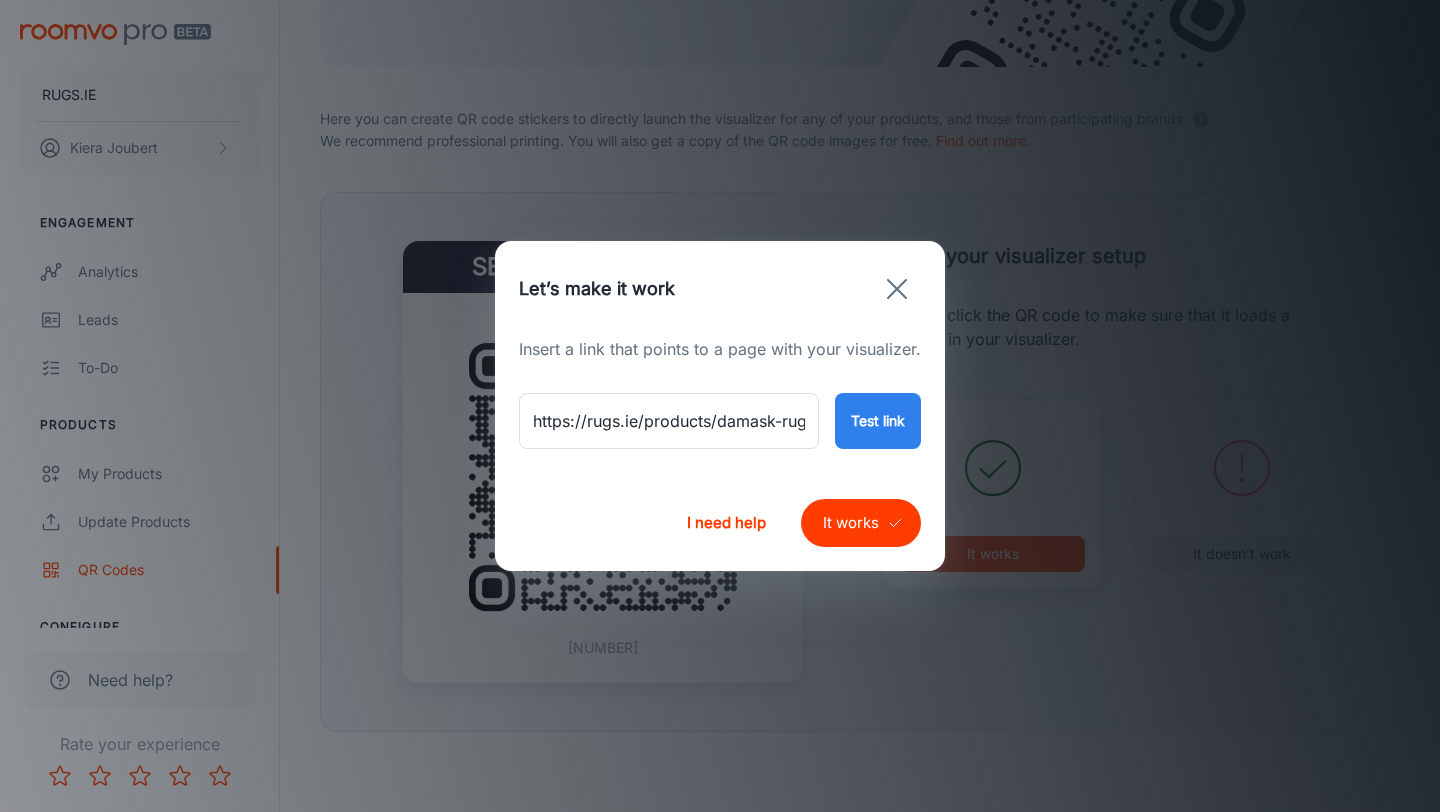 click on "It works" at bounding box center (861, 523) 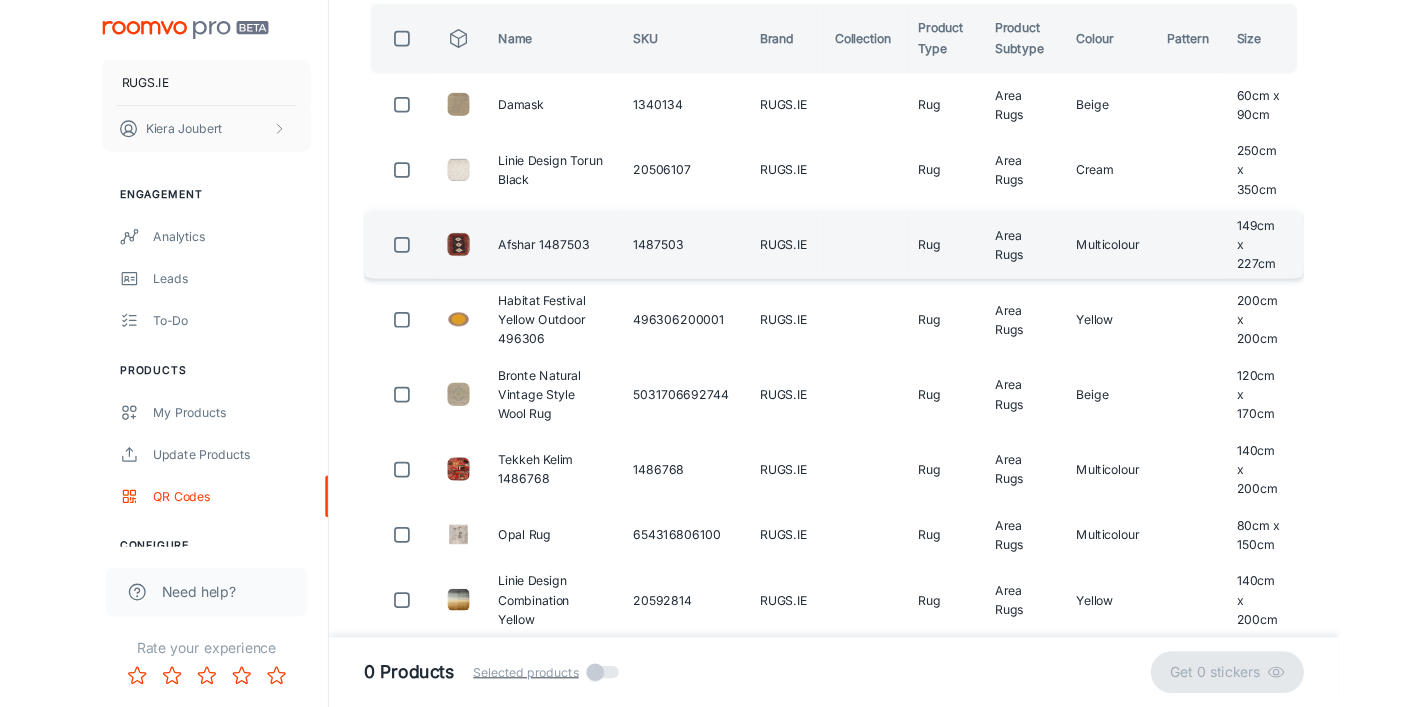 scroll, scrollTop: 0, scrollLeft: 0, axis: both 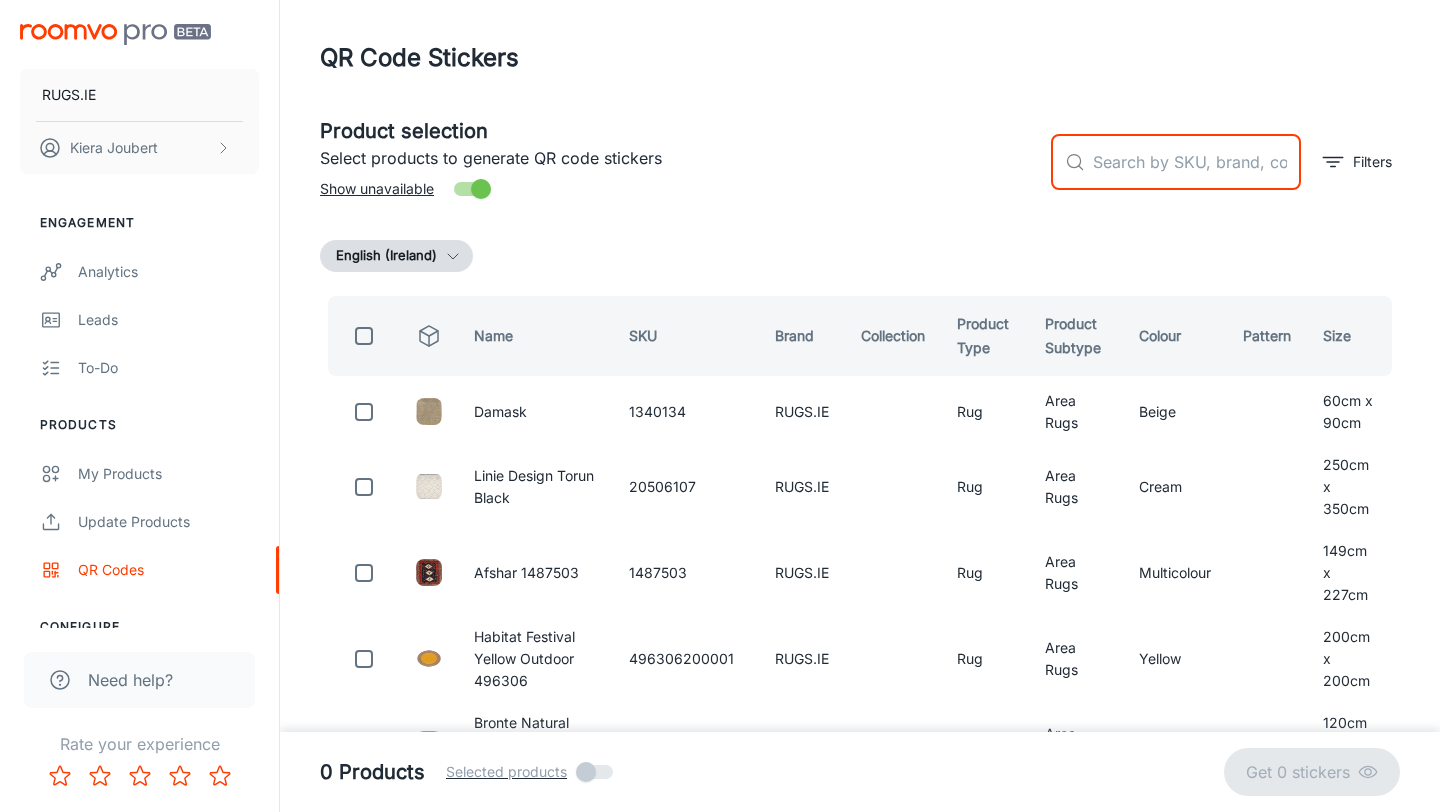 click at bounding box center (1197, 162) 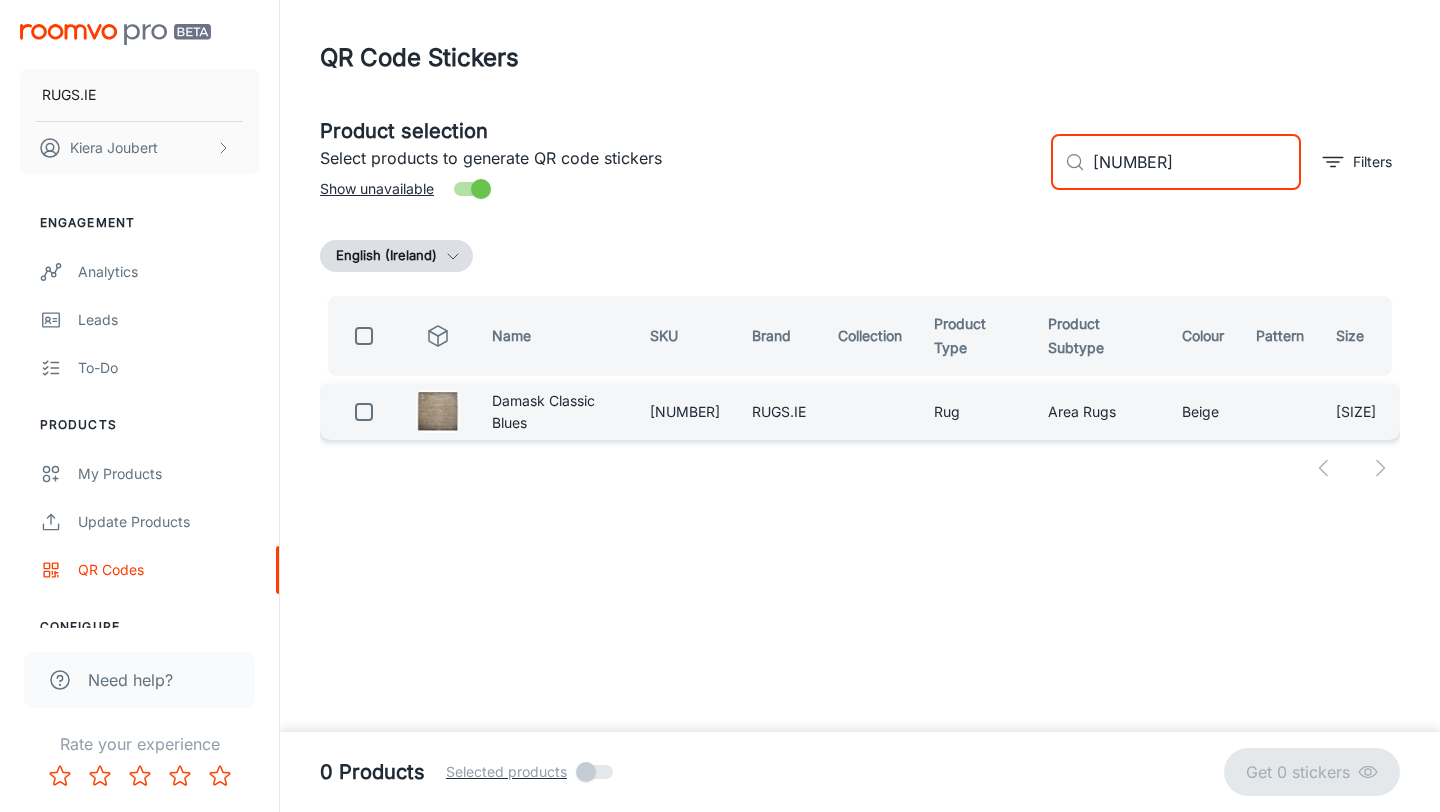 type on "[NUMBER]" 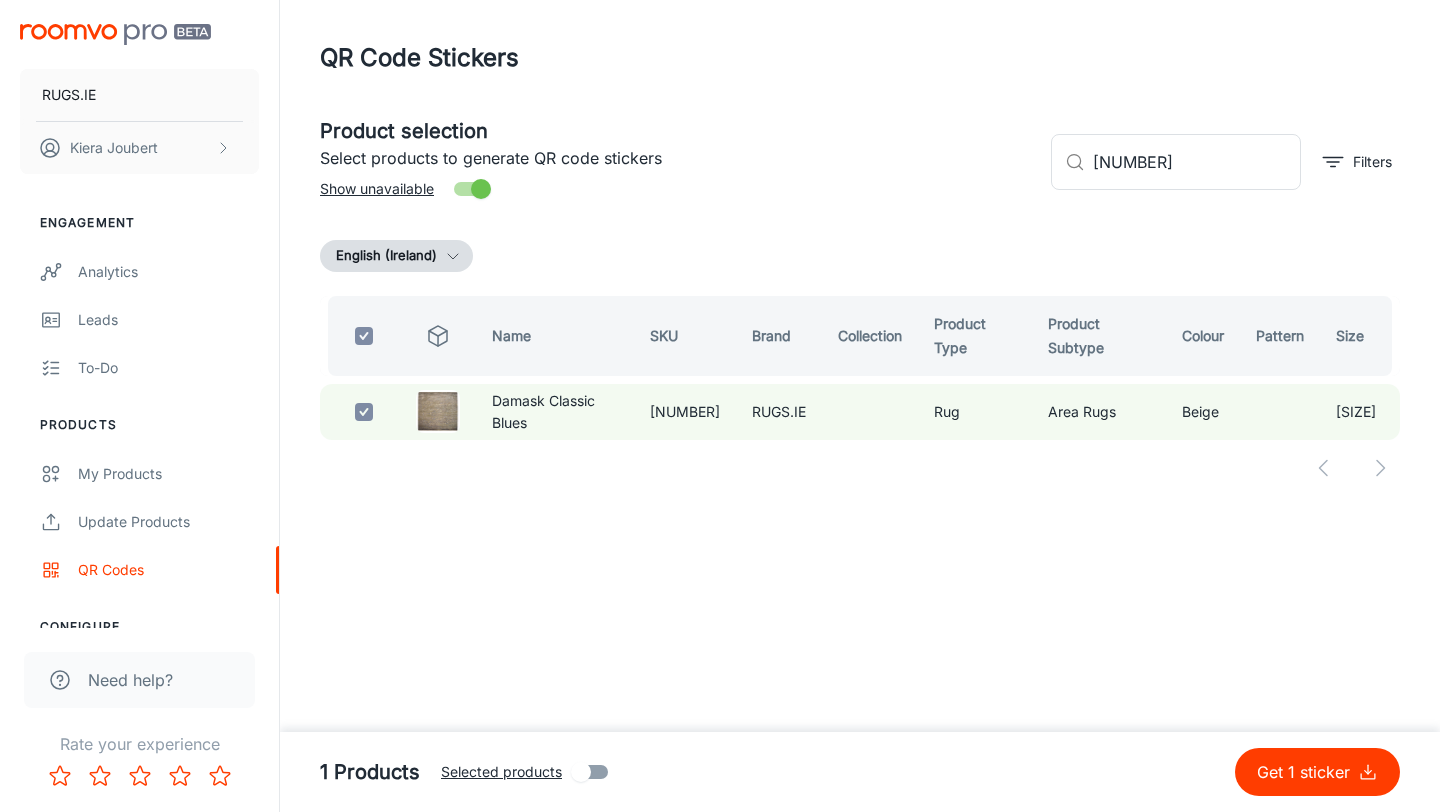 click on "Get 1 sticker" at bounding box center (1307, 772) 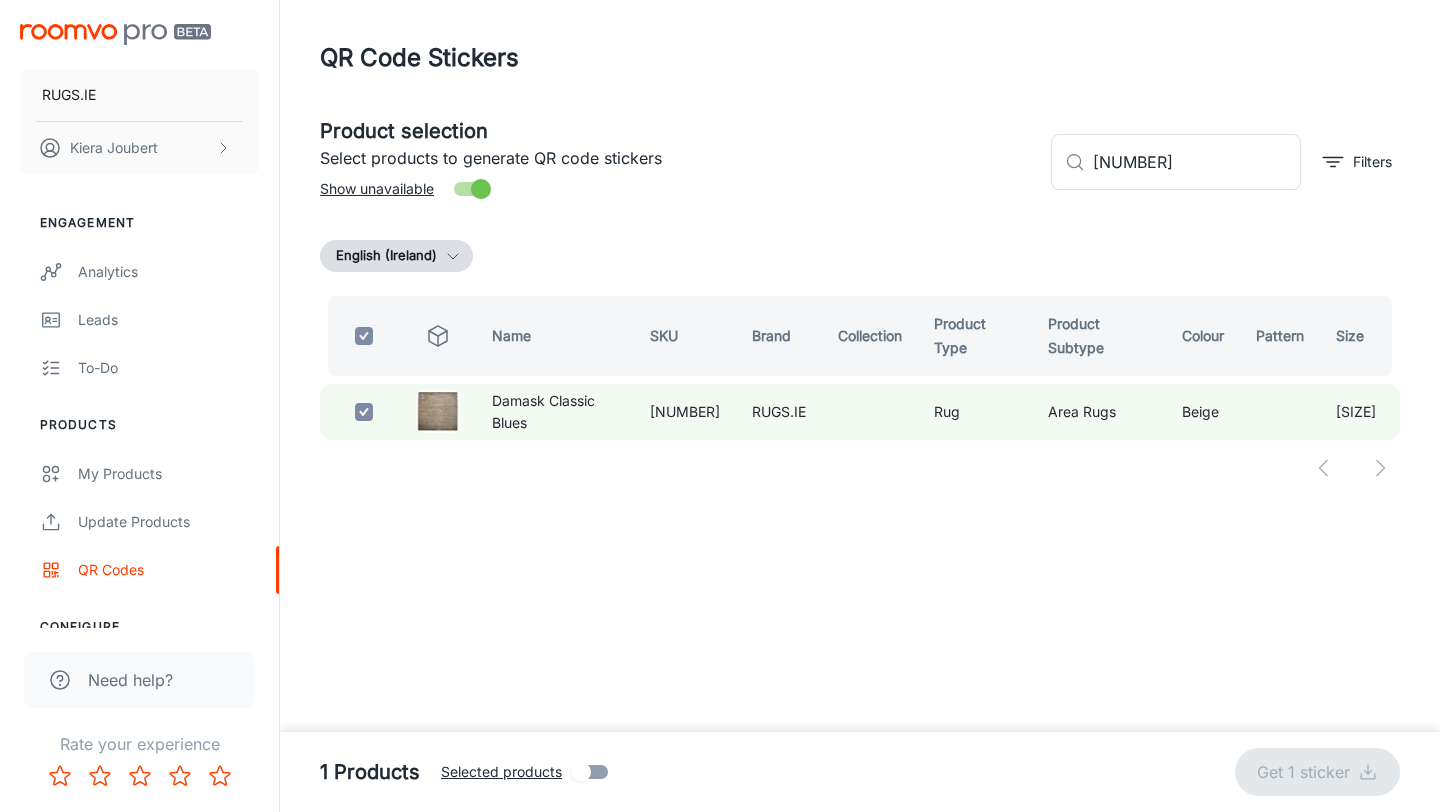 checkbox on "false" 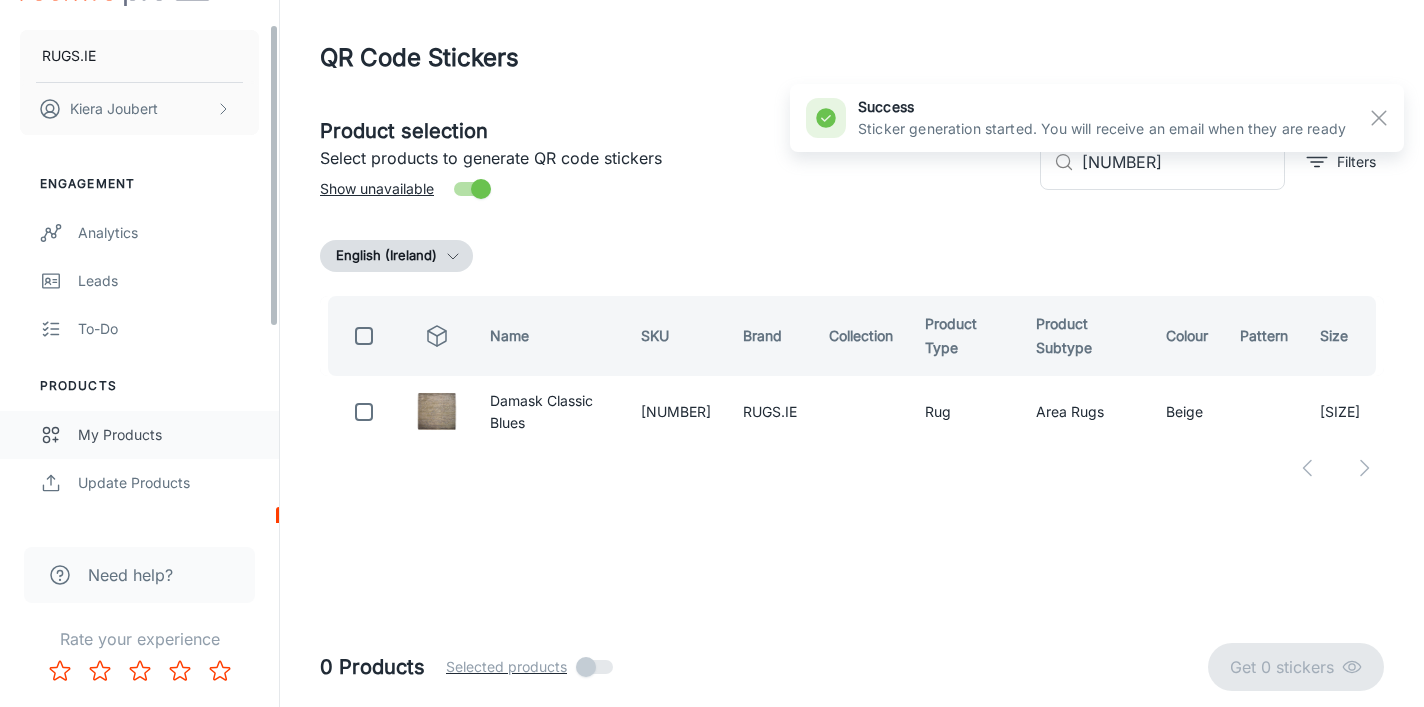 scroll, scrollTop: 50, scrollLeft: 0, axis: vertical 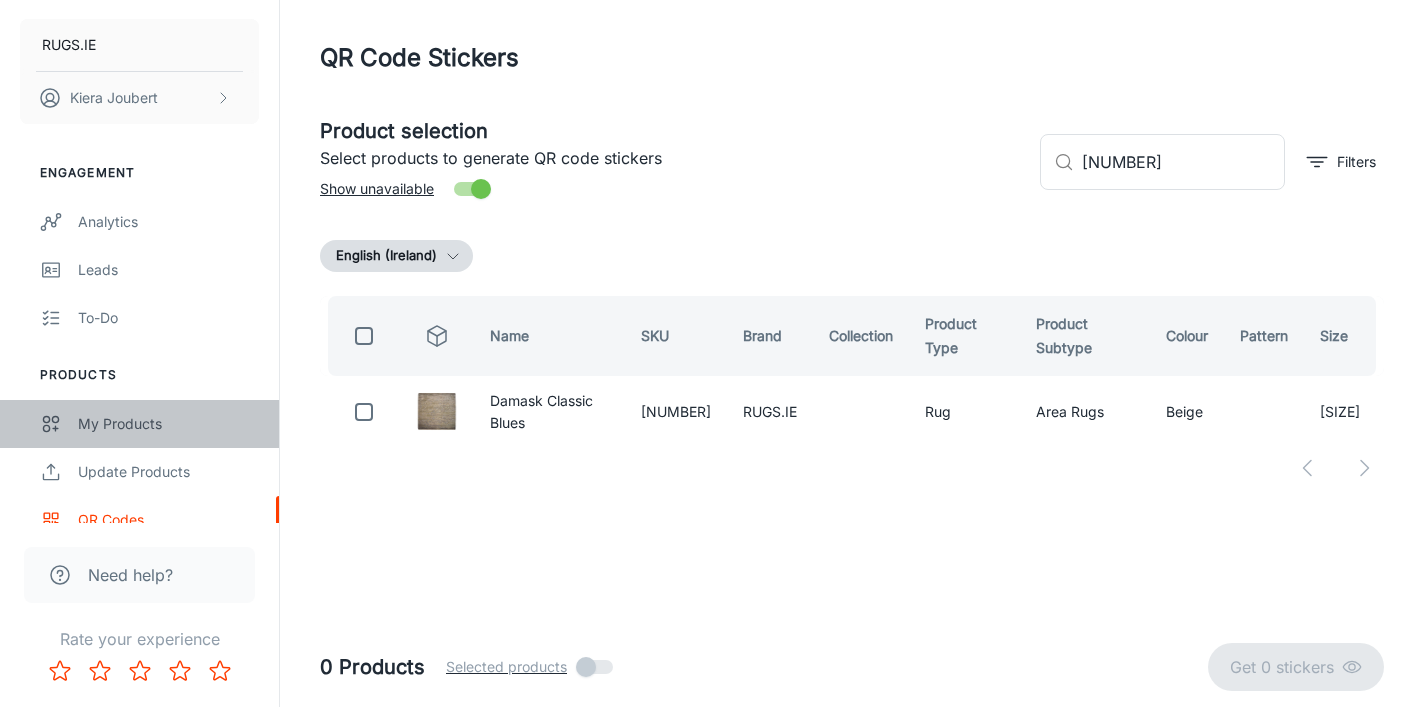 click on "My Products" at bounding box center [168, 424] 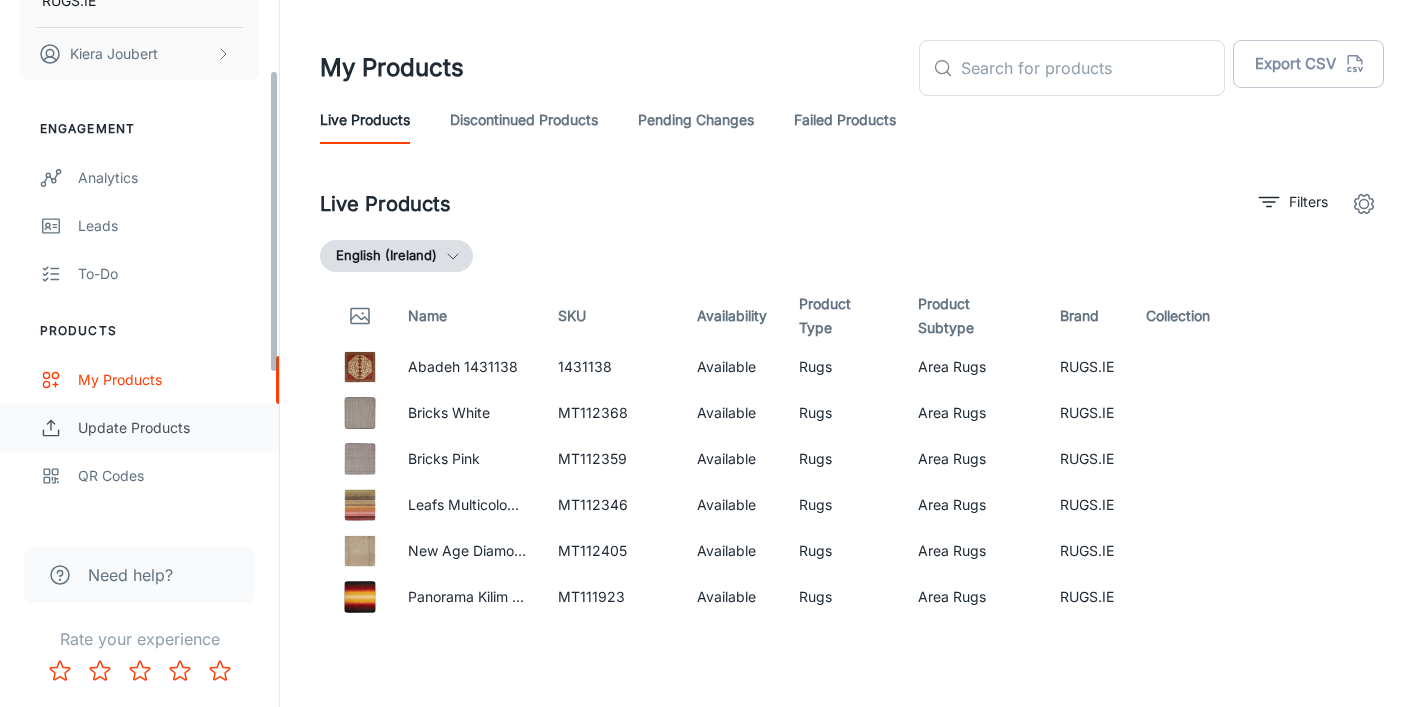 scroll, scrollTop: 124, scrollLeft: 0, axis: vertical 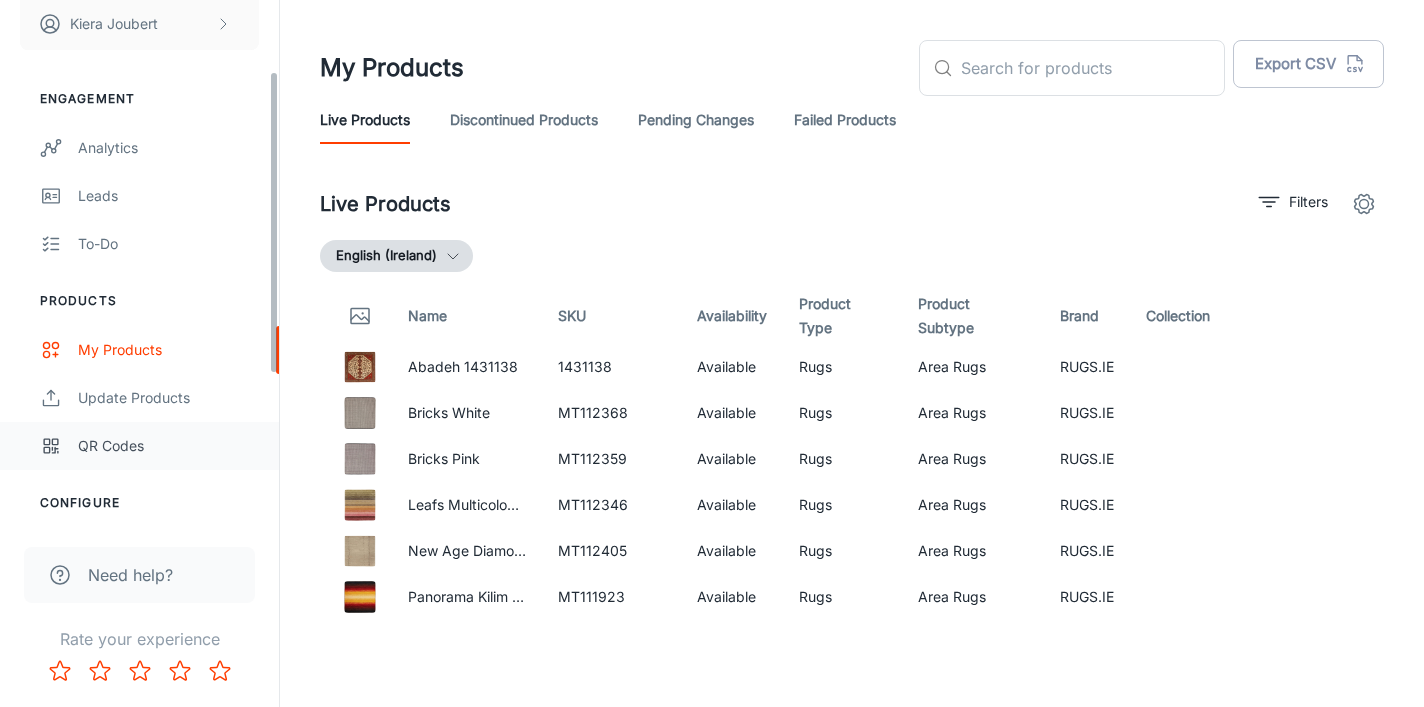 click on "QR Codes" at bounding box center [168, 446] 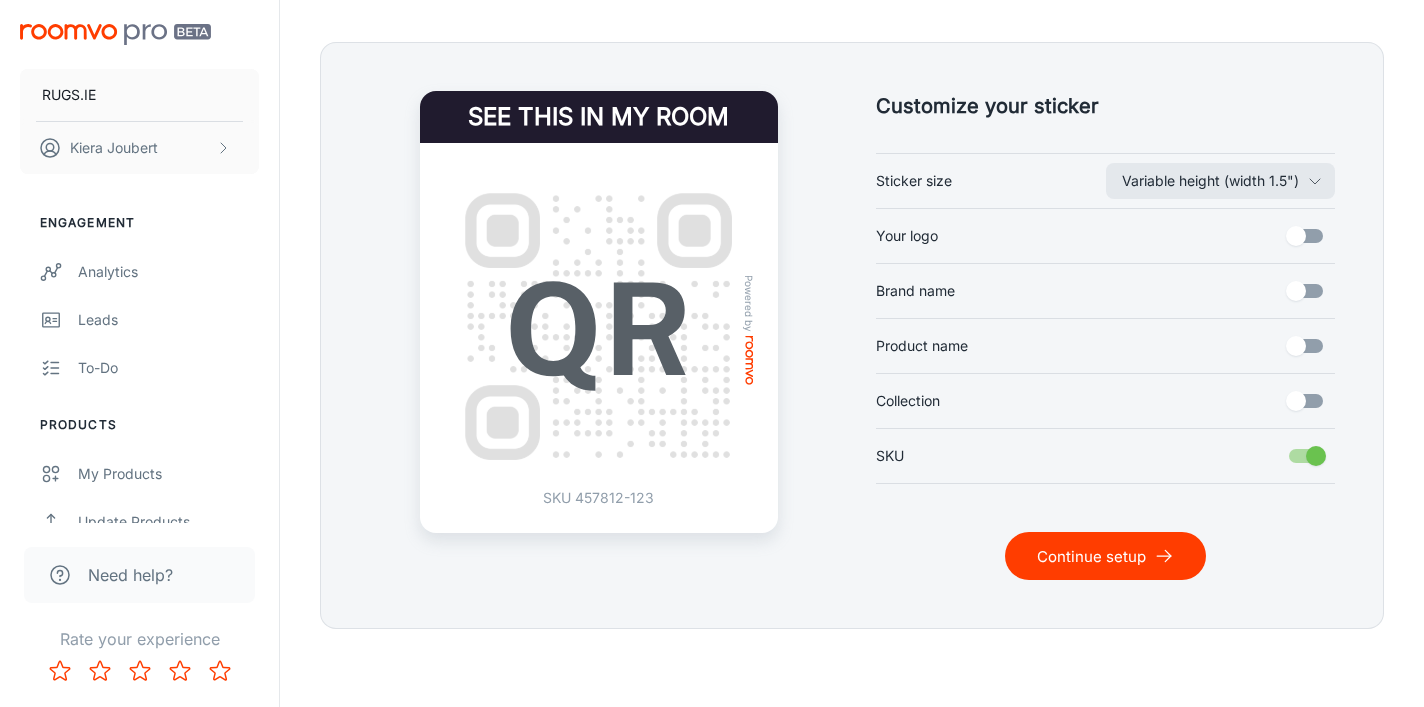 scroll, scrollTop: 440, scrollLeft: 0, axis: vertical 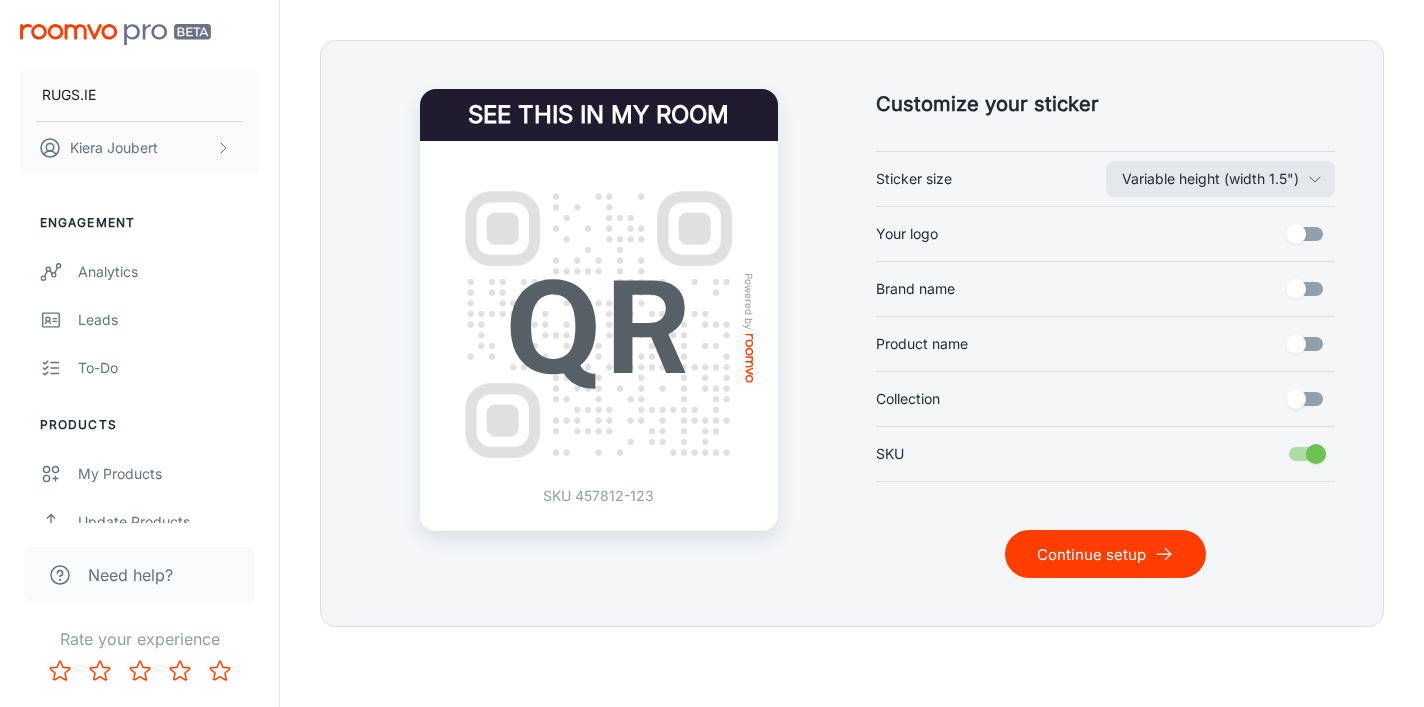 click on "Continue setup" at bounding box center [1105, 554] 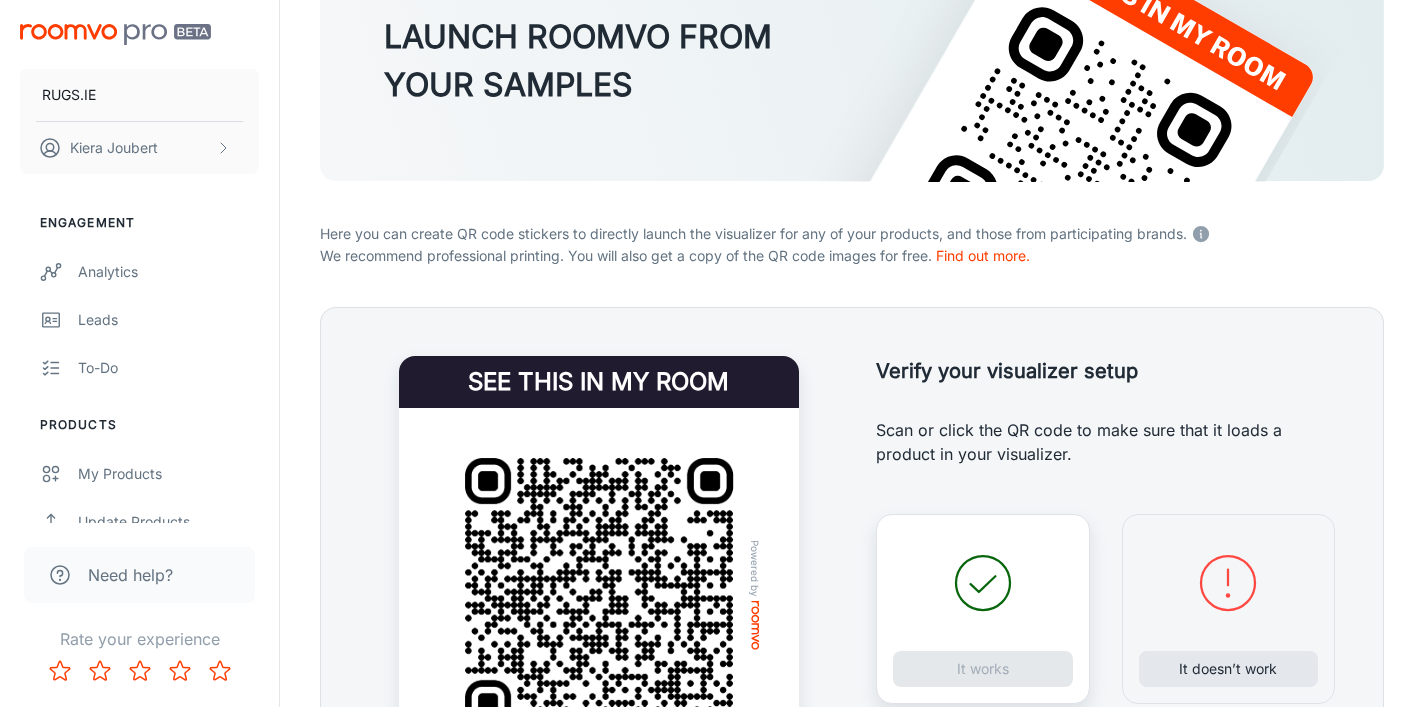 scroll, scrollTop: 393, scrollLeft: 0, axis: vertical 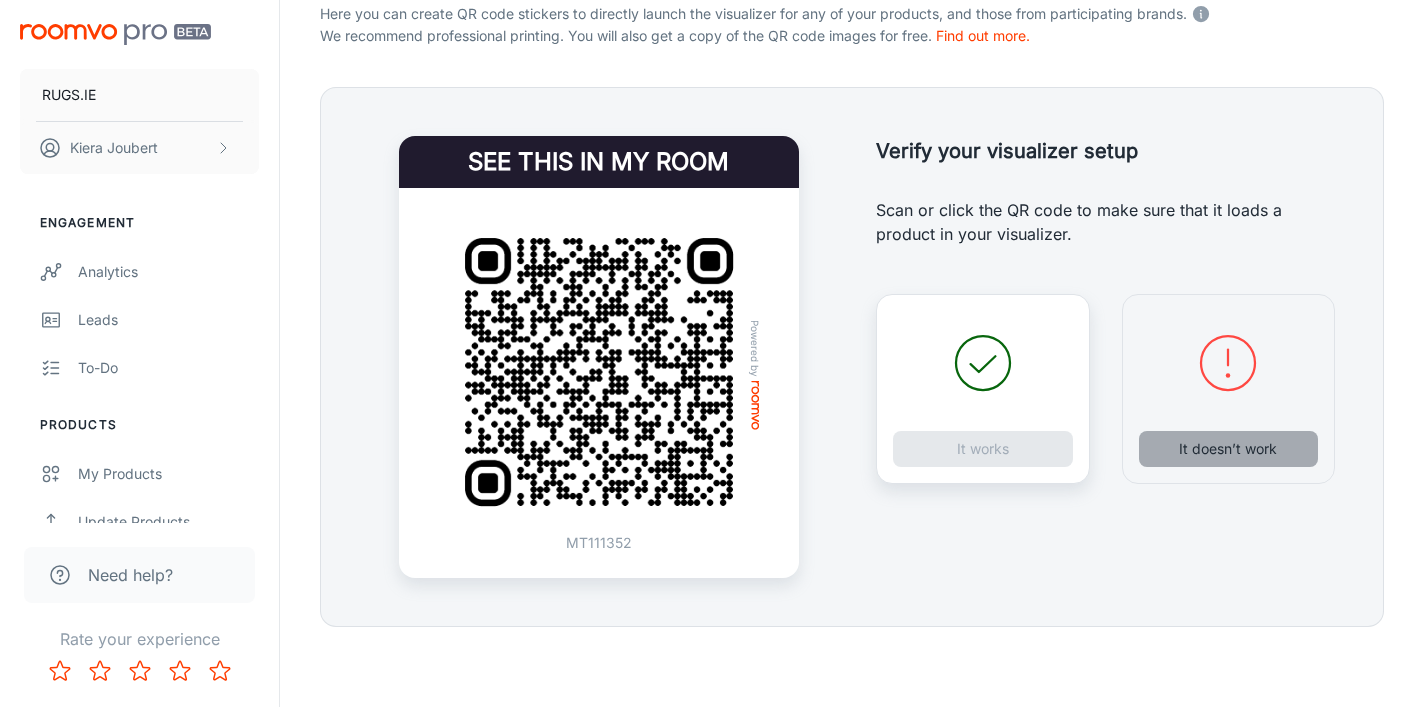 click on "It doesn’t work" at bounding box center (1229, 449) 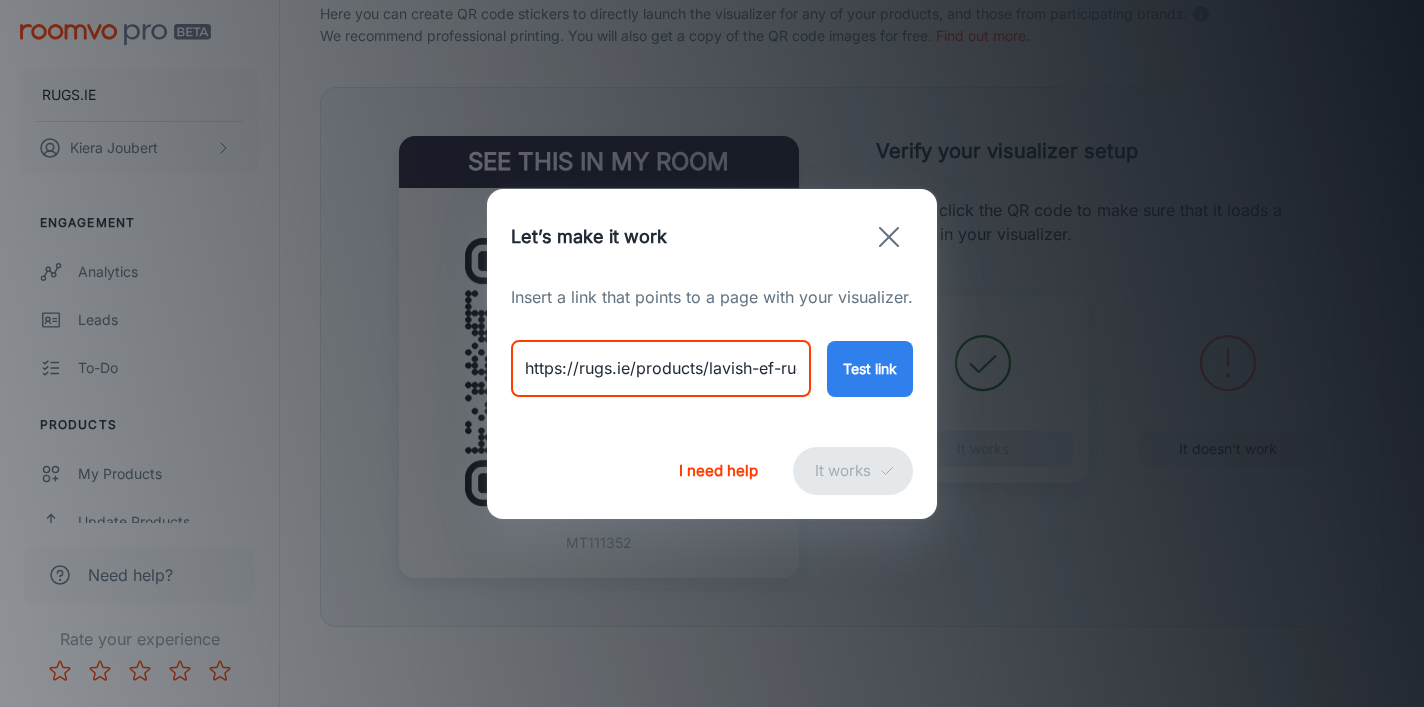 click on "https://rugs.ie/products/lavish-ef-rug-12710715" at bounding box center (661, 369) 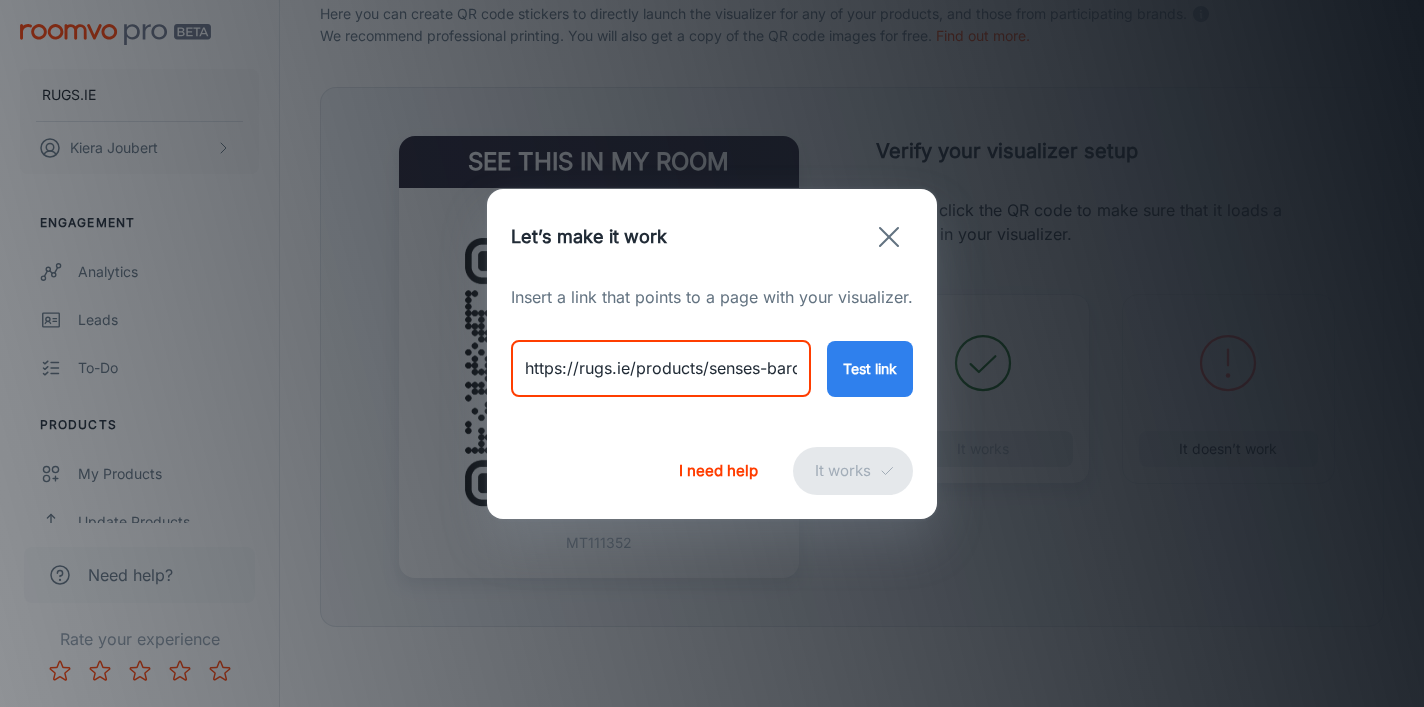 scroll, scrollTop: 0, scrollLeft: 160, axis: horizontal 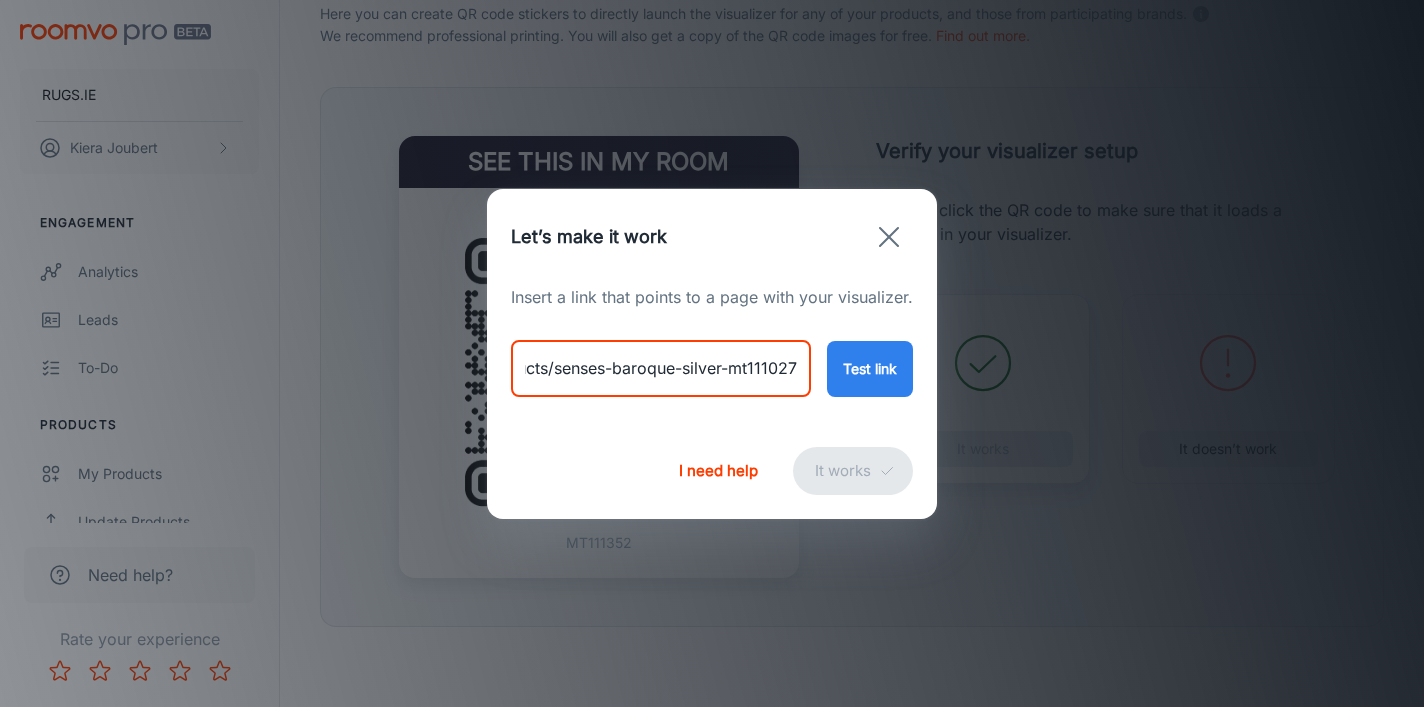 type on "https://rugs.ie/products/senses-baroque-silver-mt111027" 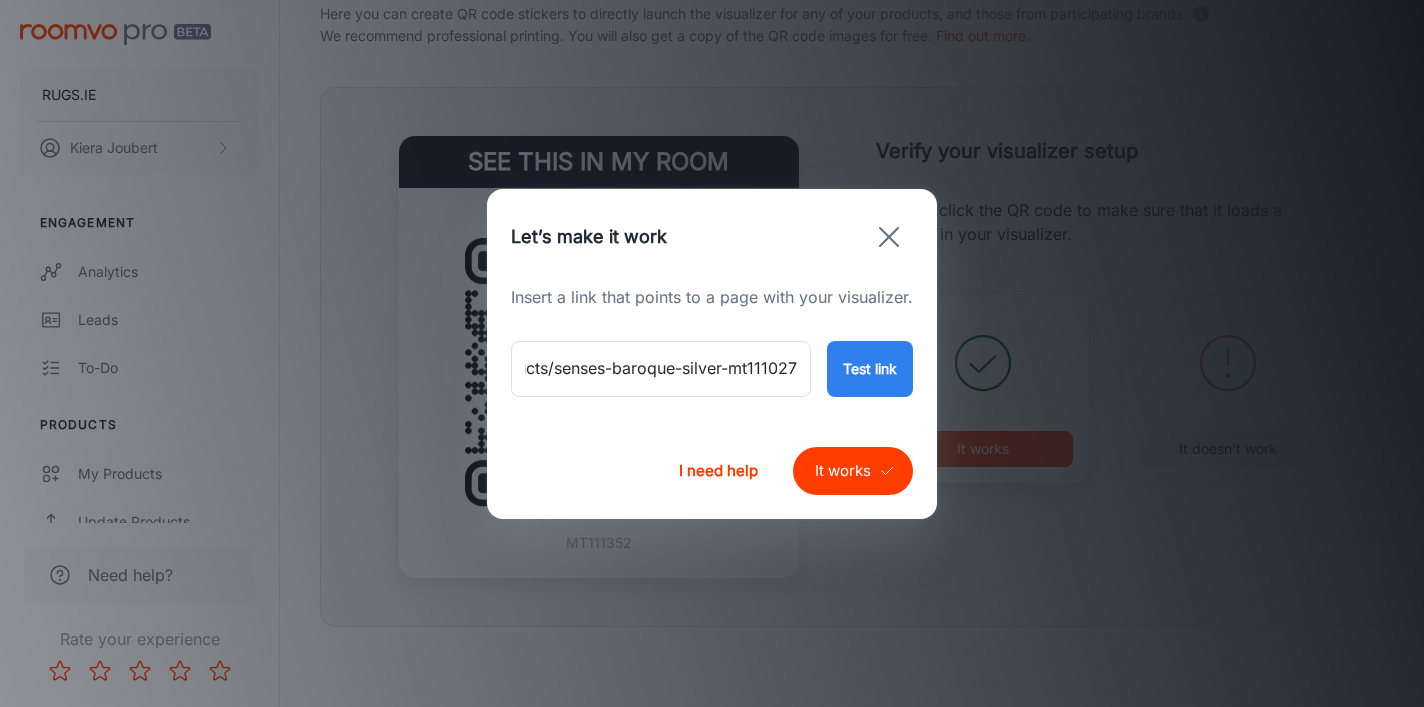 scroll, scrollTop: 0, scrollLeft: 0, axis: both 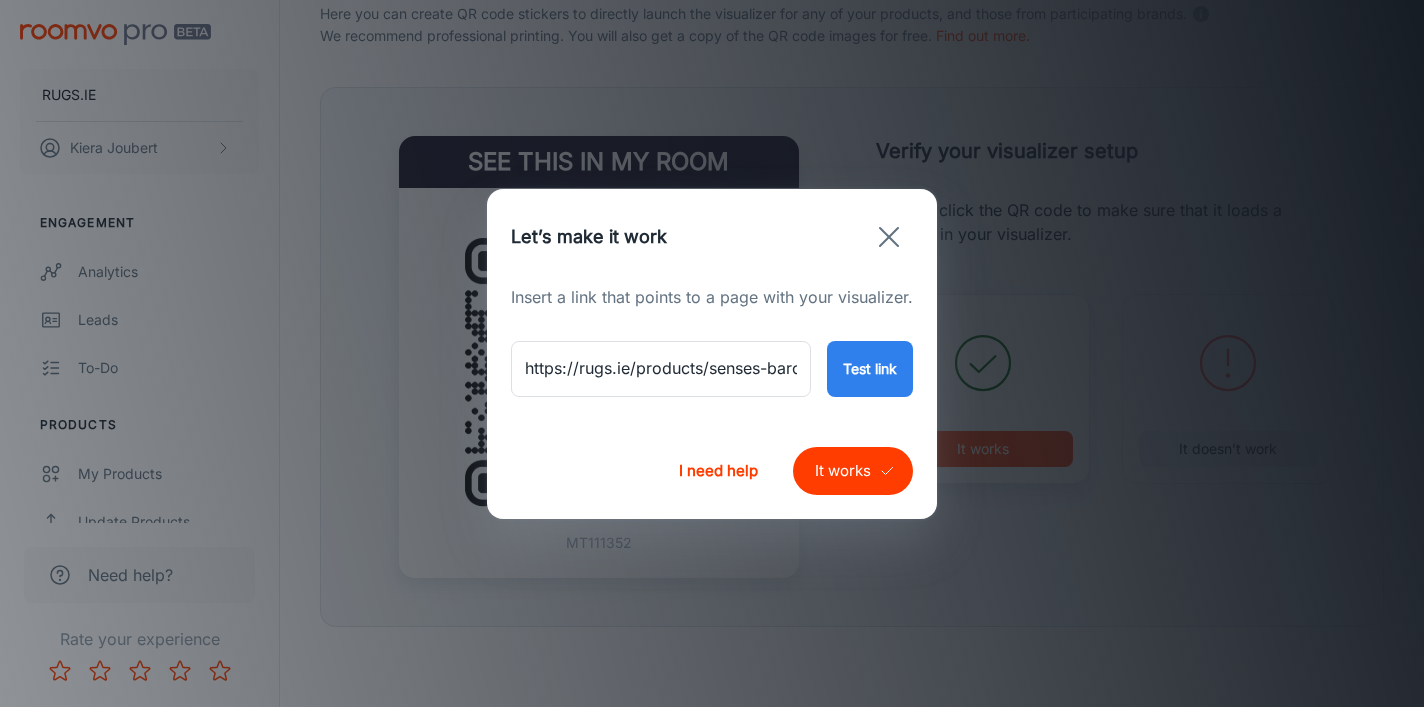 click on "It works" at bounding box center (853, 471) 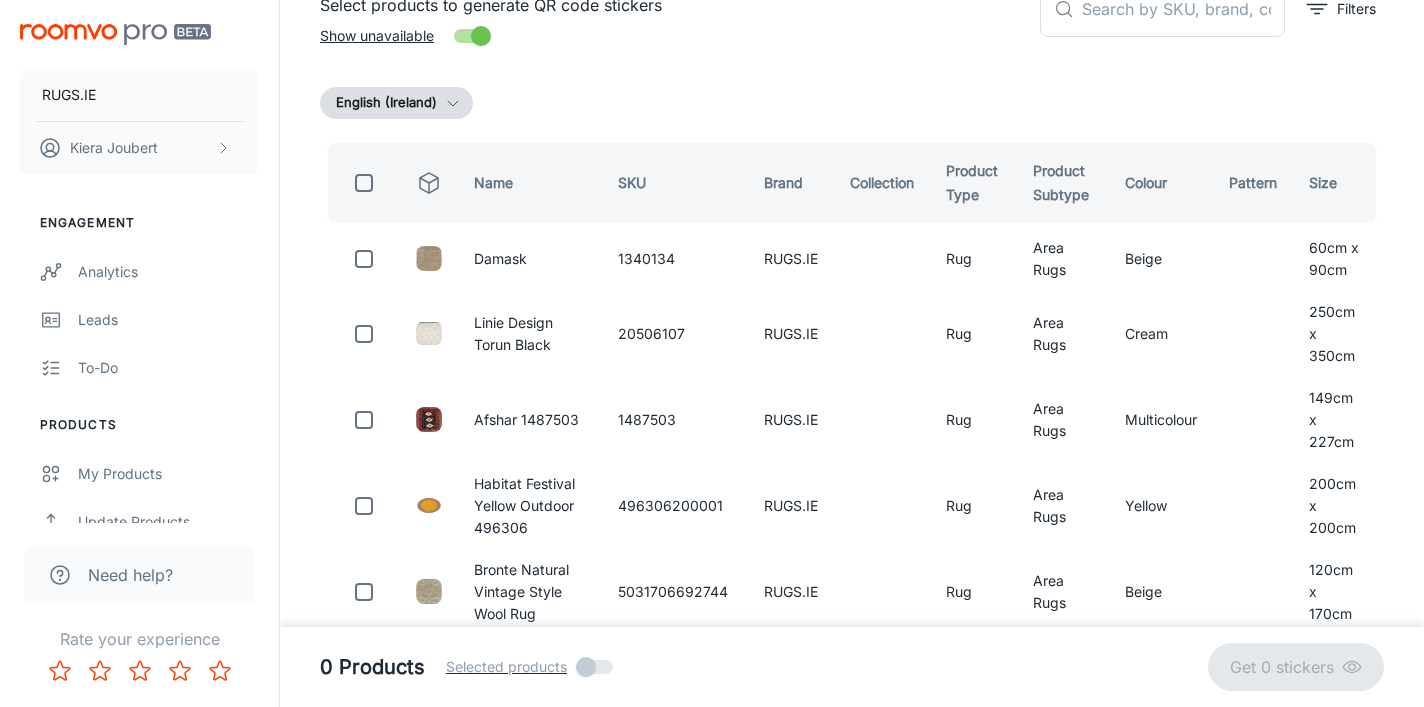 scroll, scrollTop: 0, scrollLeft: 0, axis: both 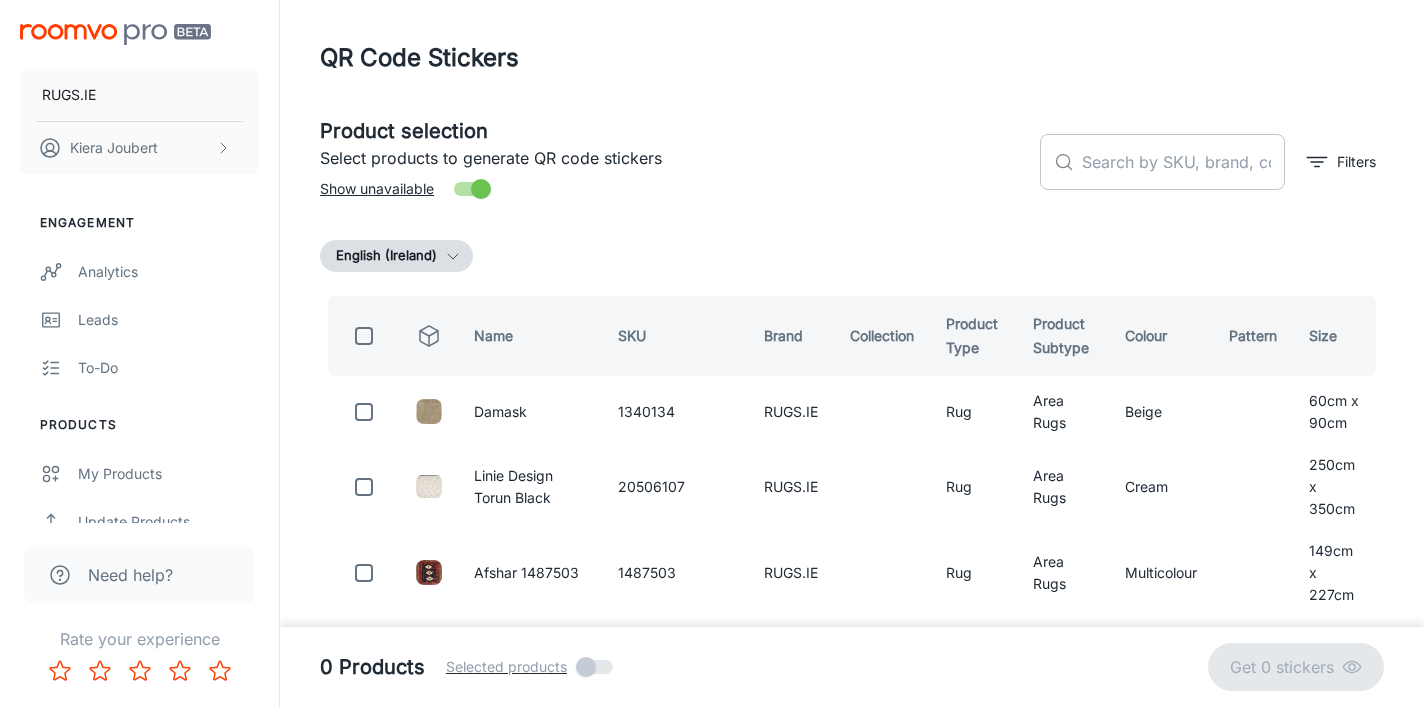 click at bounding box center (1183, 162) 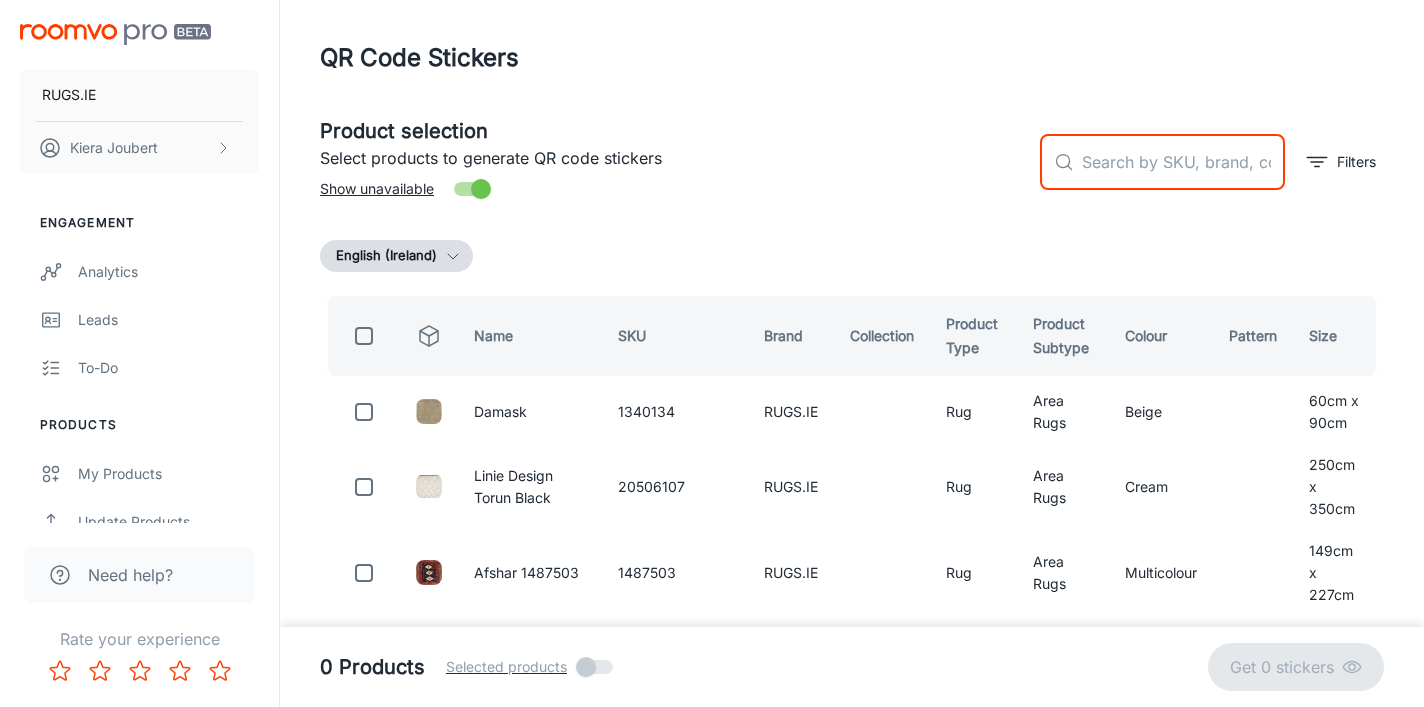 paste on "MT111027" 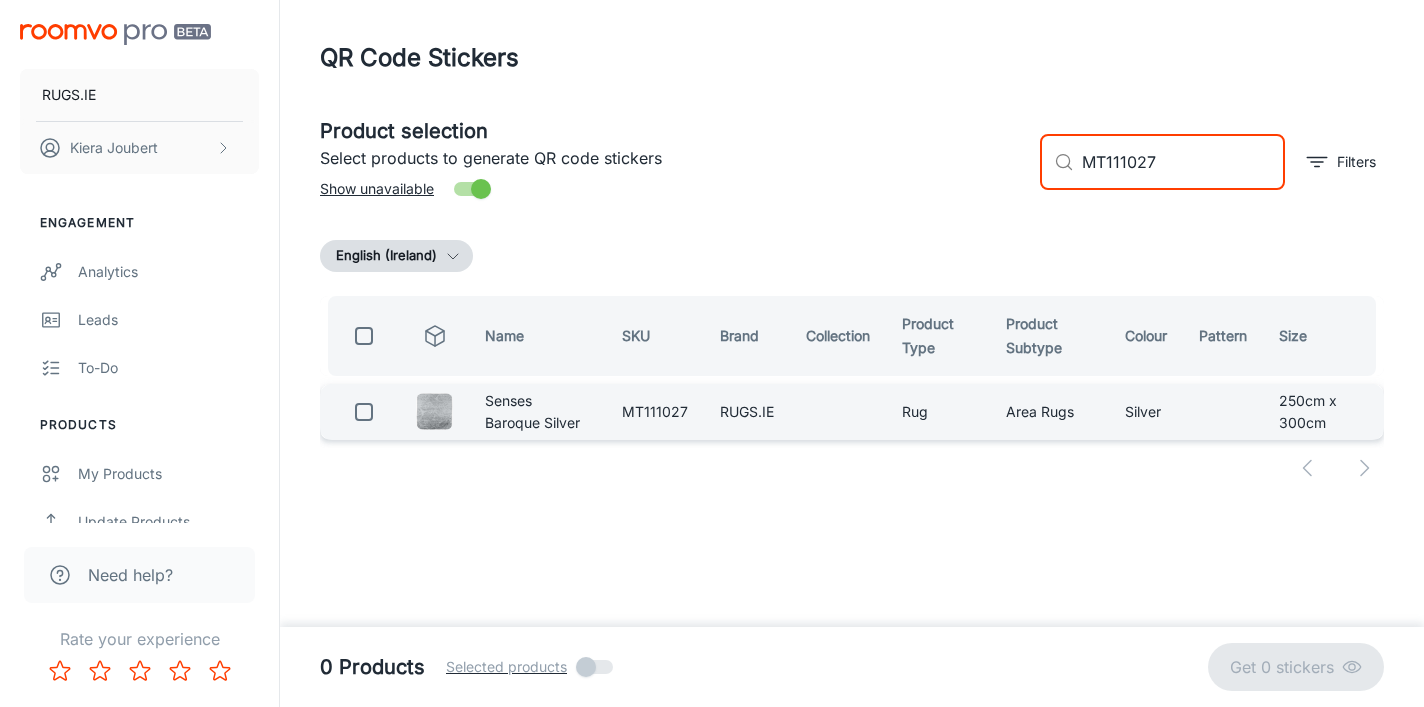 type on "MT111027" 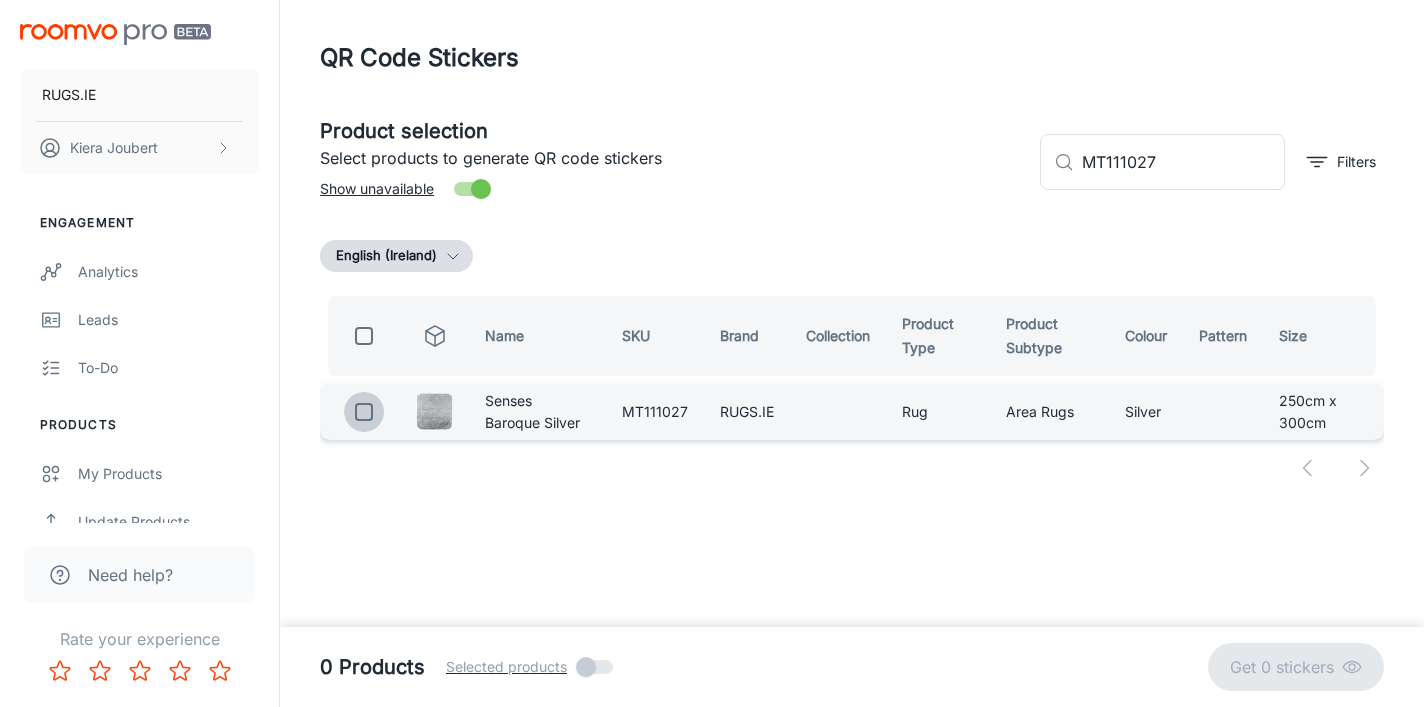 click at bounding box center (364, 412) 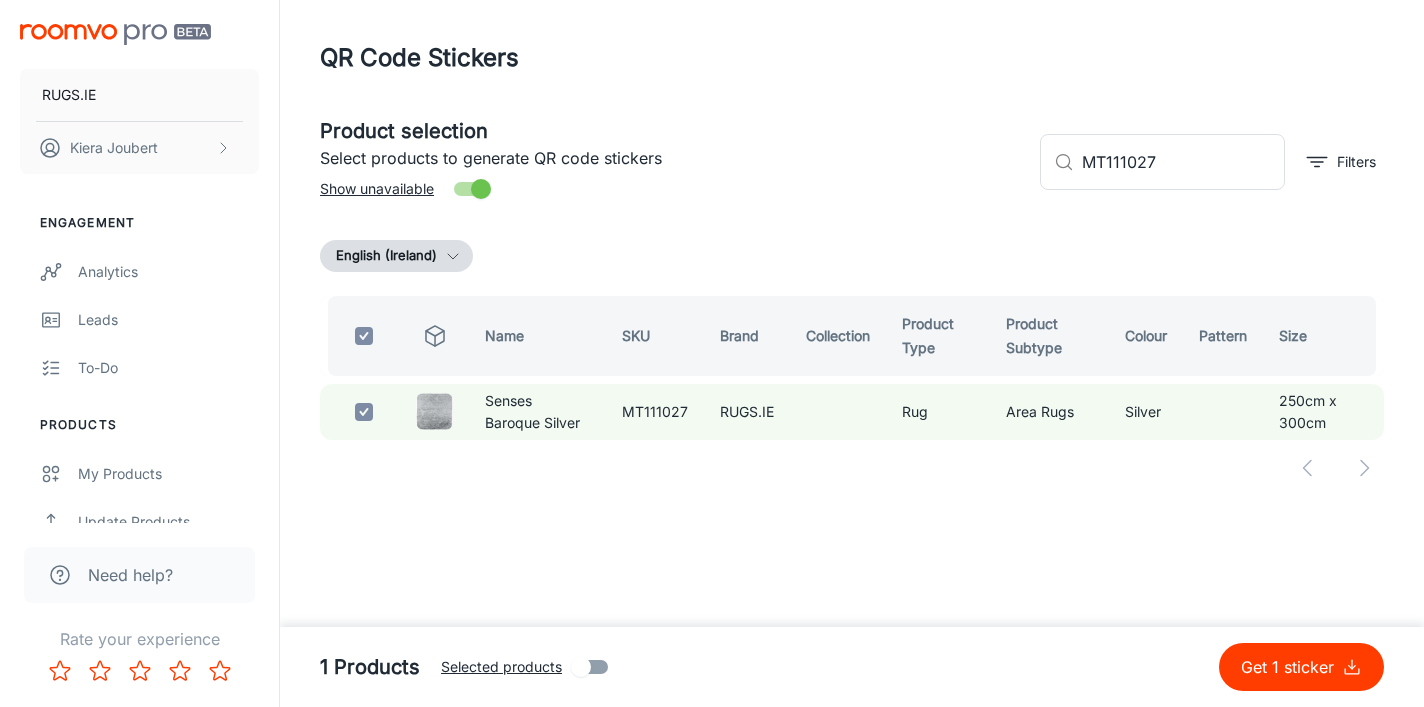 click on "Get 1 sticker" at bounding box center (1291, 667) 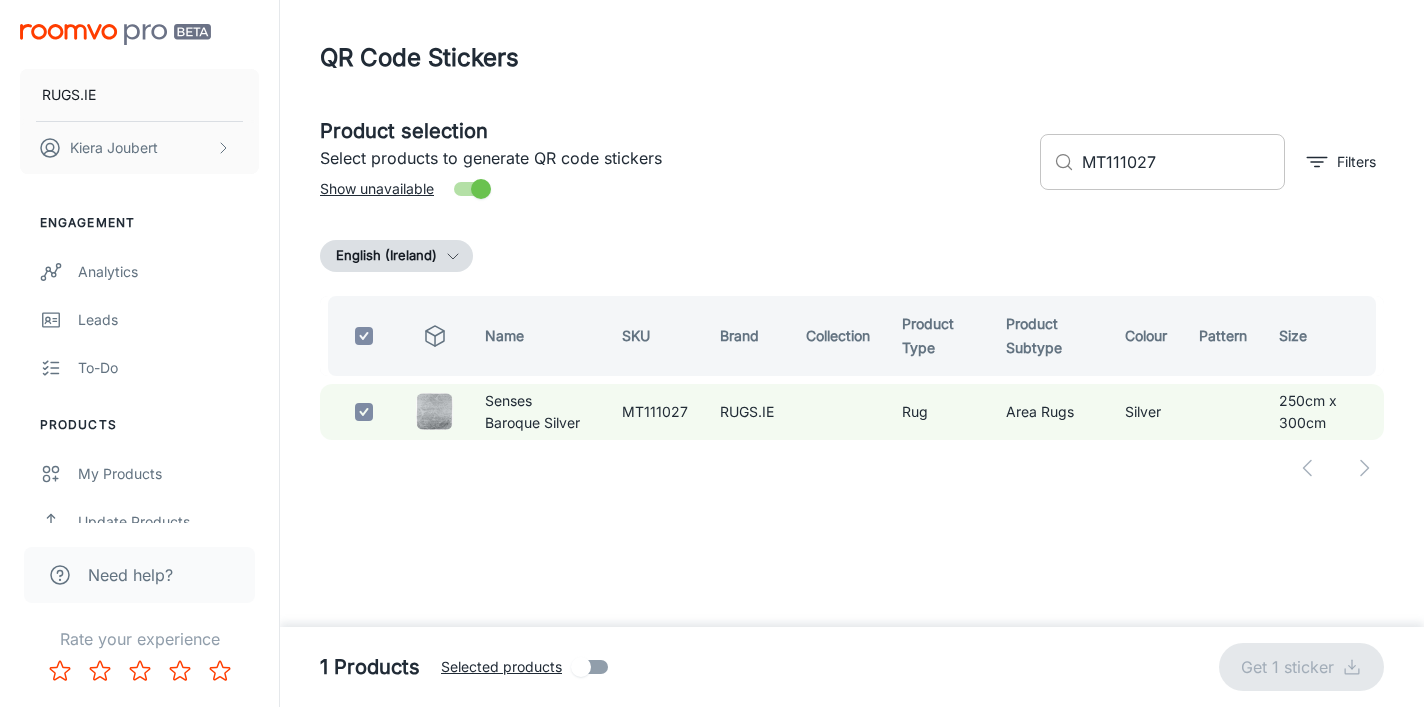 checkbox on "false" 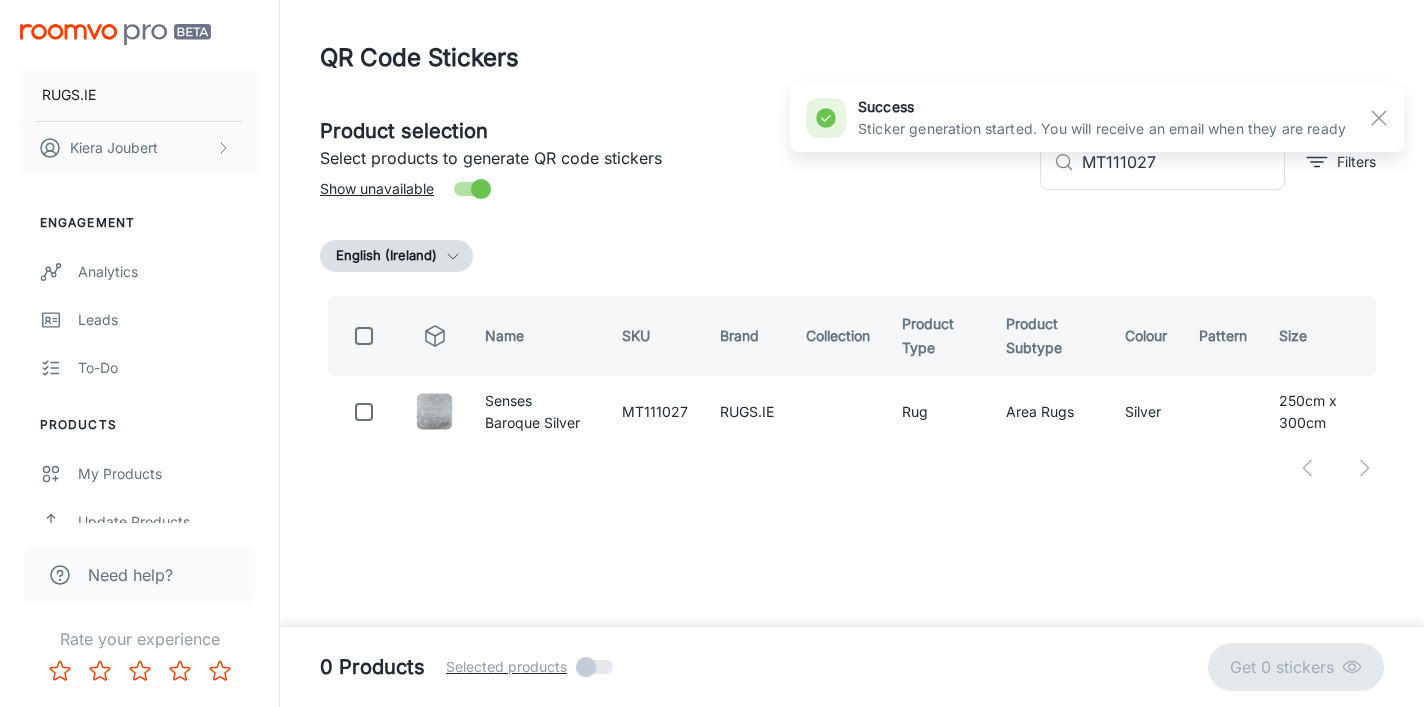 click on "QR Code Stickers" at bounding box center (852, 58) 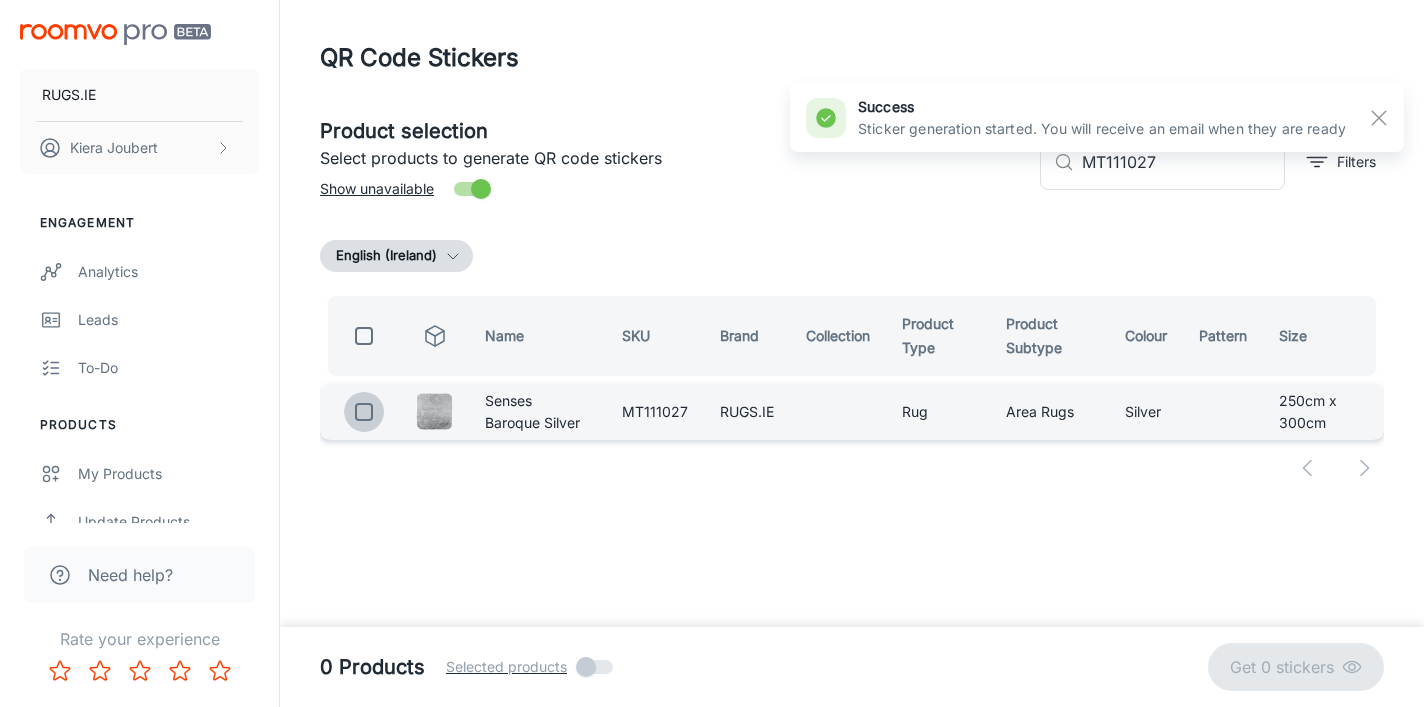 click at bounding box center [364, 412] 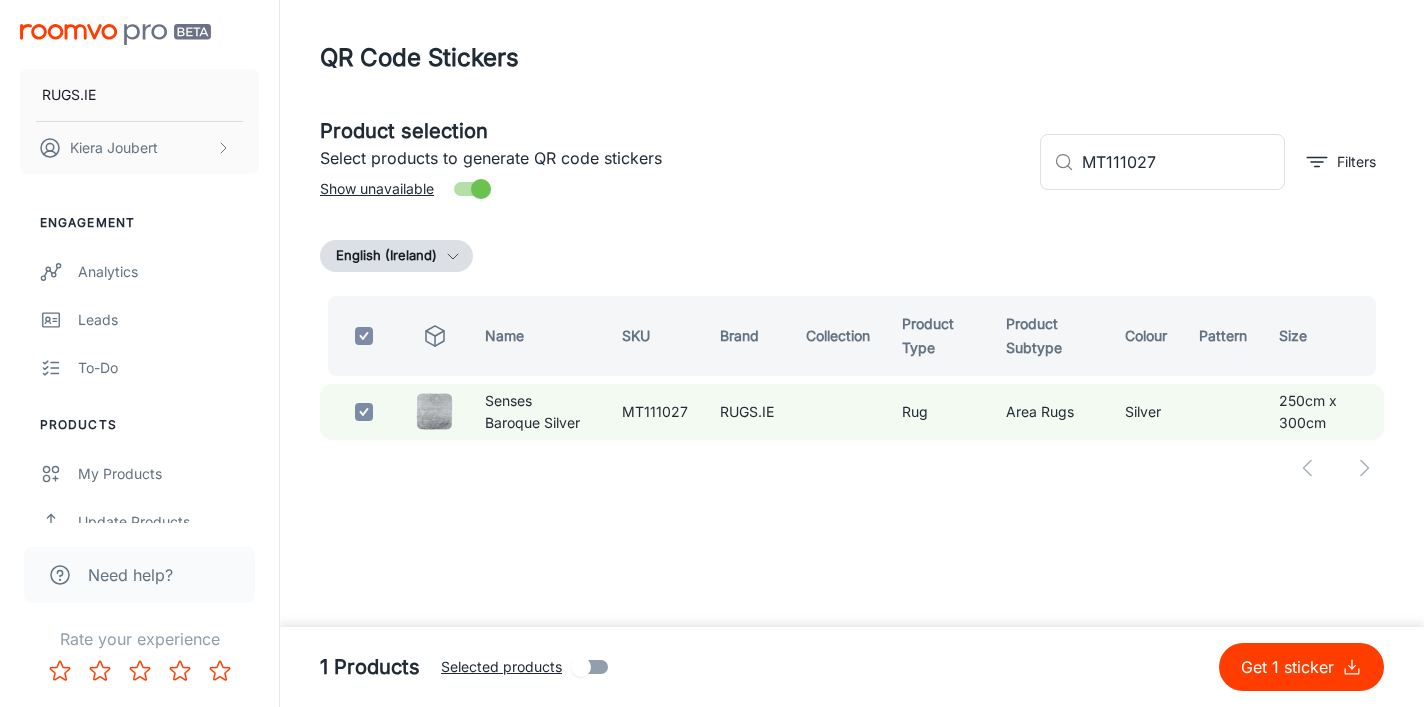 click on "Product selection Select products to generate QR code stickers Show unavailable ​ MT111027 ​ Filters English (Ireland) Name SKU Brand Collection Product Type Product Subtype Colour Pattern Size Senses Baroque Silver MT111027 RUGS.IE Rug Area Rugs Silver [SIZE] 1 Products Selected products Get 1 sticker" at bounding box center (852, 302) 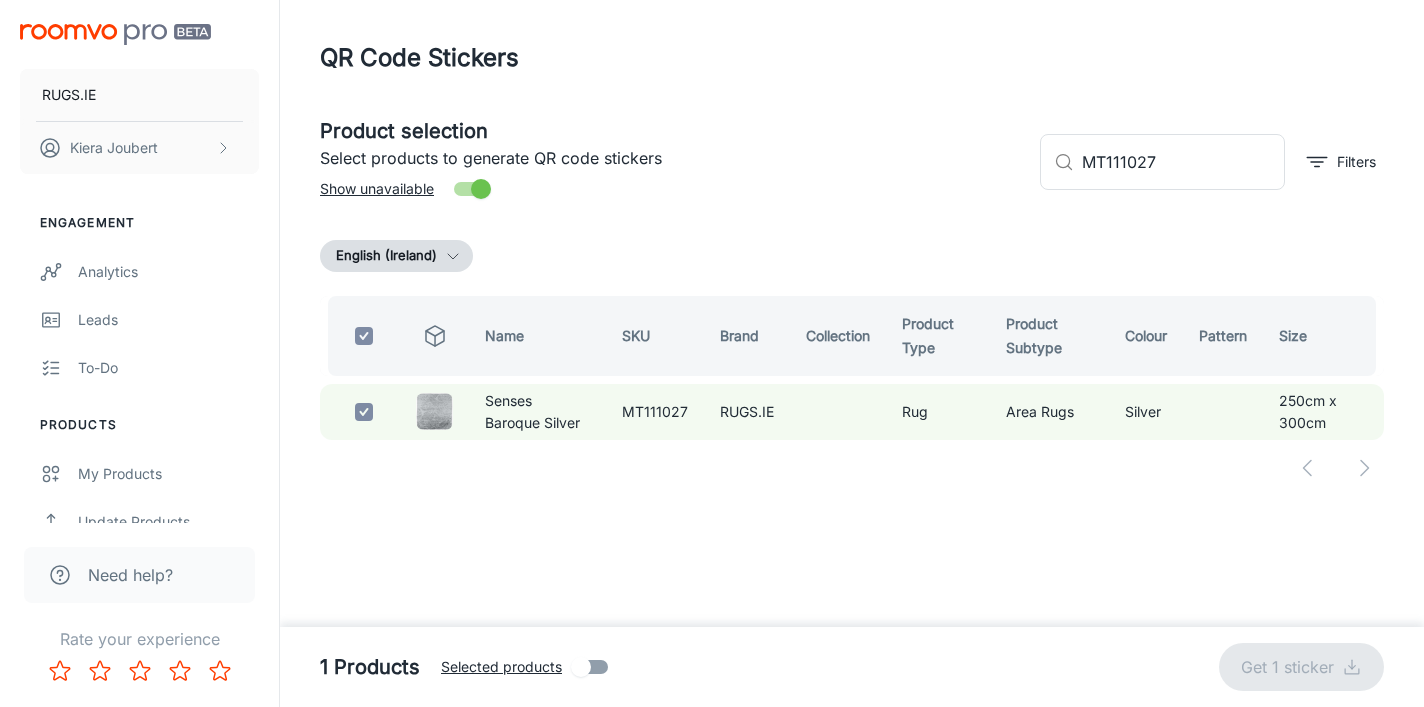 checkbox on "false" 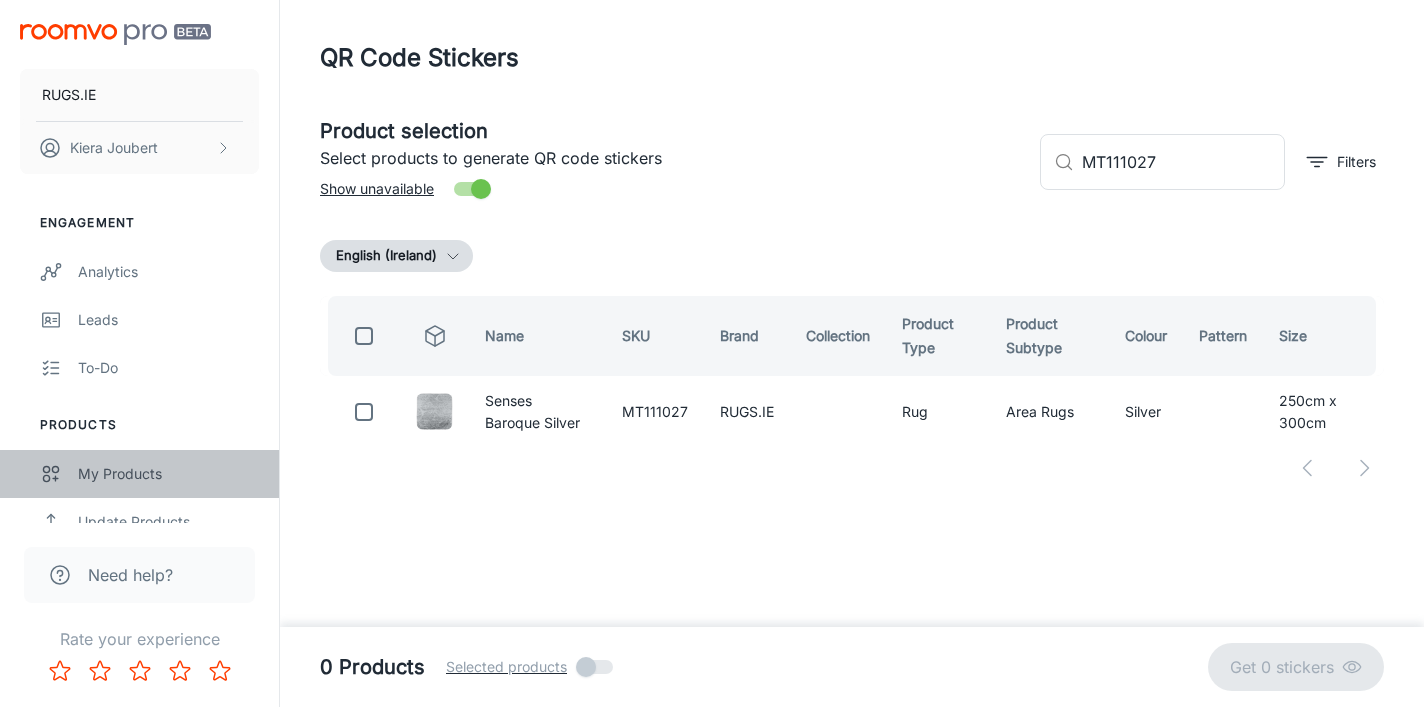 click on "My Products" at bounding box center (168, 474) 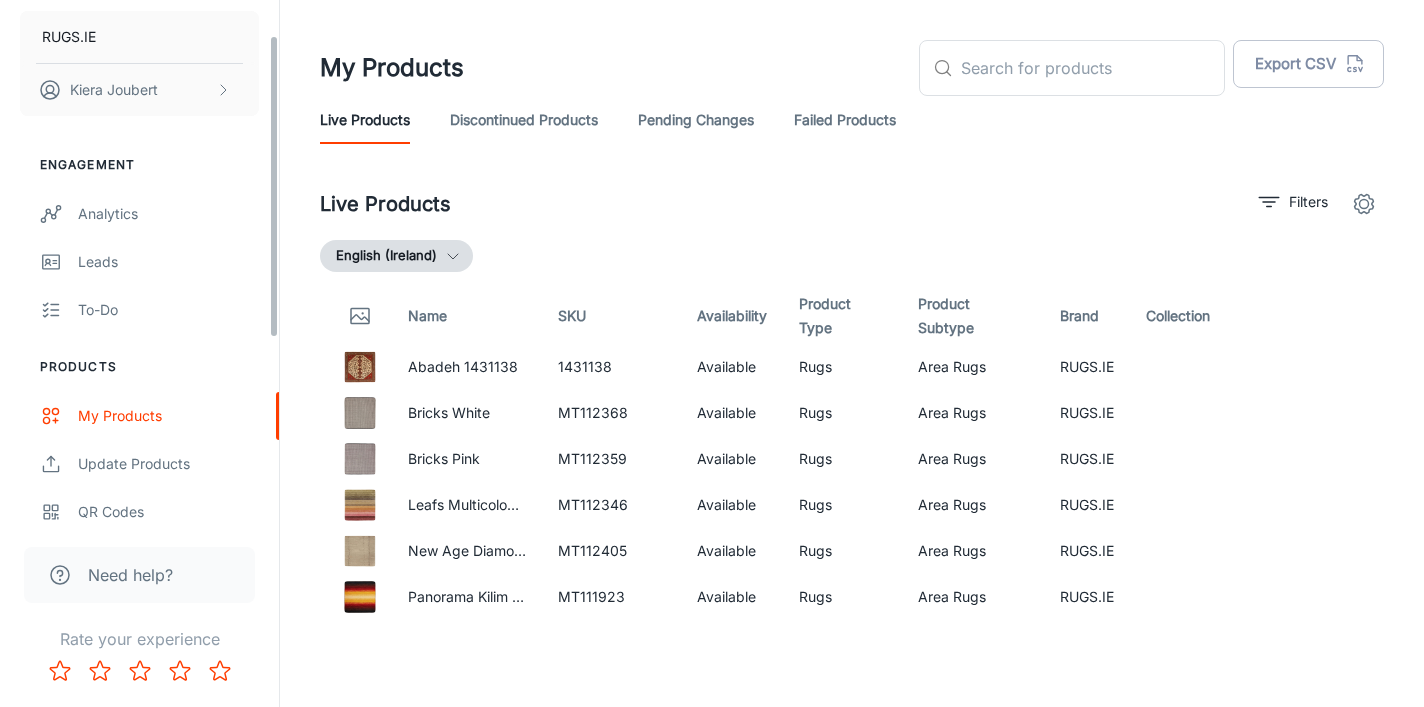 scroll, scrollTop: 61, scrollLeft: 0, axis: vertical 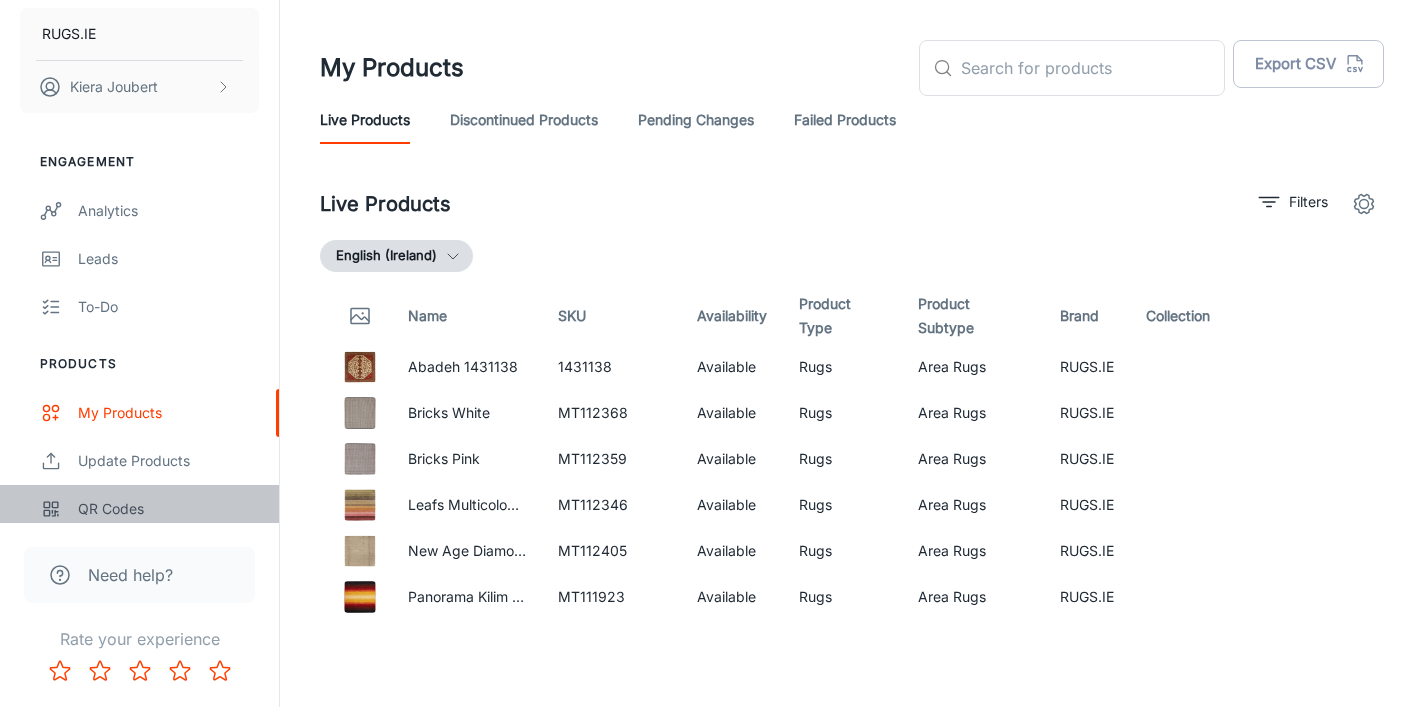 click on "QR Codes" at bounding box center (168, 509) 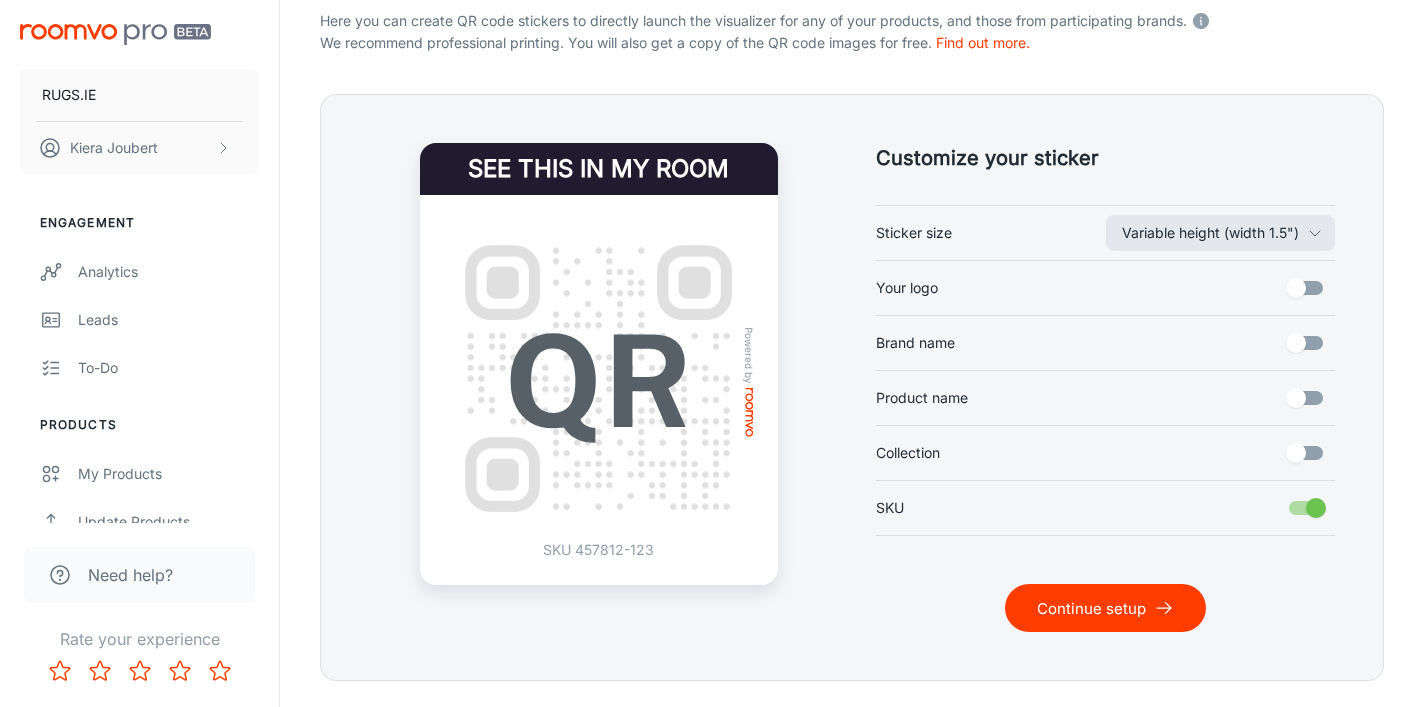 scroll, scrollTop: 440, scrollLeft: 0, axis: vertical 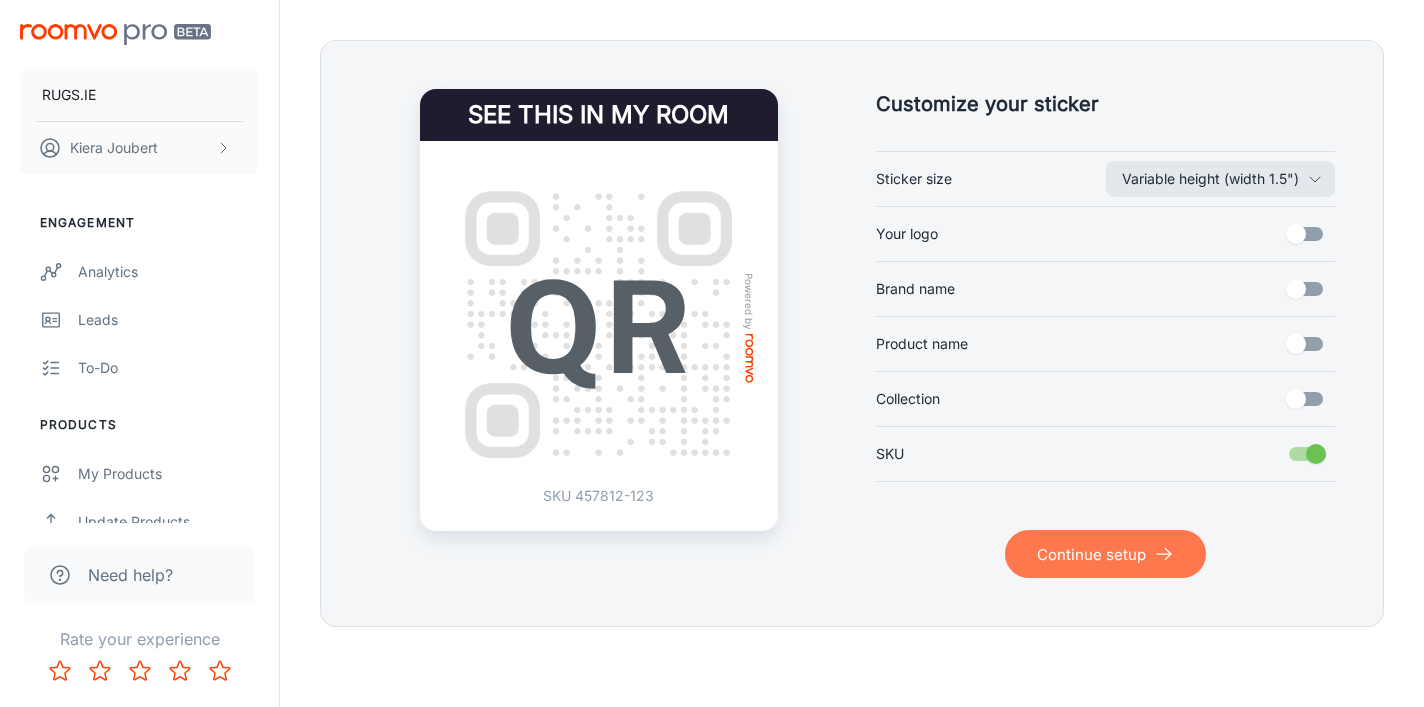 click 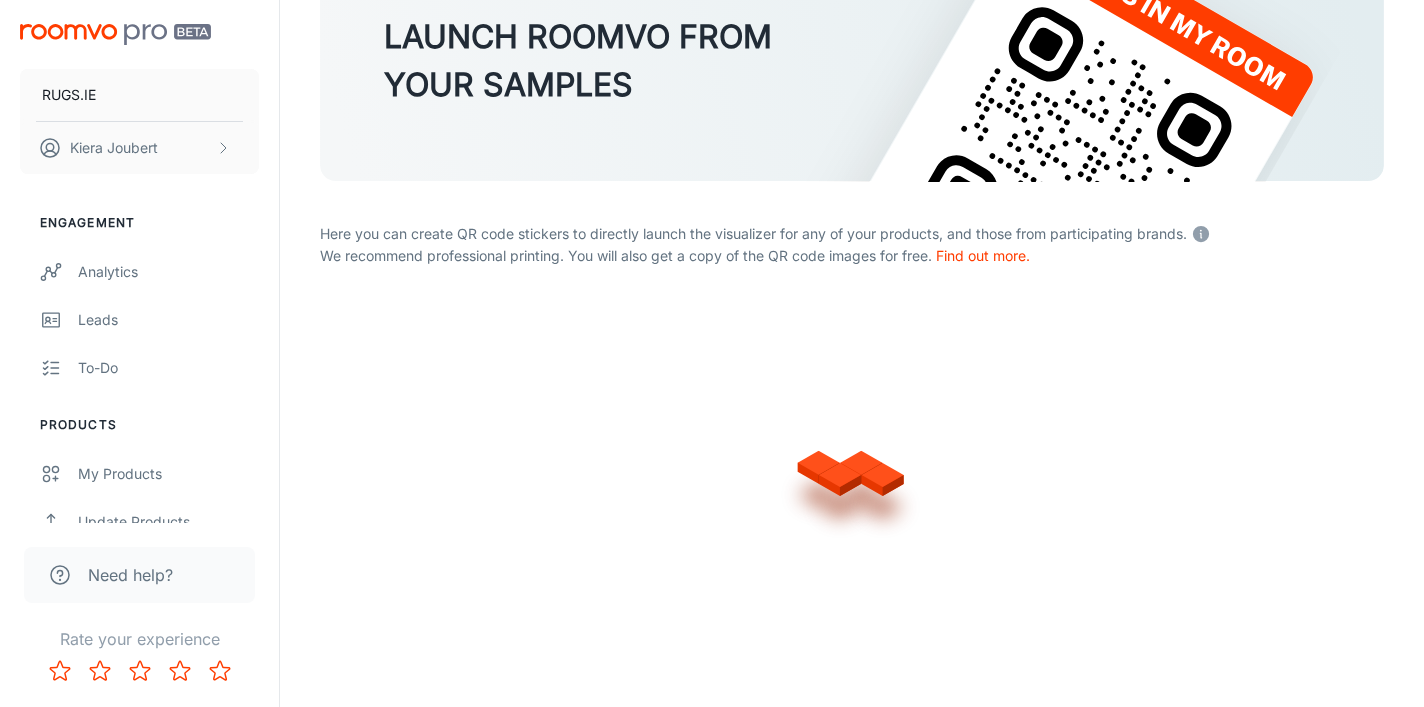 scroll, scrollTop: 393, scrollLeft: 0, axis: vertical 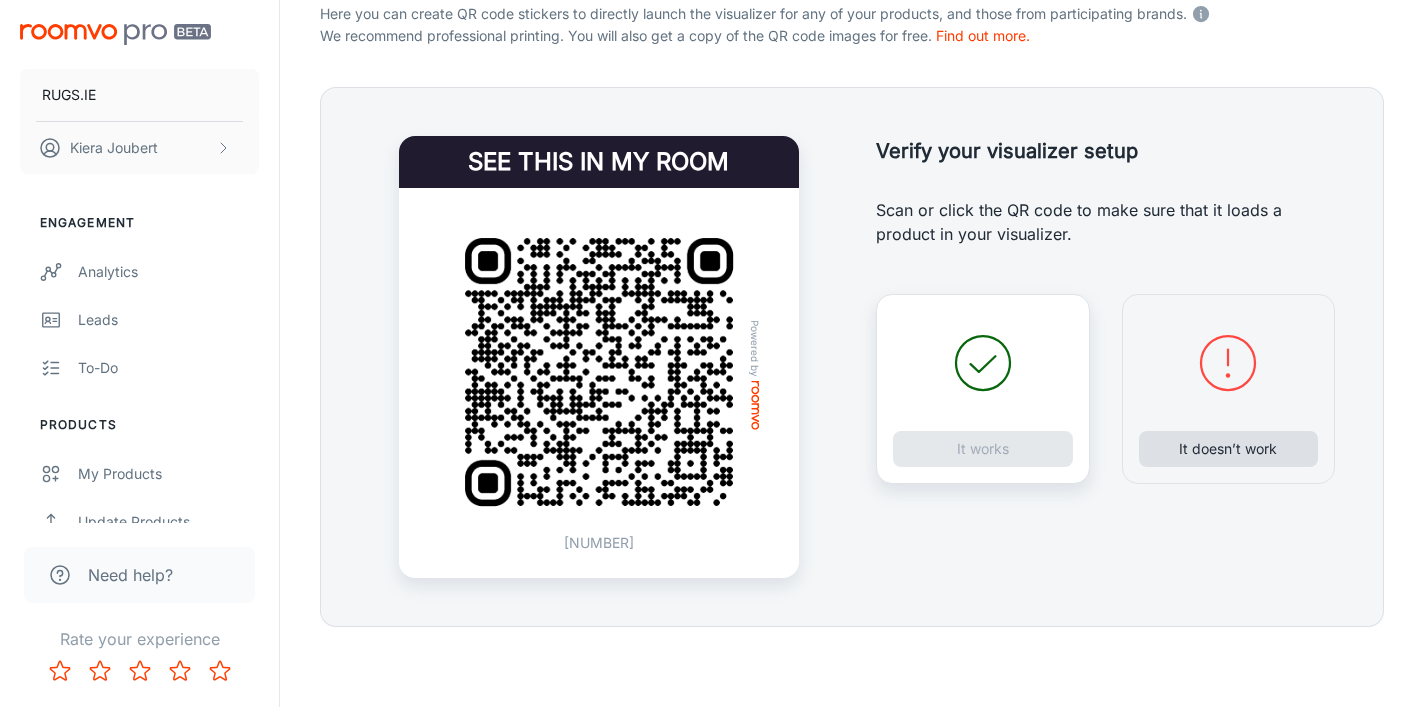 click on "It doesn’t work" at bounding box center (1229, 449) 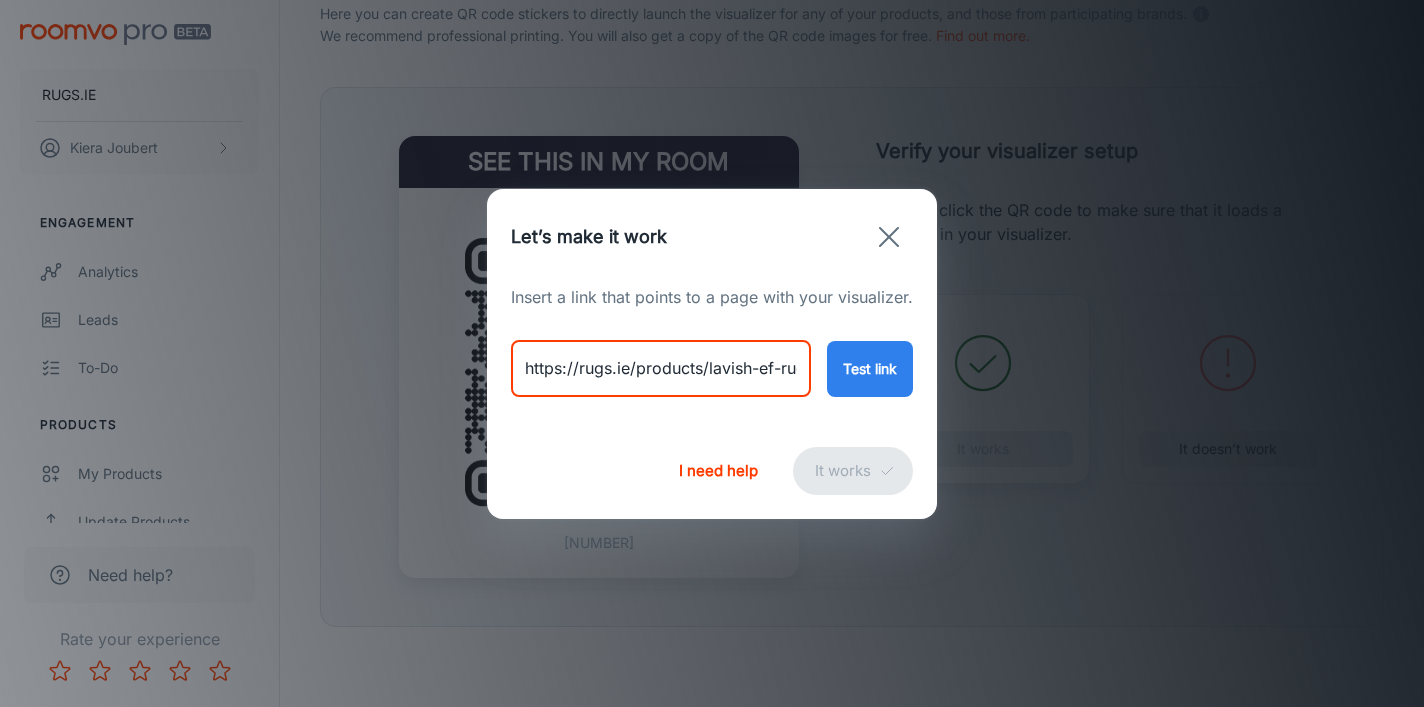 click on "https://rugs.ie/products/lavish-ef-rug-12710715" at bounding box center [661, 369] 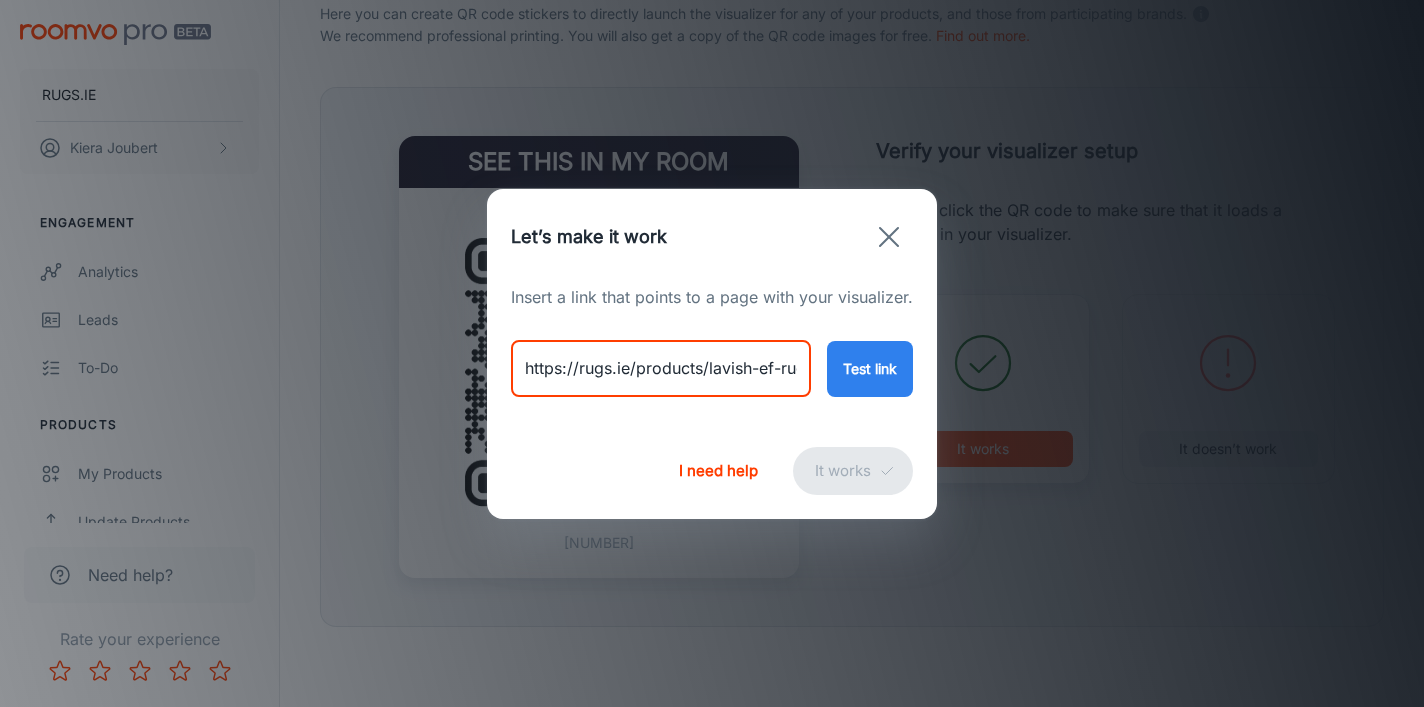 paste on "skellig-rug" 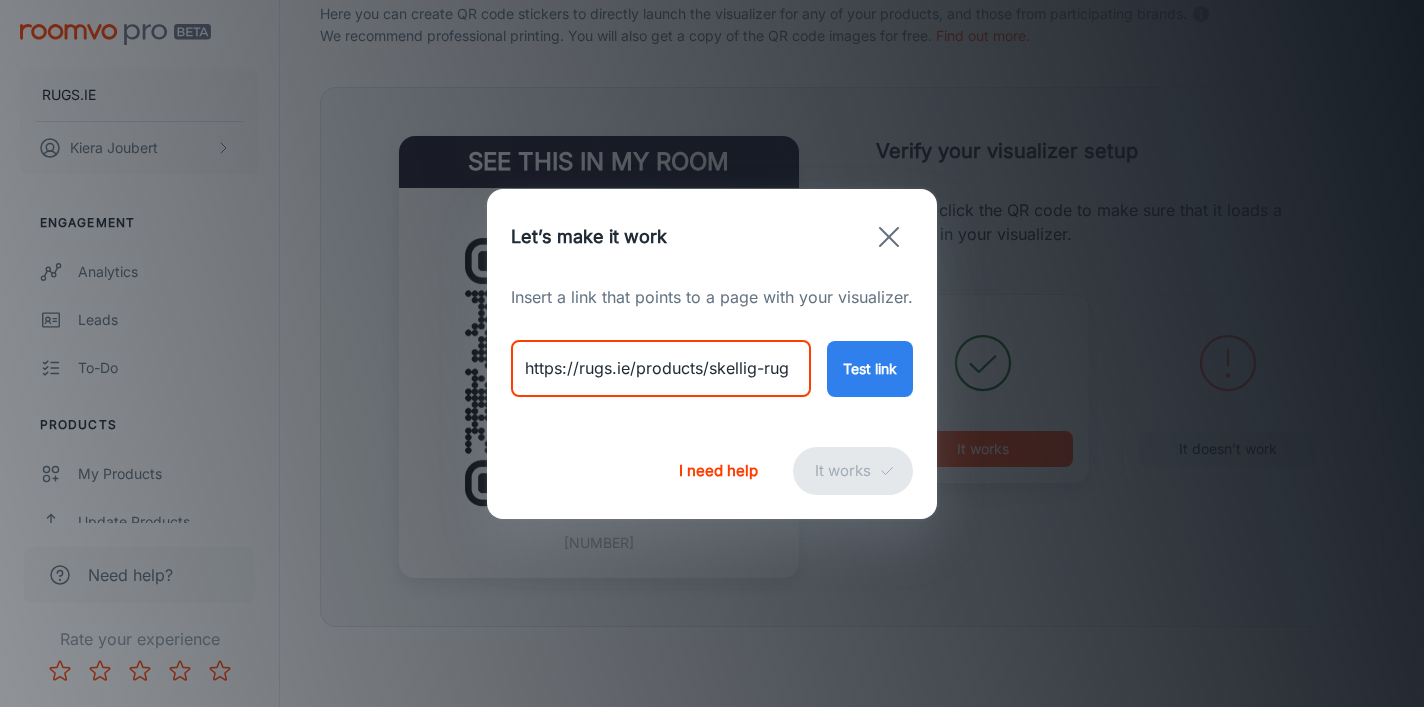 type on "https://rugs.ie/products/skellig-rug" 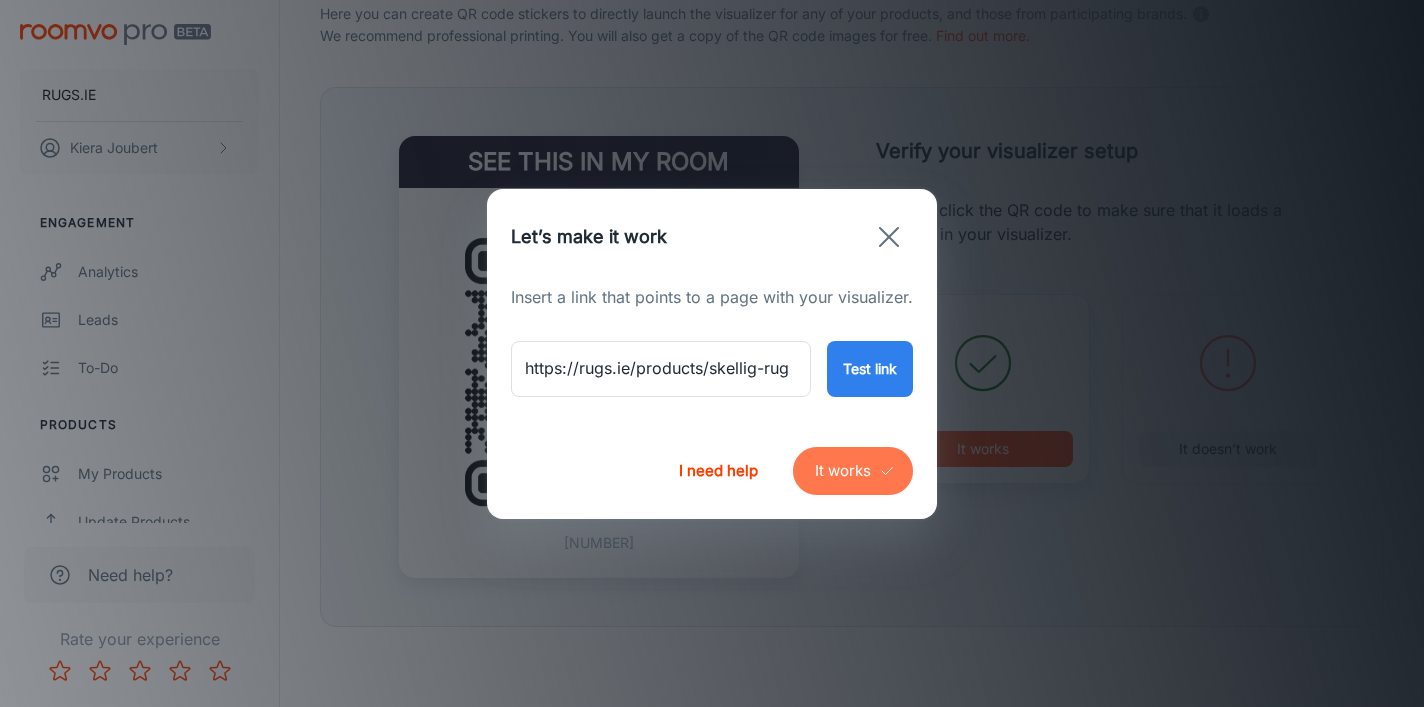 click on "It works" at bounding box center (853, 471) 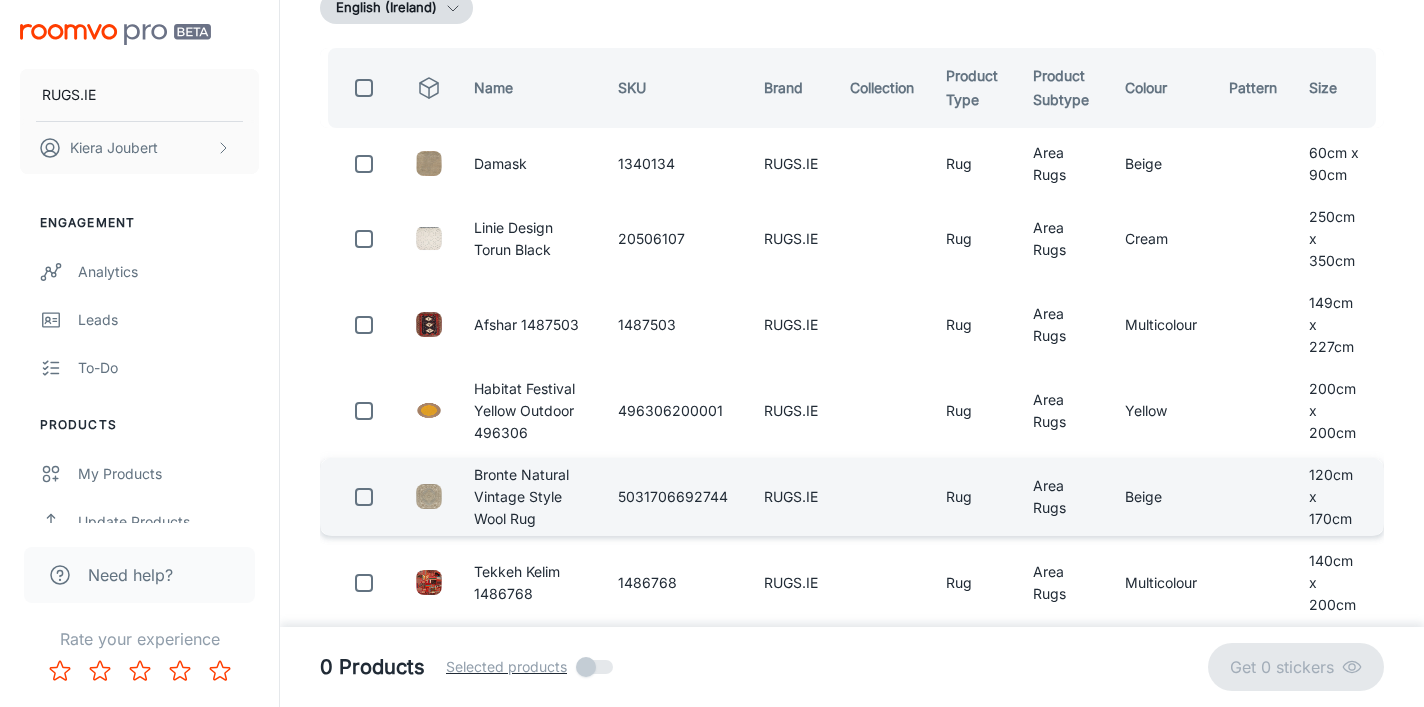 scroll, scrollTop: 0, scrollLeft: 0, axis: both 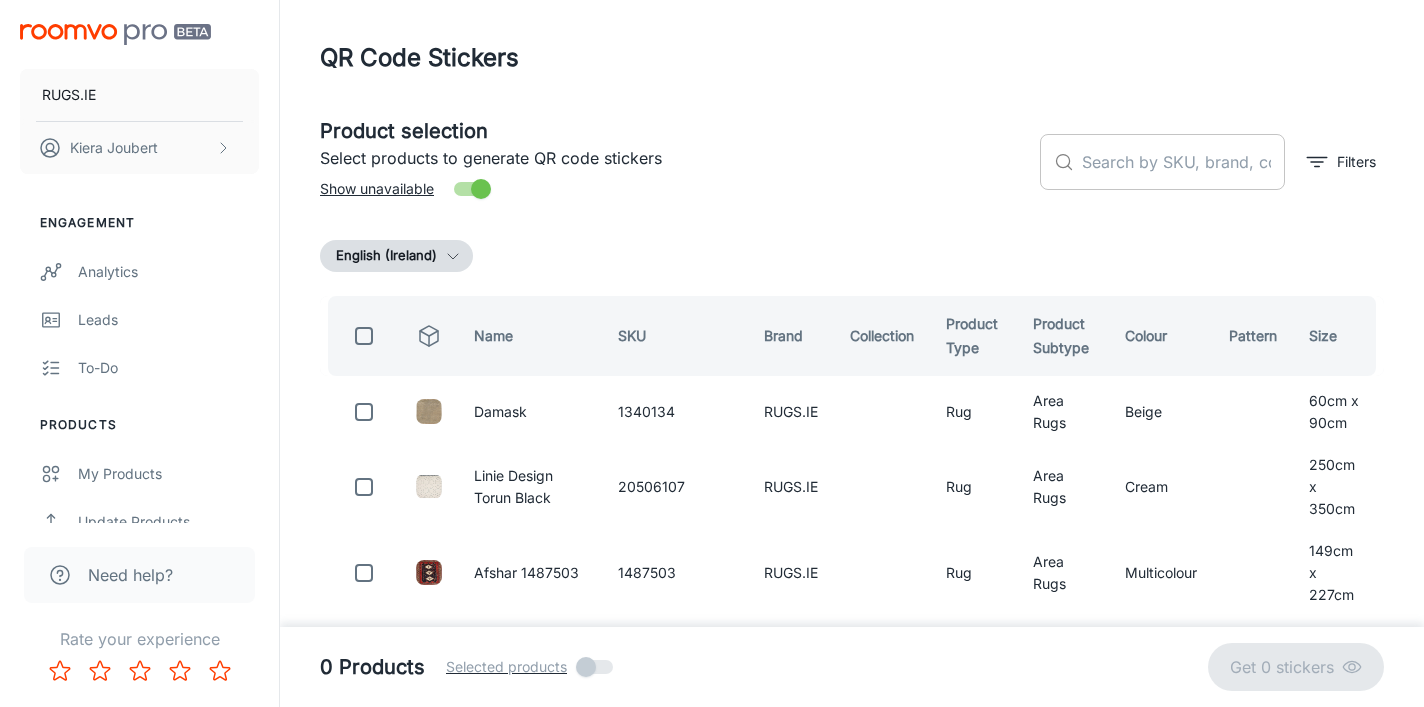 click at bounding box center (1183, 162) 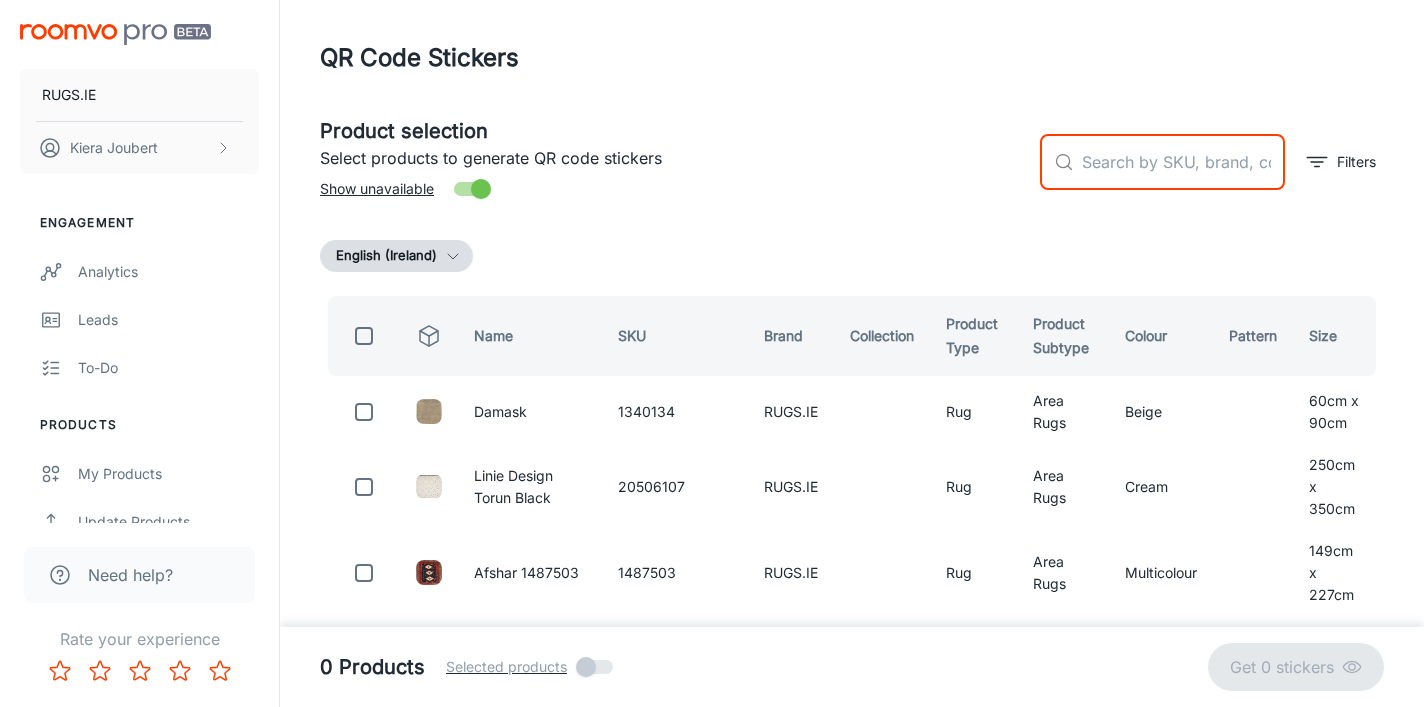 paste on "[PHONE]" 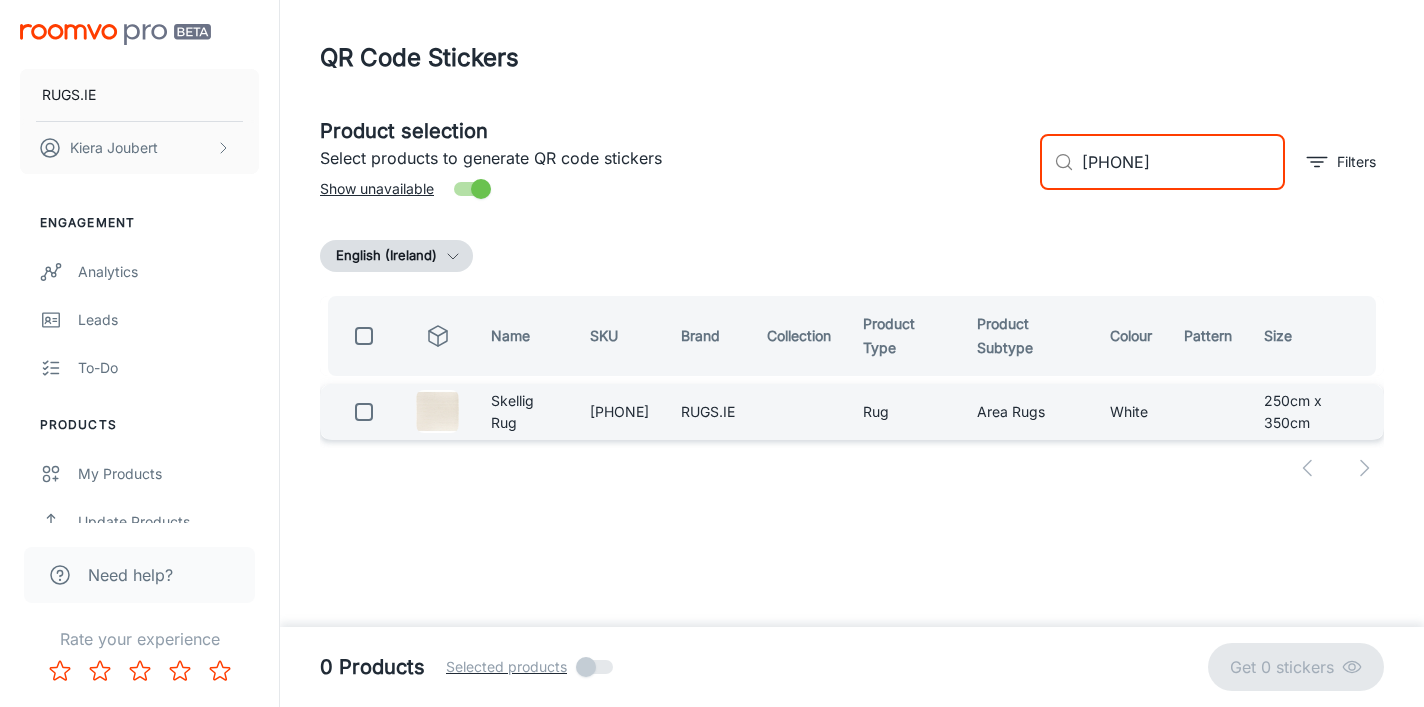 type on "[PHONE]" 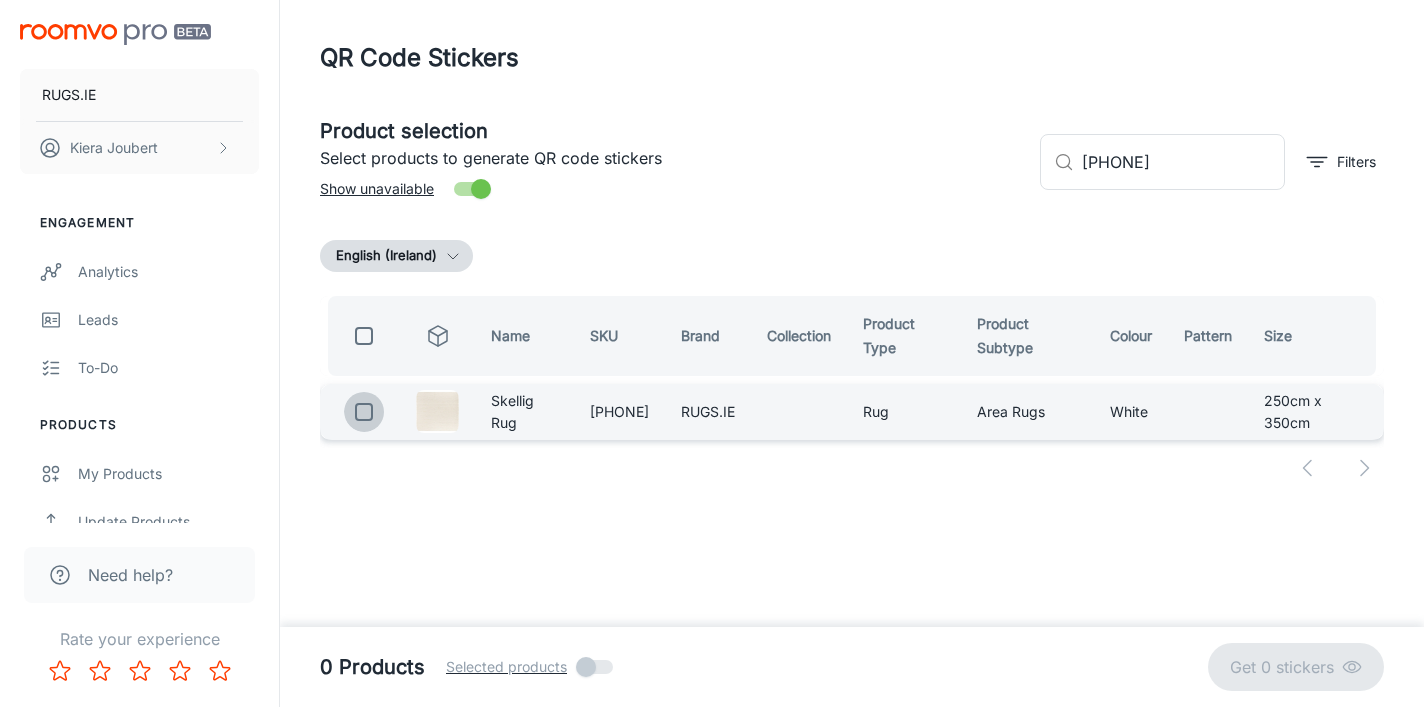 click at bounding box center [364, 412] 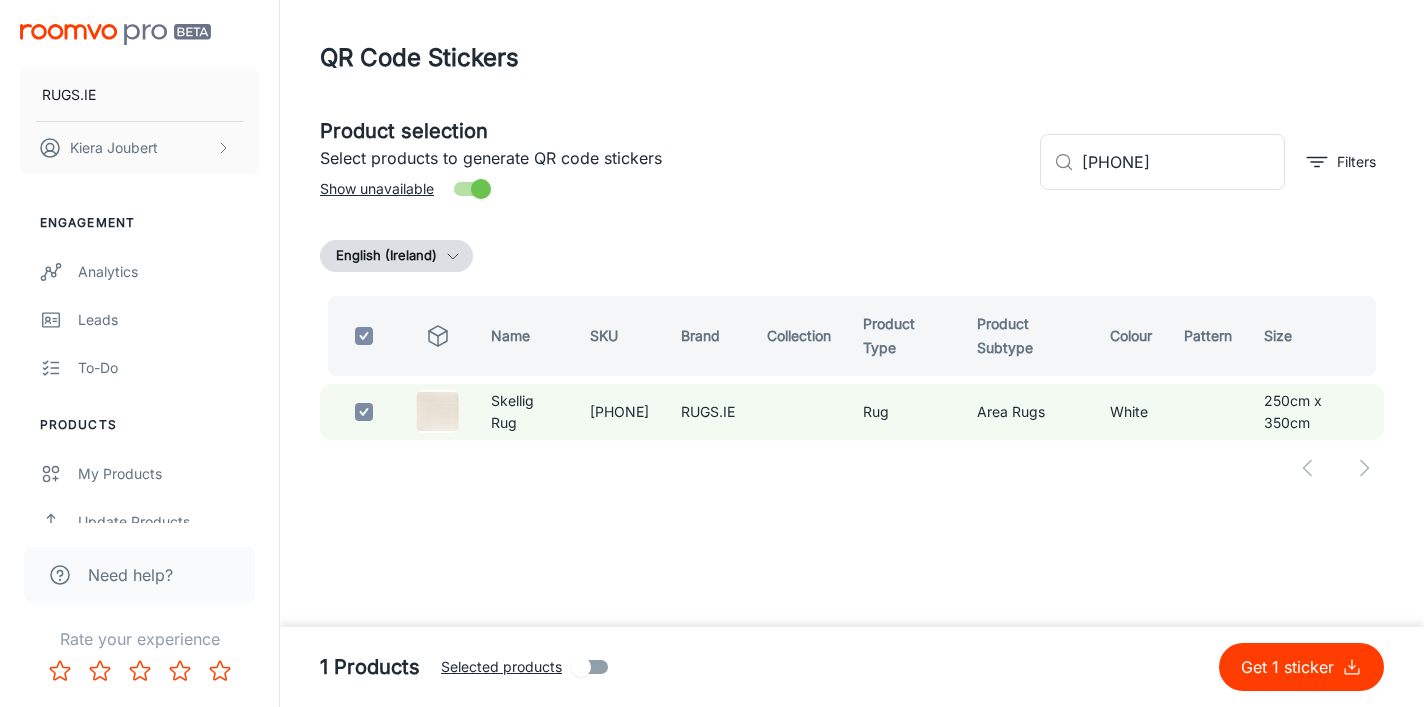 click on "Get 1 sticker" at bounding box center (1291, 667) 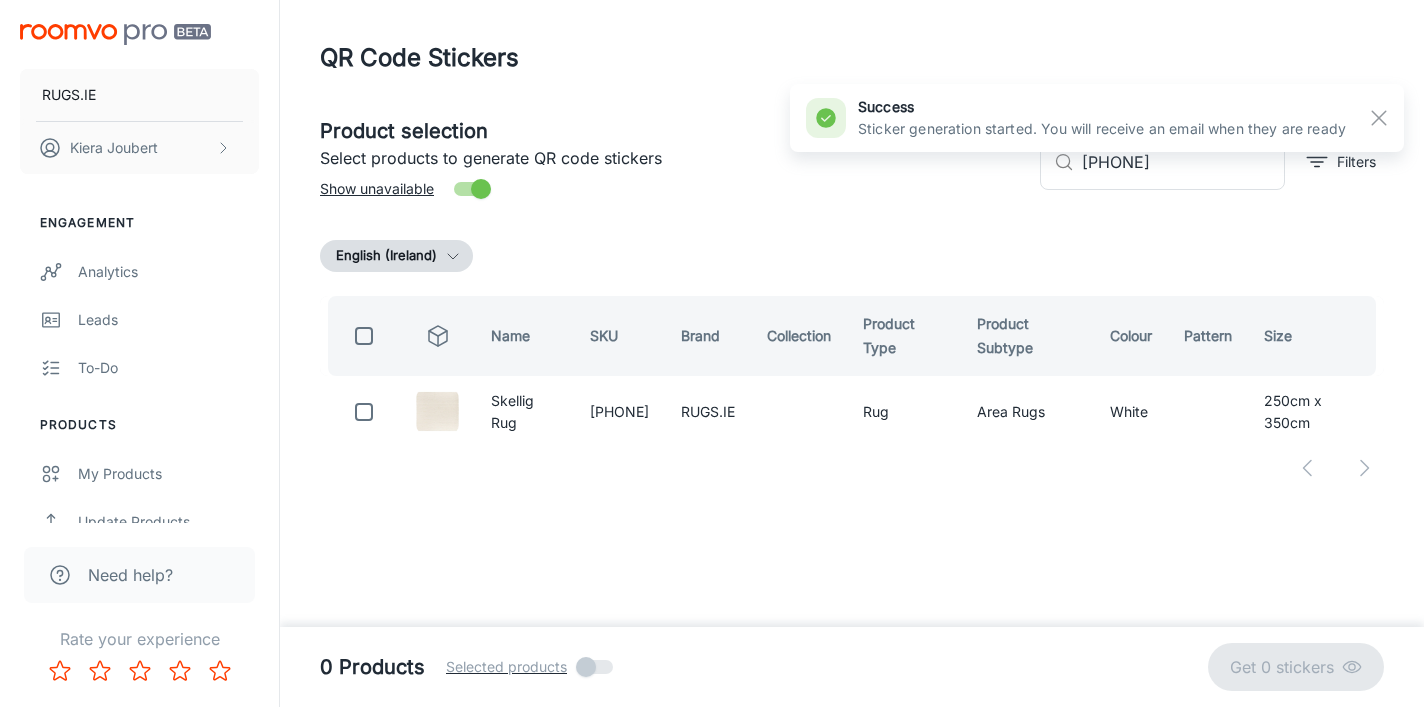 checkbox on "false" 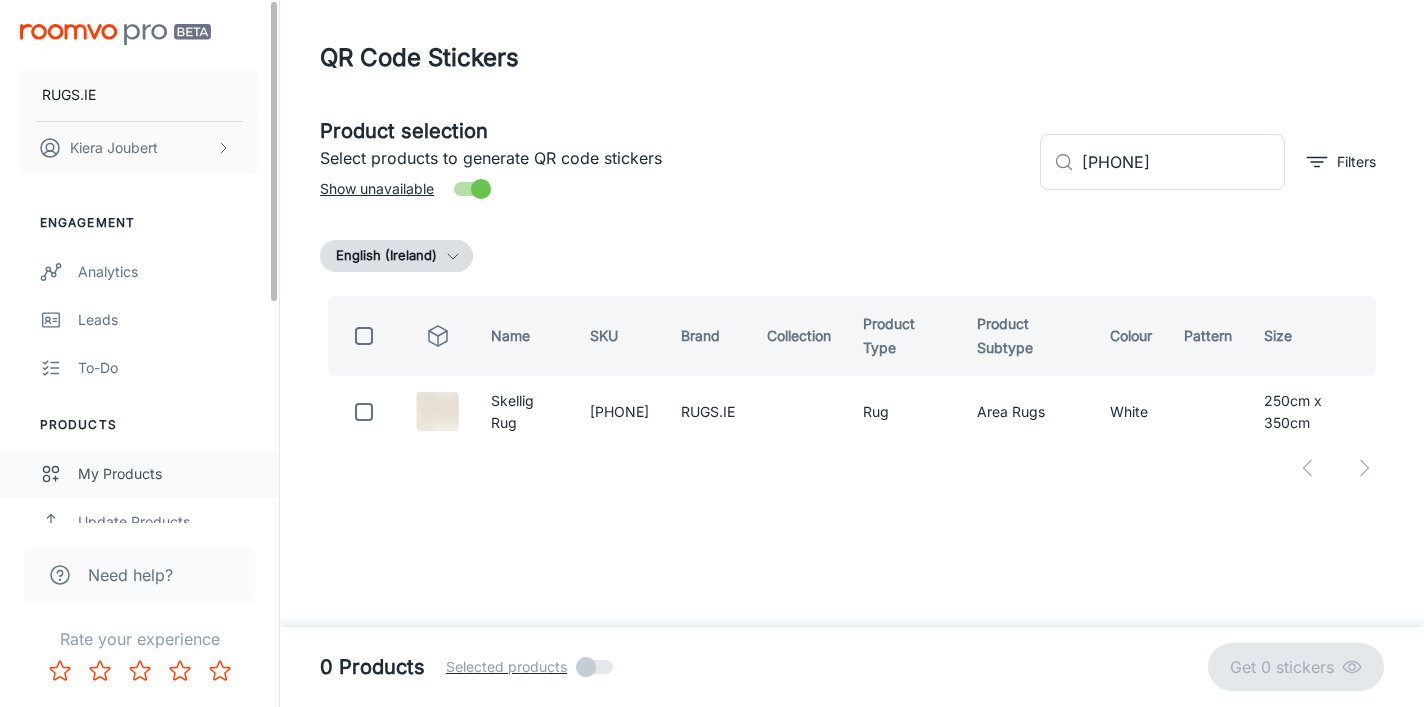 click on "My Products" at bounding box center [168, 474] 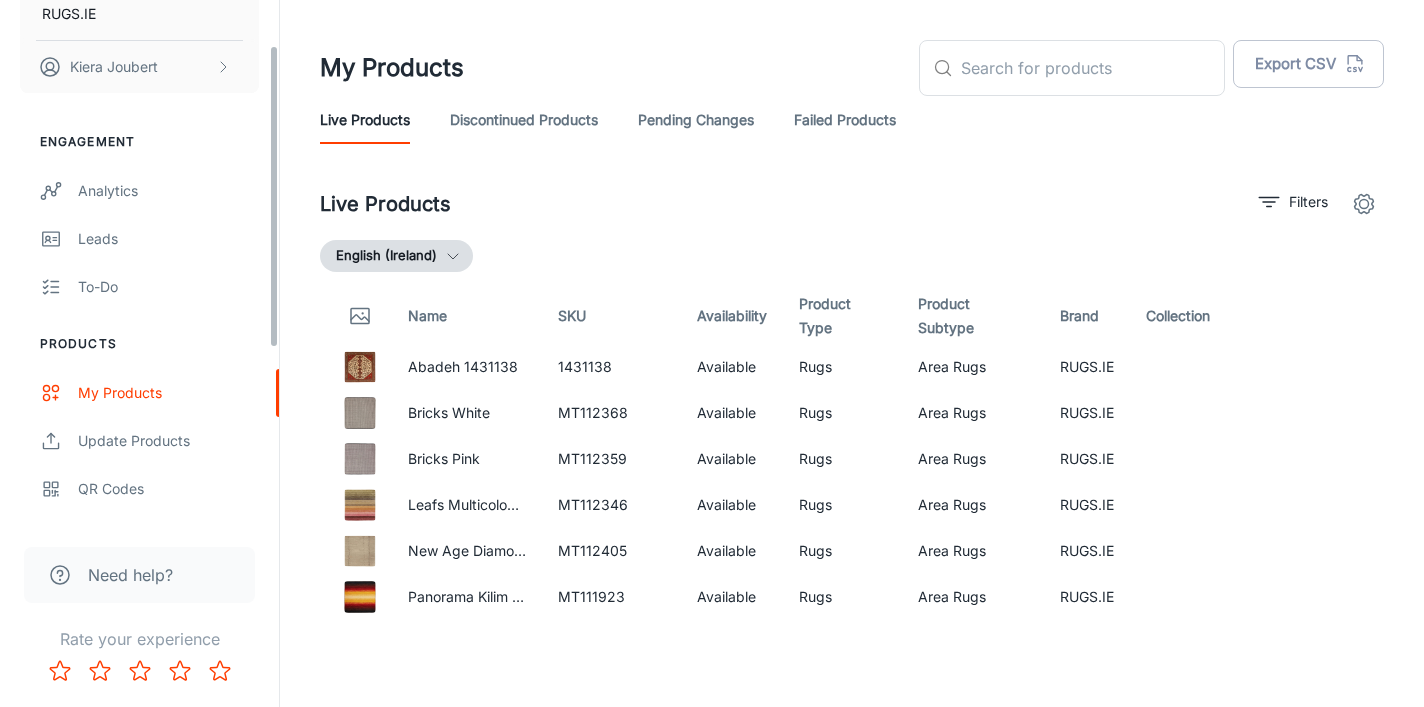 scroll, scrollTop: 95, scrollLeft: 0, axis: vertical 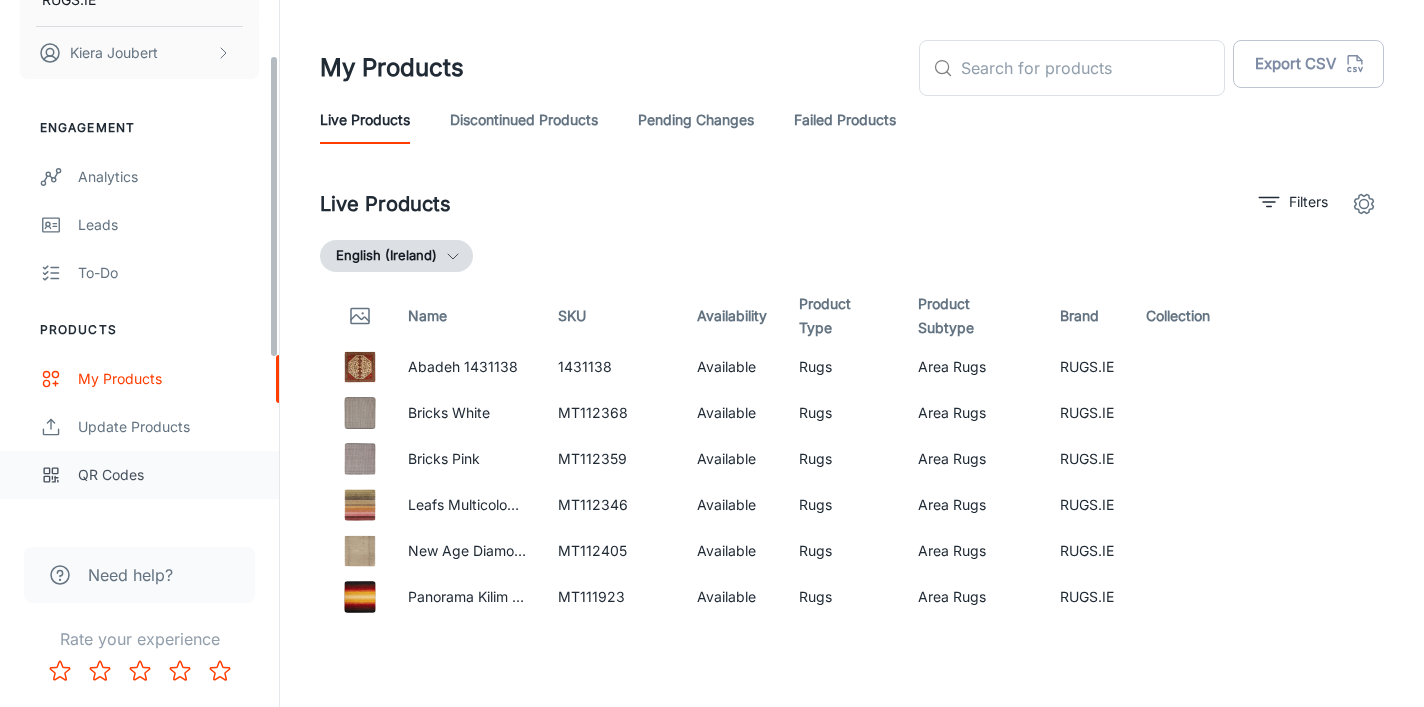 click on "QR Codes" at bounding box center (168, 475) 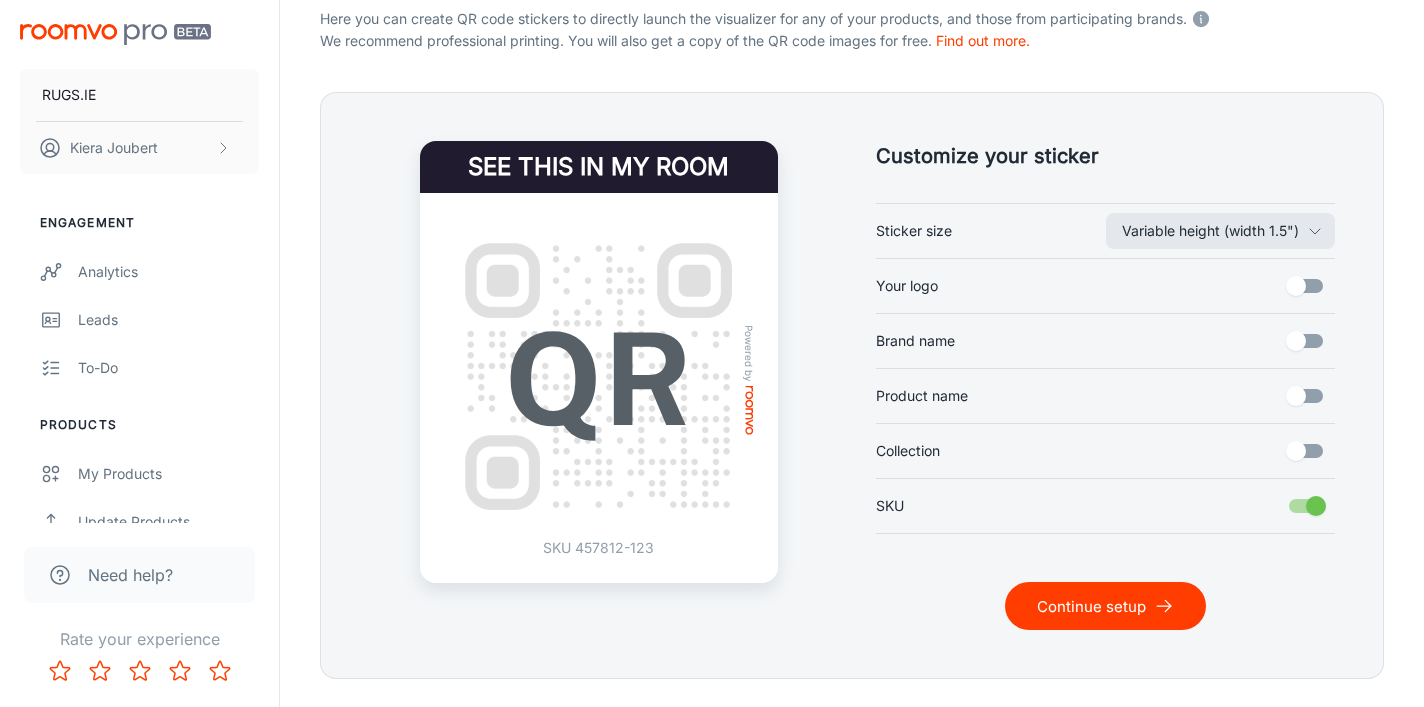 scroll, scrollTop: 440, scrollLeft: 0, axis: vertical 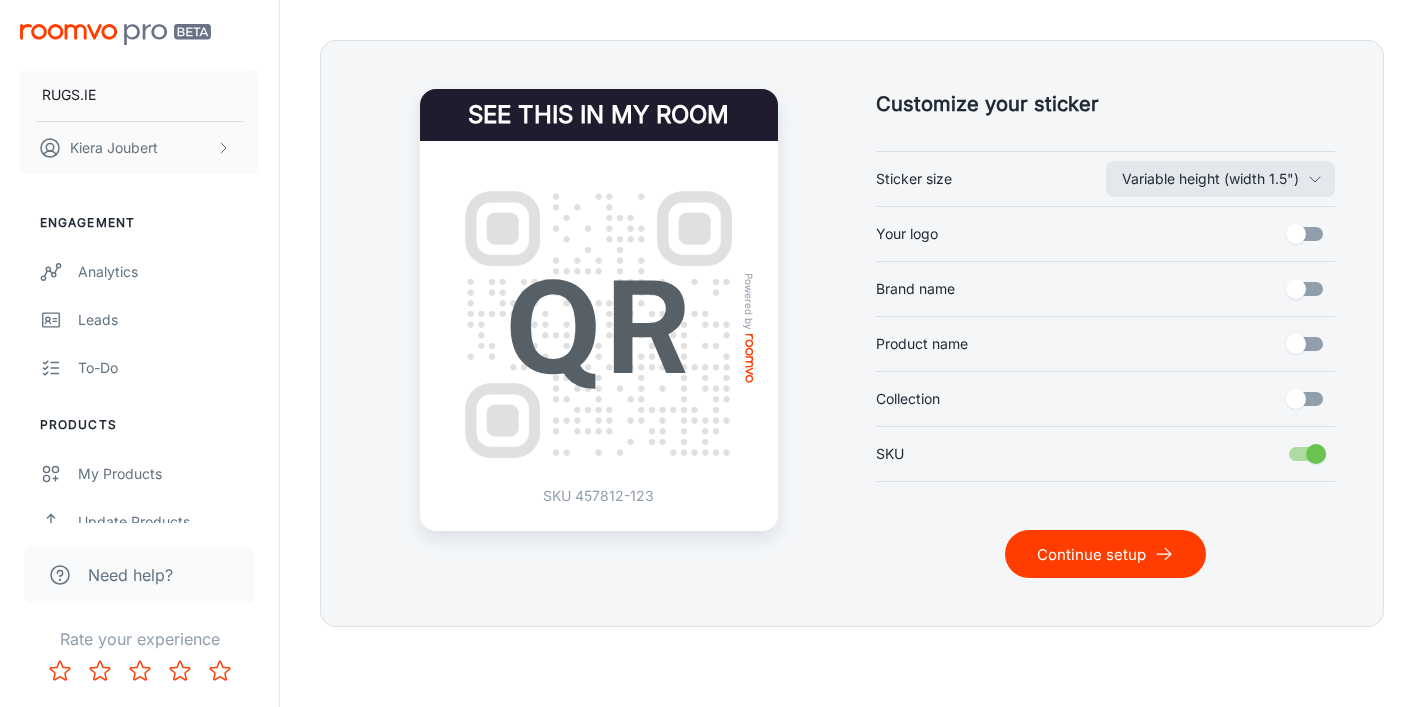 click on "Continue setup" at bounding box center (1105, 554) 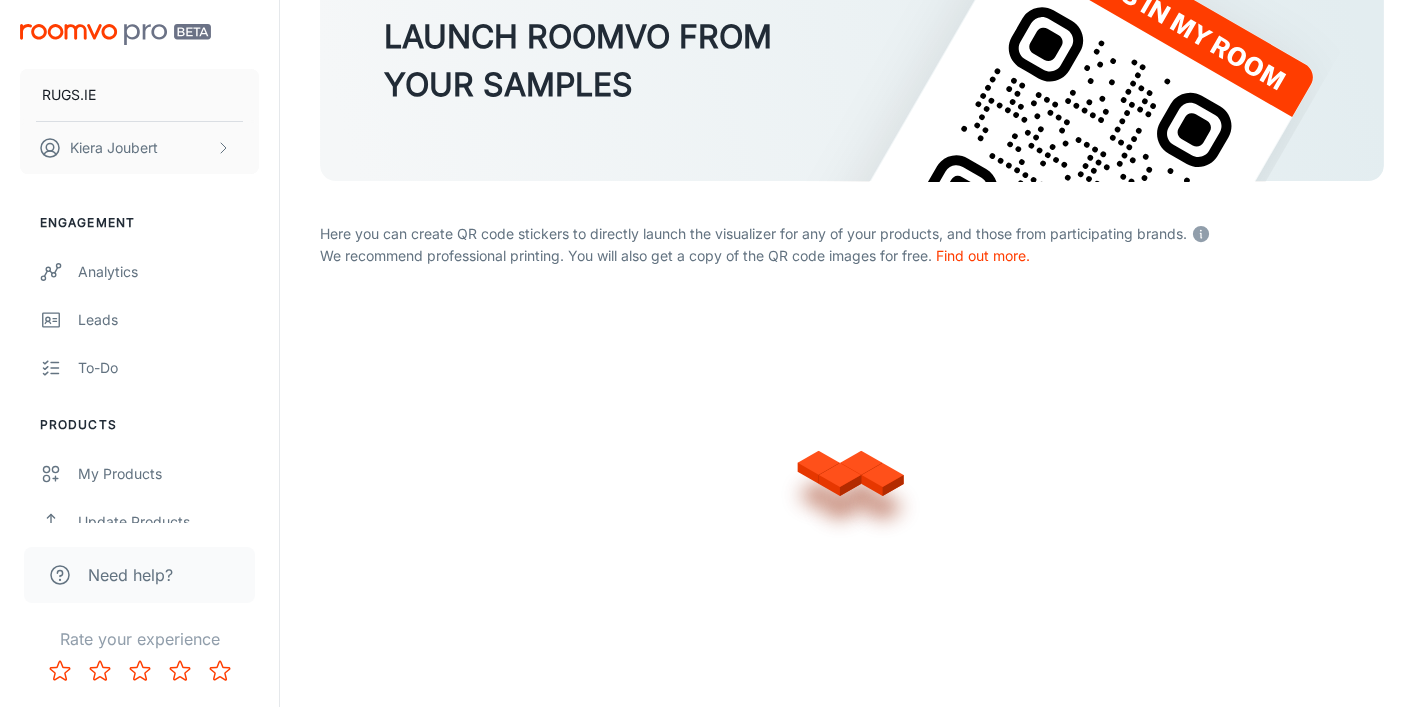 scroll, scrollTop: 393, scrollLeft: 0, axis: vertical 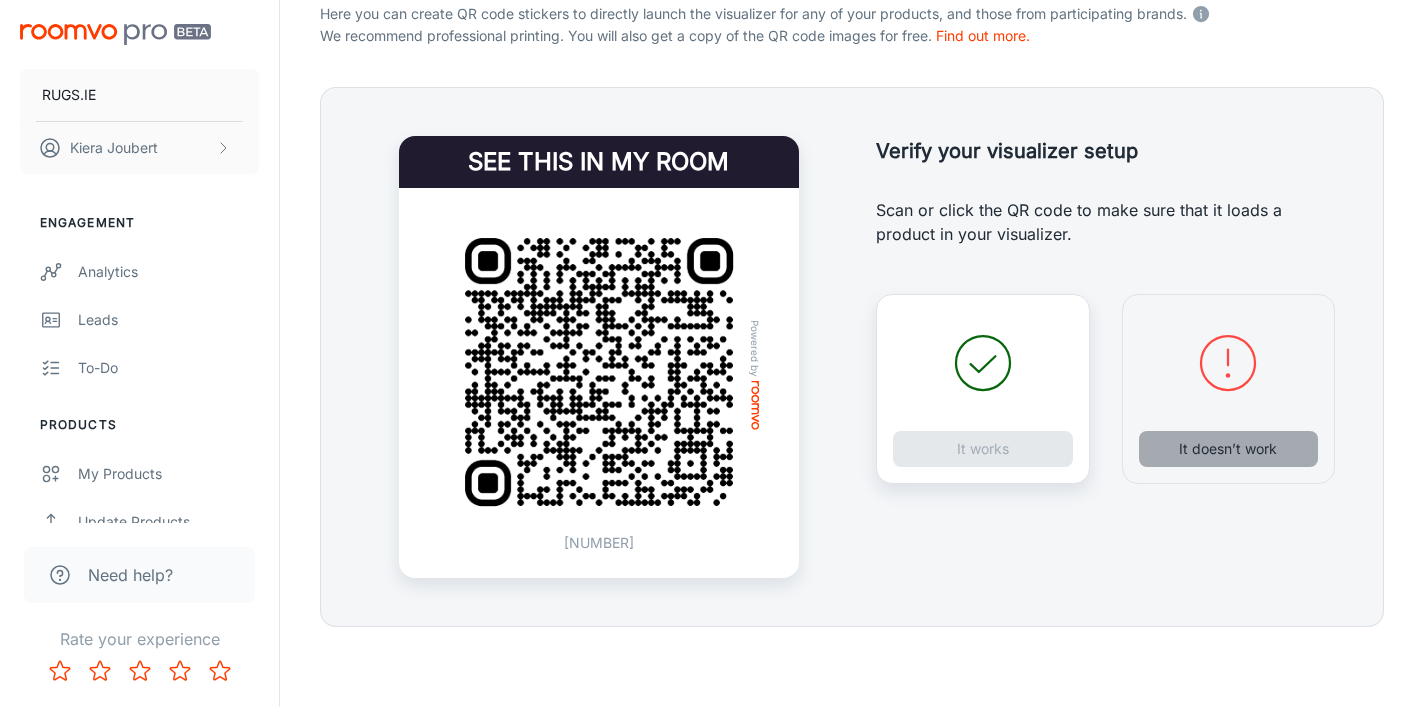 click on "It doesn’t work" at bounding box center [1229, 449] 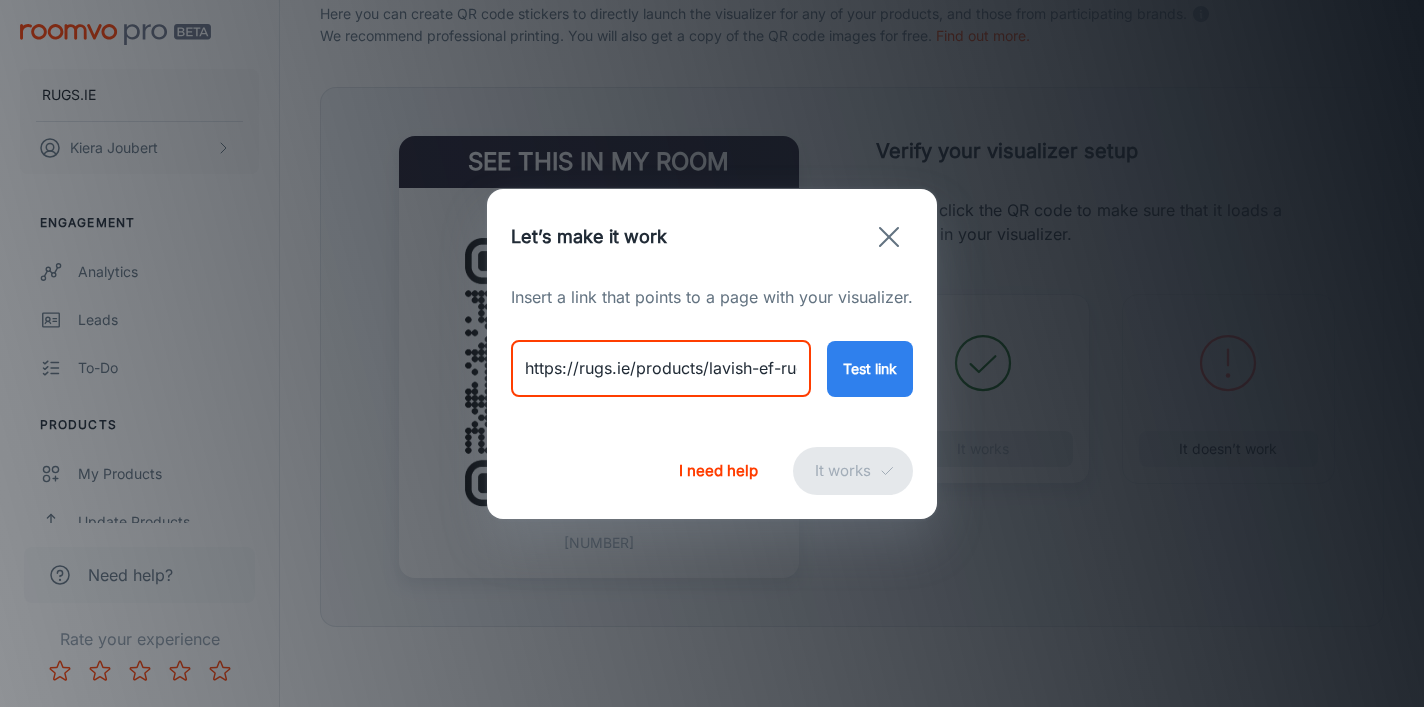 click on "https://rugs.ie/products/lavish-ef-rug-12710715" at bounding box center (661, 369) 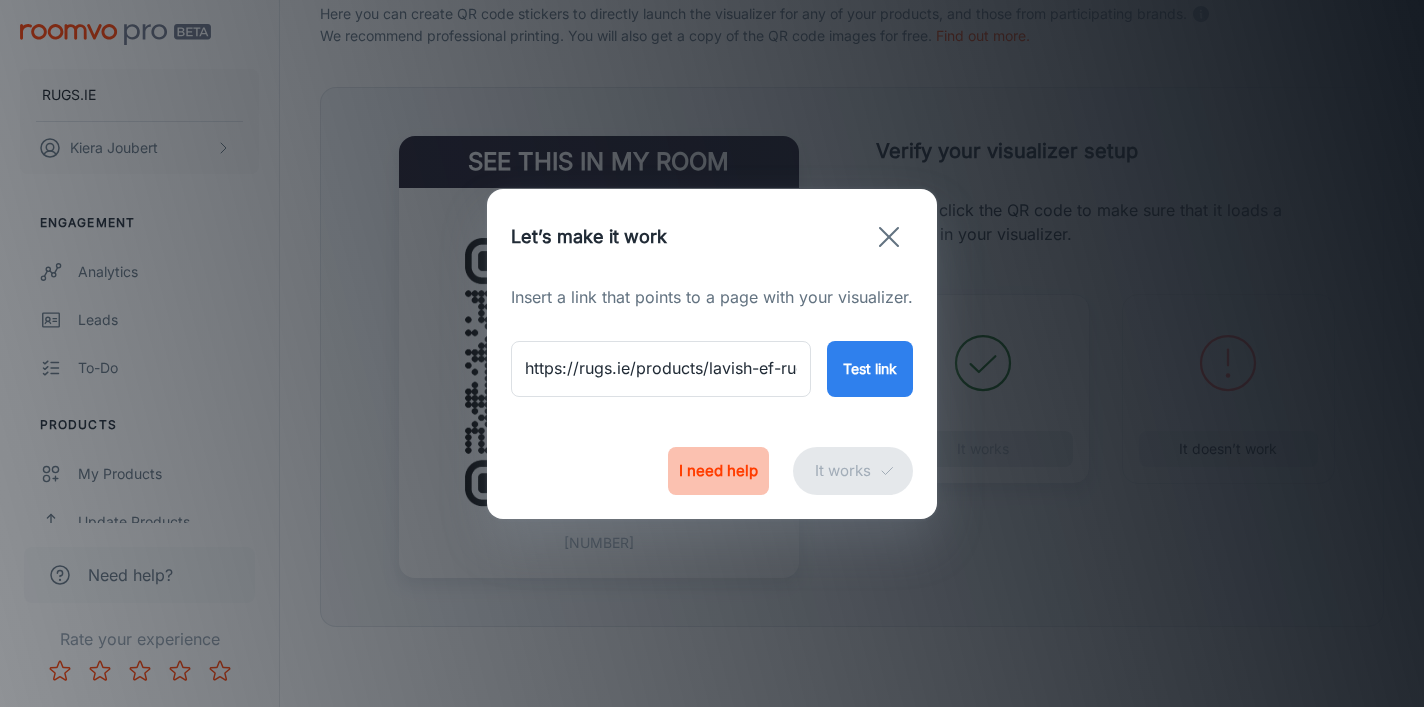 click on "I need help" at bounding box center [718, 471] 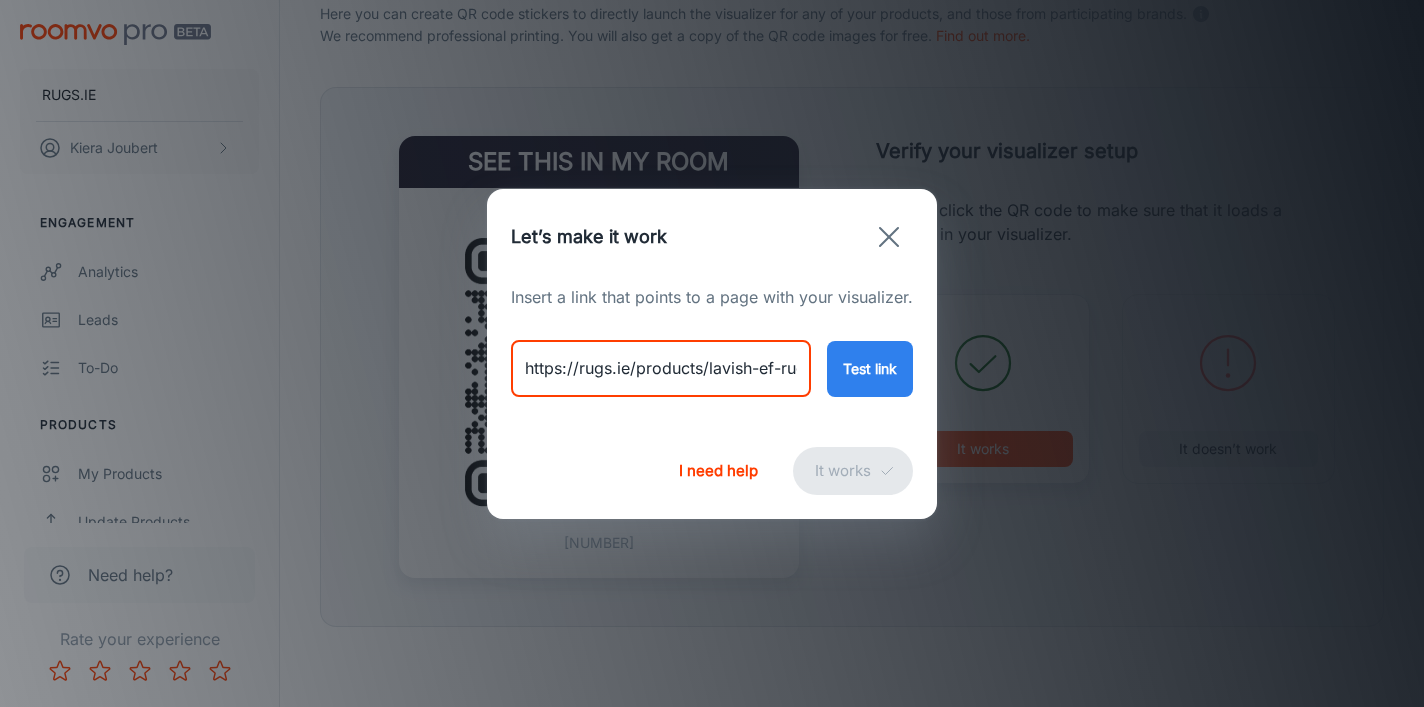 click on "https://rugs.ie/products/lavish-ef-rug-12710715" at bounding box center [661, 369] 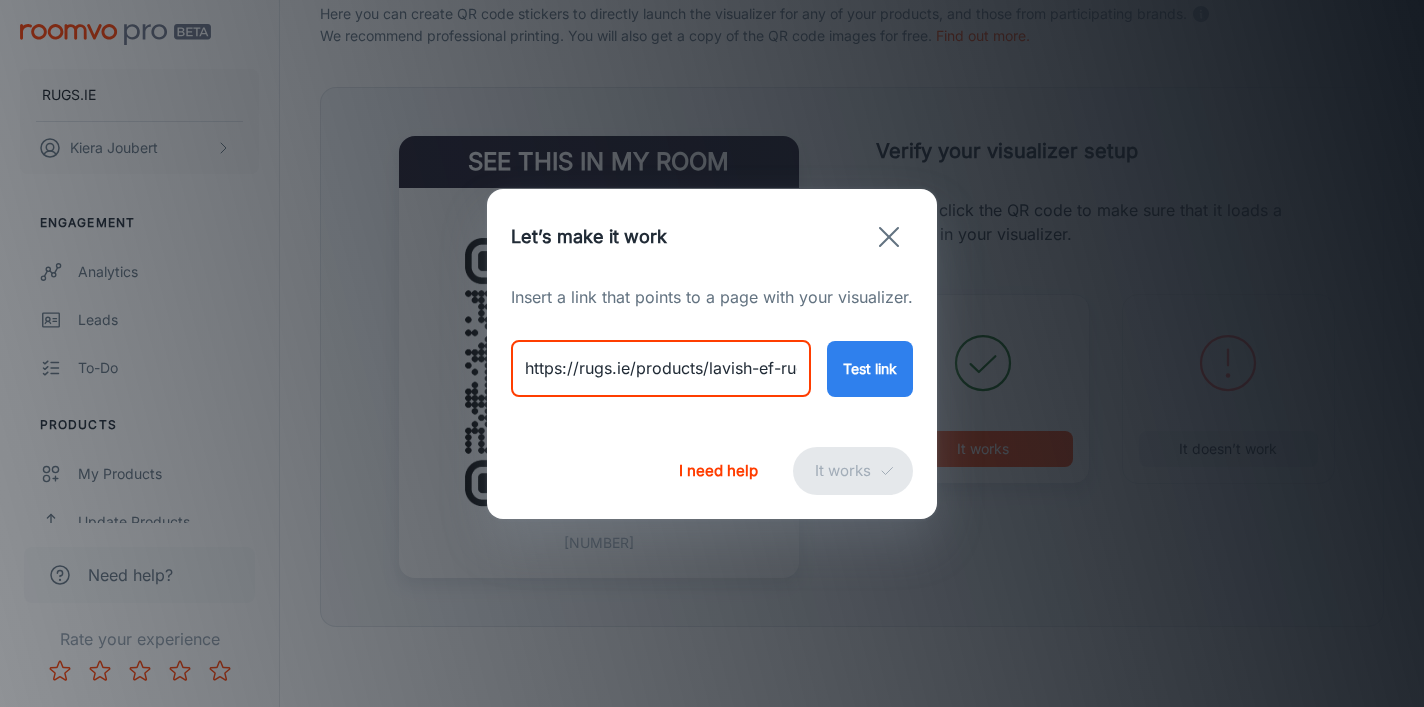 paste on "panorama-uni-circle-green" 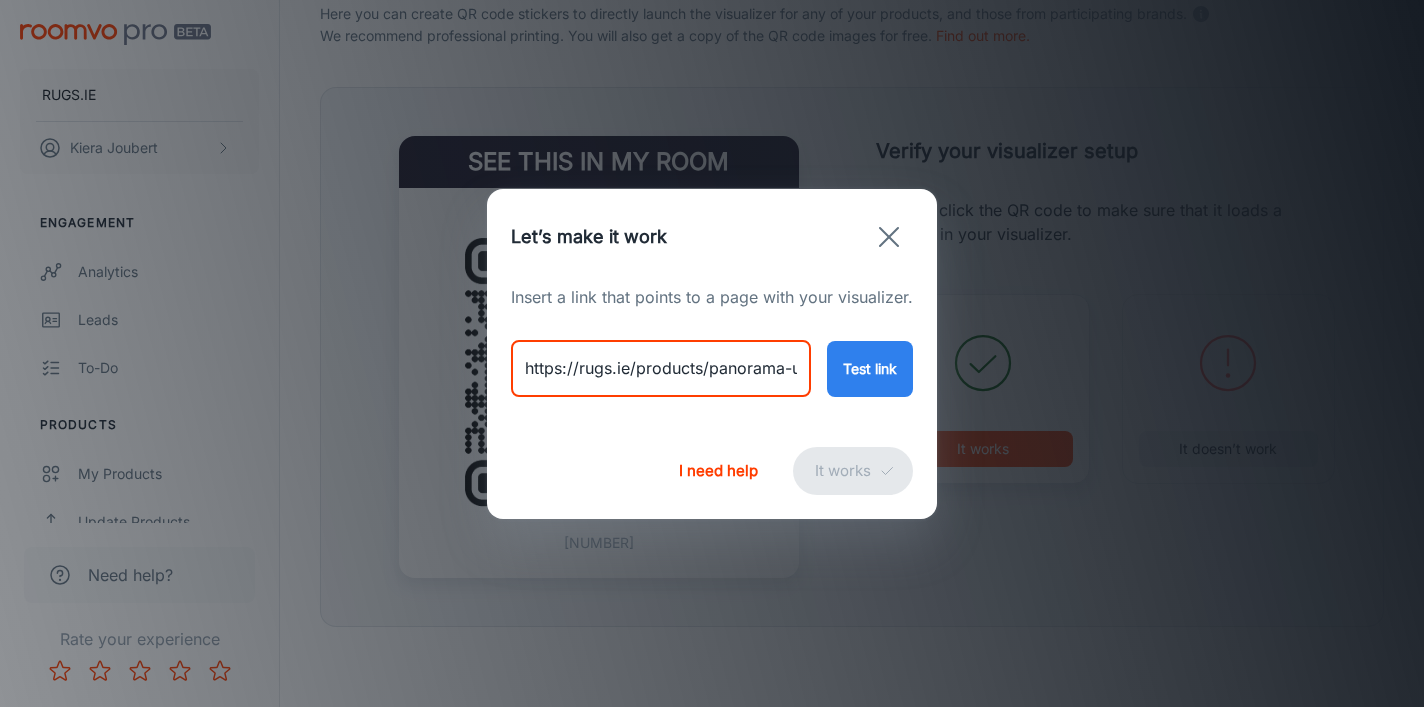 scroll, scrollTop: 0, scrollLeft: 120, axis: horizontal 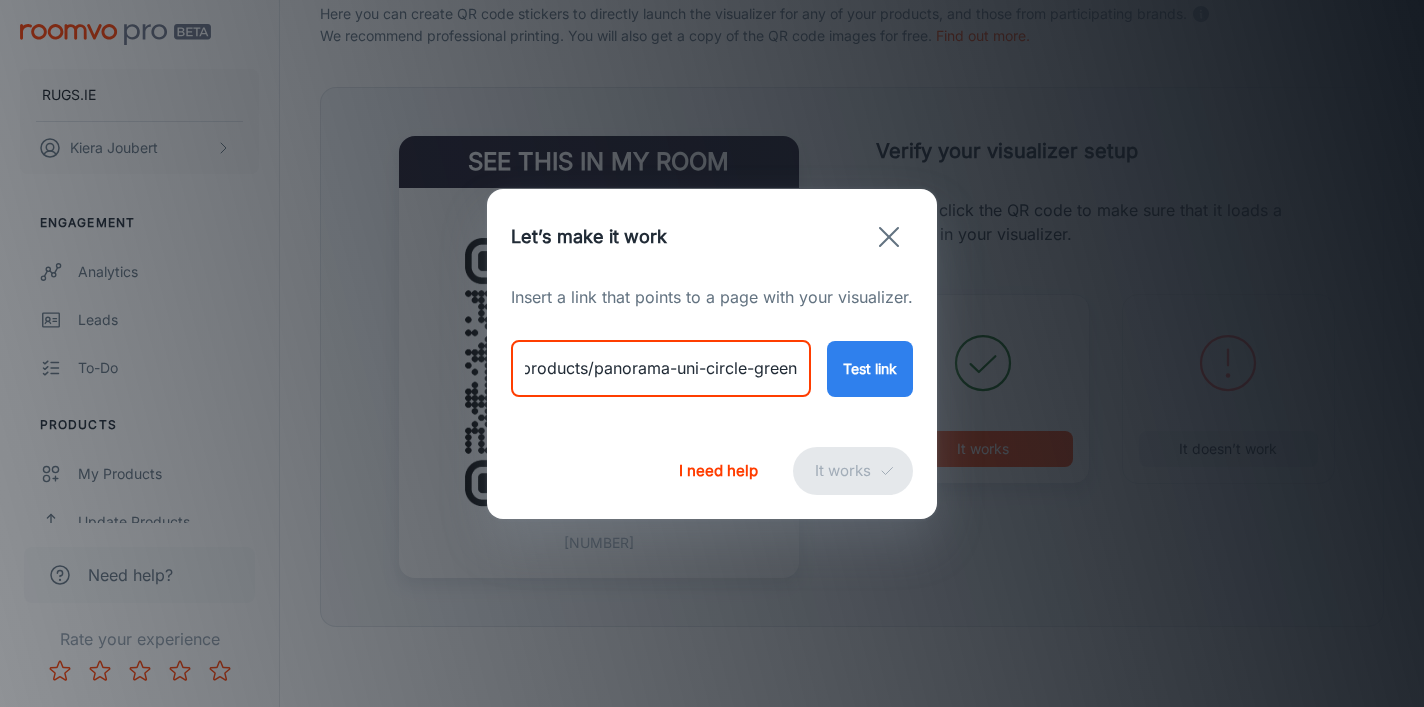 type on "https://rugs.ie/products/panorama-uni-circle-green" 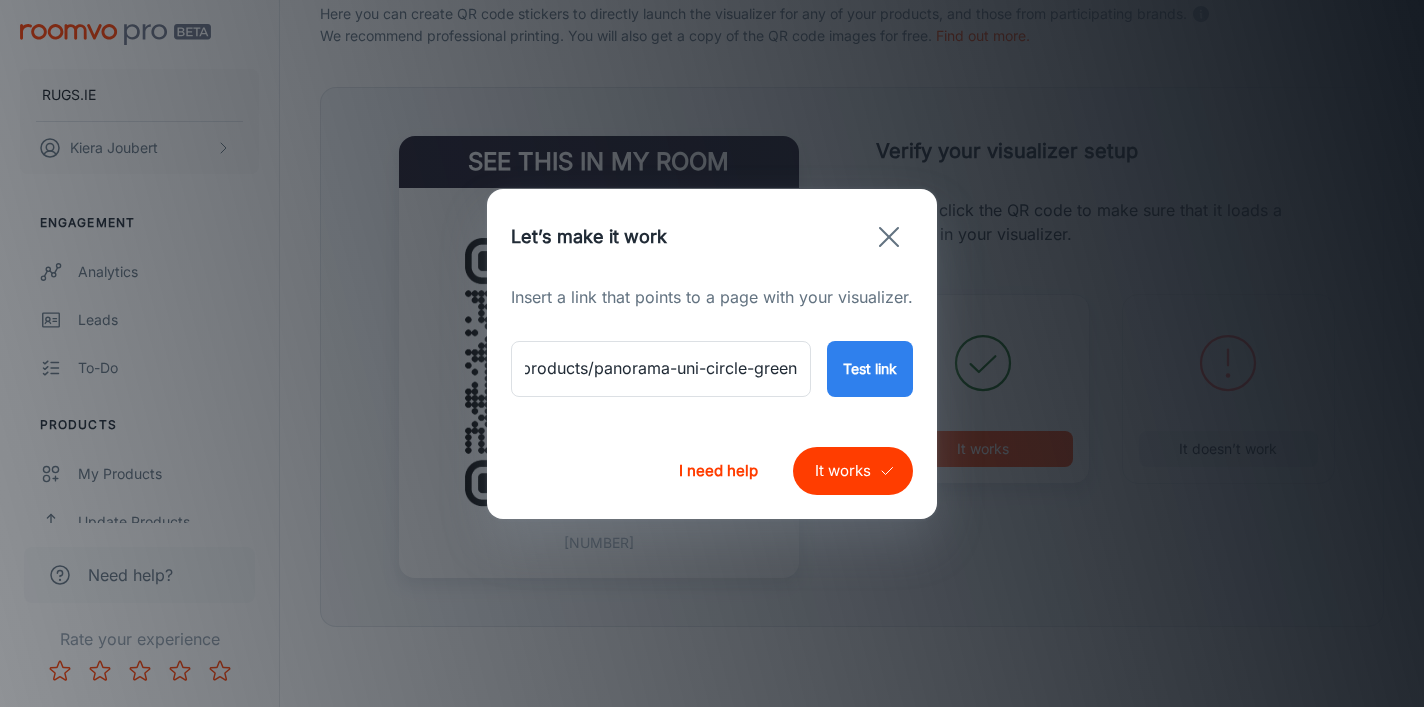 scroll, scrollTop: 0, scrollLeft: 0, axis: both 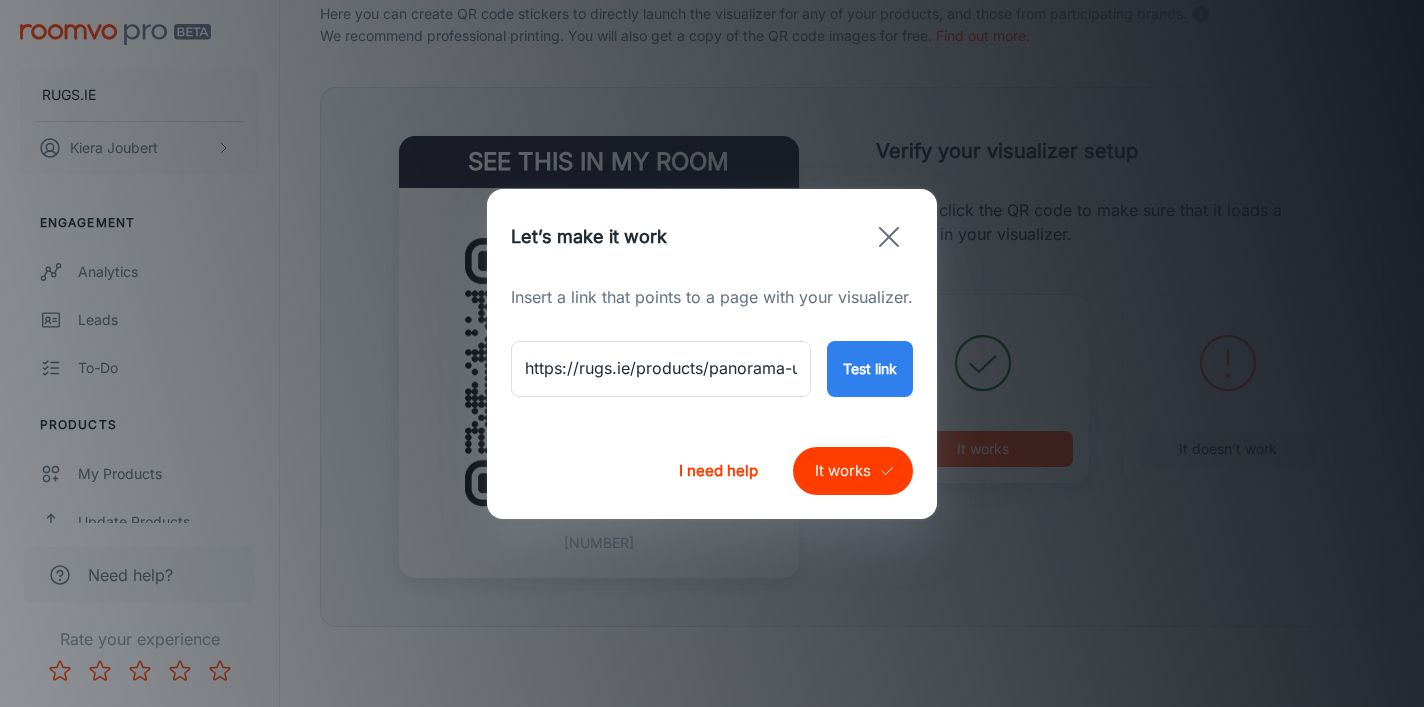 click on "It works" at bounding box center (853, 471) 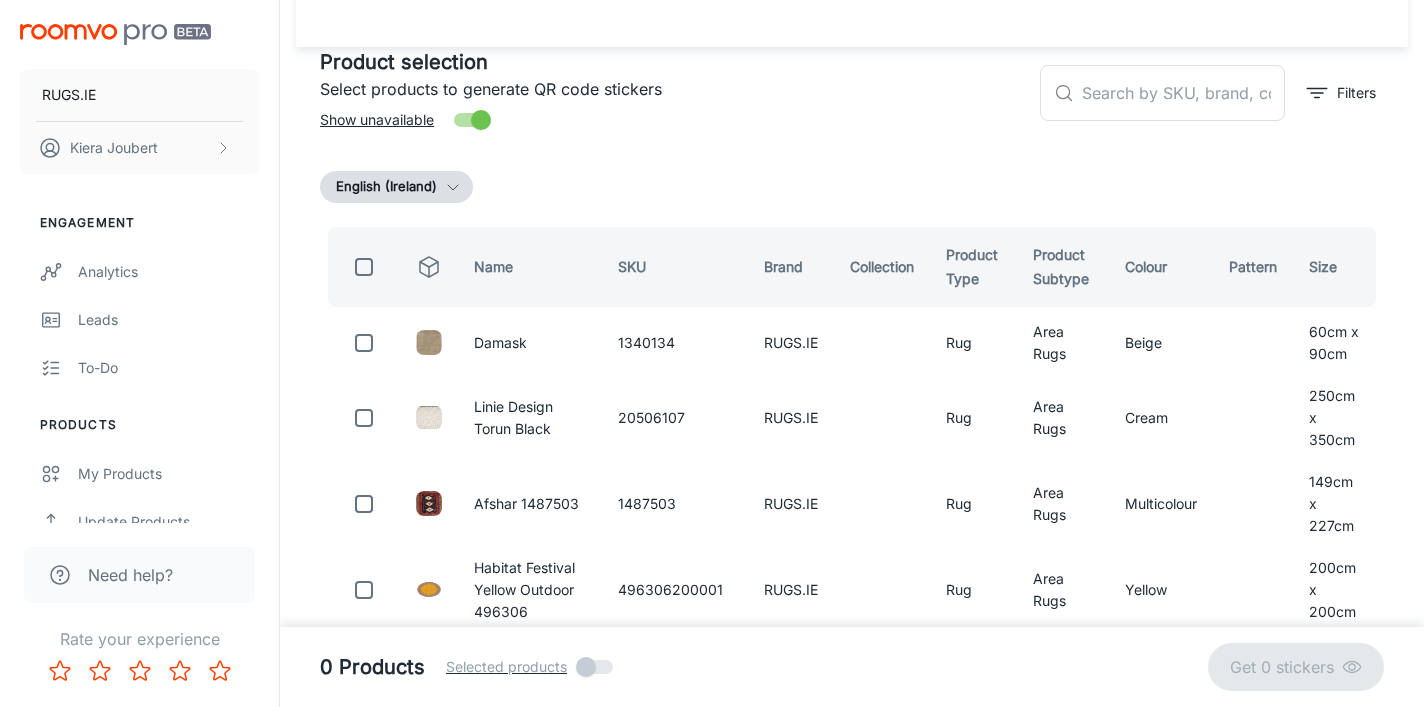 scroll, scrollTop: 0, scrollLeft: 0, axis: both 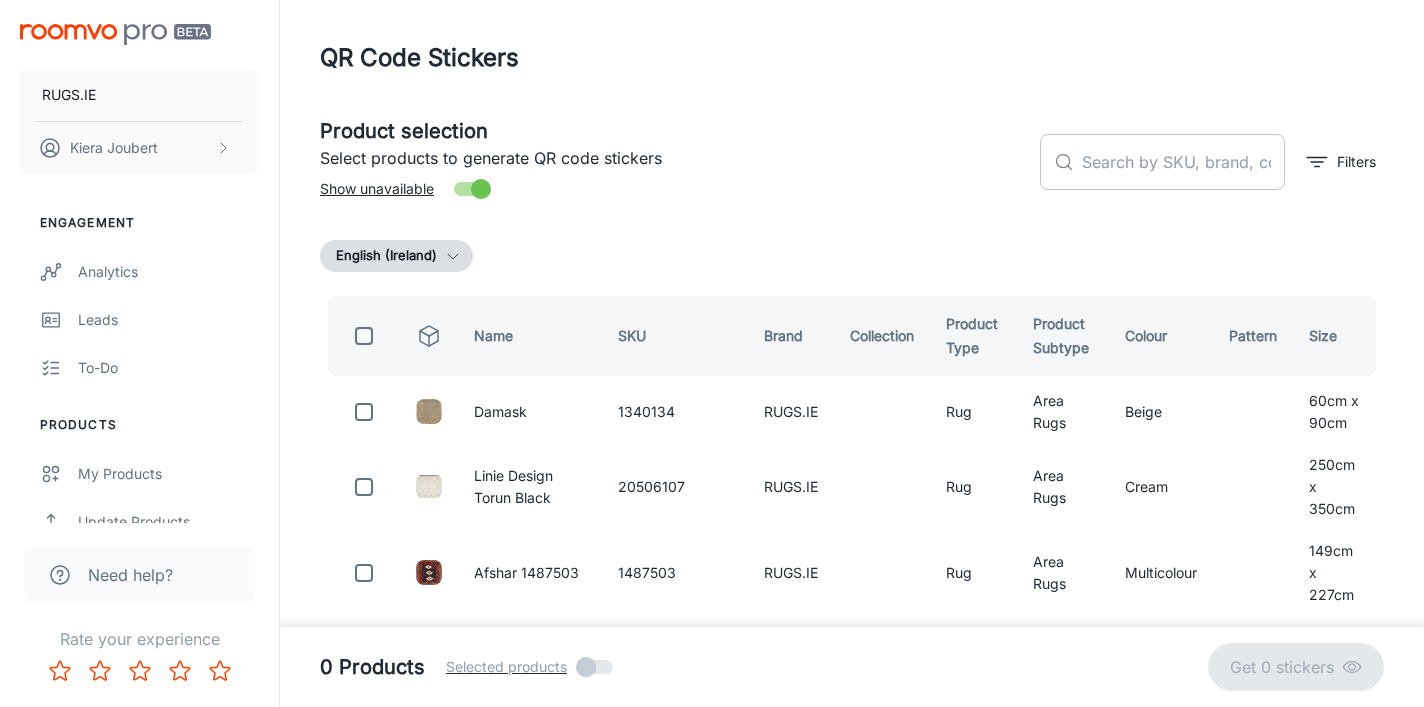 click at bounding box center (1183, 162) 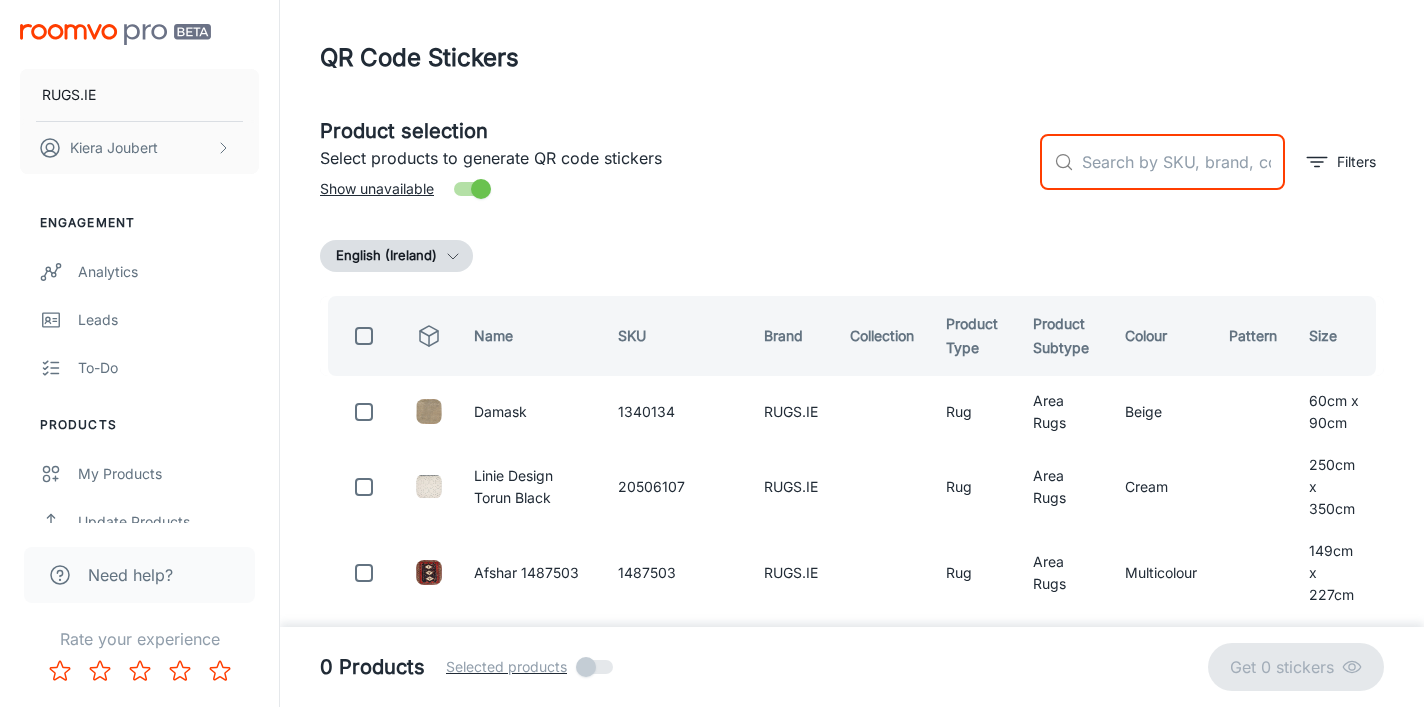 paste on "MT112047" 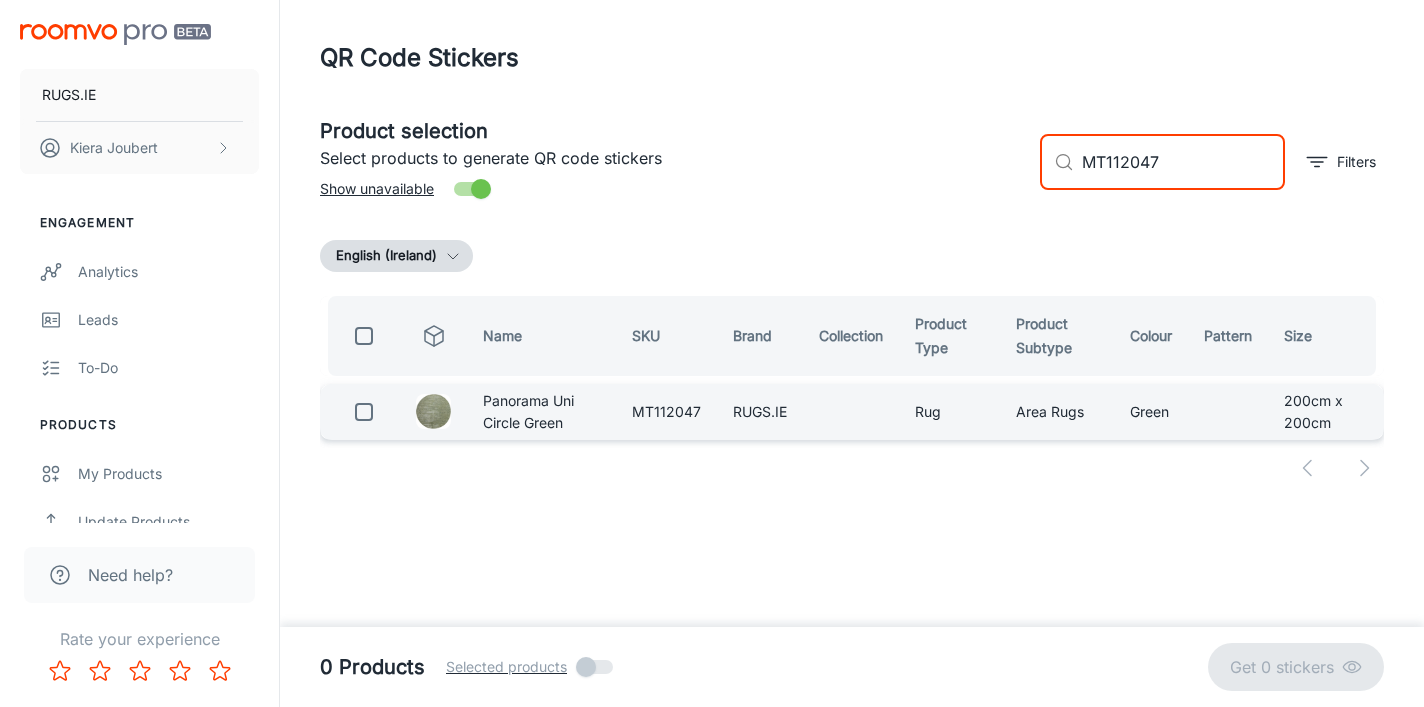 type on "MT112047" 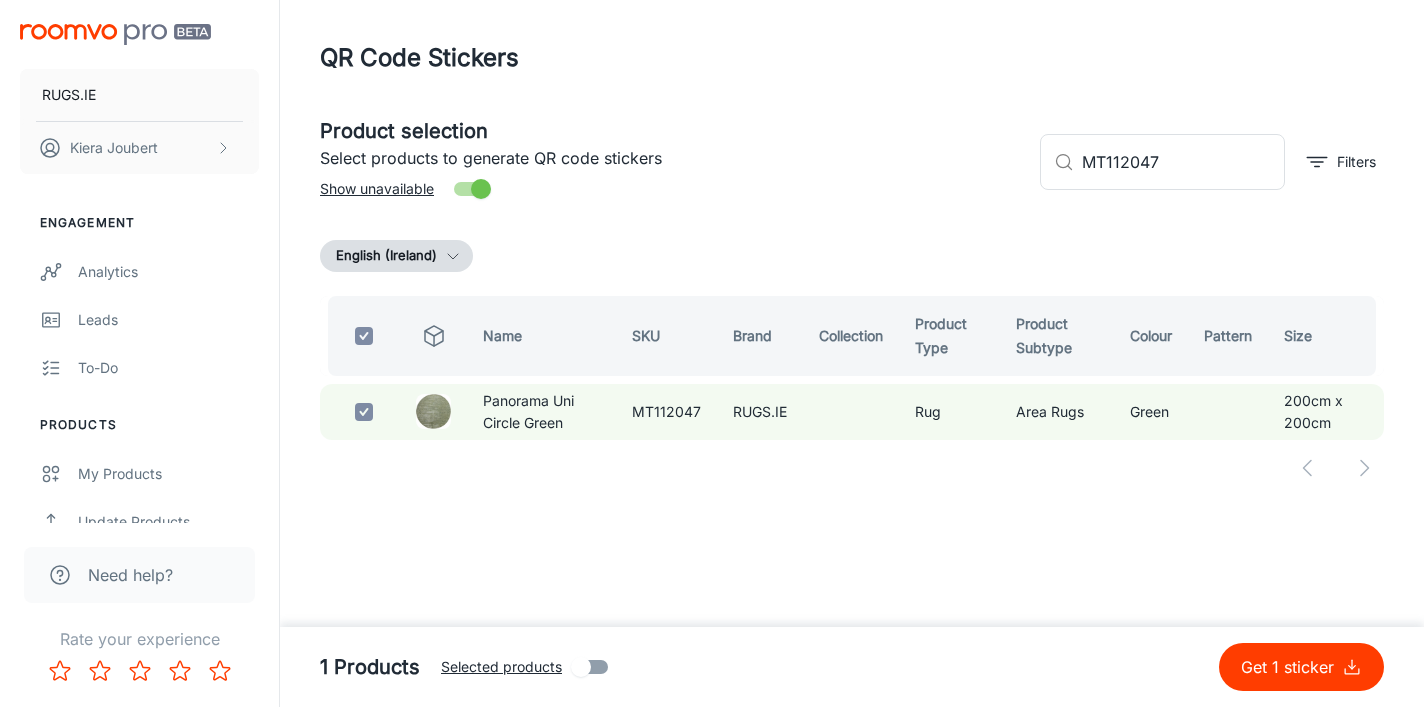 click on "Get 1 sticker" at bounding box center [1301, 667] 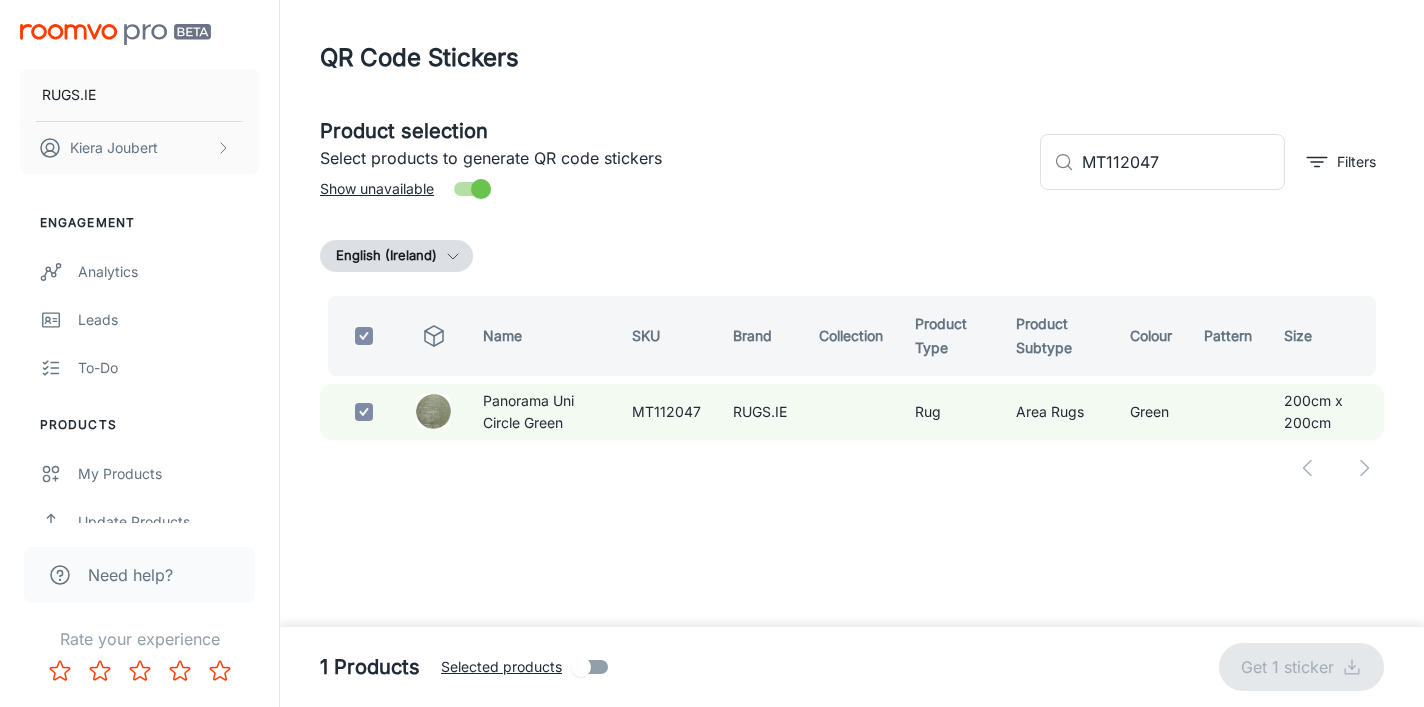 checkbox on "false" 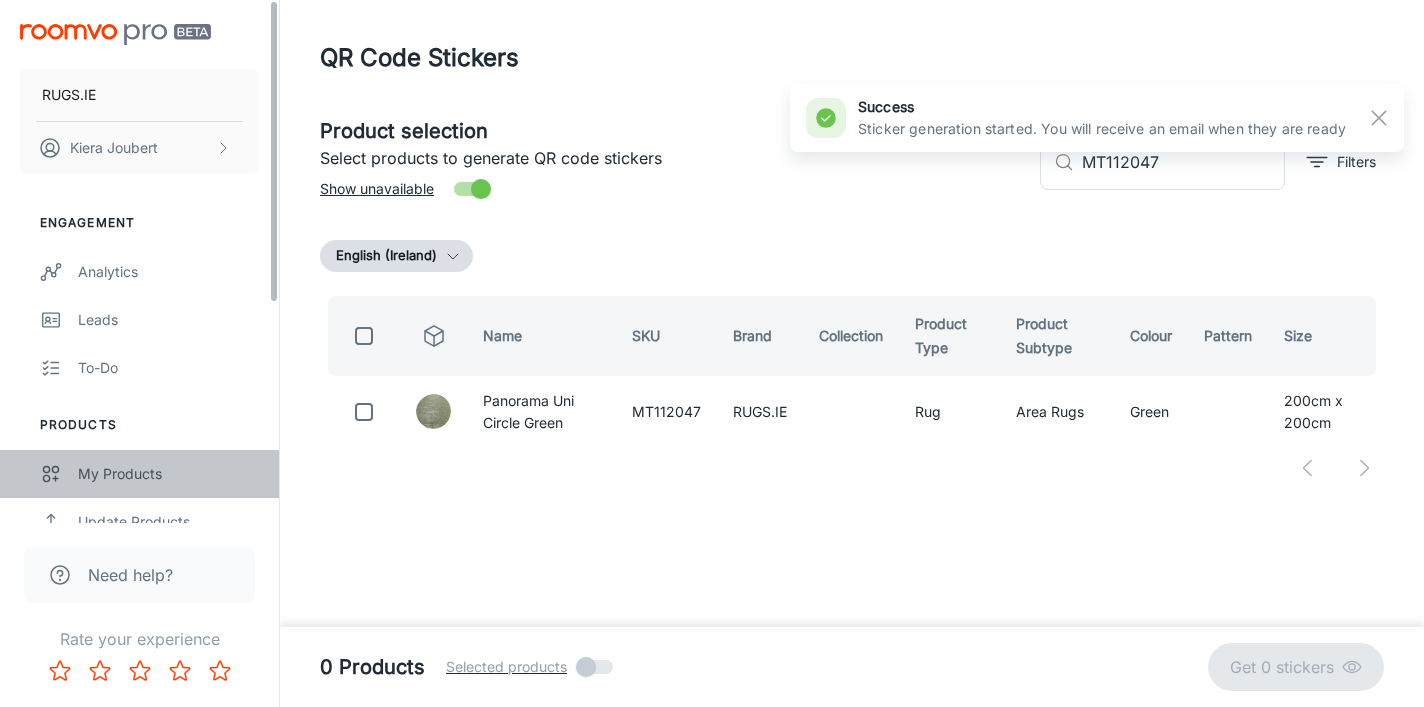 click on "My Products" at bounding box center (168, 474) 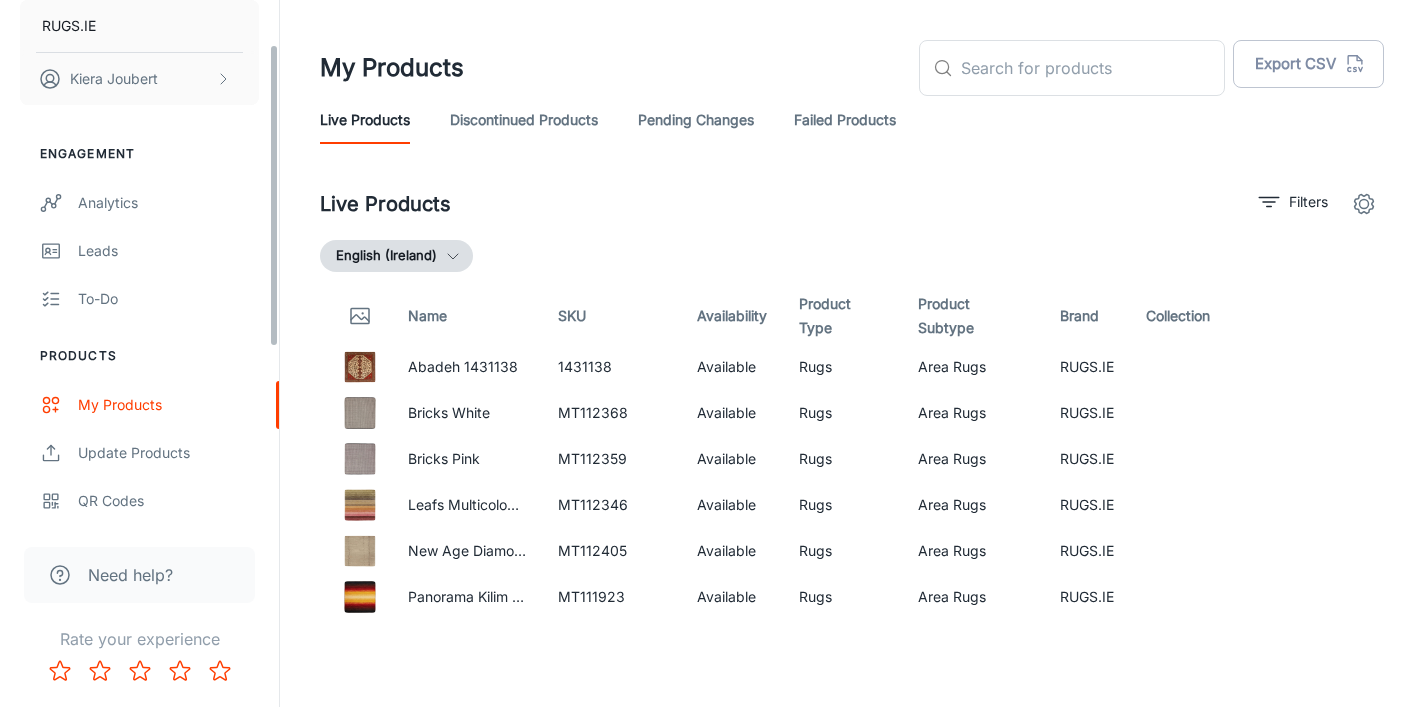 scroll, scrollTop: 86, scrollLeft: 0, axis: vertical 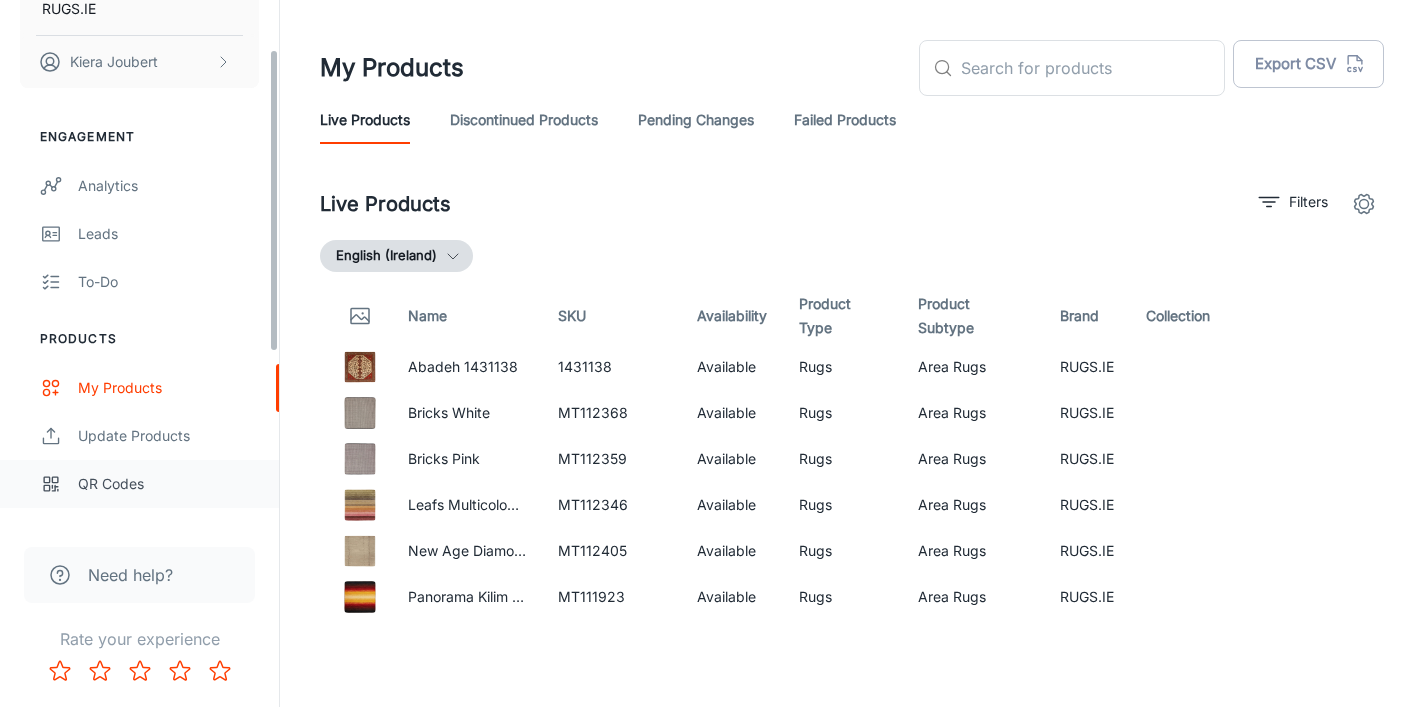 click on "QR Codes" at bounding box center [168, 484] 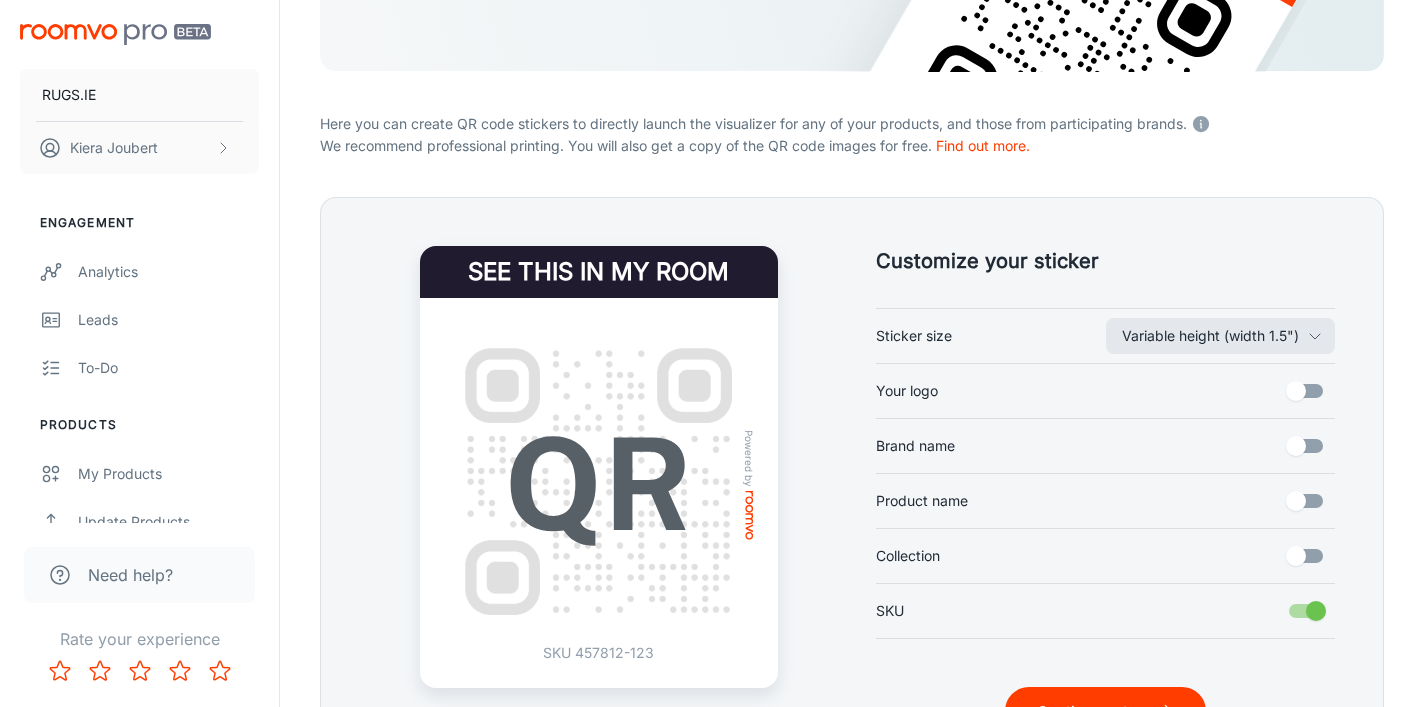 scroll, scrollTop: 440, scrollLeft: 0, axis: vertical 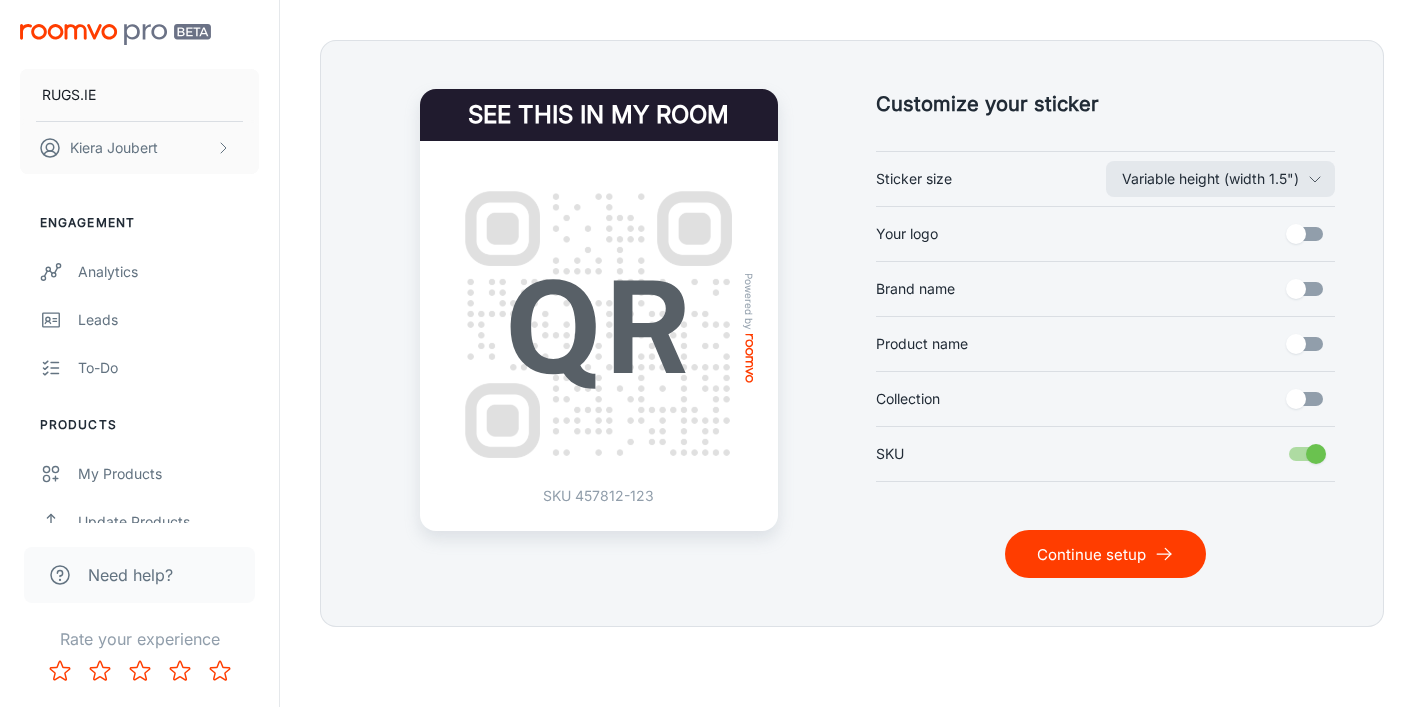 click 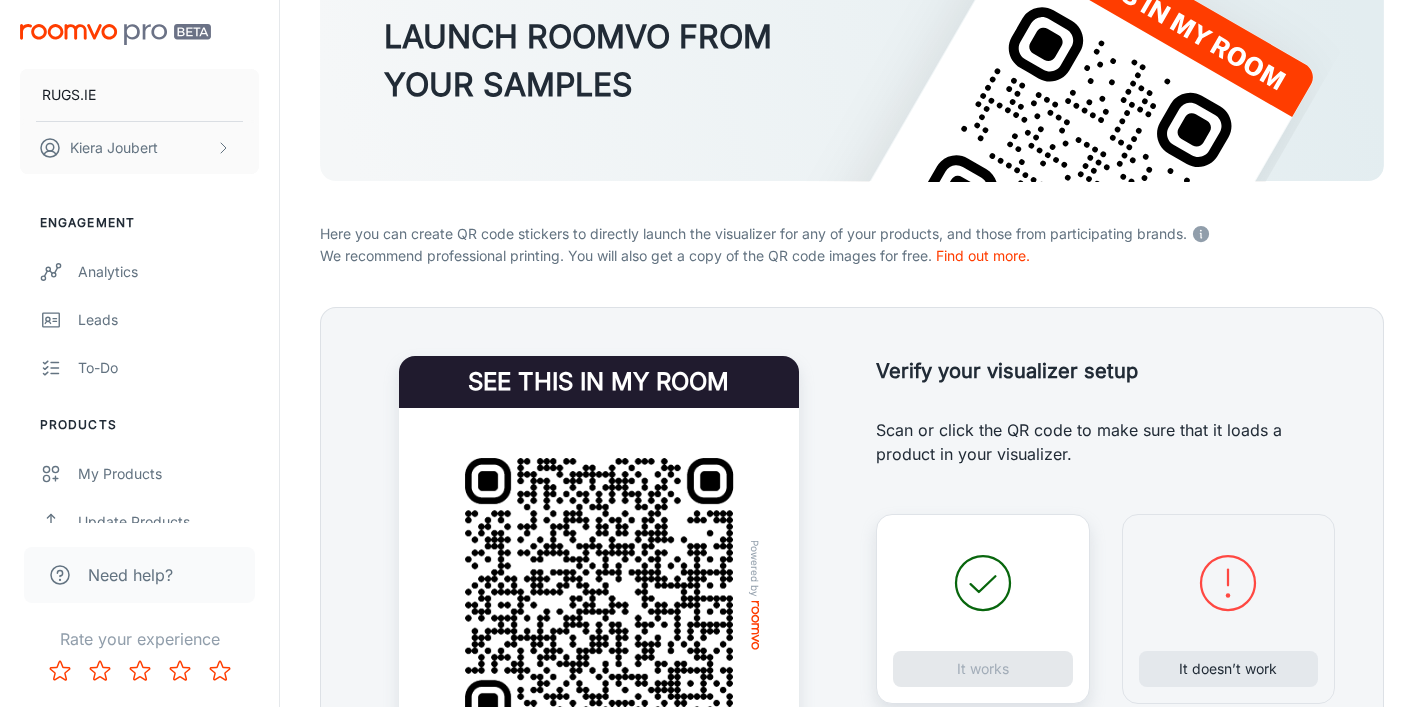 scroll, scrollTop: 393, scrollLeft: 0, axis: vertical 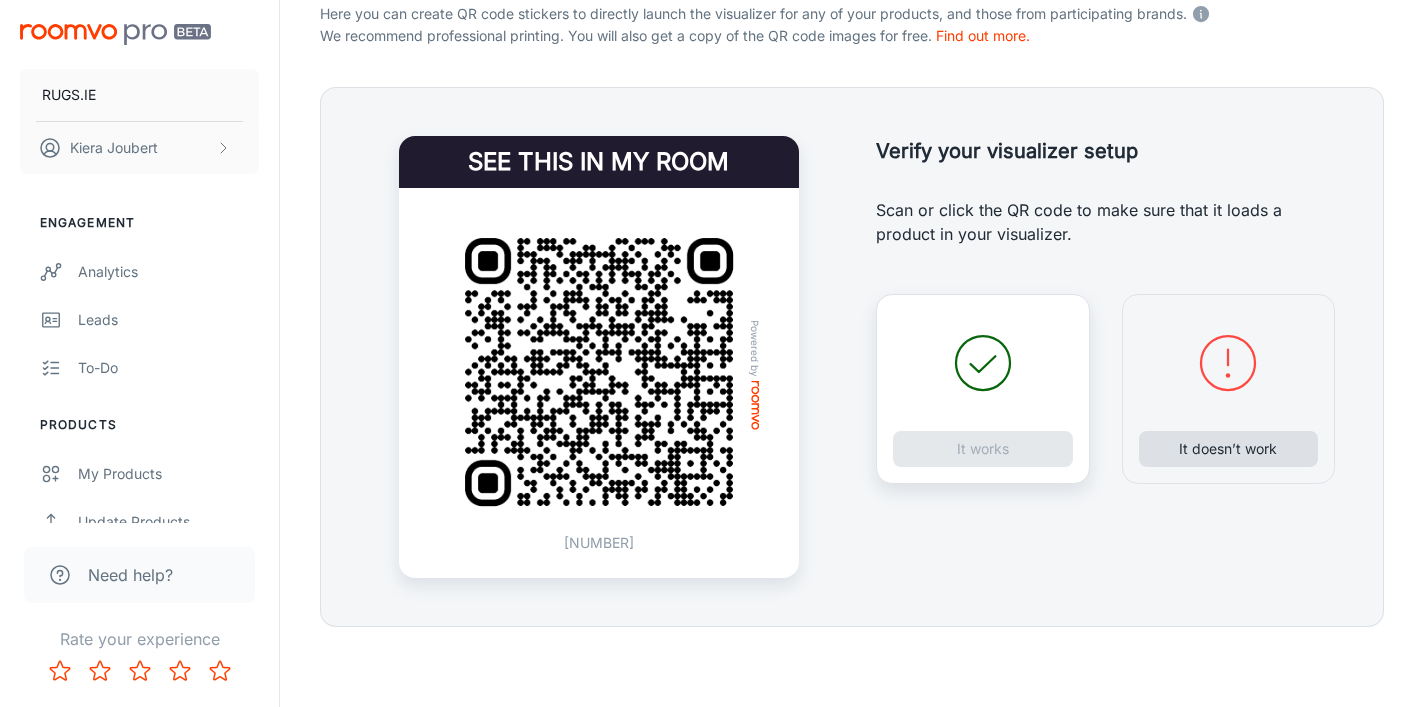 click on "It doesn’t work" at bounding box center [1229, 449] 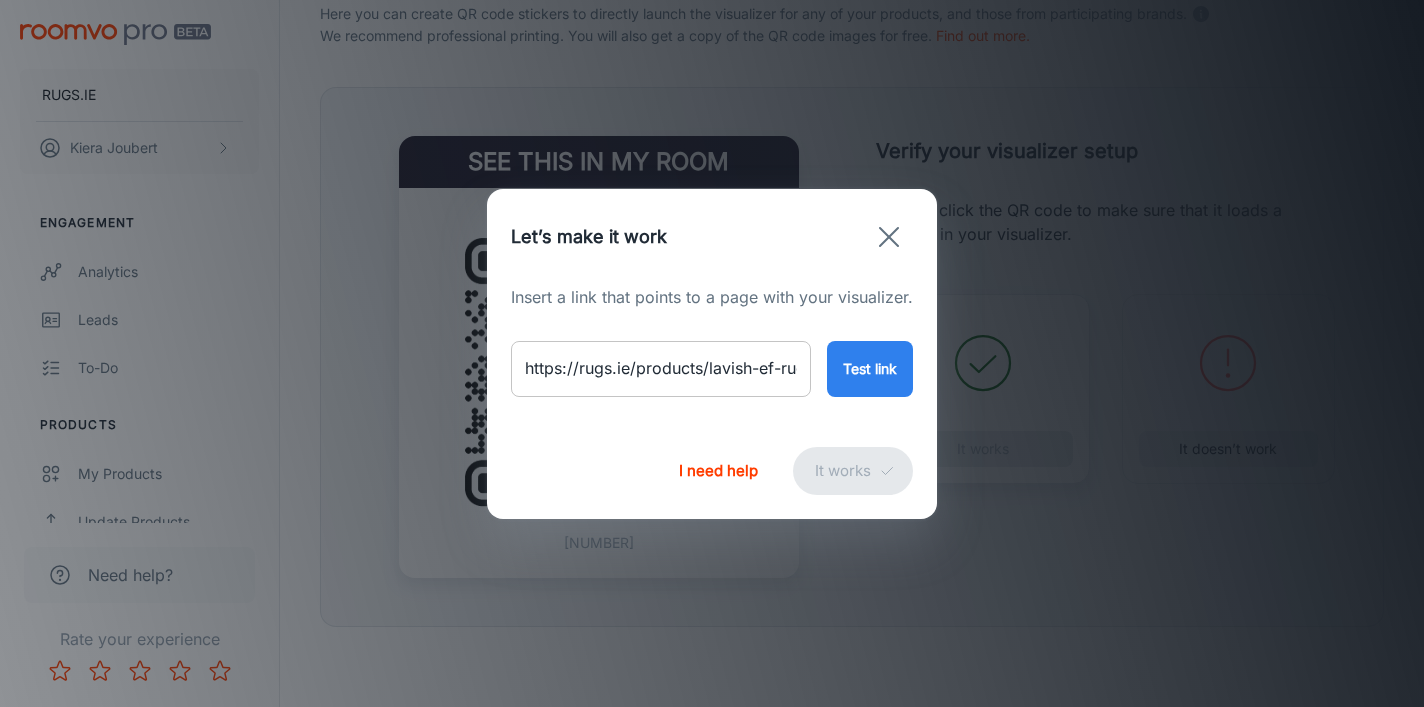 click on "https://rugs.ie/products/lavish-ef-rug-12710715" at bounding box center [661, 369] 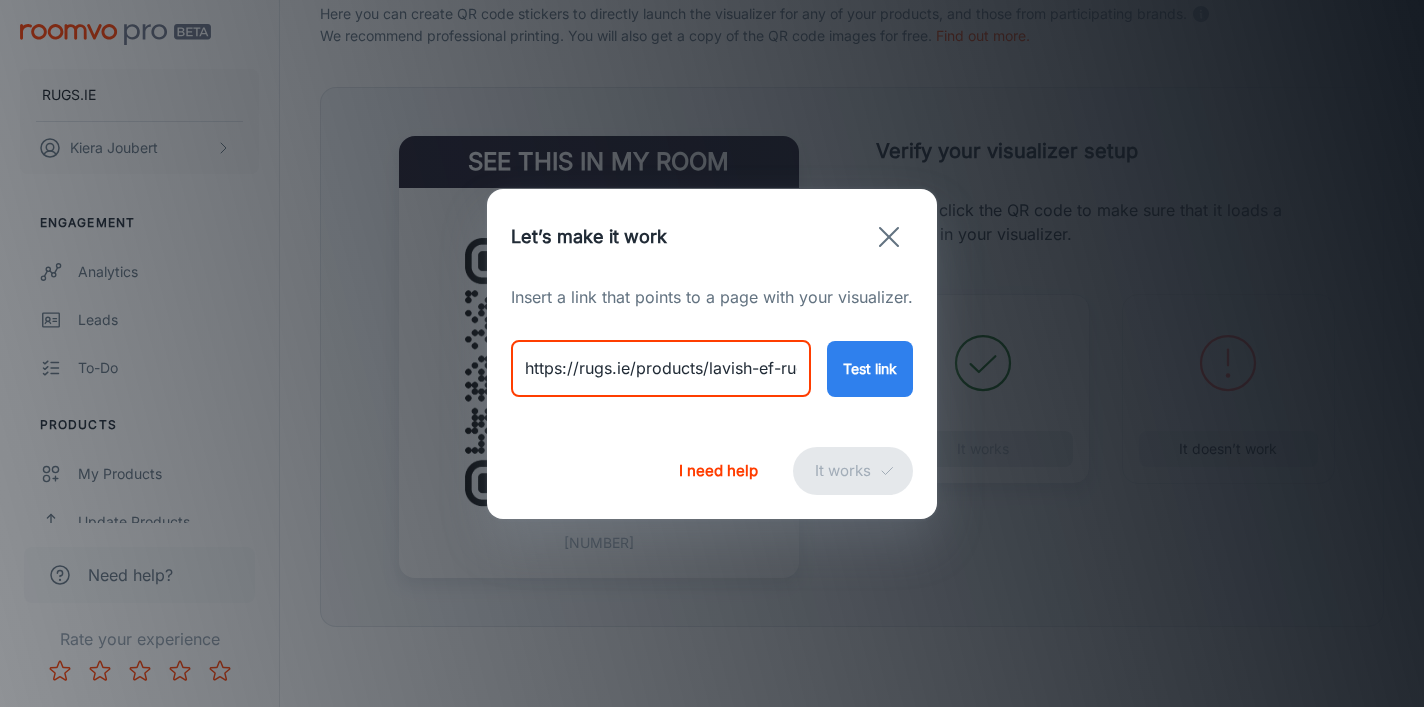 click on "https://rugs.ie/products/lavish-ef-rug-12710715" at bounding box center (661, 369) 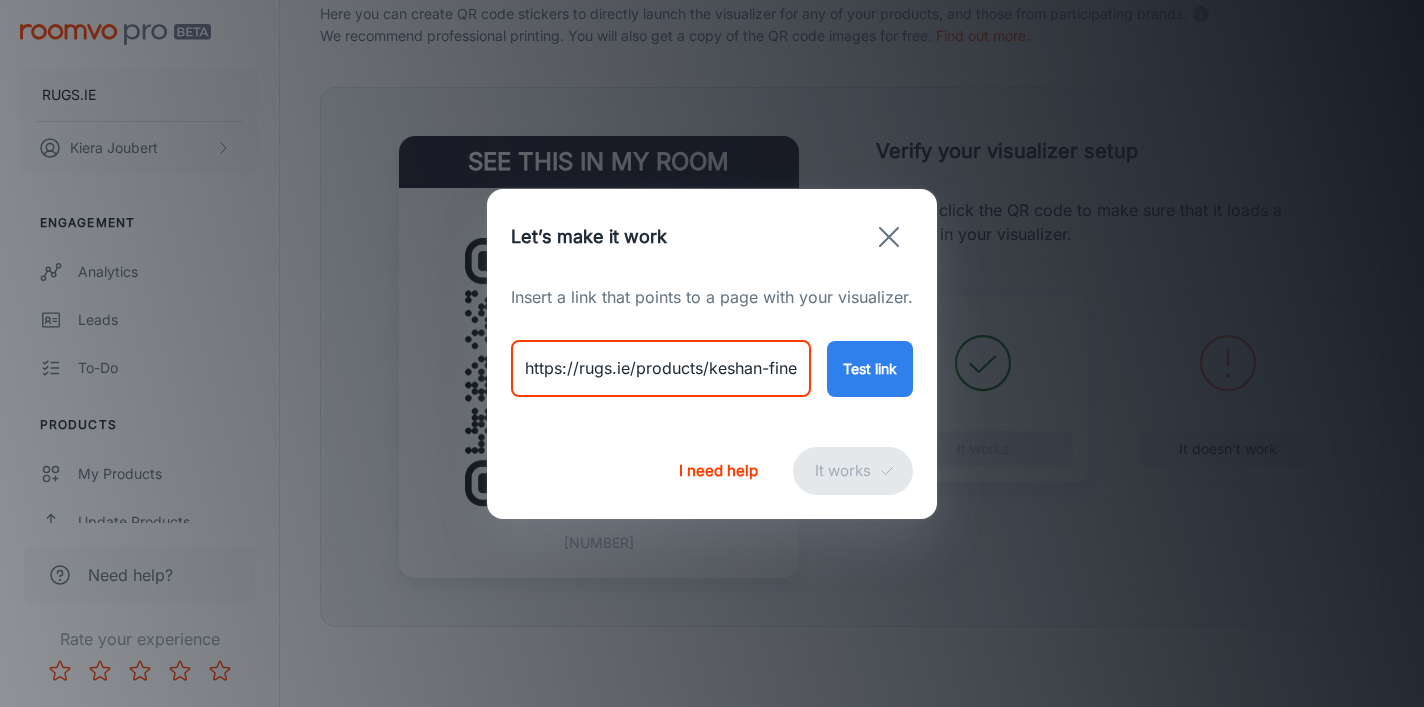 scroll, scrollTop: 0, scrollLeft: 70, axis: horizontal 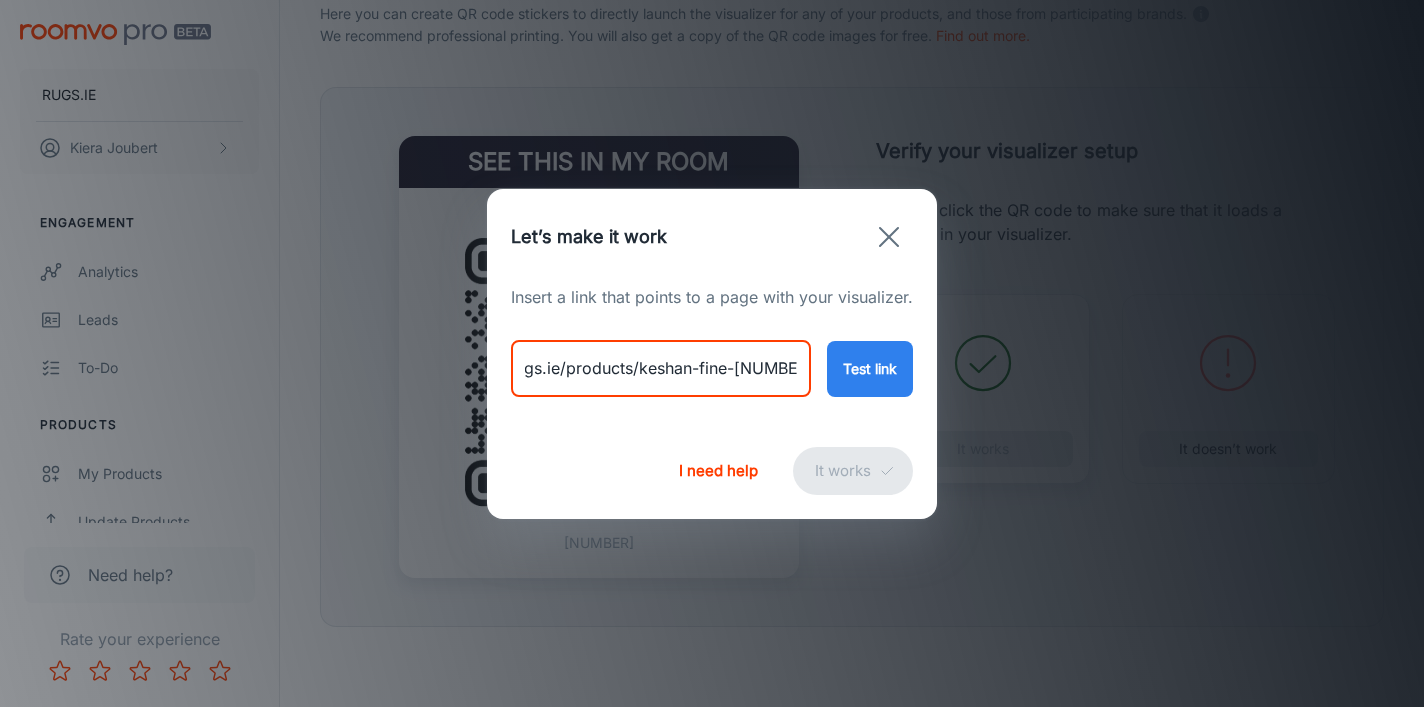type on "https://rugs.ie/products/keshan-fine-[NUMBER]" 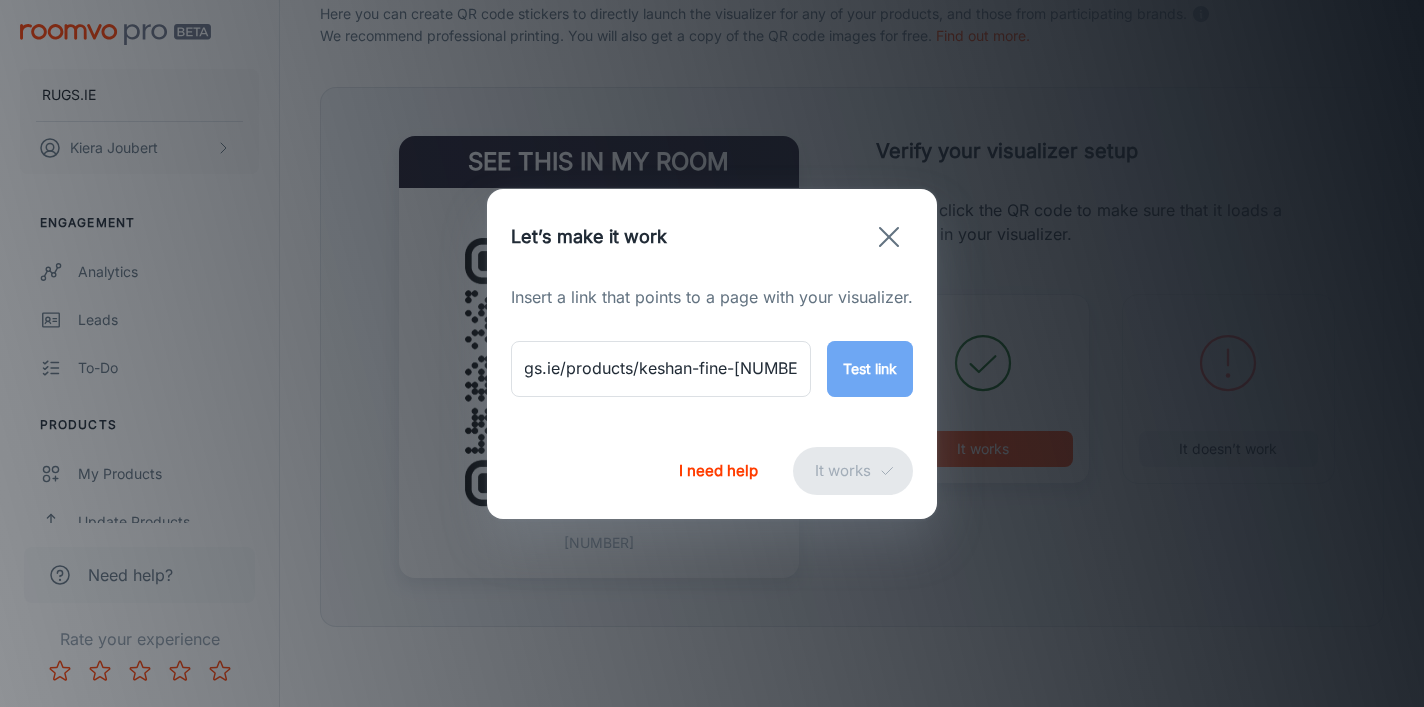 click on "Test link" at bounding box center (870, 369) 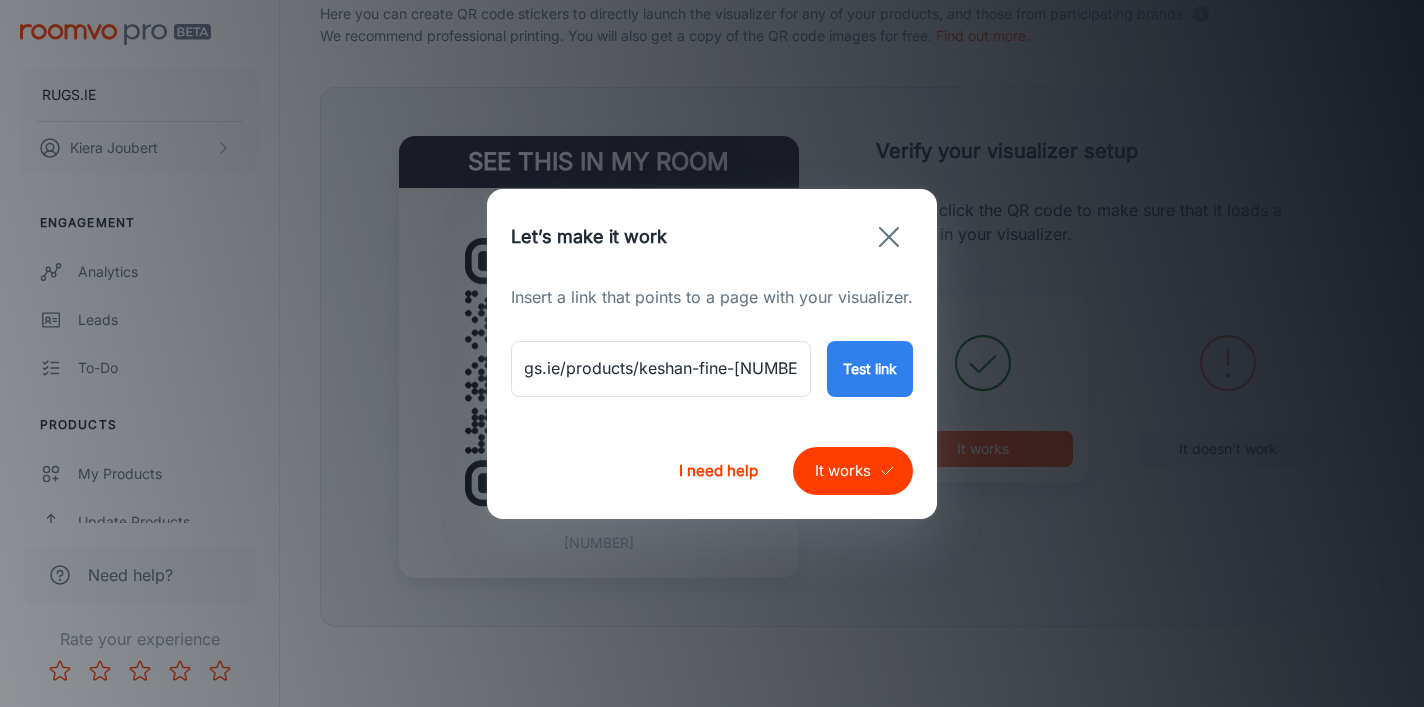 scroll, scrollTop: 0, scrollLeft: 0, axis: both 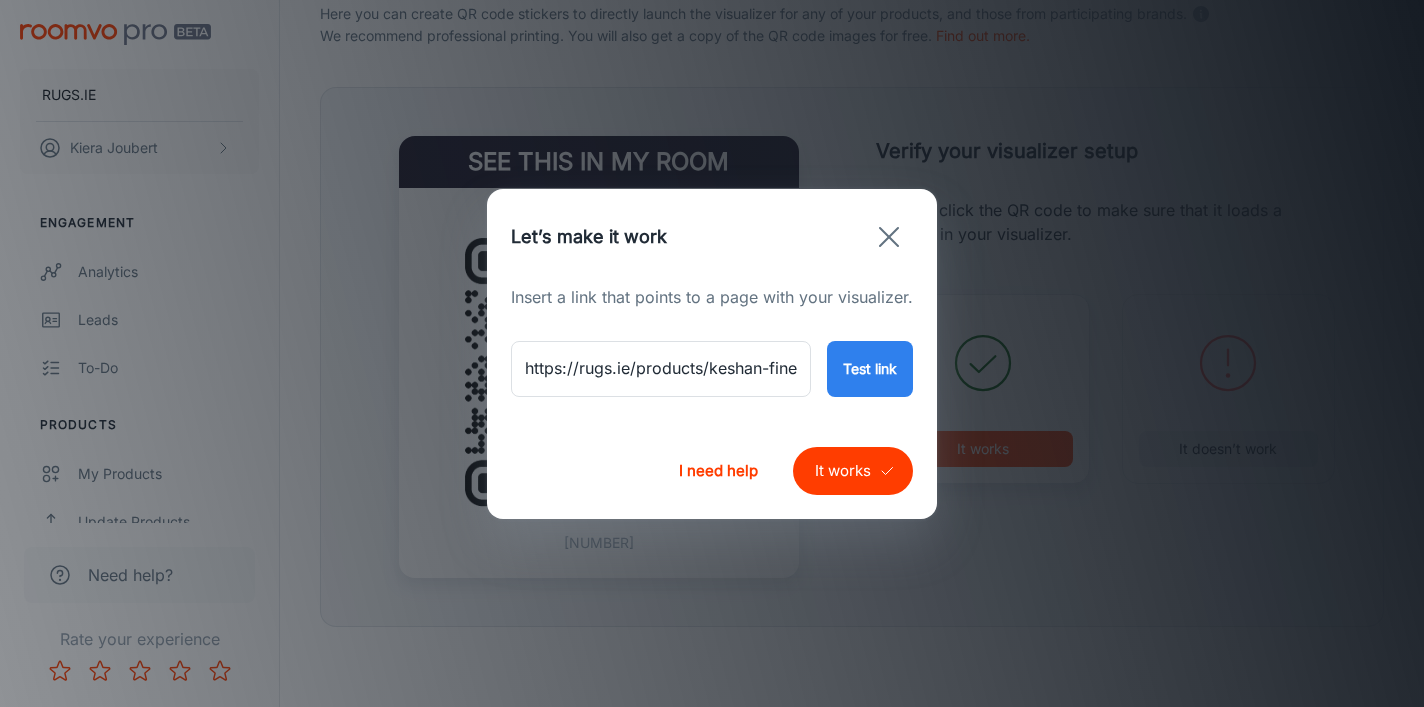 click on "It works" at bounding box center (853, 471) 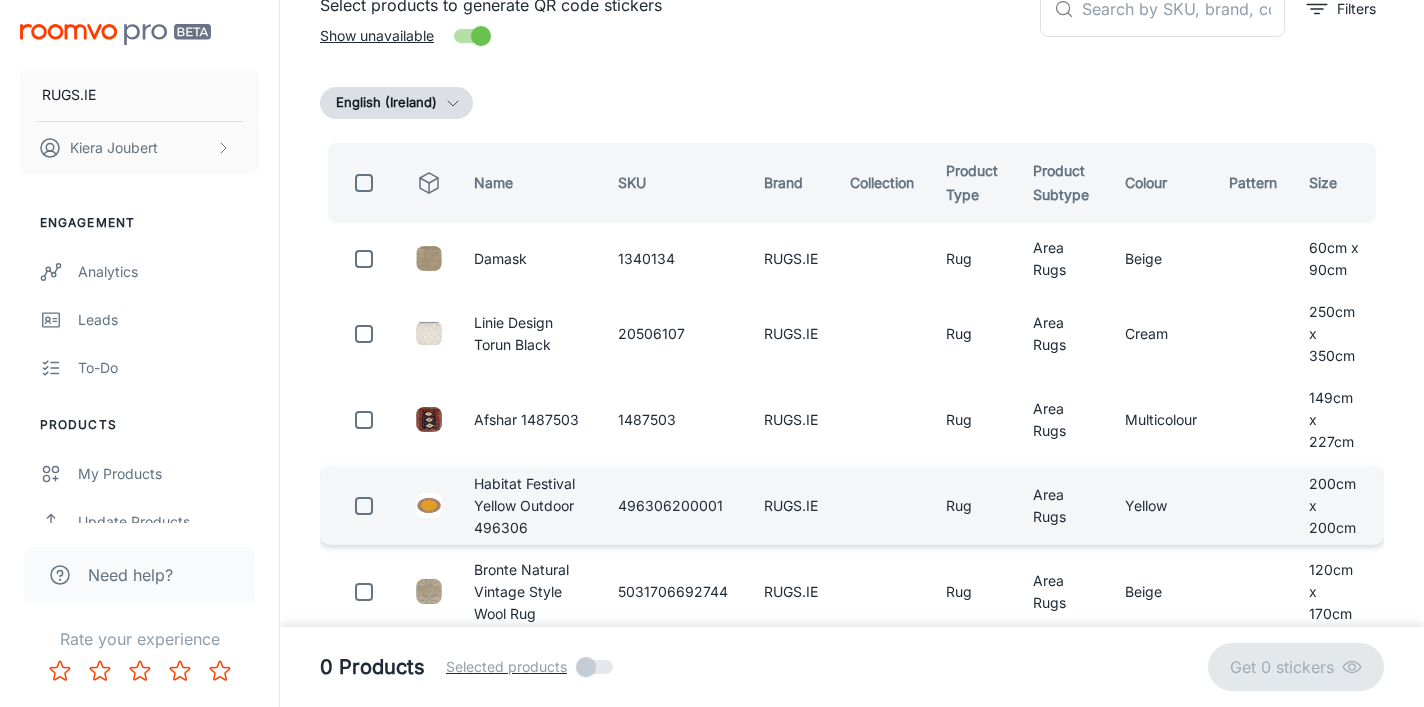 scroll, scrollTop: 0, scrollLeft: 0, axis: both 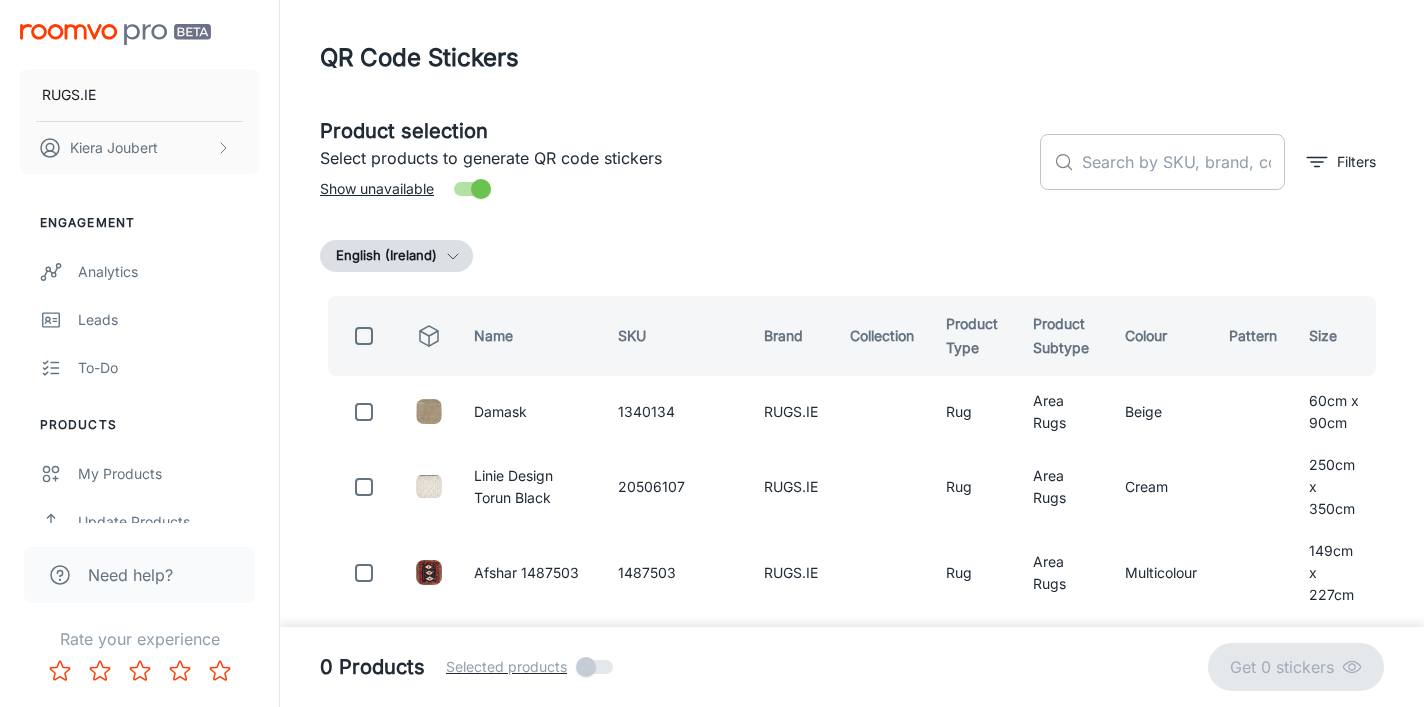 click at bounding box center (1183, 162) 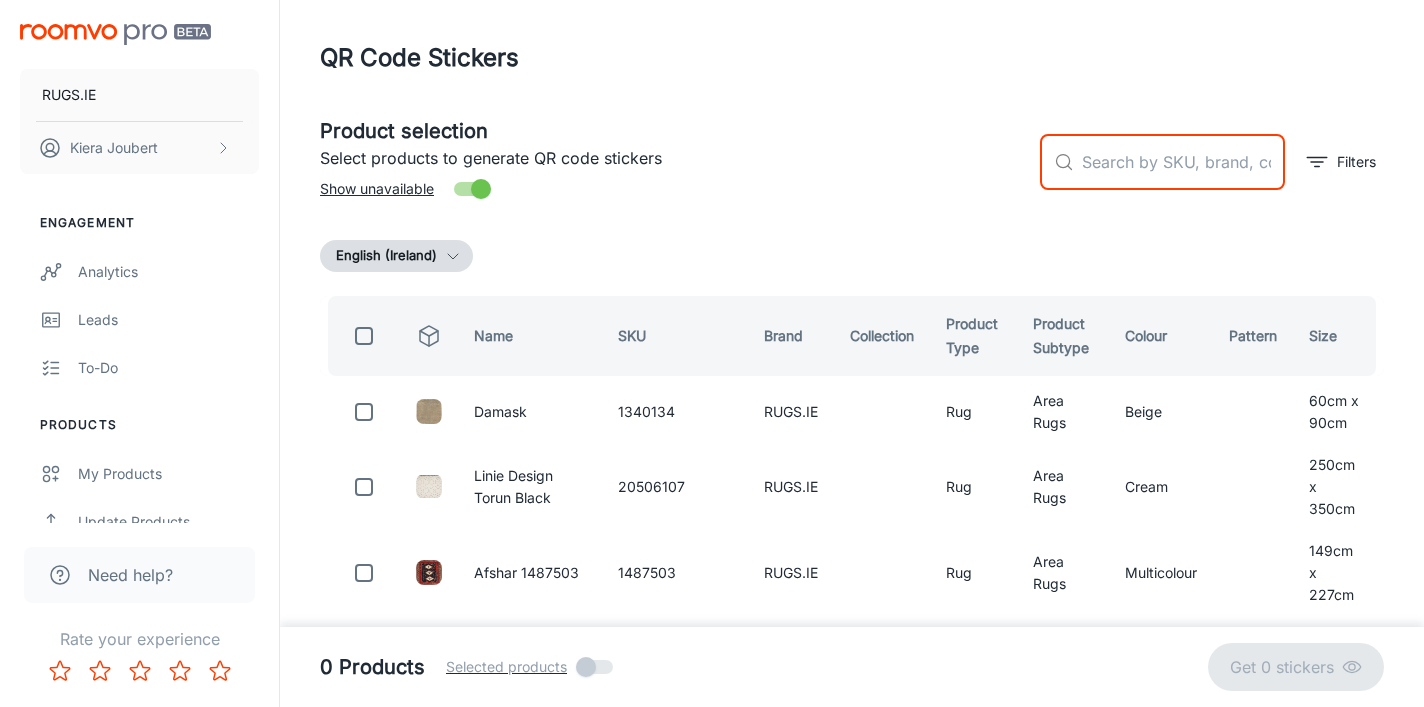 paste on "[NUMBER]" 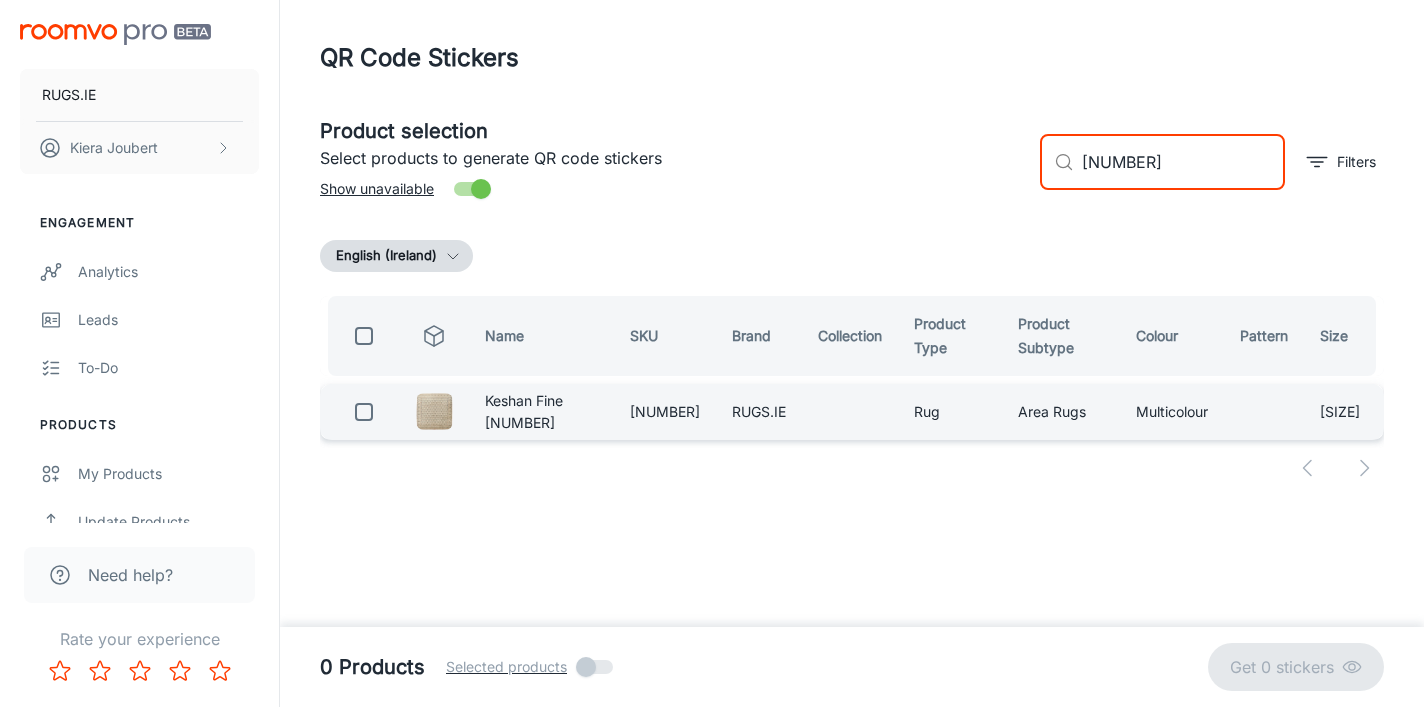 type on "[NUMBER]" 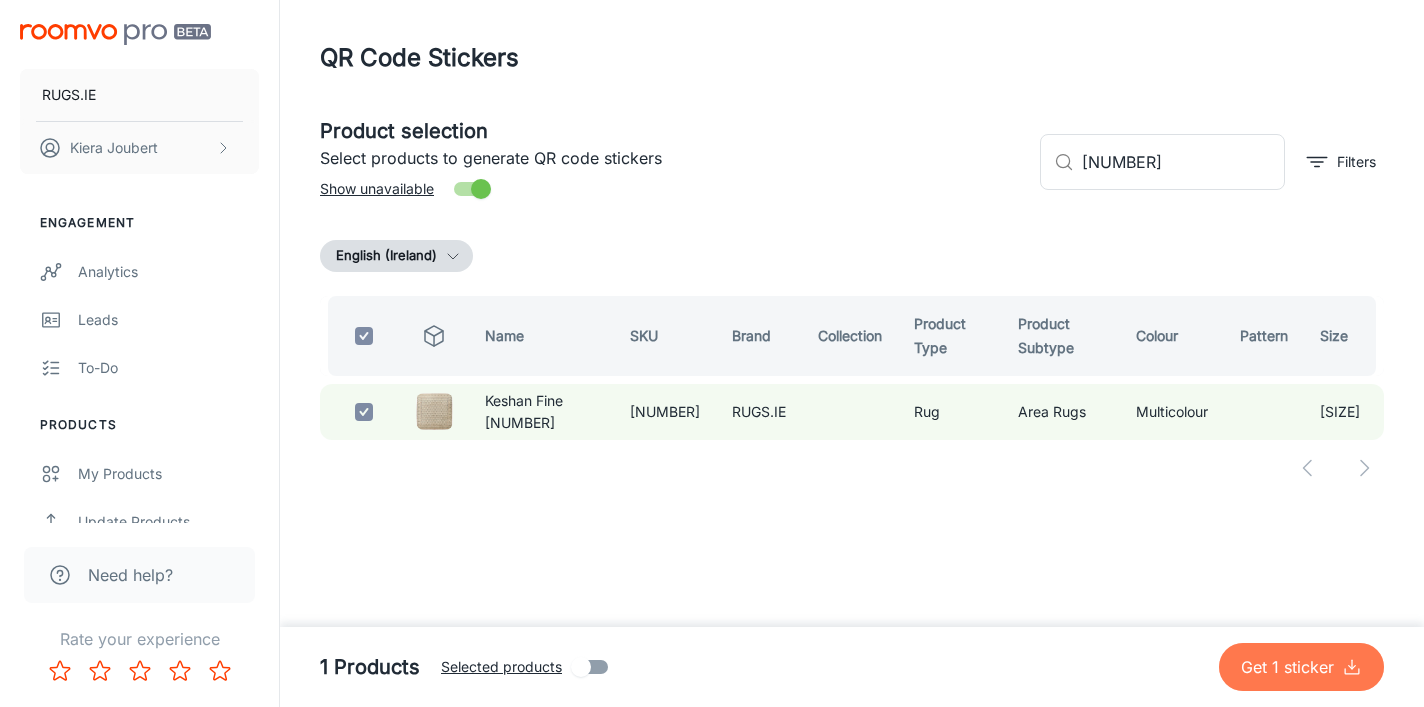 click on "Get 1 sticker" at bounding box center (1291, 667) 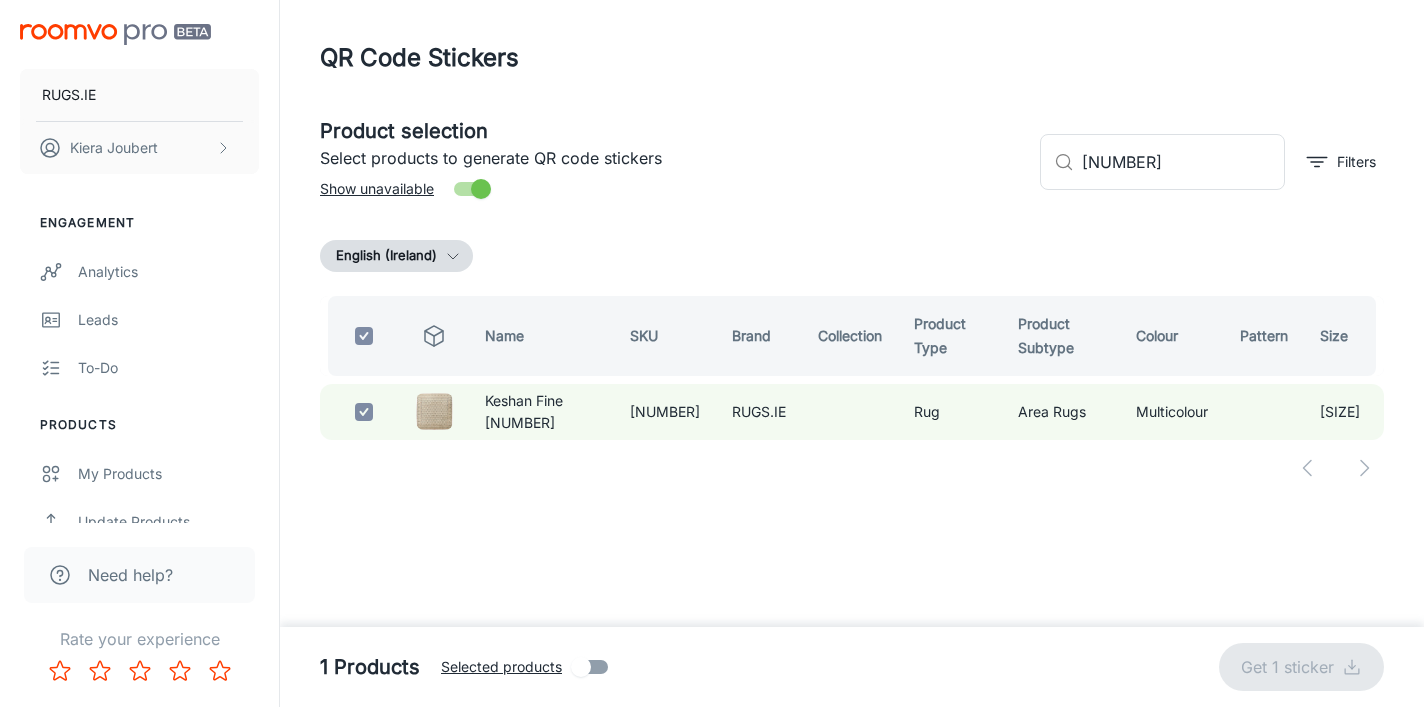 checkbox on "false" 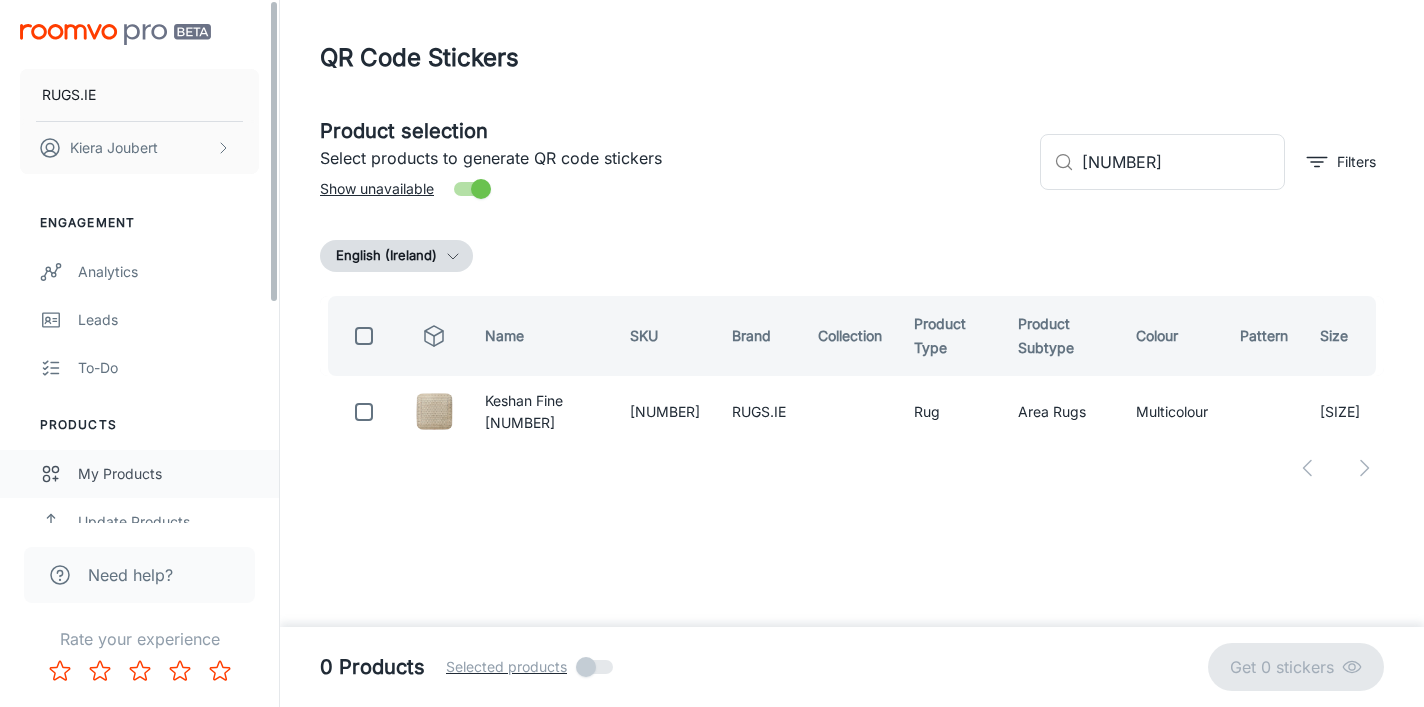 click on "My Products" at bounding box center [168, 474] 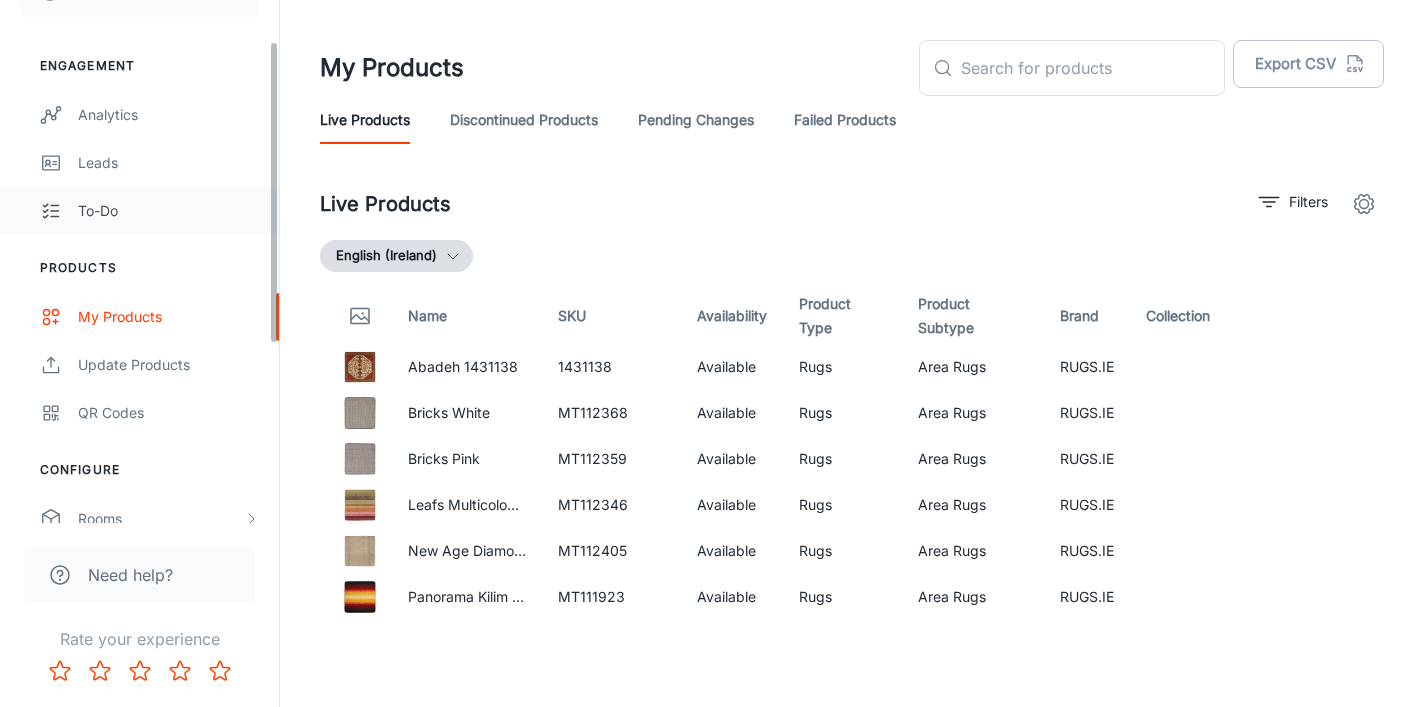 scroll, scrollTop: 158, scrollLeft: 0, axis: vertical 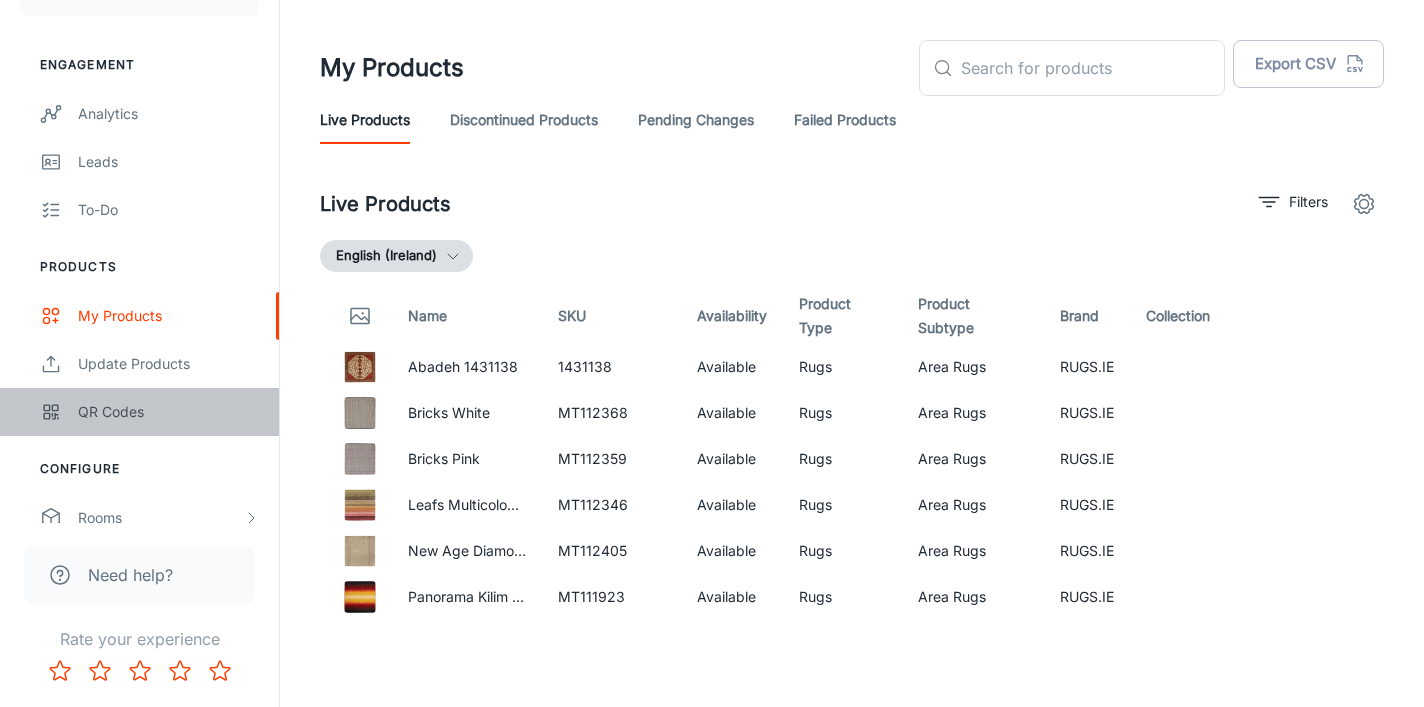 click on "QR Codes" at bounding box center (168, 412) 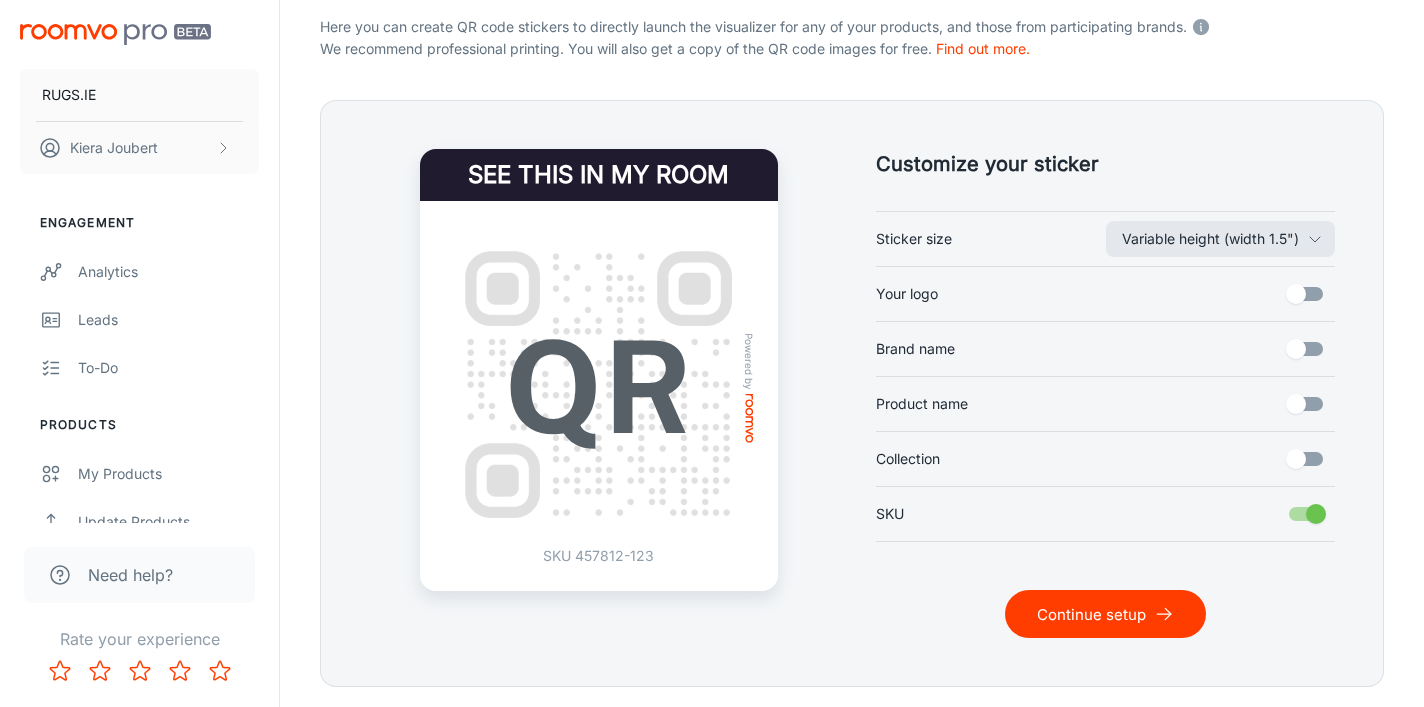 scroll, scrollTop: 440, scrollLeft: 0, axis: vertical 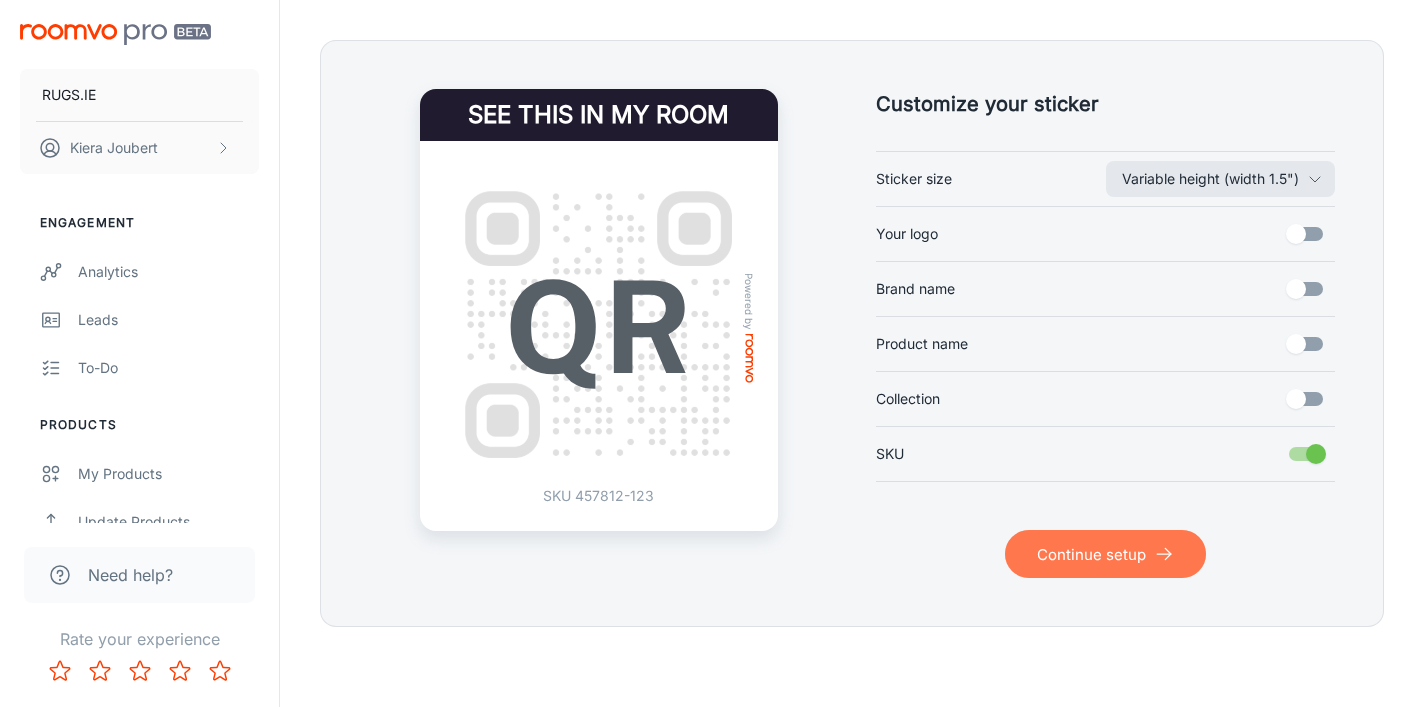 click on "Continue setup" at bounding box center (1105, 554) 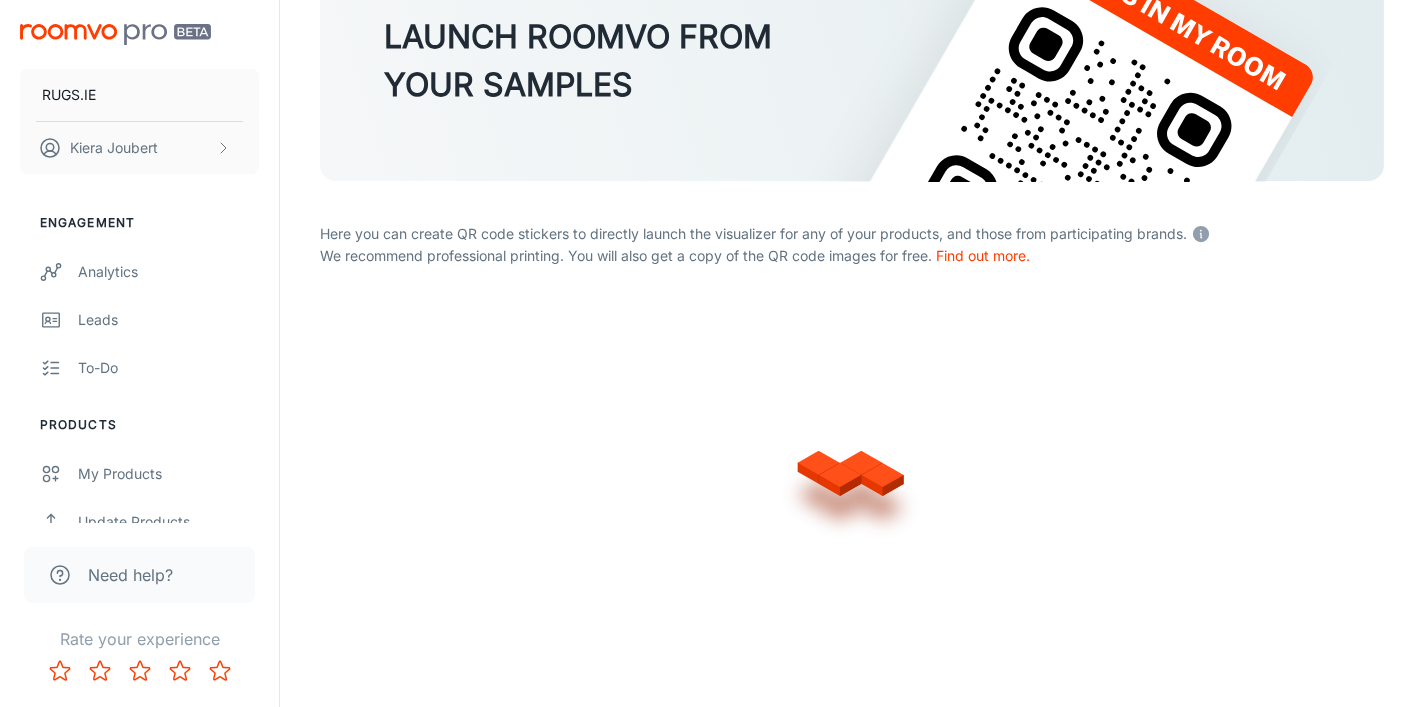 scroll, scrollTop: 393, scrollLeft: 0, axis: vertical 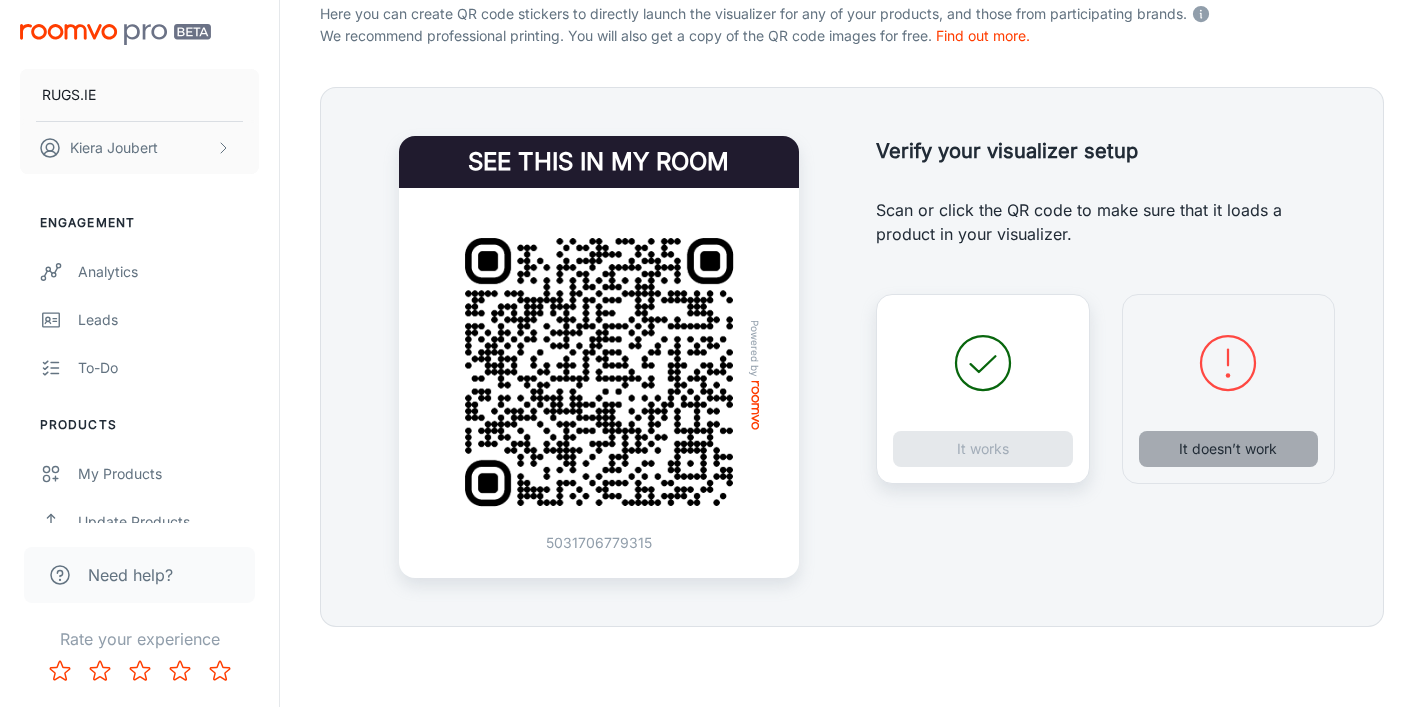click on "It doesn’t work" at bounding box center (1229, 449) 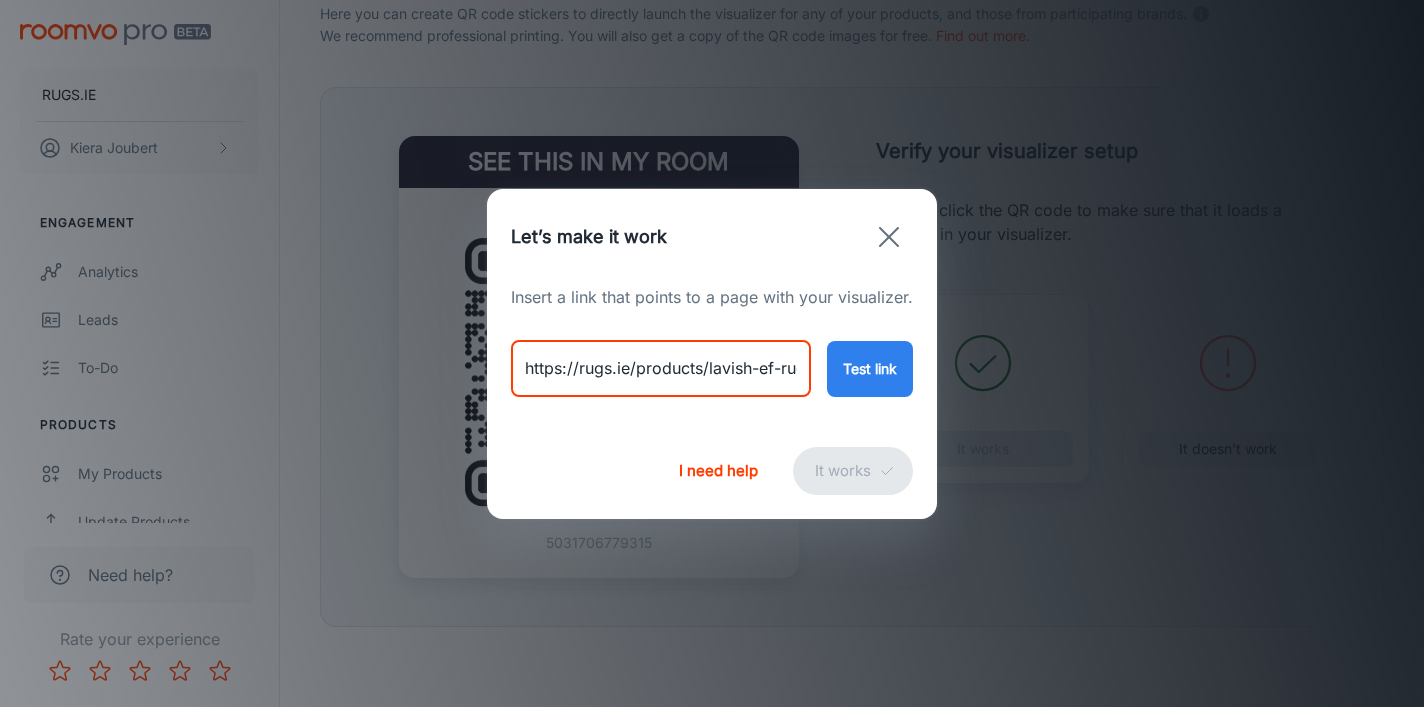 click on "https://rugs.ie/products/lavish-ef-rug-12710715" at bounding box center (661, 369) 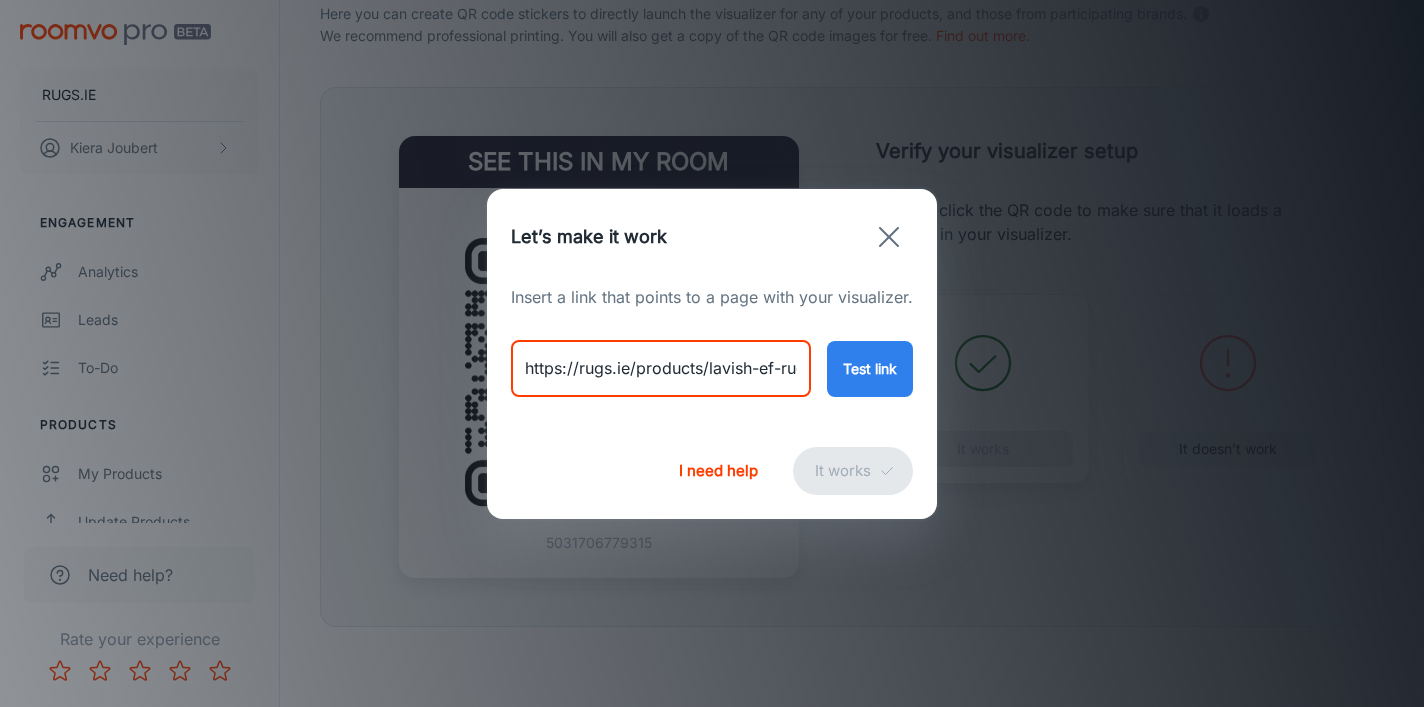 paste on "riviera-rug-[NUMBER]" 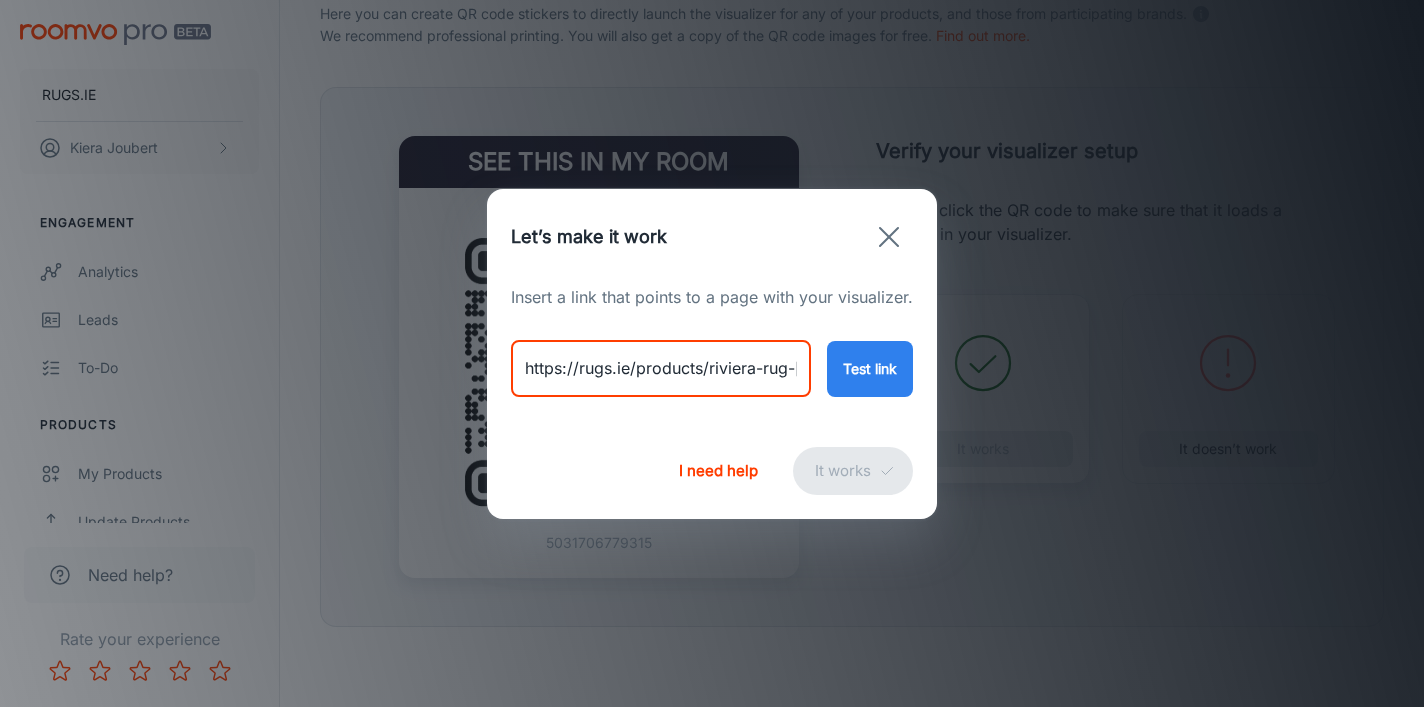 scroll, scrollTop: 0, scrollLeft: 73, axis: horizontal 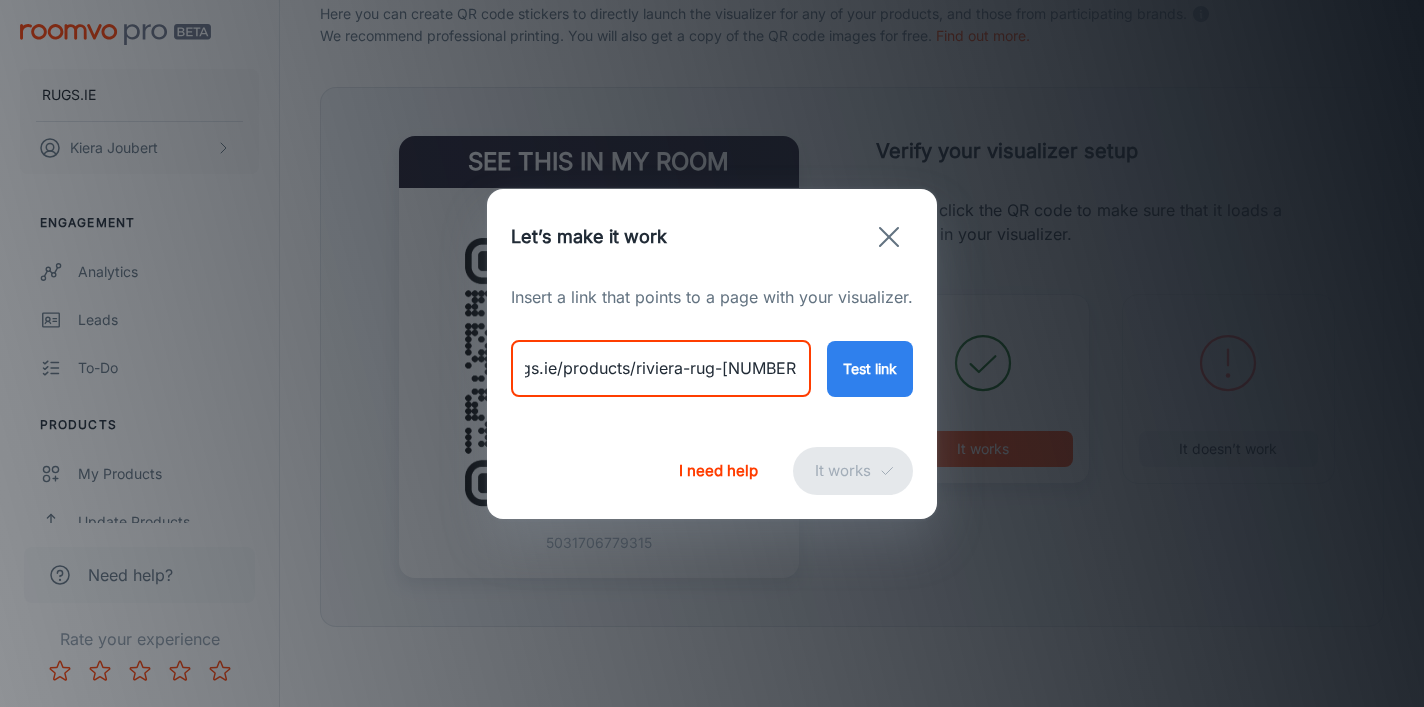 type on "https://rugs.ie/products/riviera-rug-[NUMBER]" 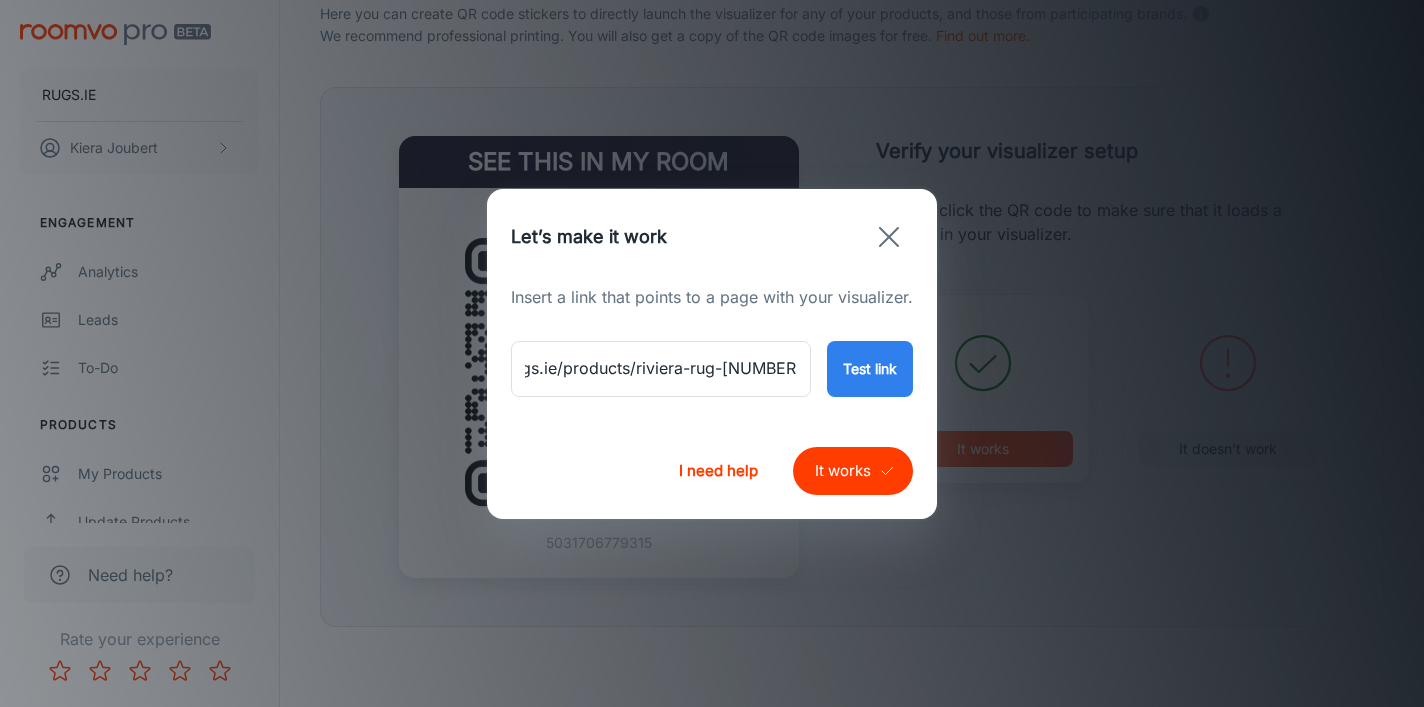 scroll, scrollTop: 0, scrollLeft: 0, axis: both 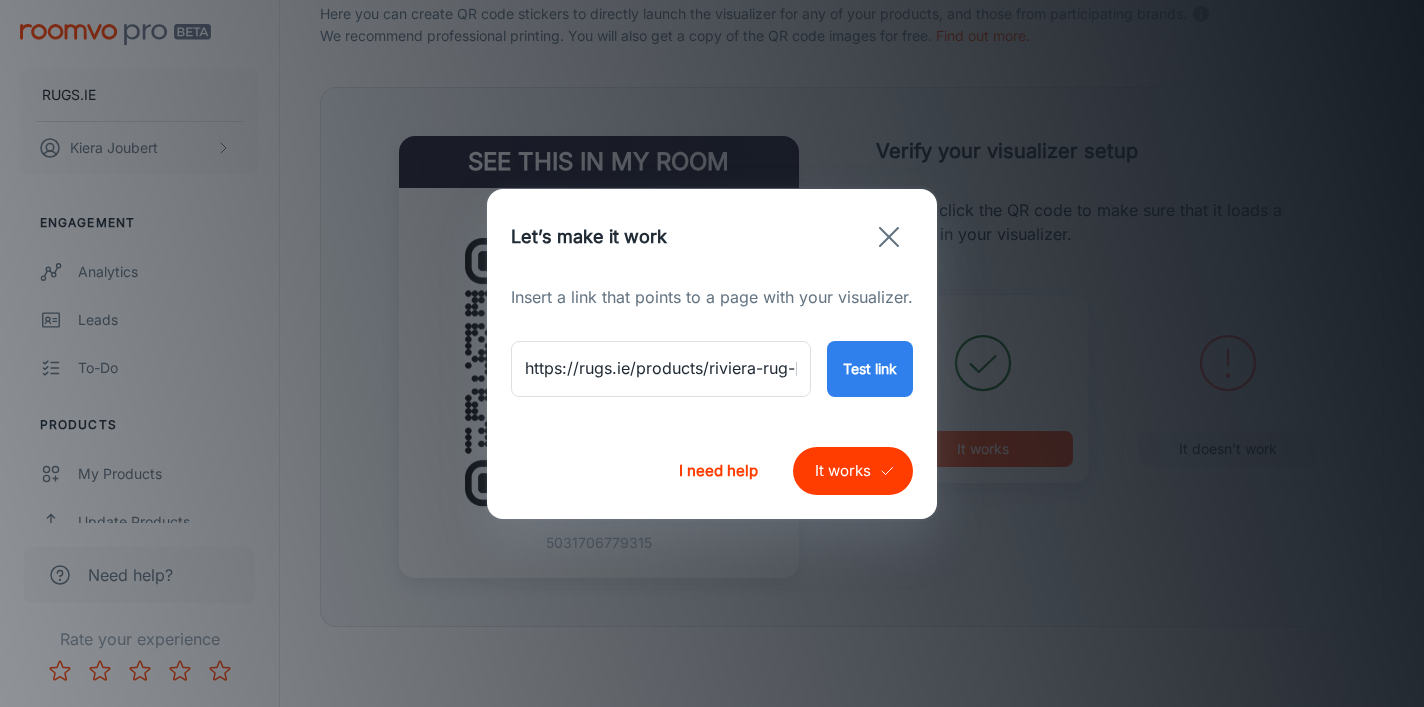 click on "It works" at bounding box center [853, 471] 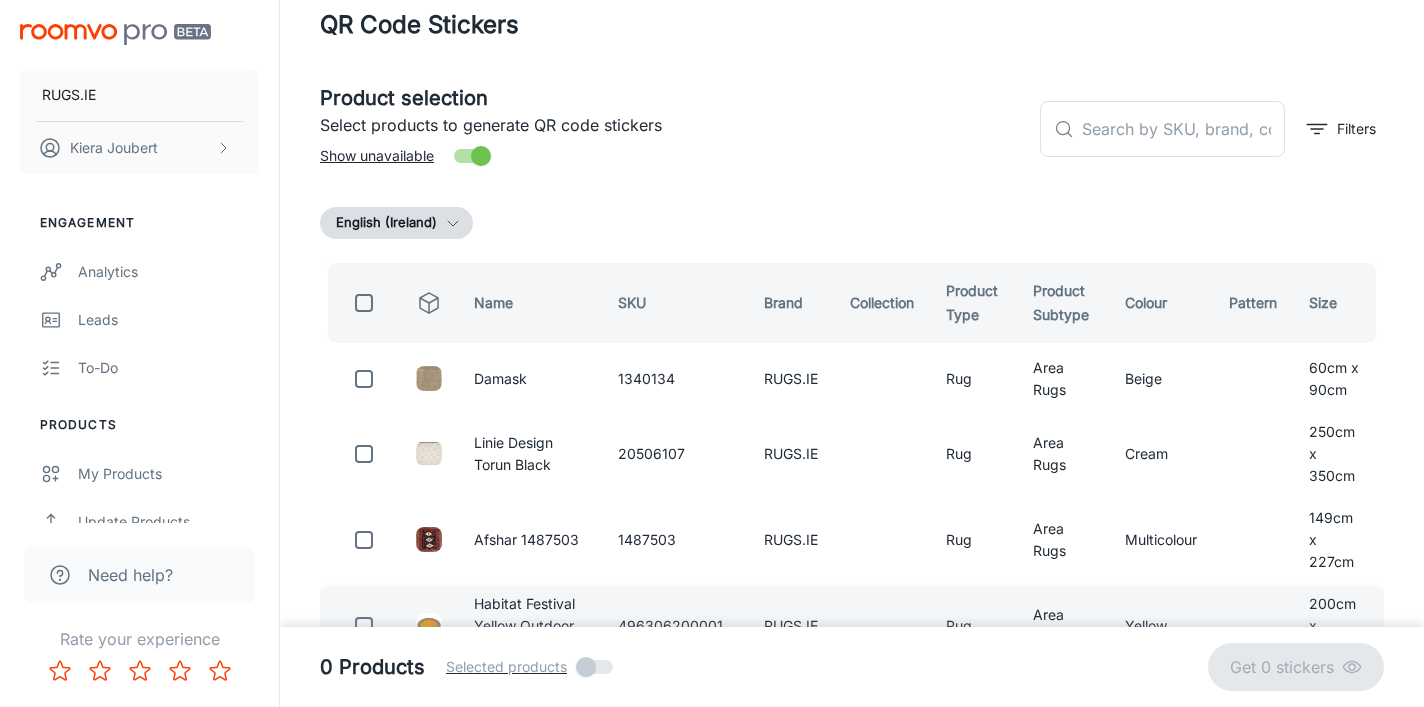 scroll, scrollTop: 0, scrollLeft: 0, axis: both 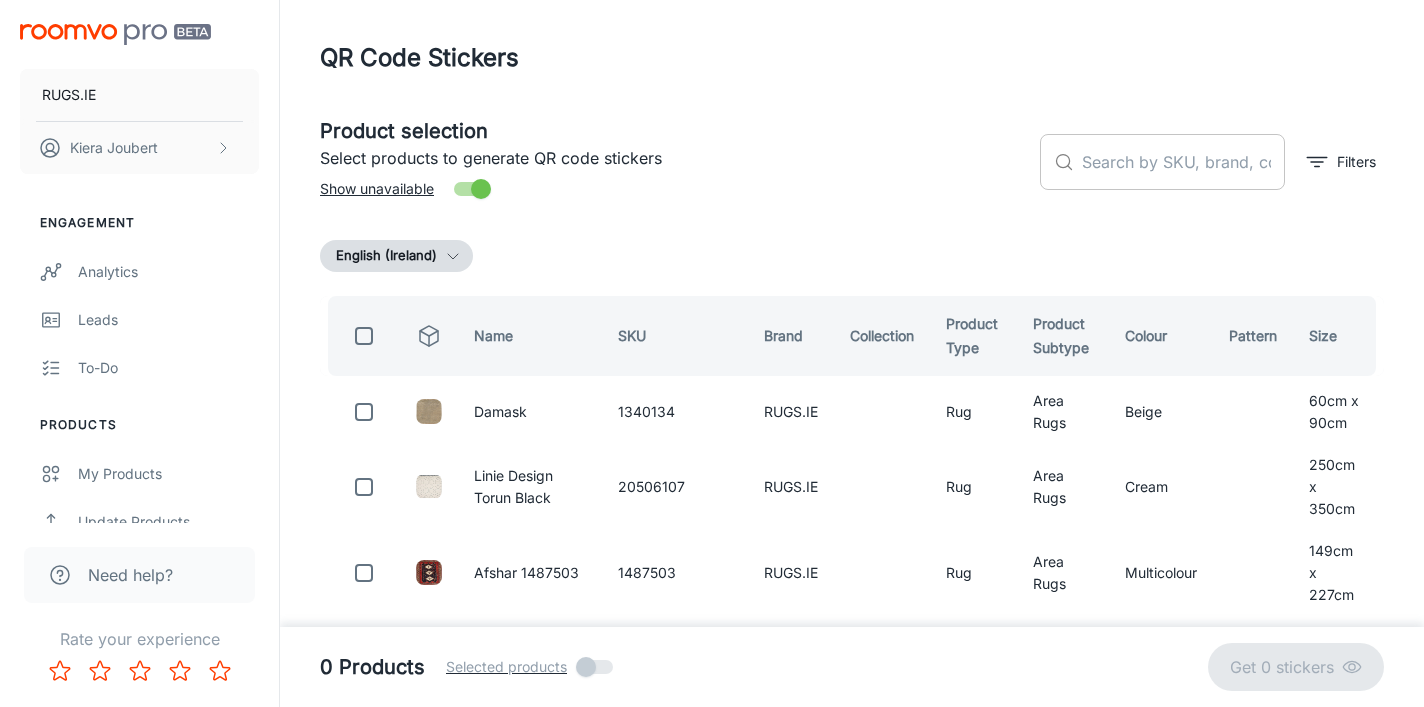 click at bounding box center (1183, 162) 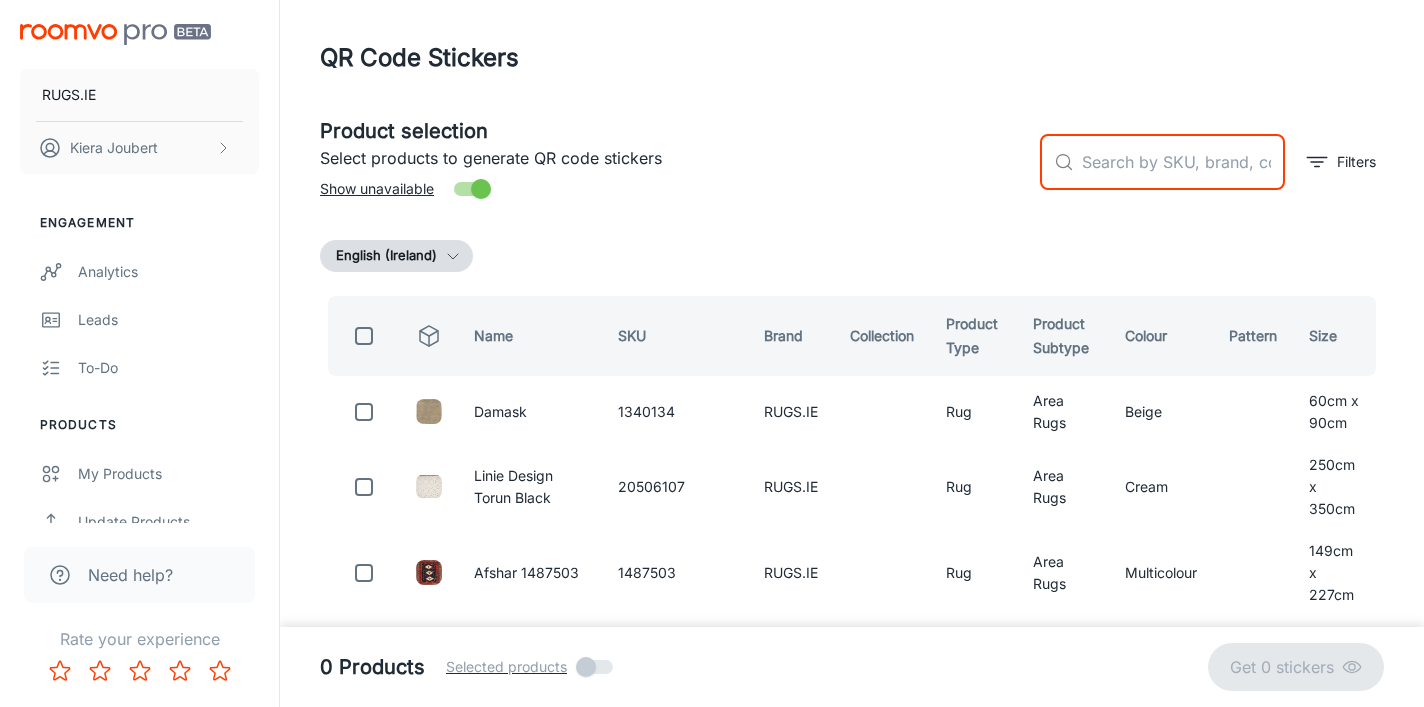 paste on "[NUMBER]" 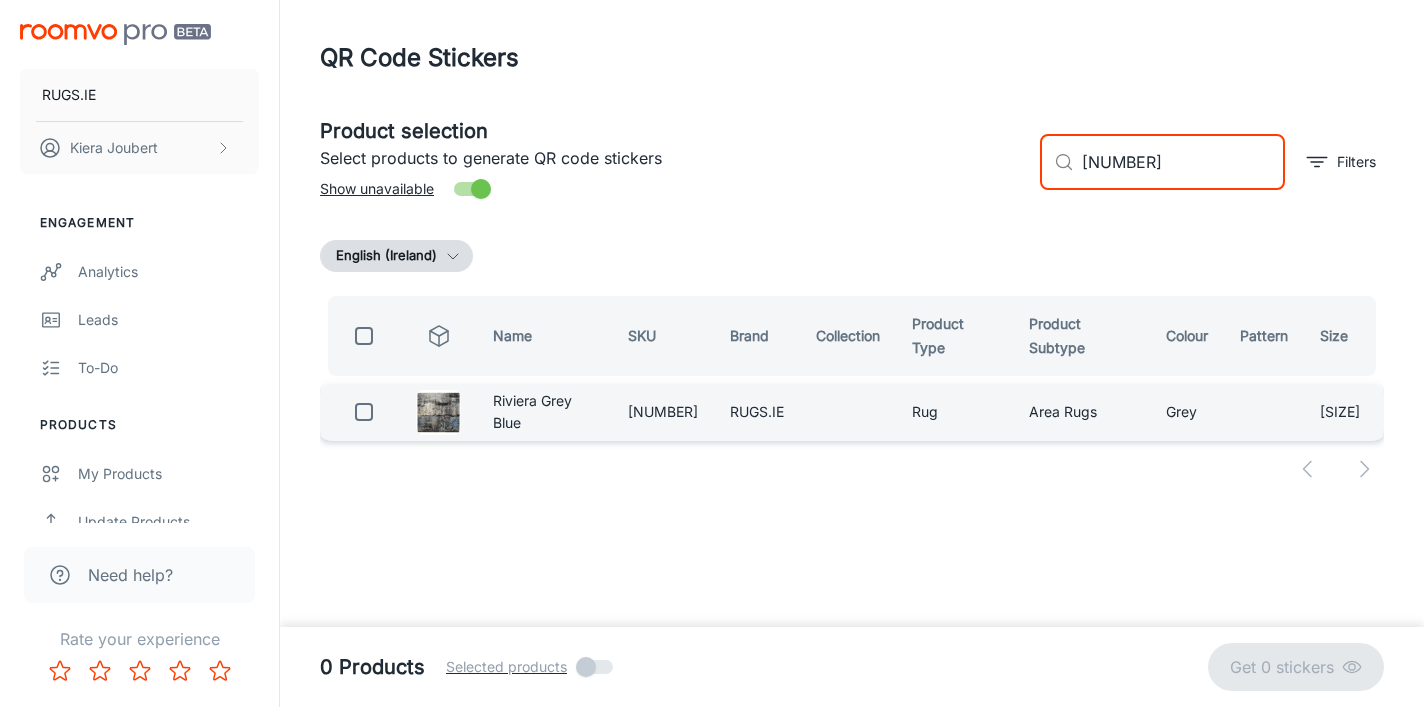 type on "[NUMBER]" 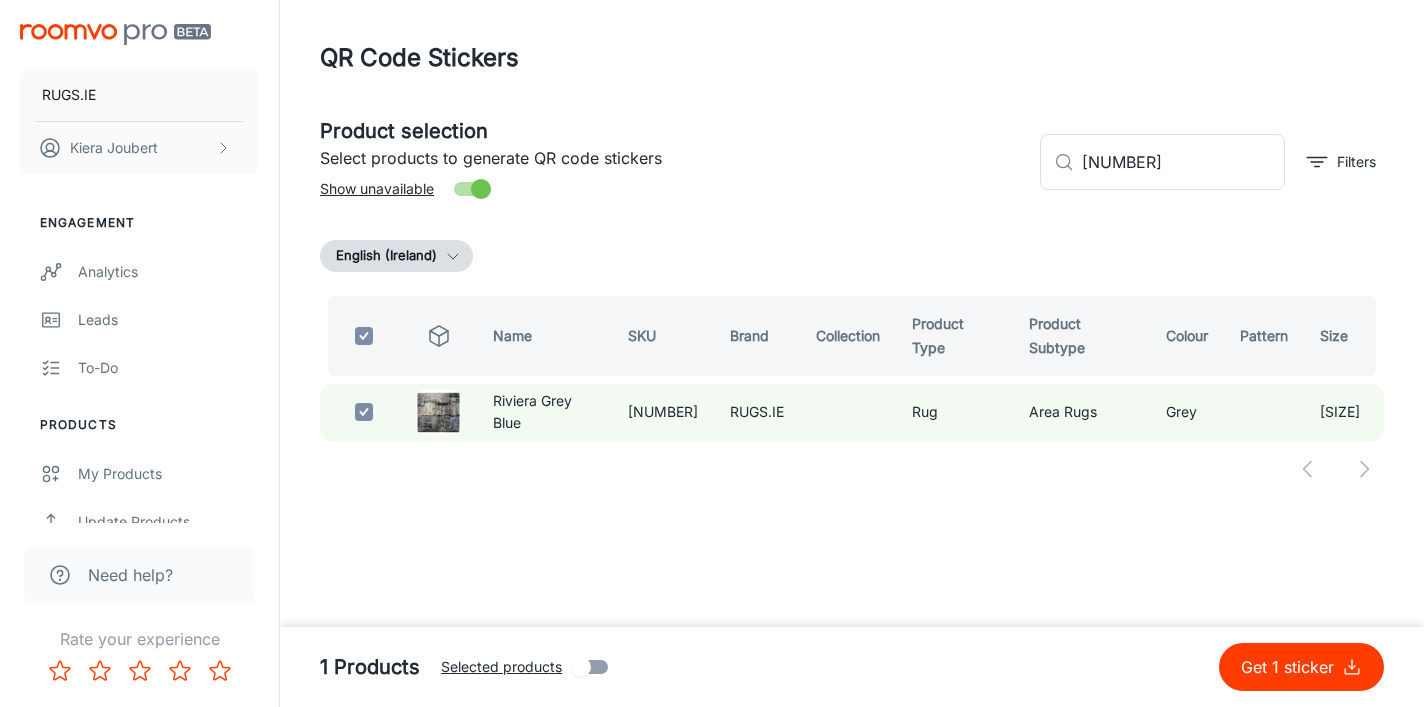 click on "Get 1 sticker" at bounding box center (1291, 667) 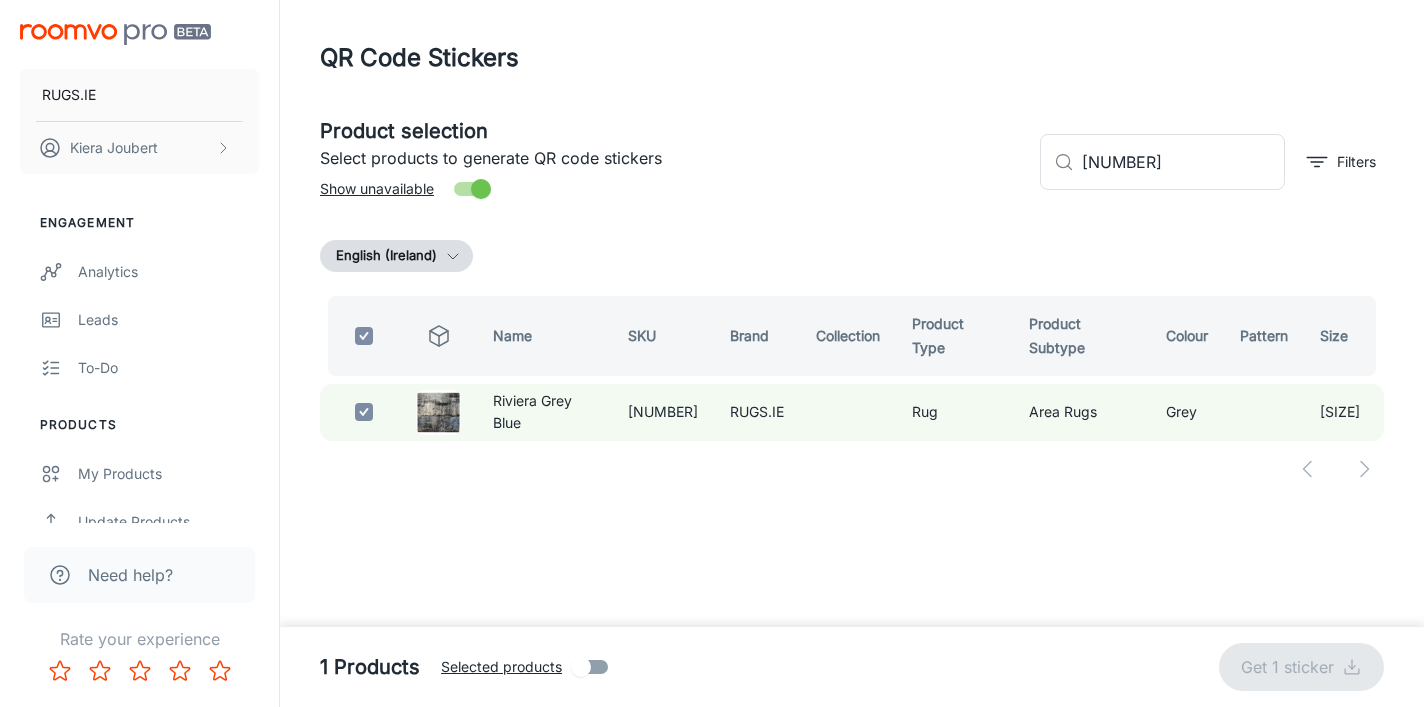 checkbox on "false" 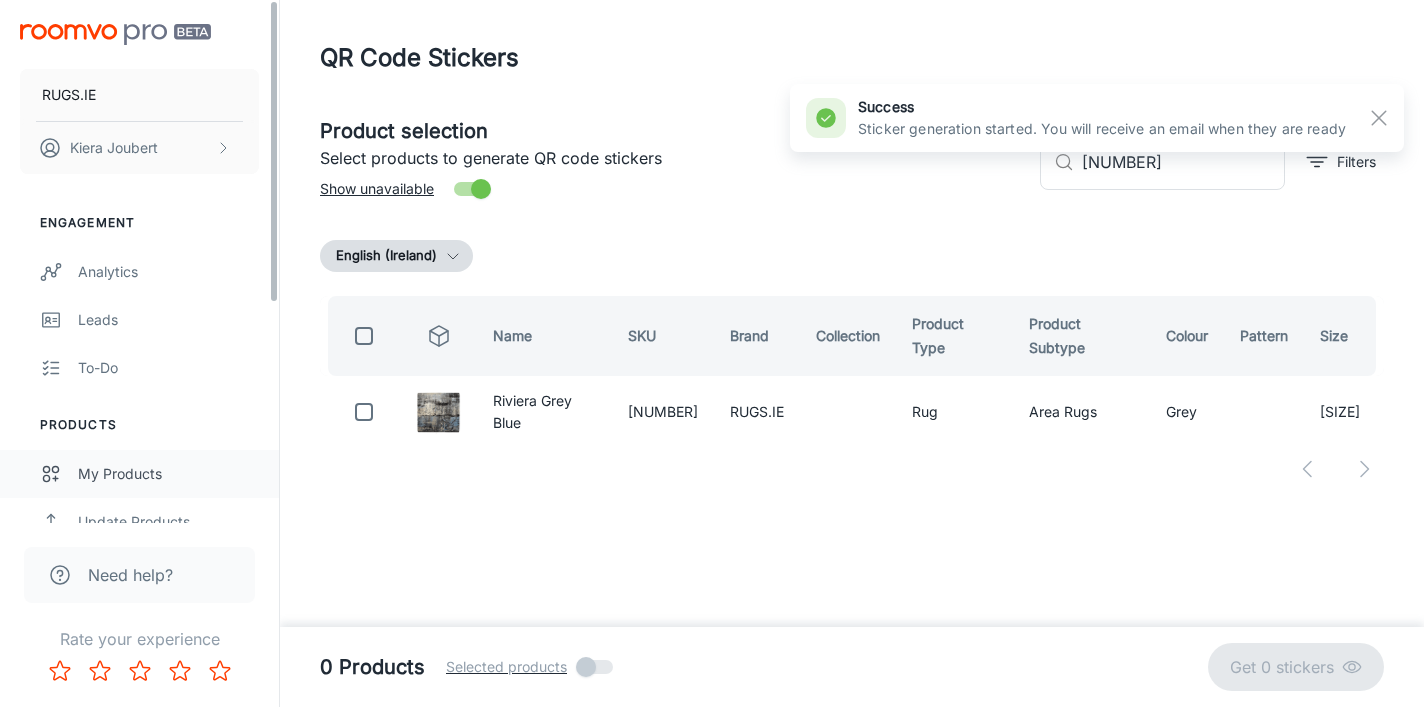 click on "My Products" at bounding box center [168, 474] 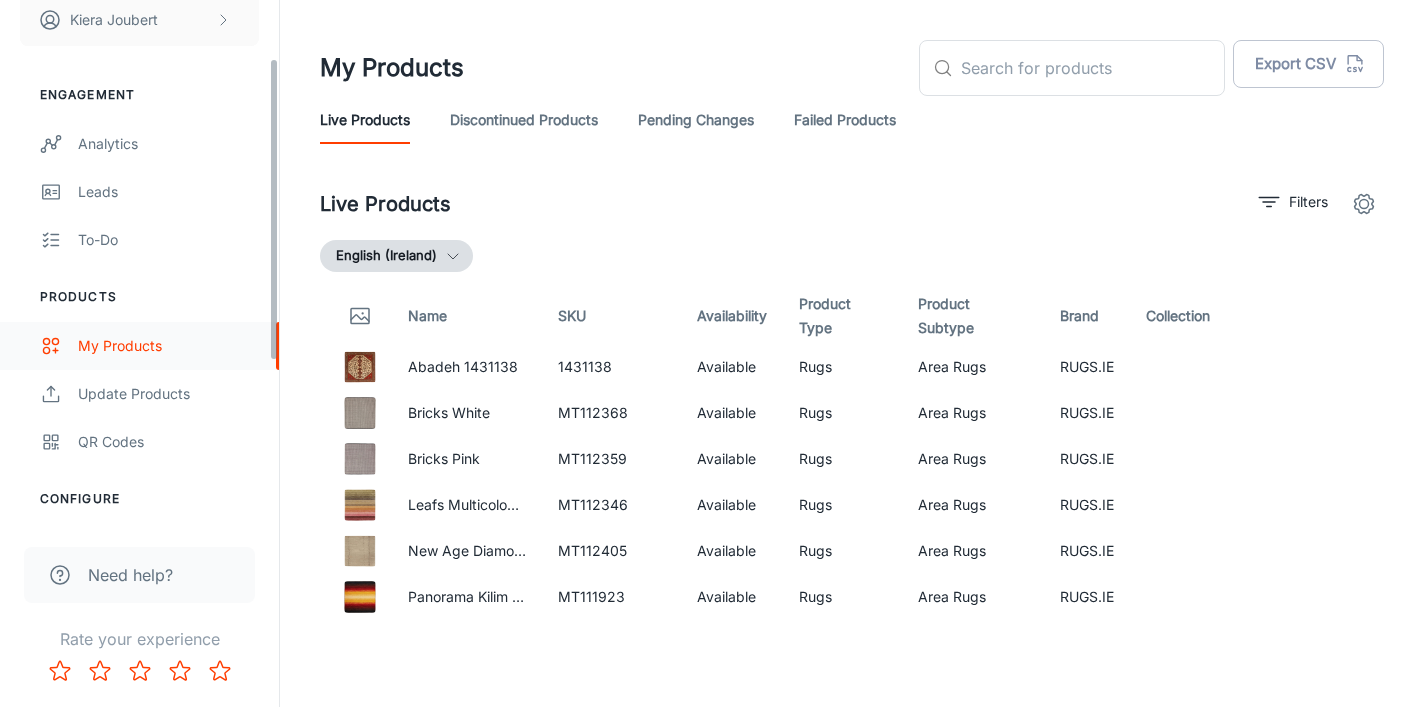 scroll, scrollTop: 129, scrollLeft: 0, axis: vertical 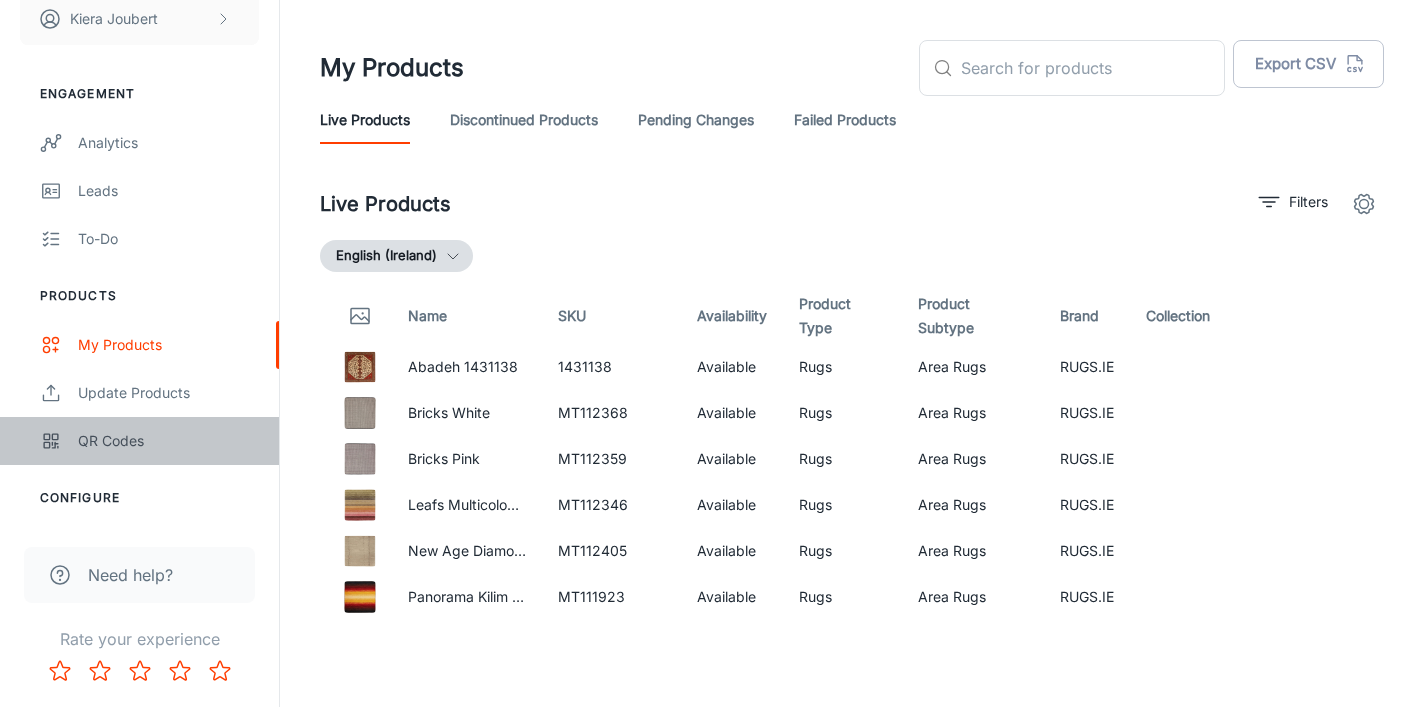 click on "QR Codes" at bounding box center [168, 441] 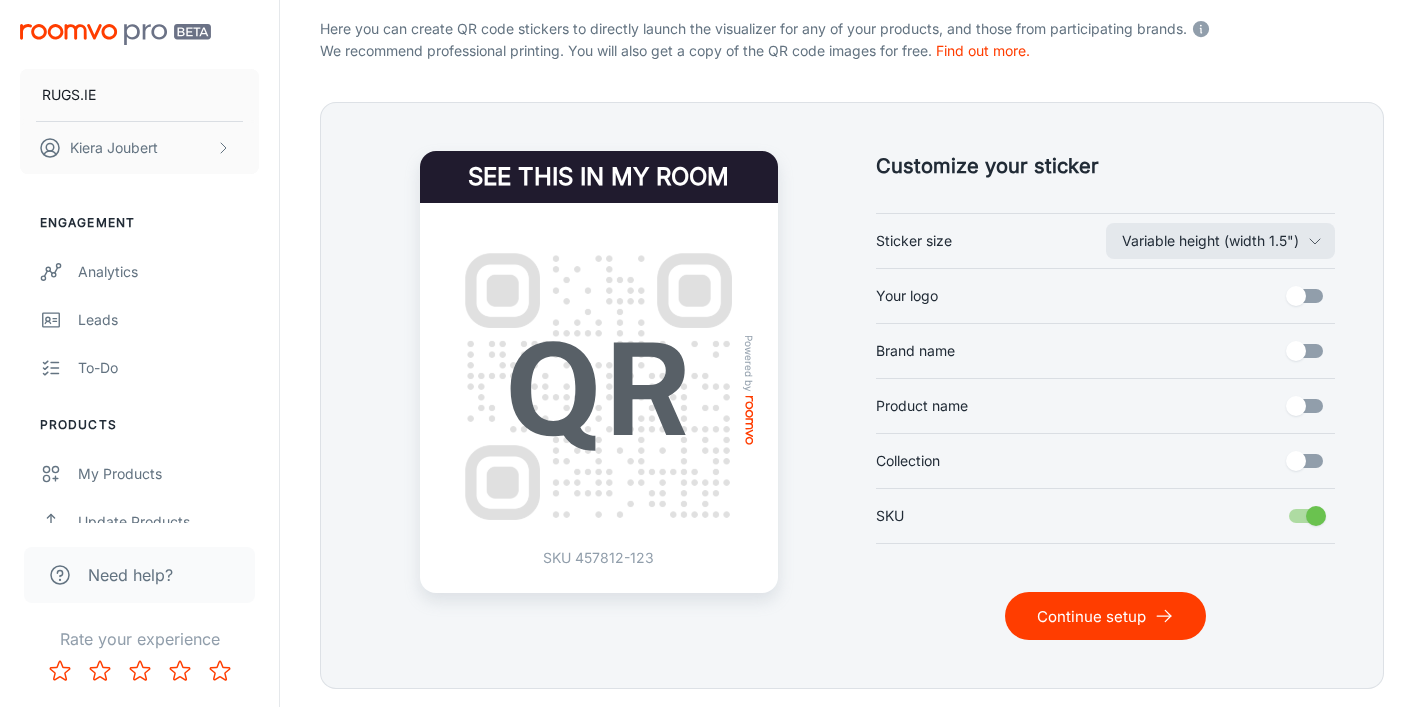scroll, scrollTop: 440, scrollLeft: 0, axis: vertical 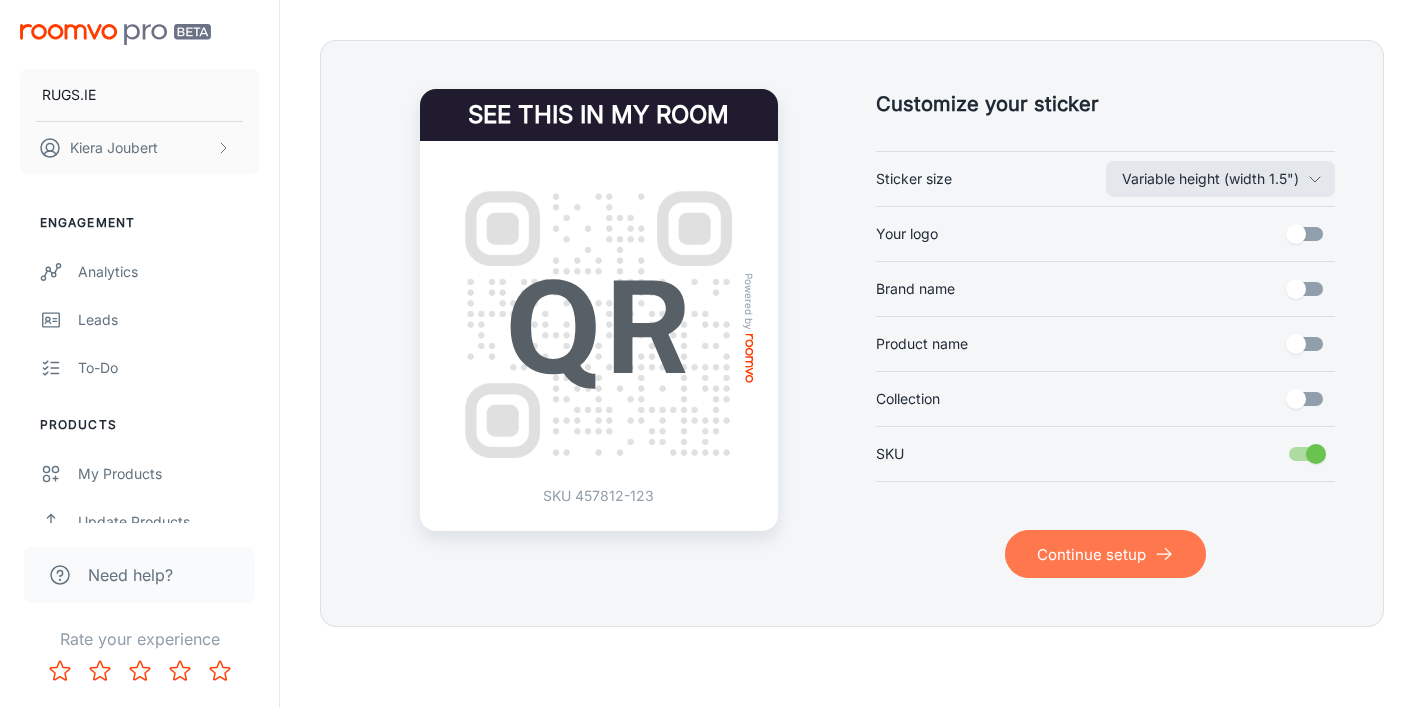 click on "Continue setup" at bounding box center [1105, 554] 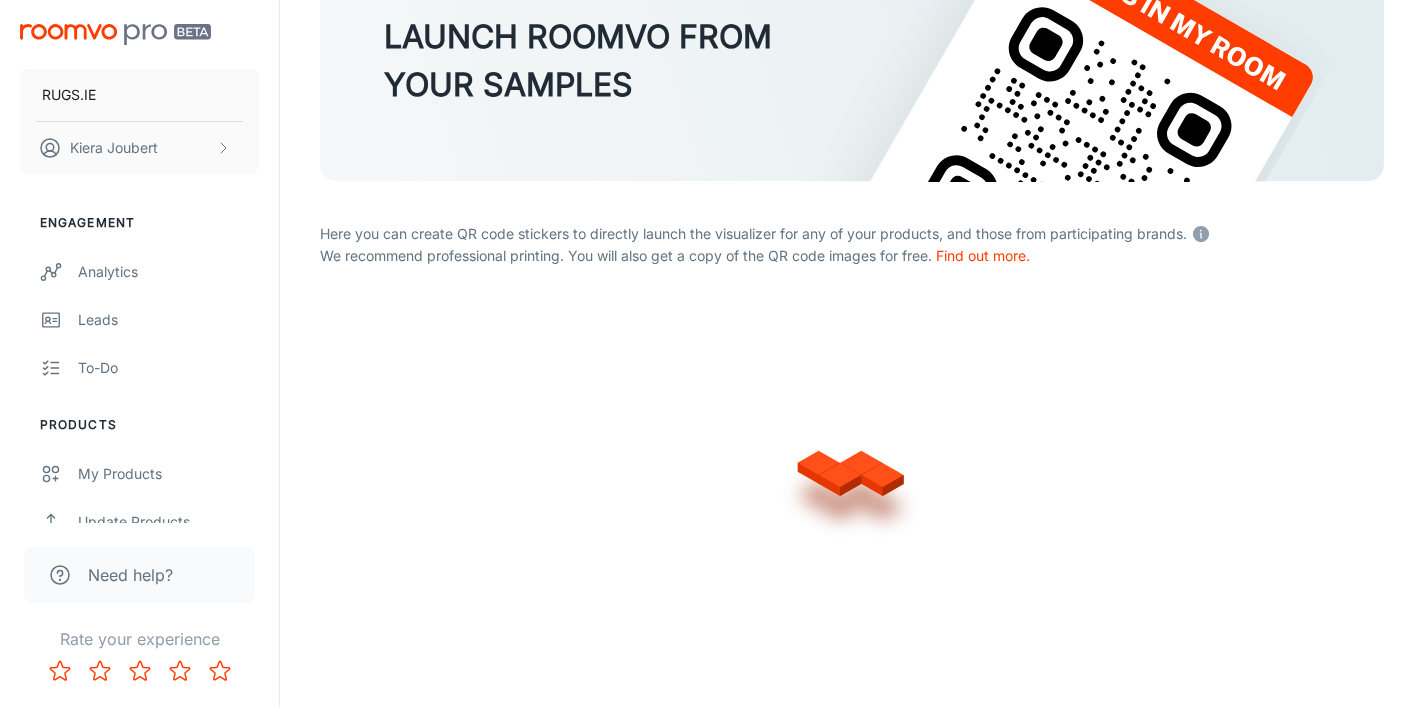 scroll, scrollTop: 393, scrollLeft: 0, axis: vertical 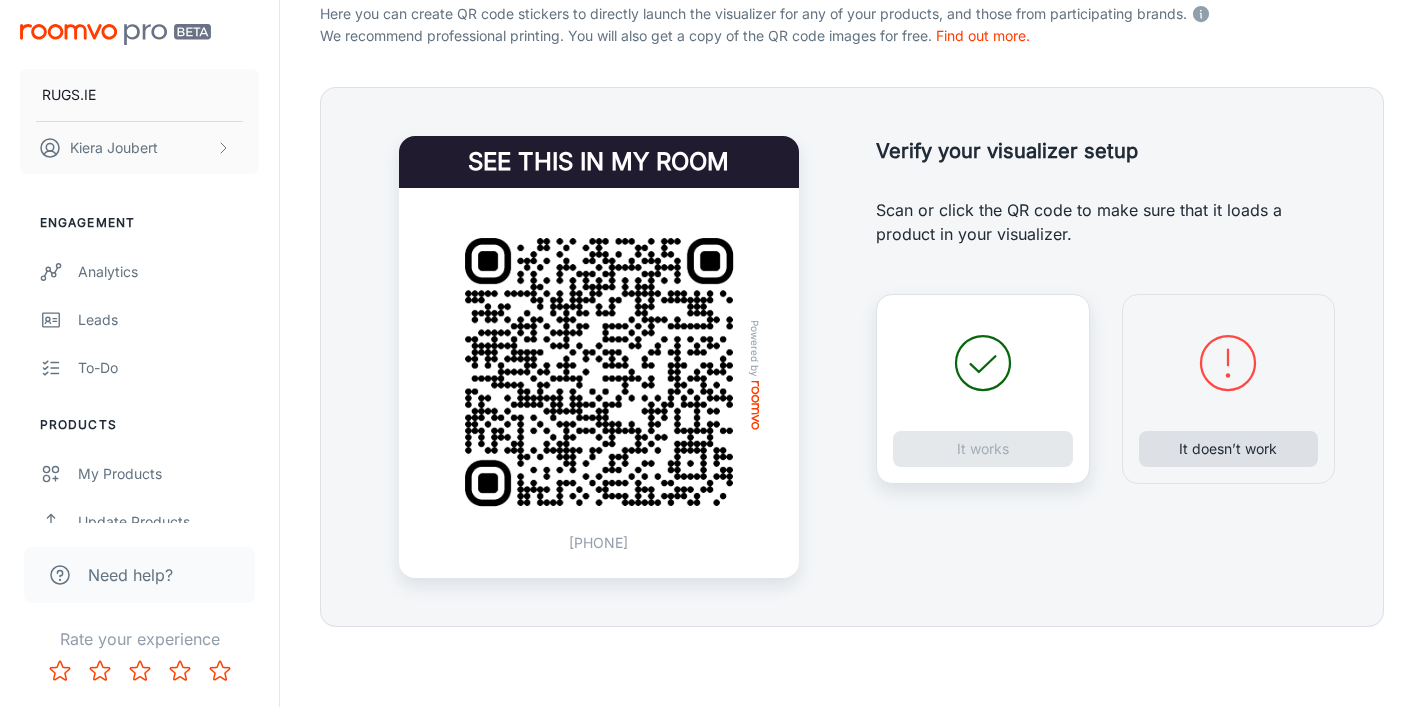 click on "It doesn’t work" at bounding box center (1229, 449) 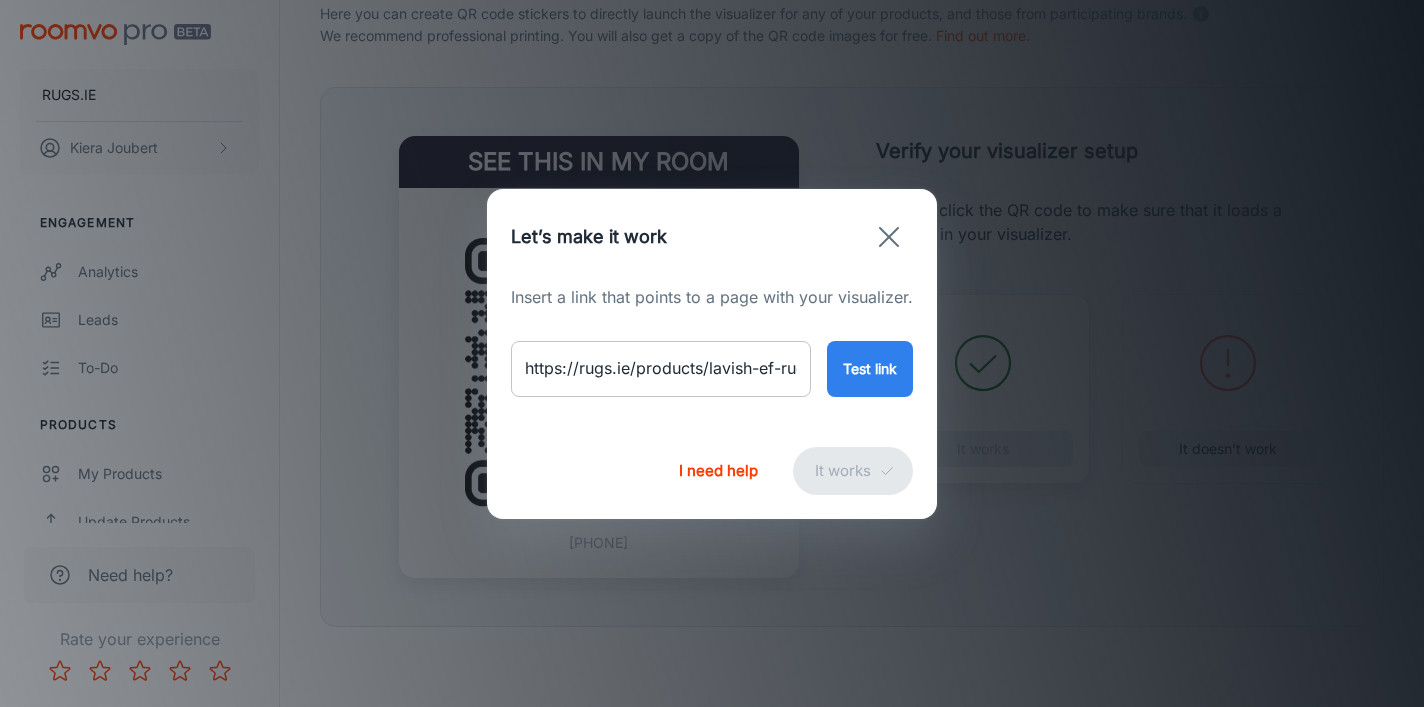 click on "https://rugs.ie/products/lavish-ef-rug-12710715" at bounding box center [661, 369] 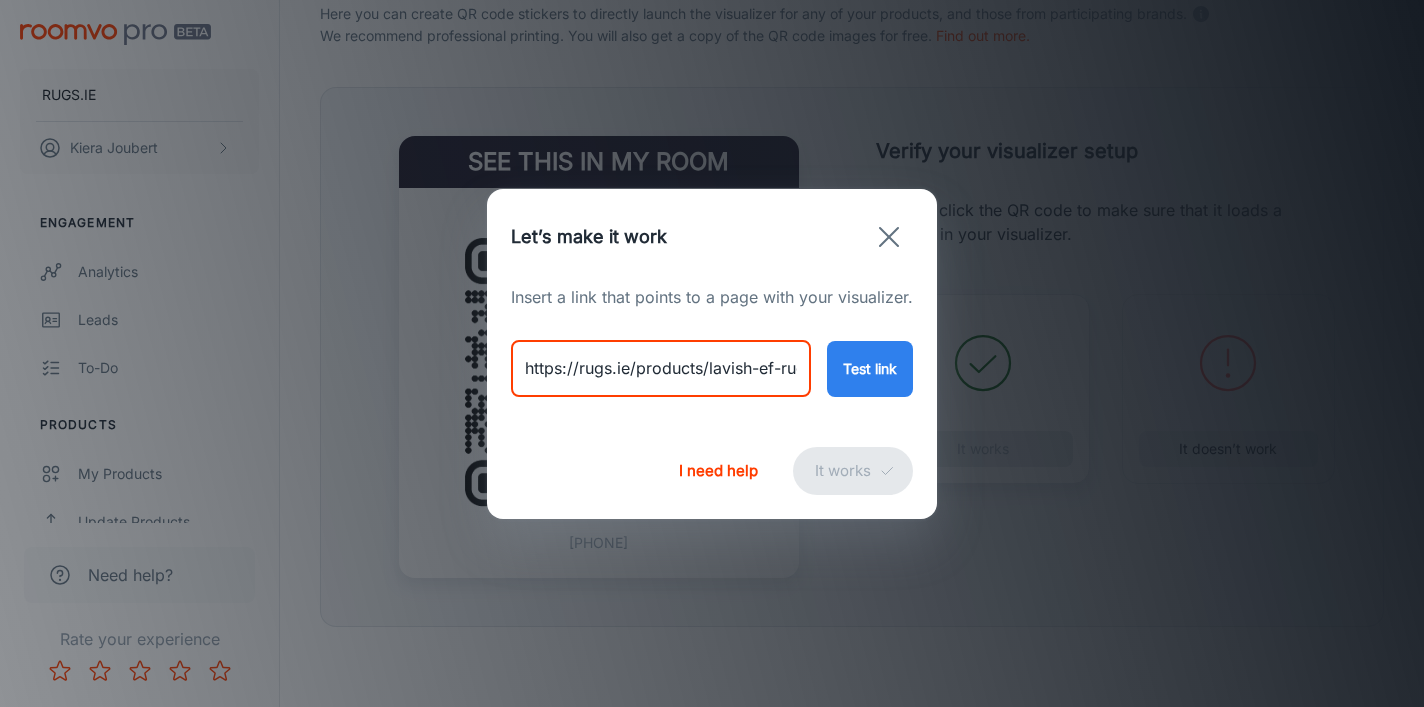 click on "https://rugs.ie/products/lavish-ef-rug-12710715" at bounding box center [661, 369] 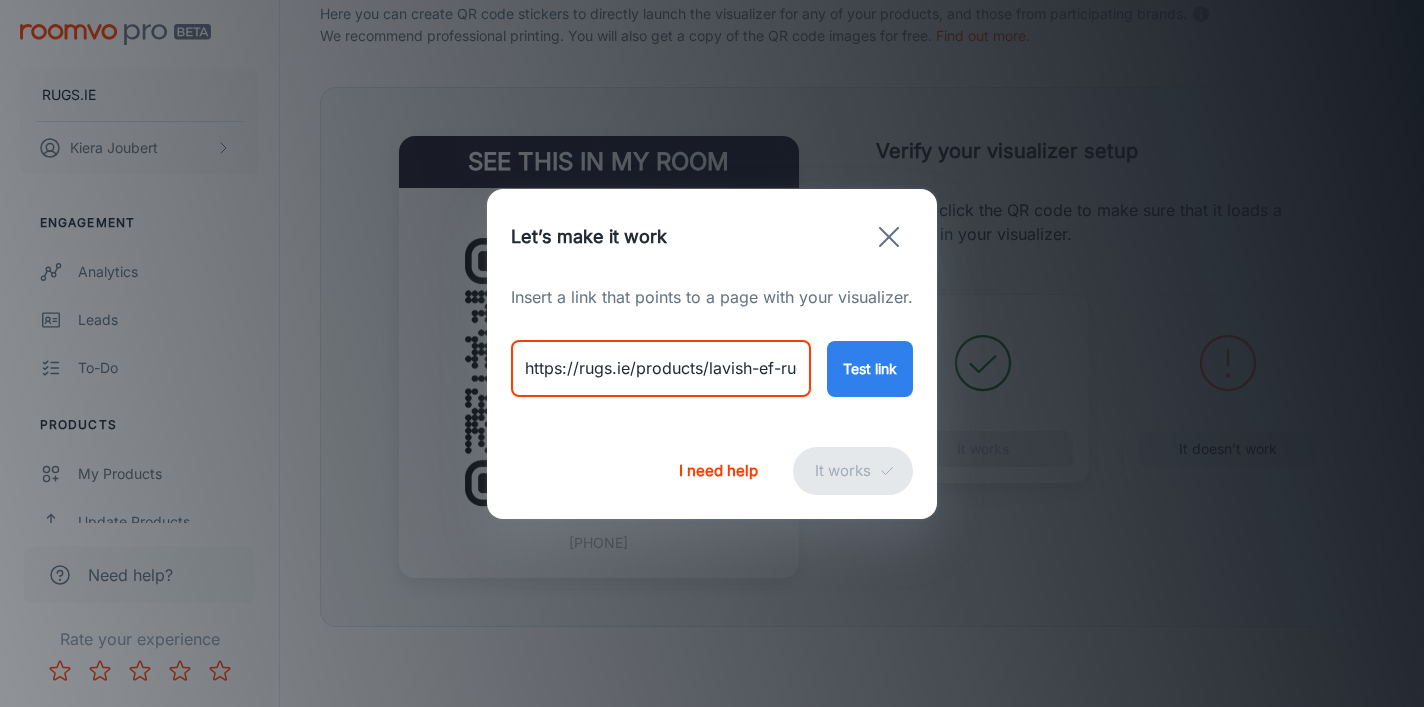 paste on "perismo-blue-gold" 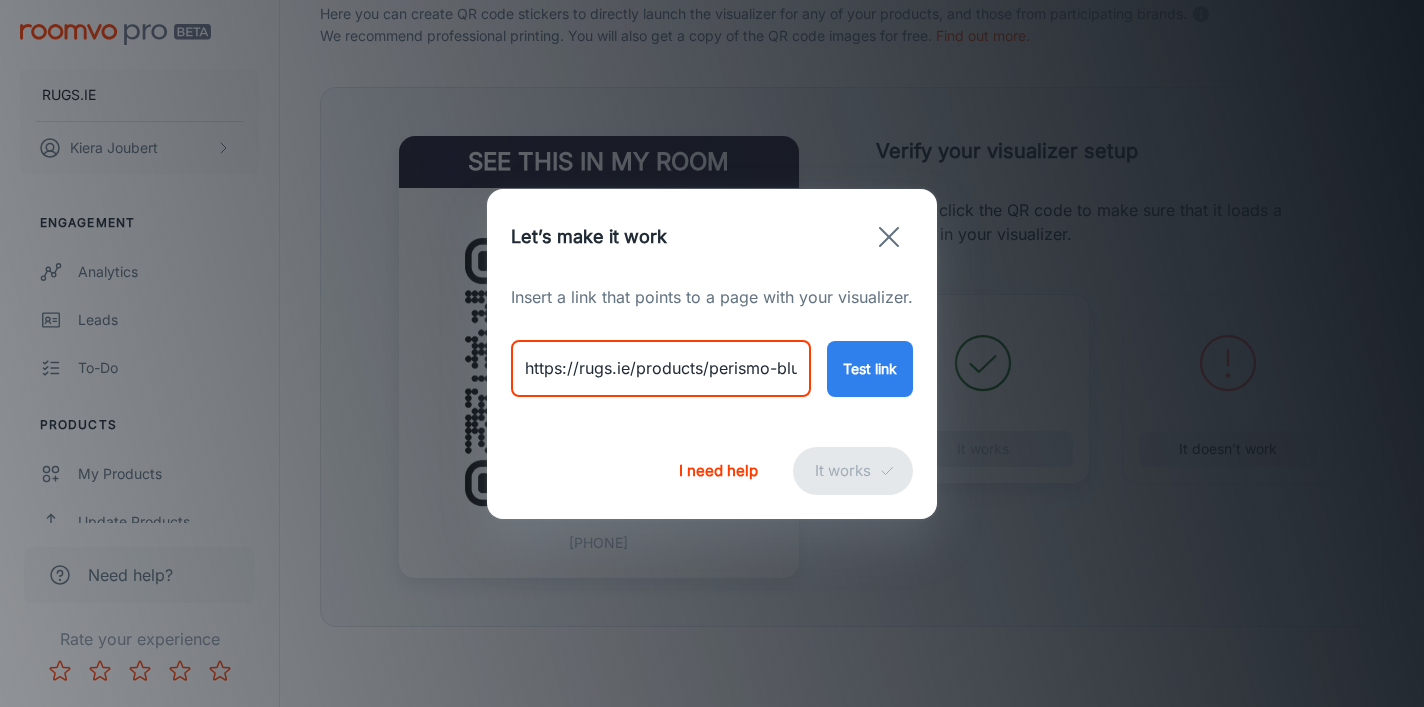 scroll, scrollTop: 0, scrollLeft: 56, axis: horizontal 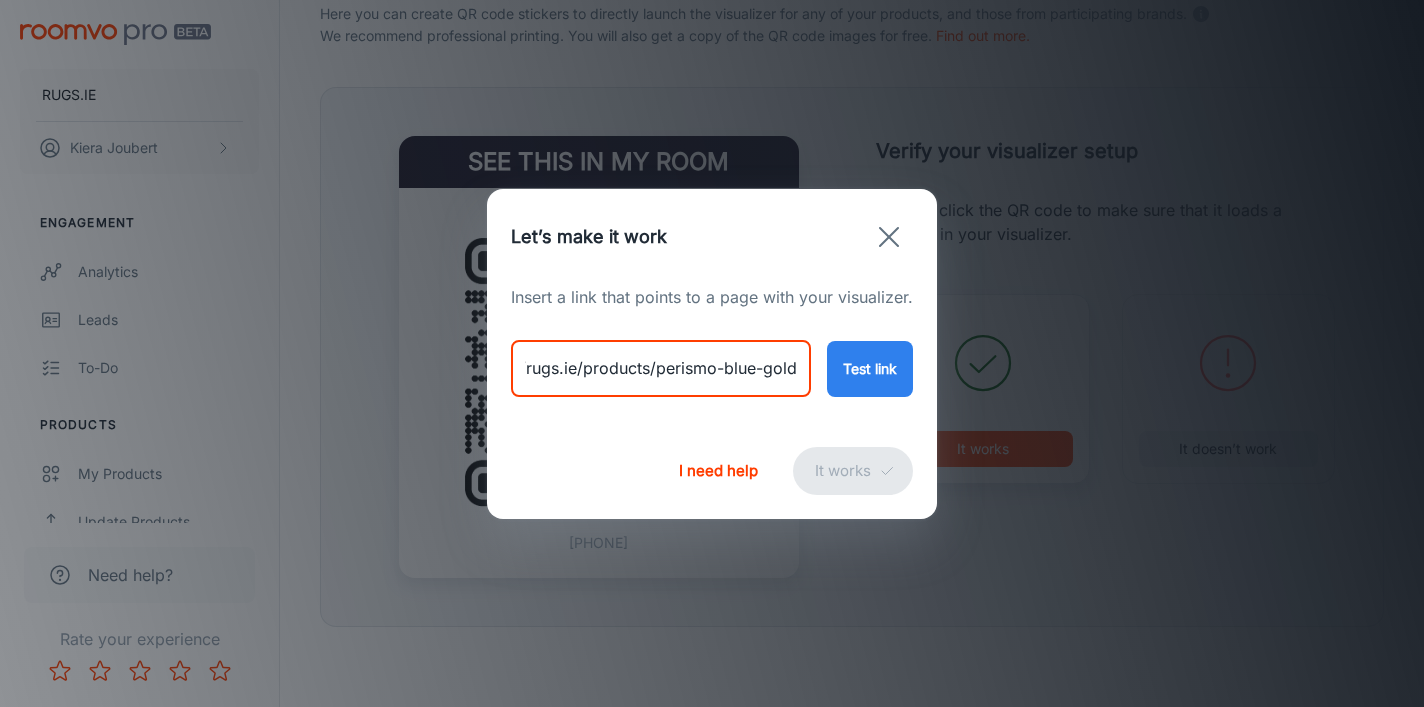 type on "https://rugs.ie/products/perismo-blue-gold" 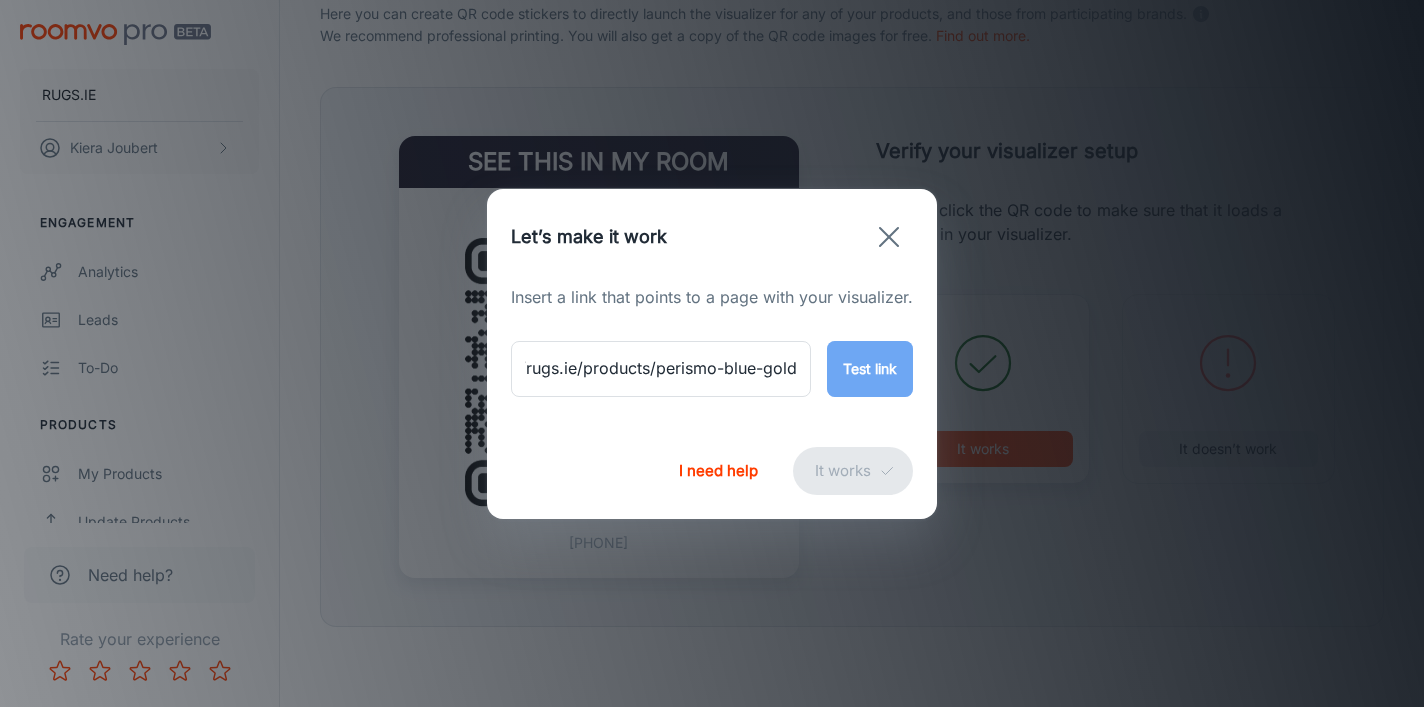 click on "Test link" at bounding box center (870, 369) 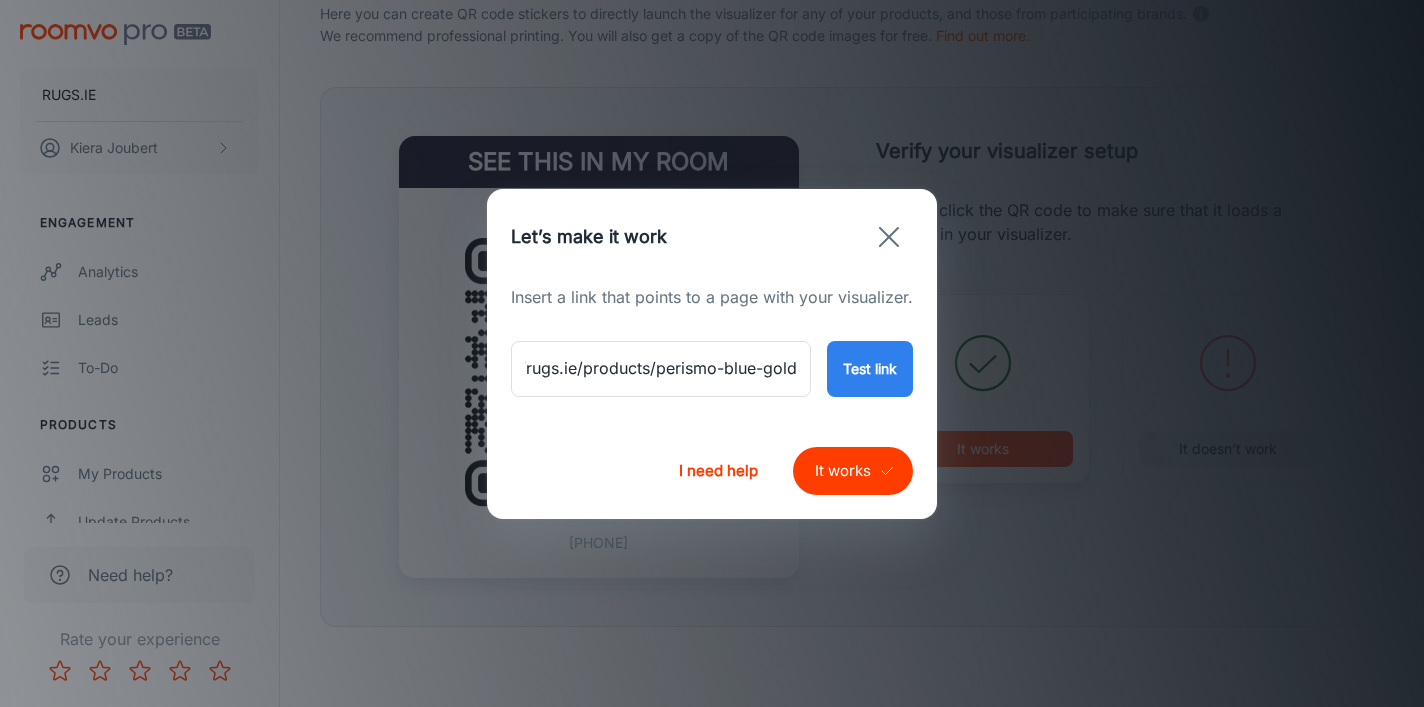 scroll, scrollTop: 0, scrollLeft: 0, axis: both 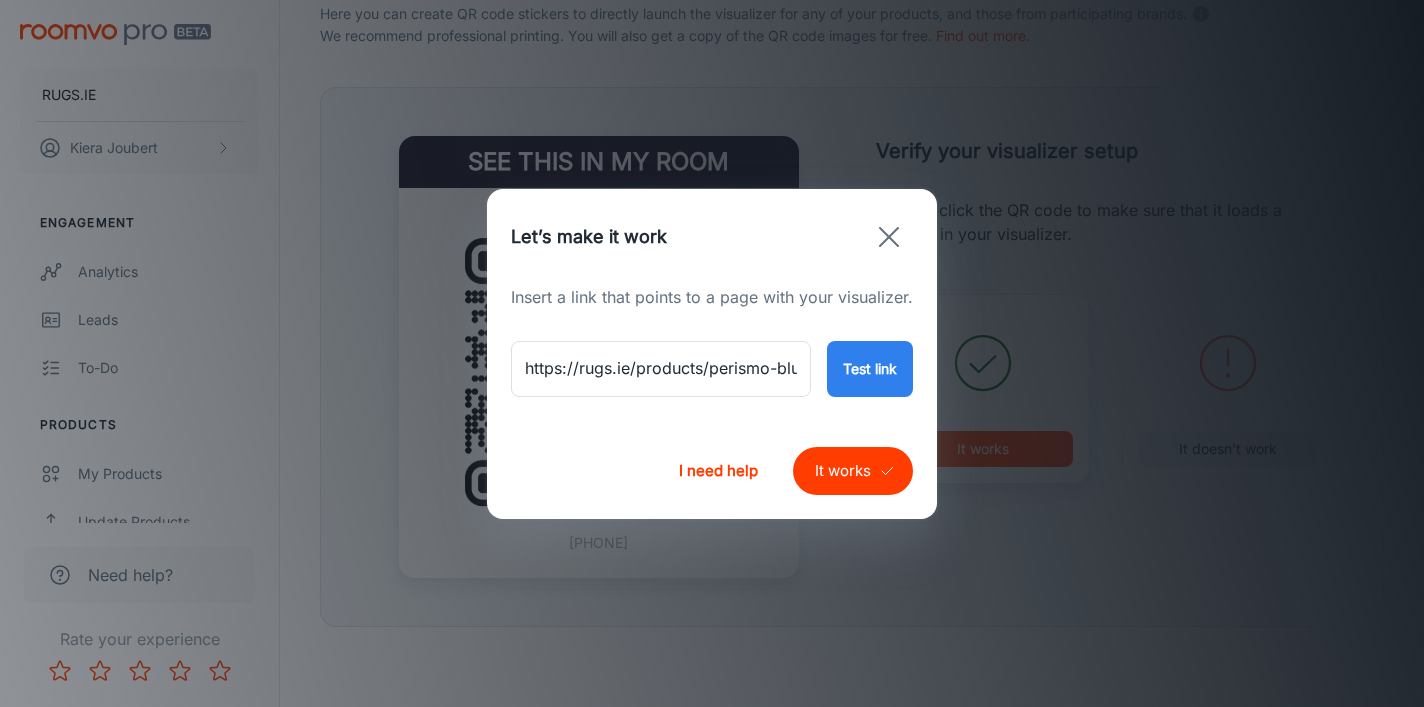 click on "It works" at bounding box center [853, 471] 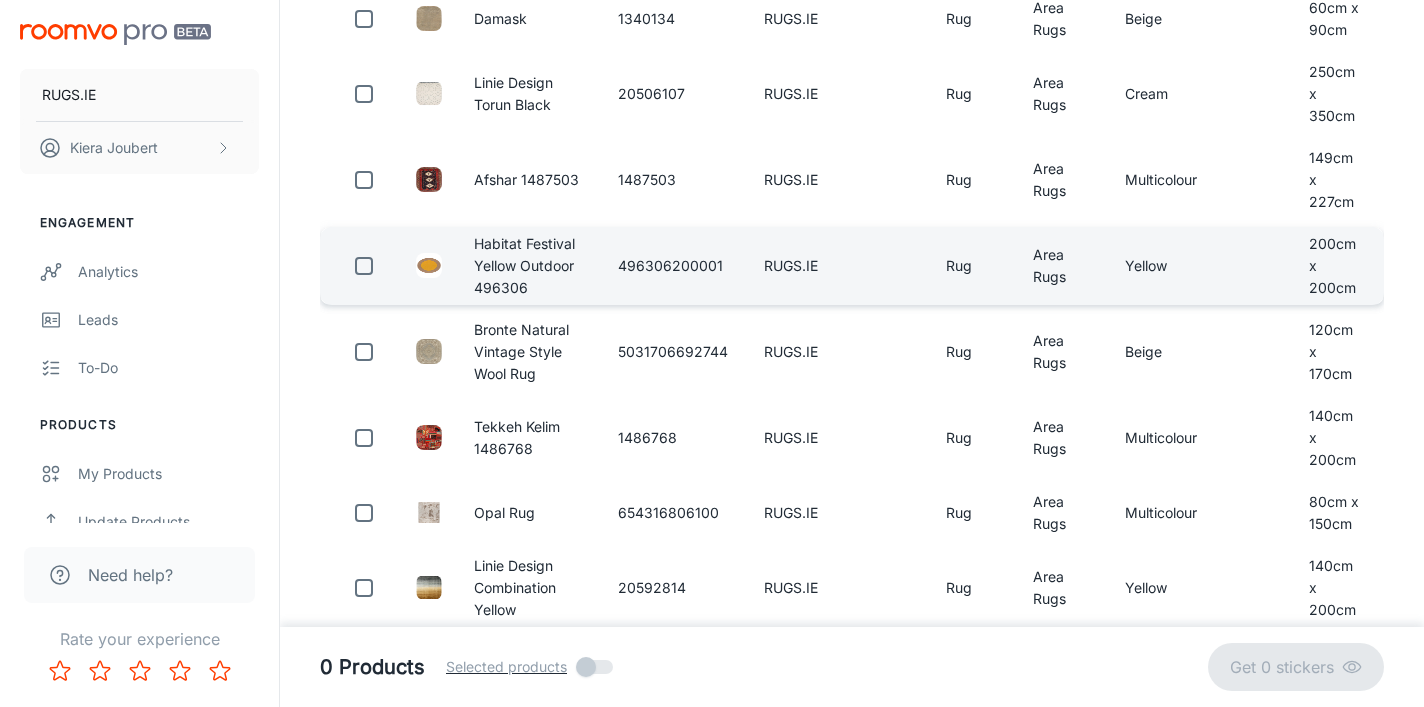 scroll, scrollTop: 0, scrollLeft: 0, axis: both 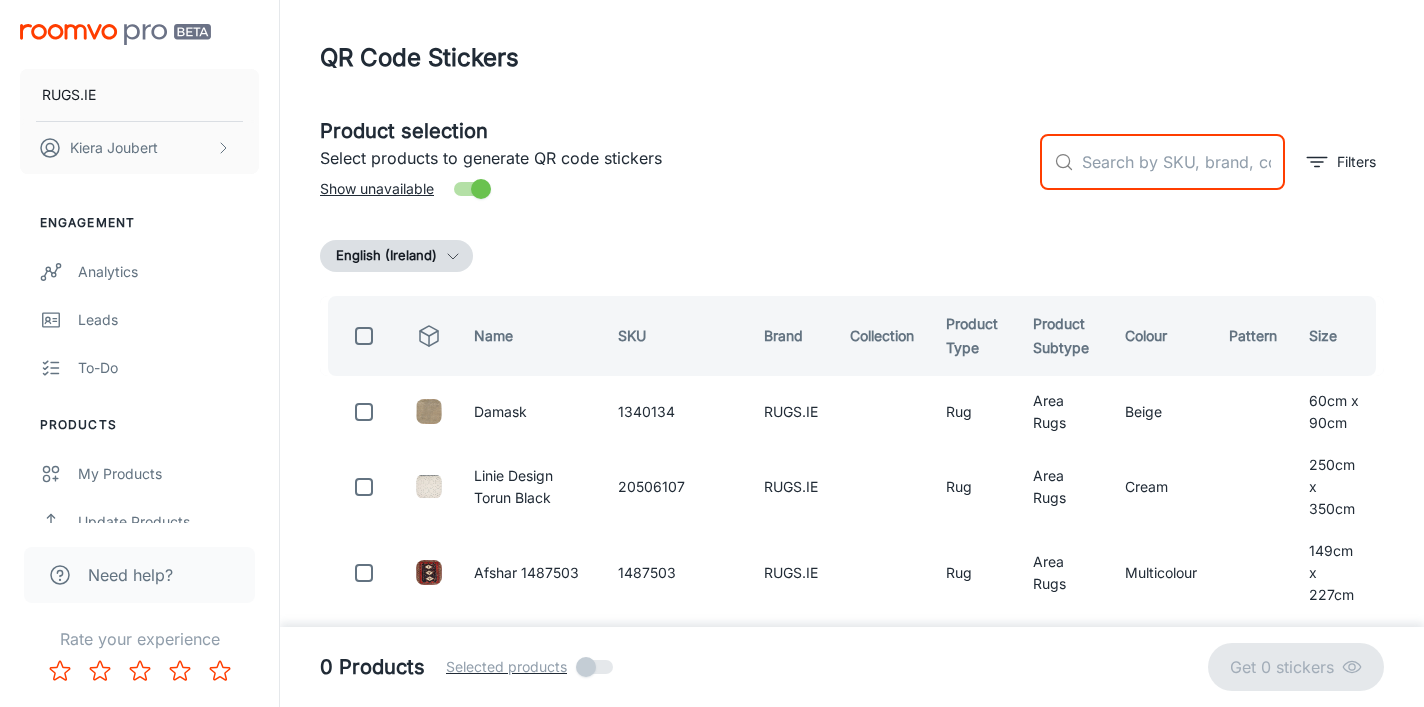 click at bounding box center [1183, 162] 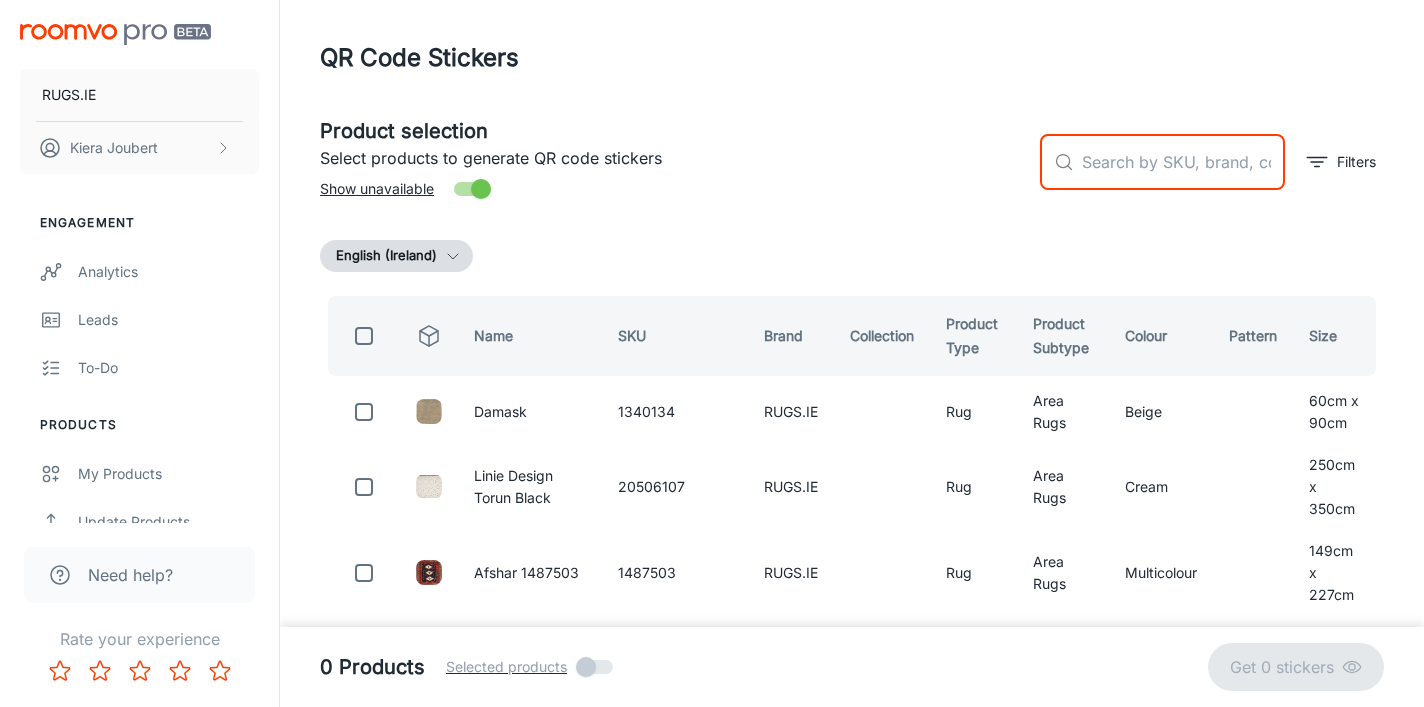 paste on "[NUMBER]" 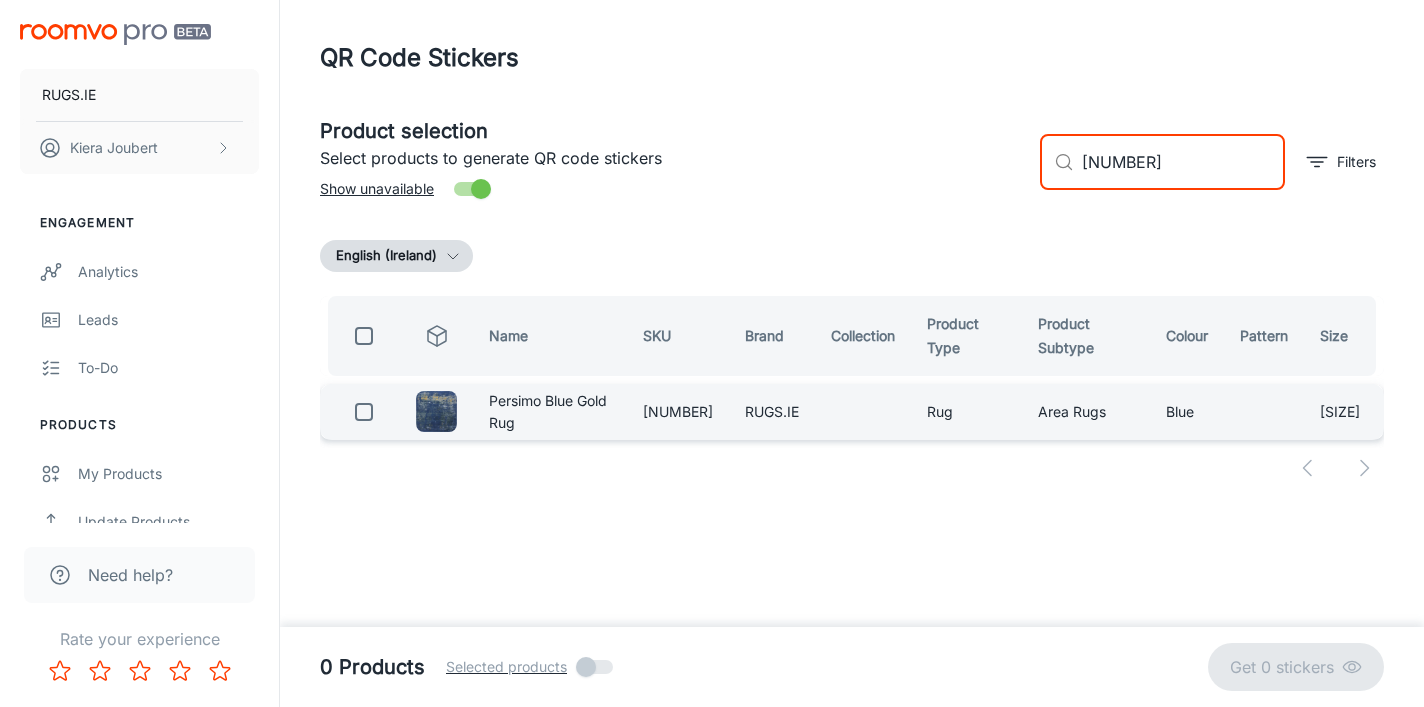 type on "[NUMBER]" 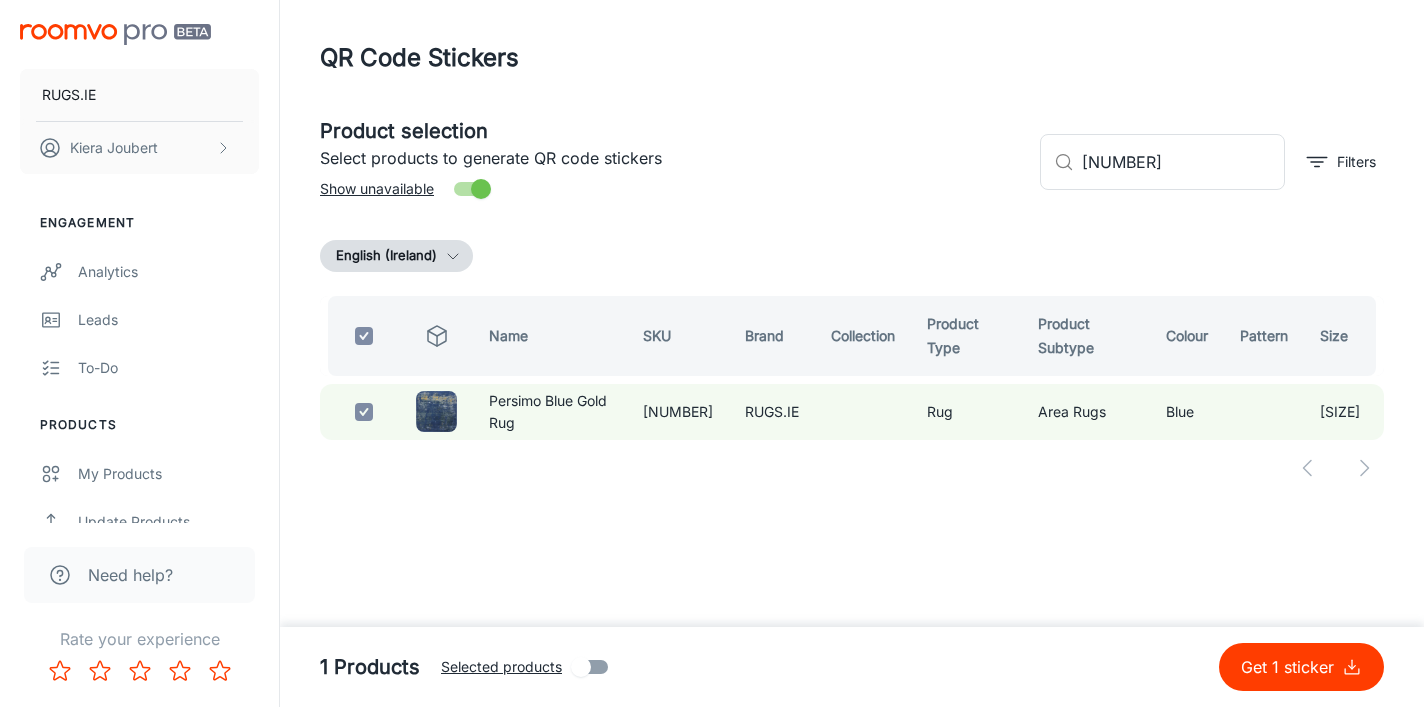 click on "Get 1 sticker" at bounding box center (1291, 667) 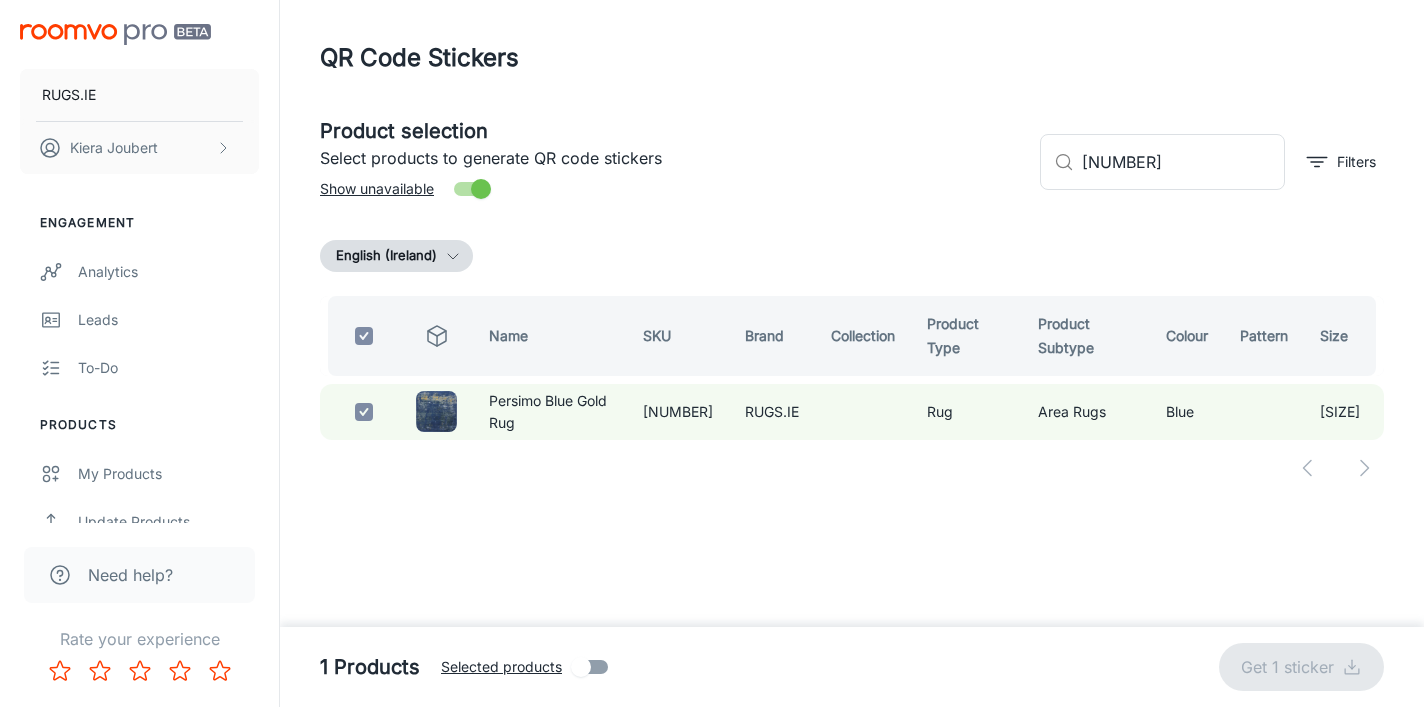 checkbox on "false" 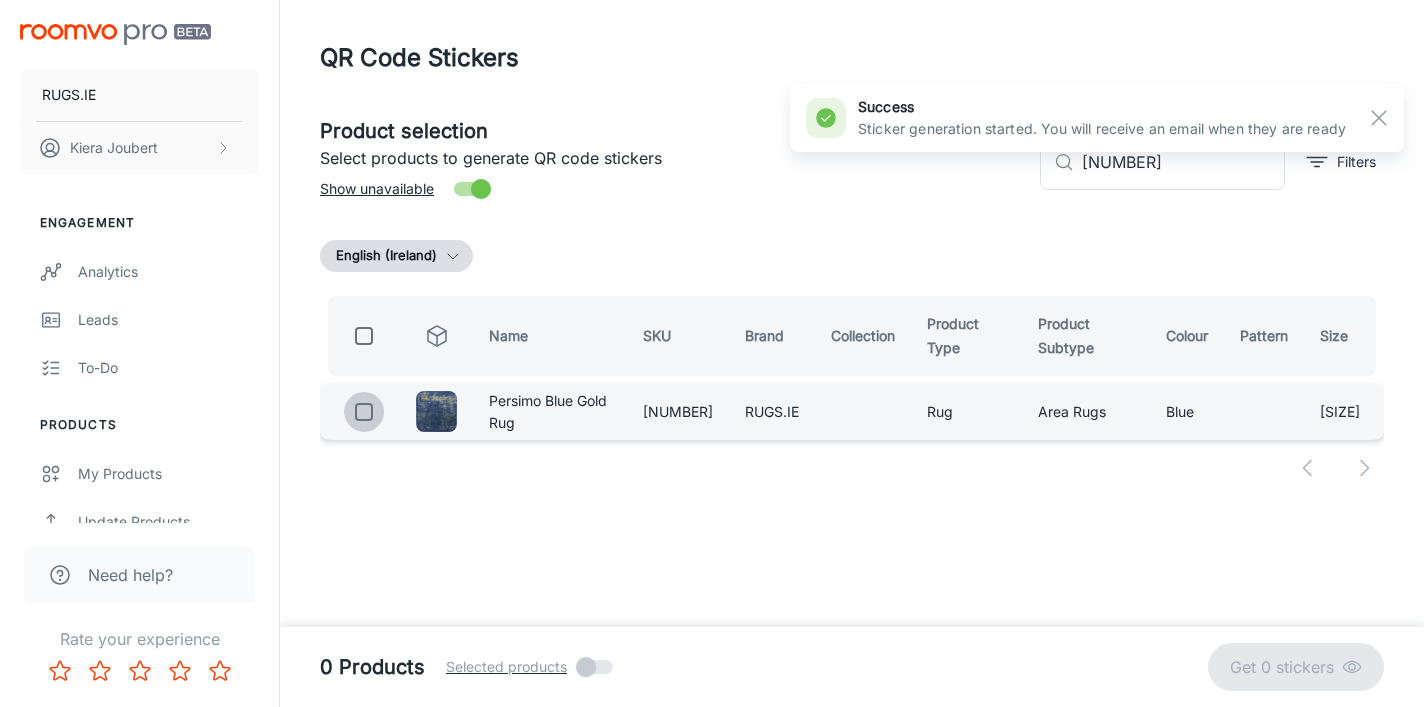 click at bounding box center [364, 412] 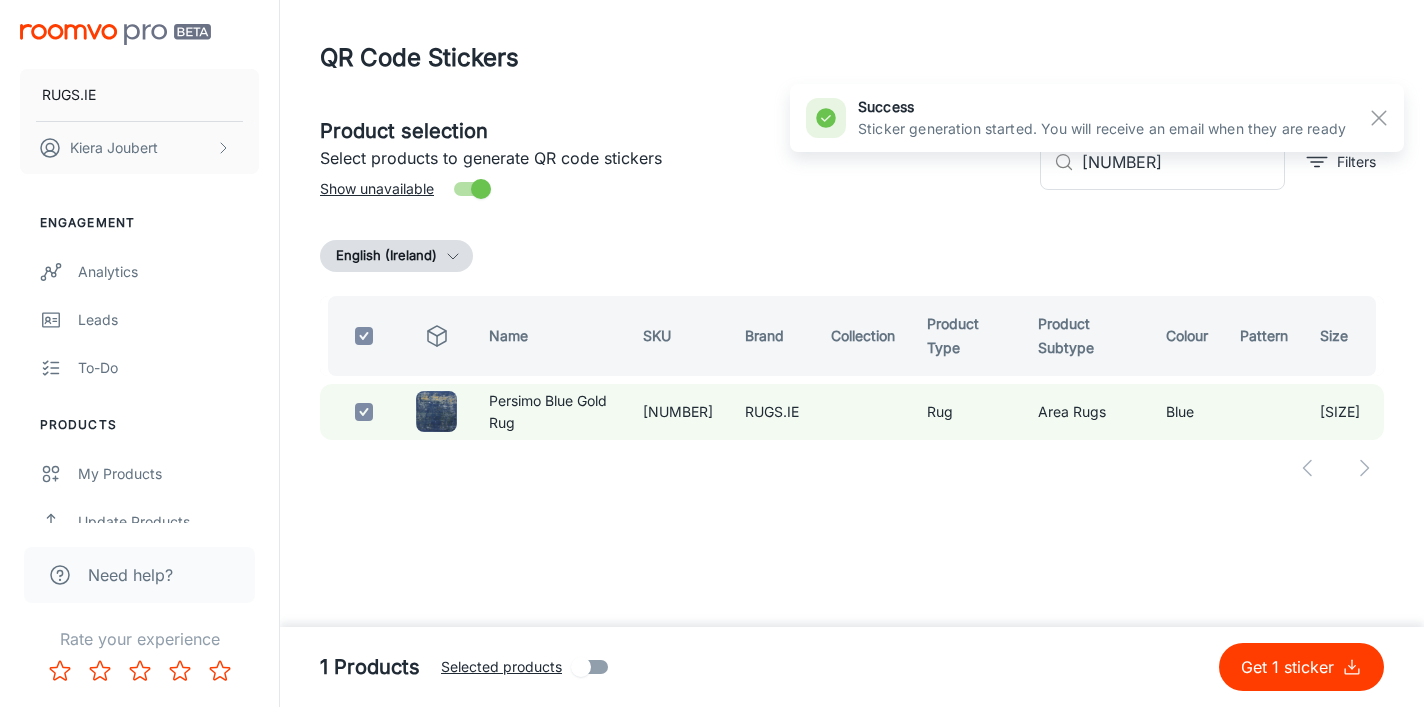 click on "Get 1 sticker" at bounding box center (1301, 667) 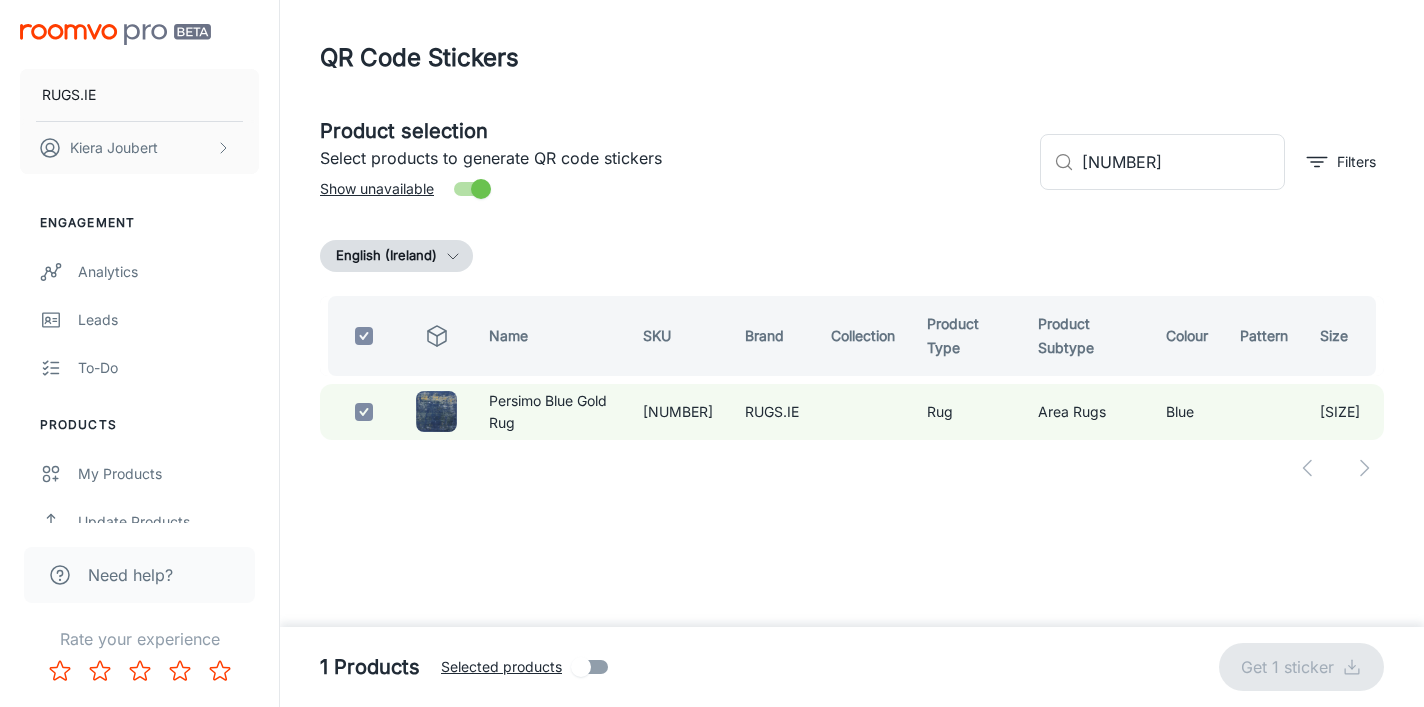 checkbox on "false" 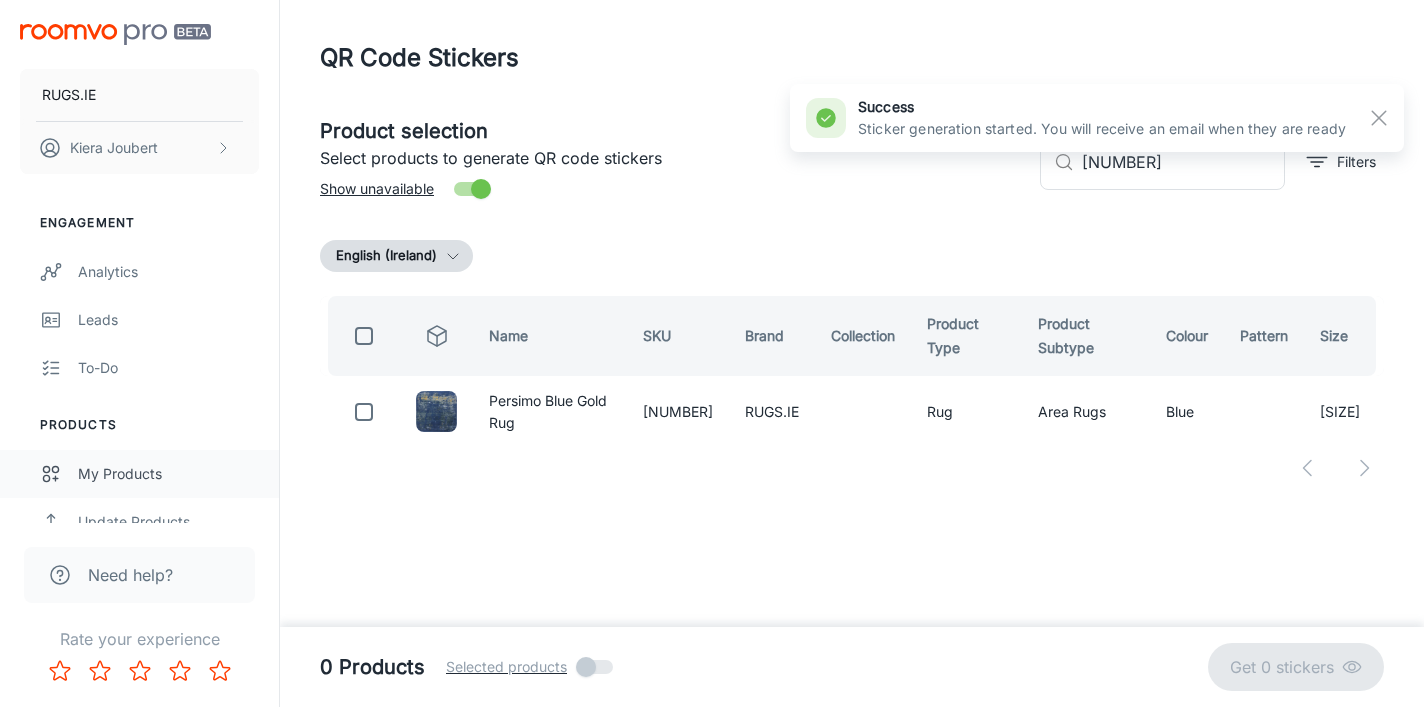 click on "My Products" at bounding box center [168, 474] 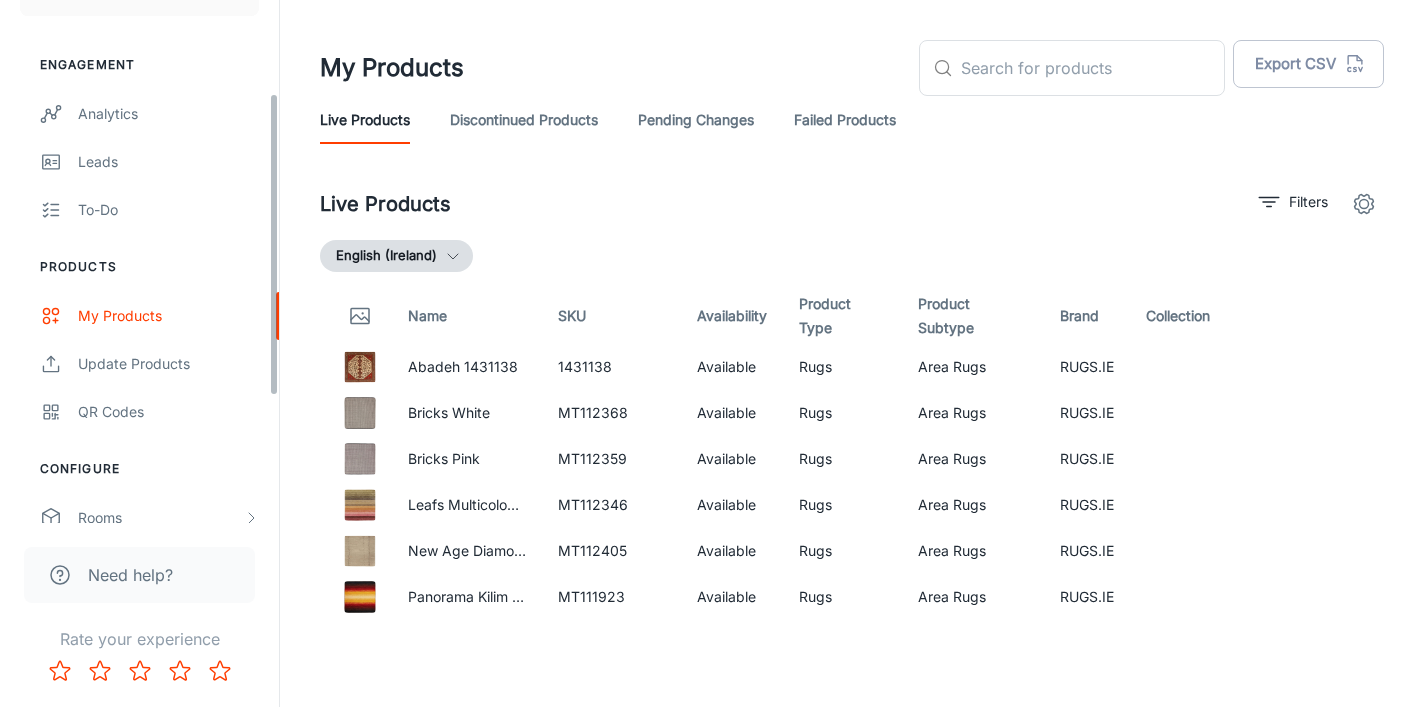 scroll, scrollTop: 161, scrollLeft: 0, axis: vertical 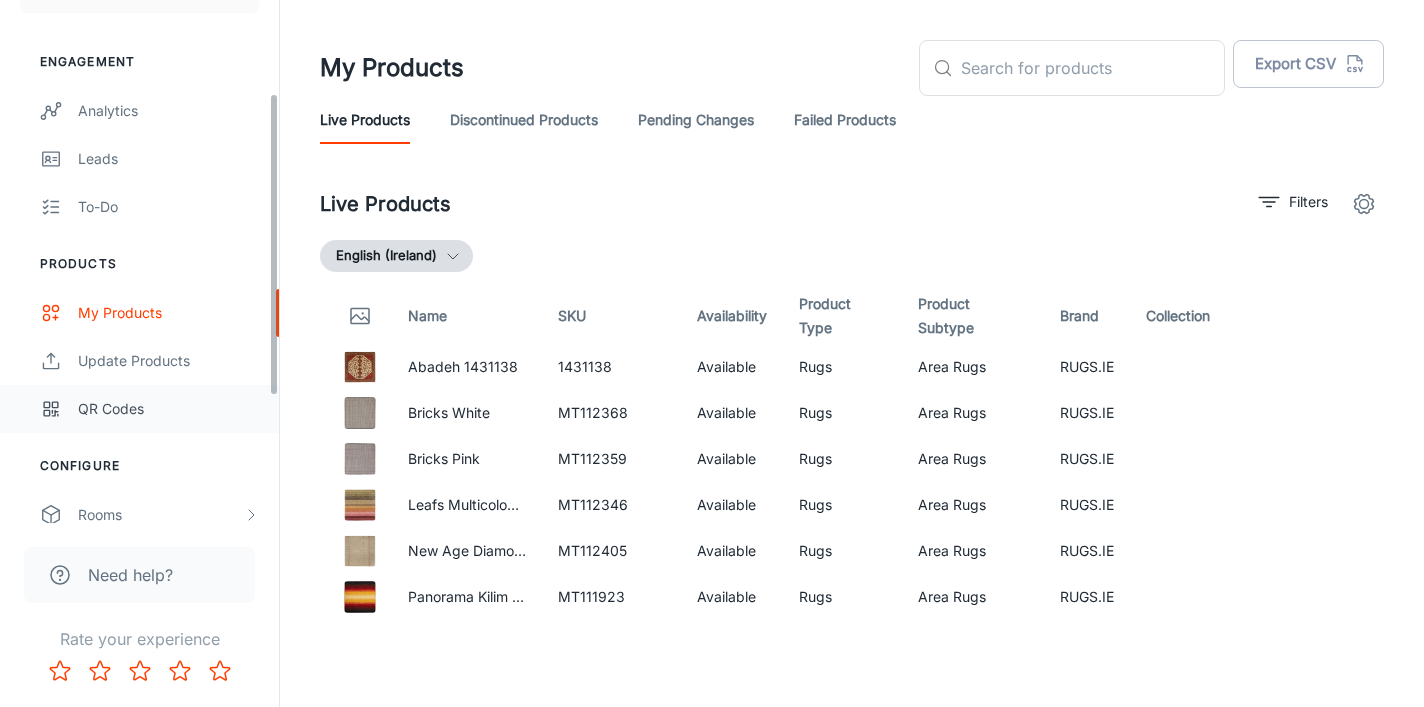 click on "QR Codes" at bounding box center (168, 409) 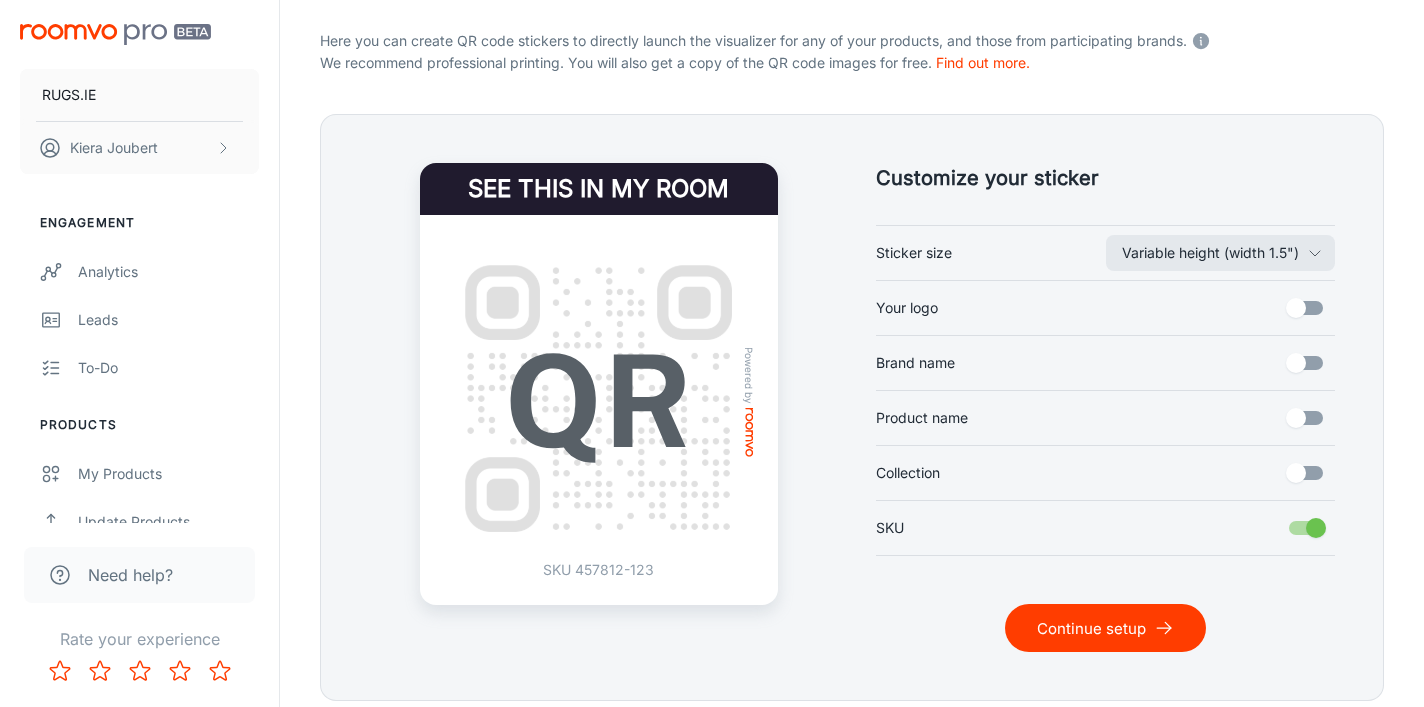 click on "Continue setup" at bounding box center [1105, 628] 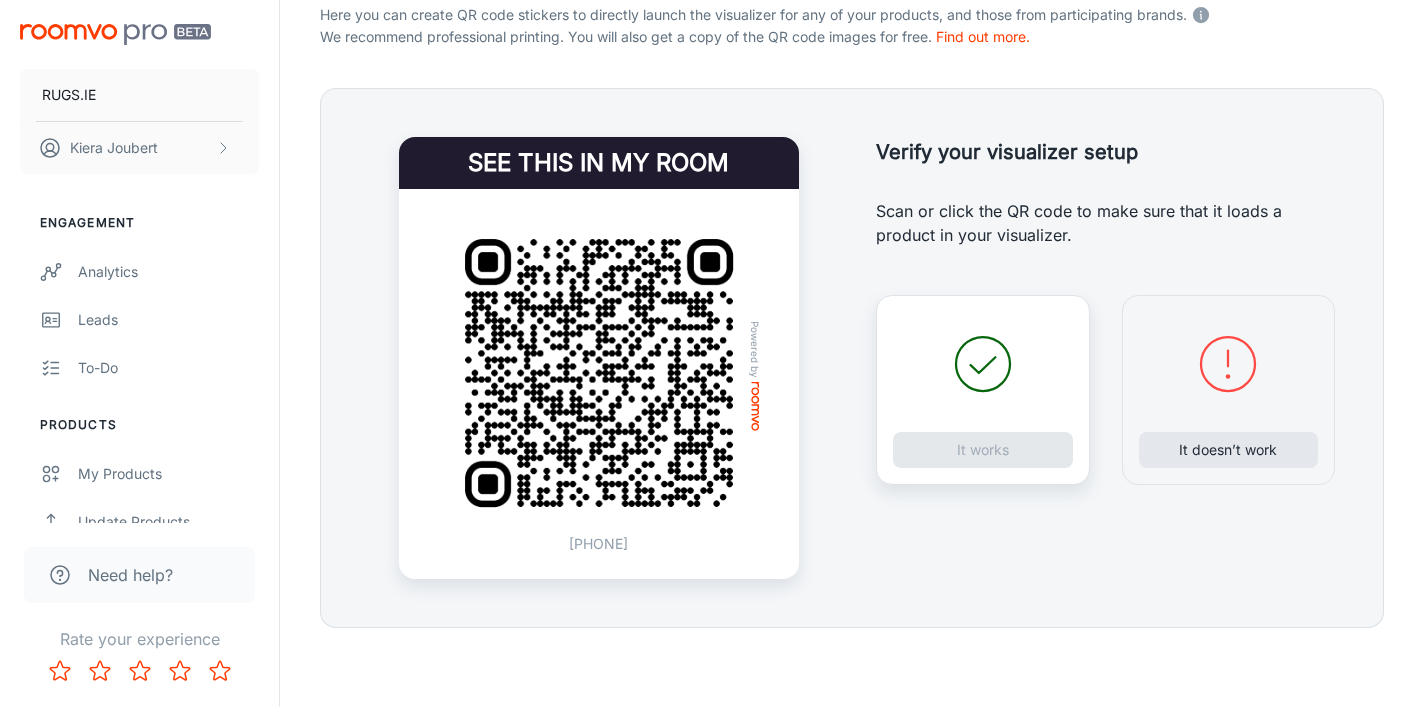 scroll, scrollTop: 393, scrollLeft: 0, axis: vertical 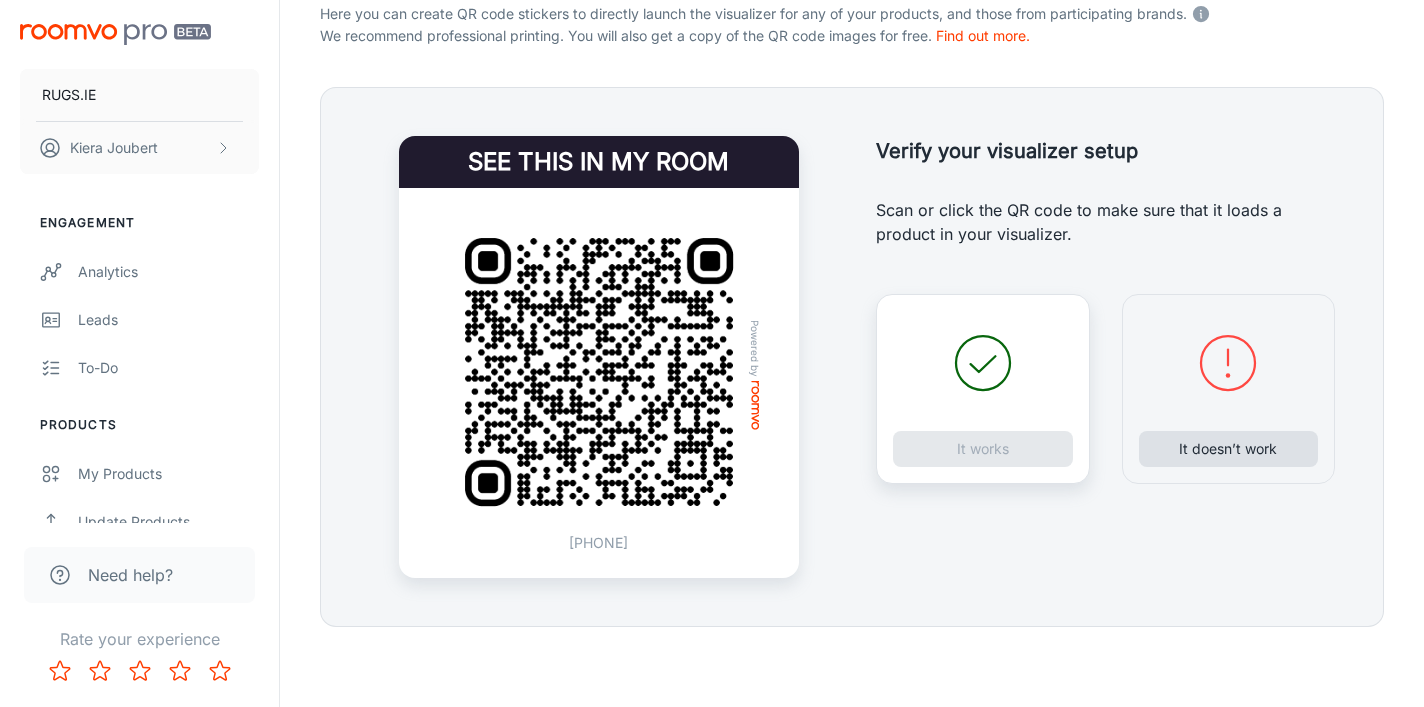 click on "It doesn’t work" at bounding box center [1229, 449] 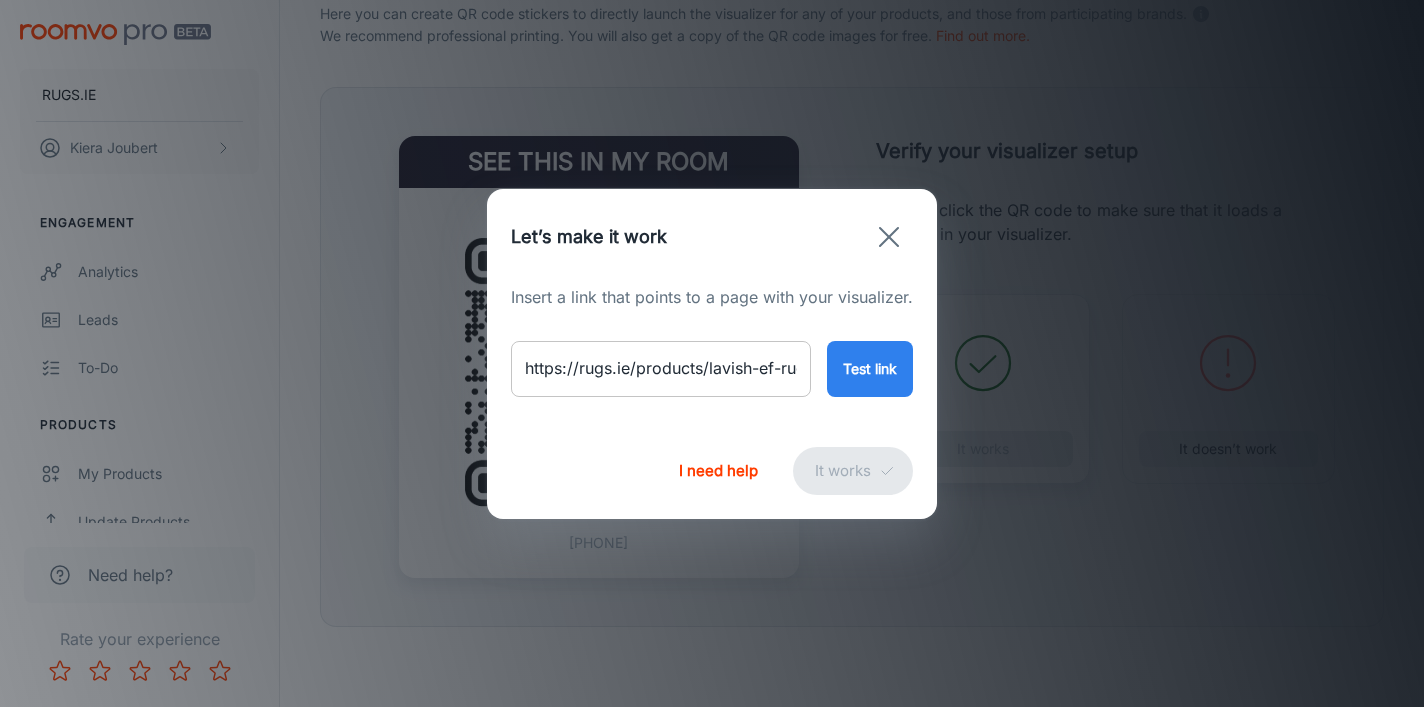 click on "https://rugs.ie/products/lavish-ef-rug-12710715" at bounding box center (661, 369) 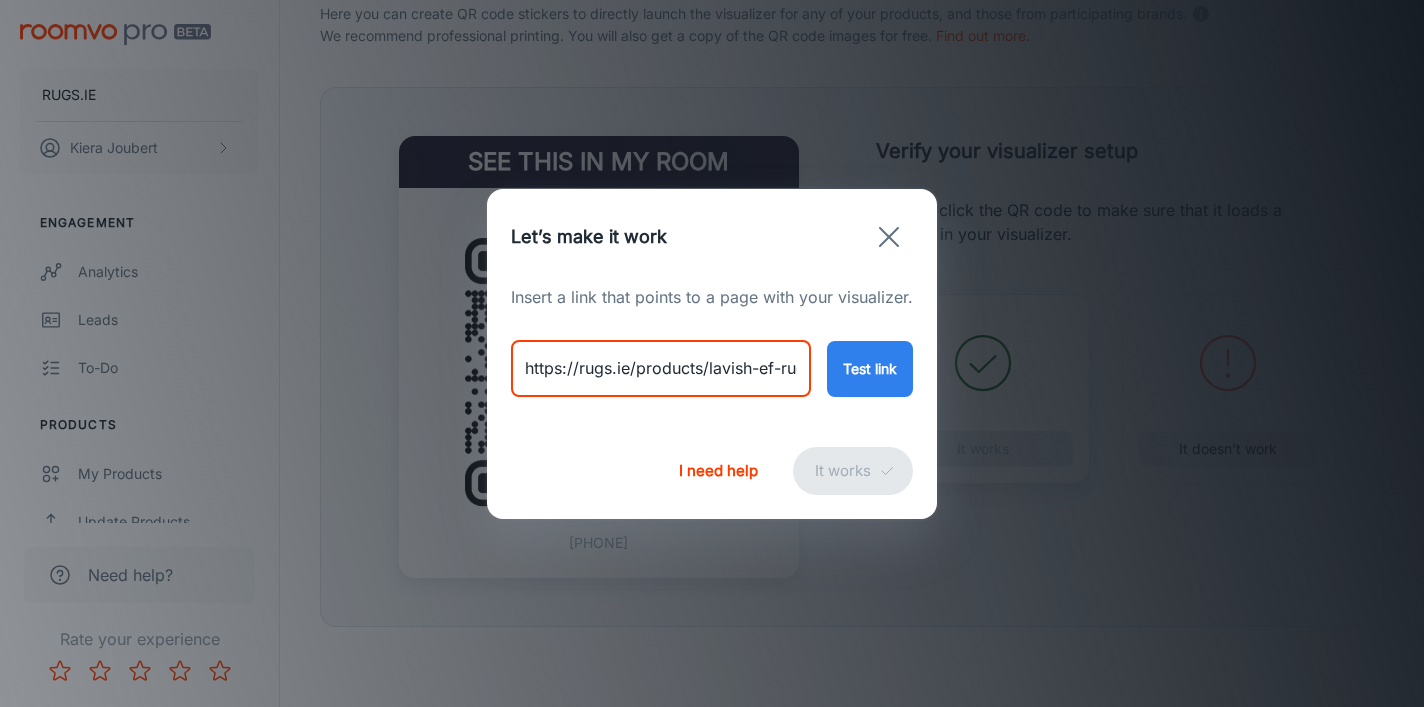 click on "https://rugs.ie/products/lavish-ef-rug-12710715" at bounding box center [661, 369] 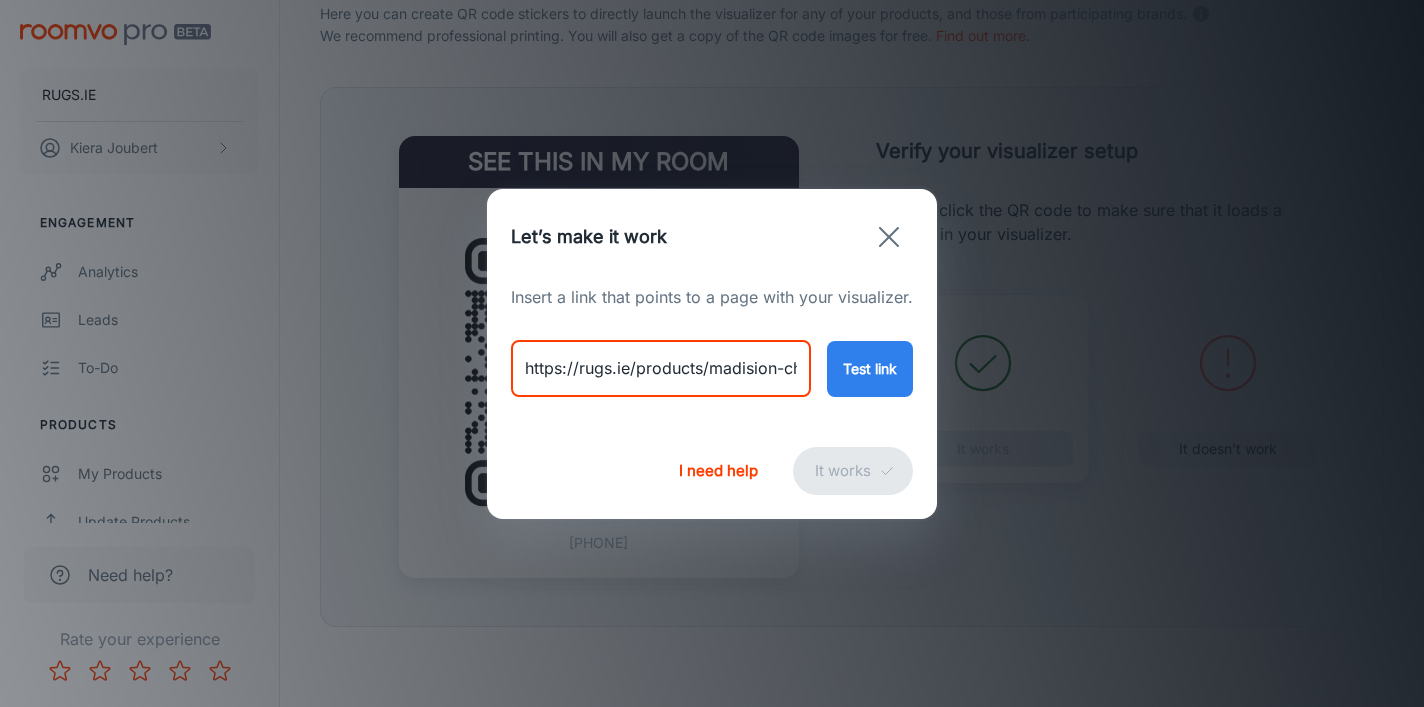 scroll, scrollTop: 0, scrollLeft: 151, axis: horizontal 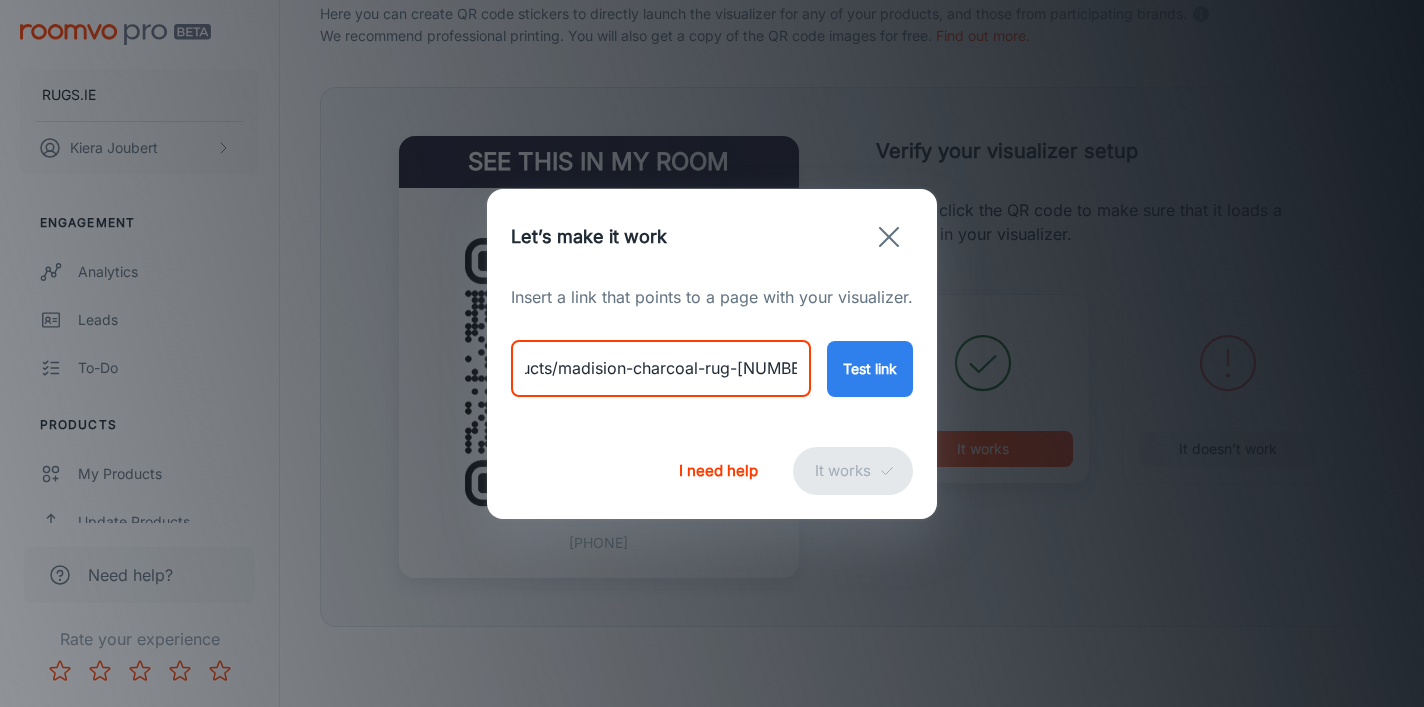 type on "https://rugs.ie/products/madision-charcoal-rug-[NUMBER]" 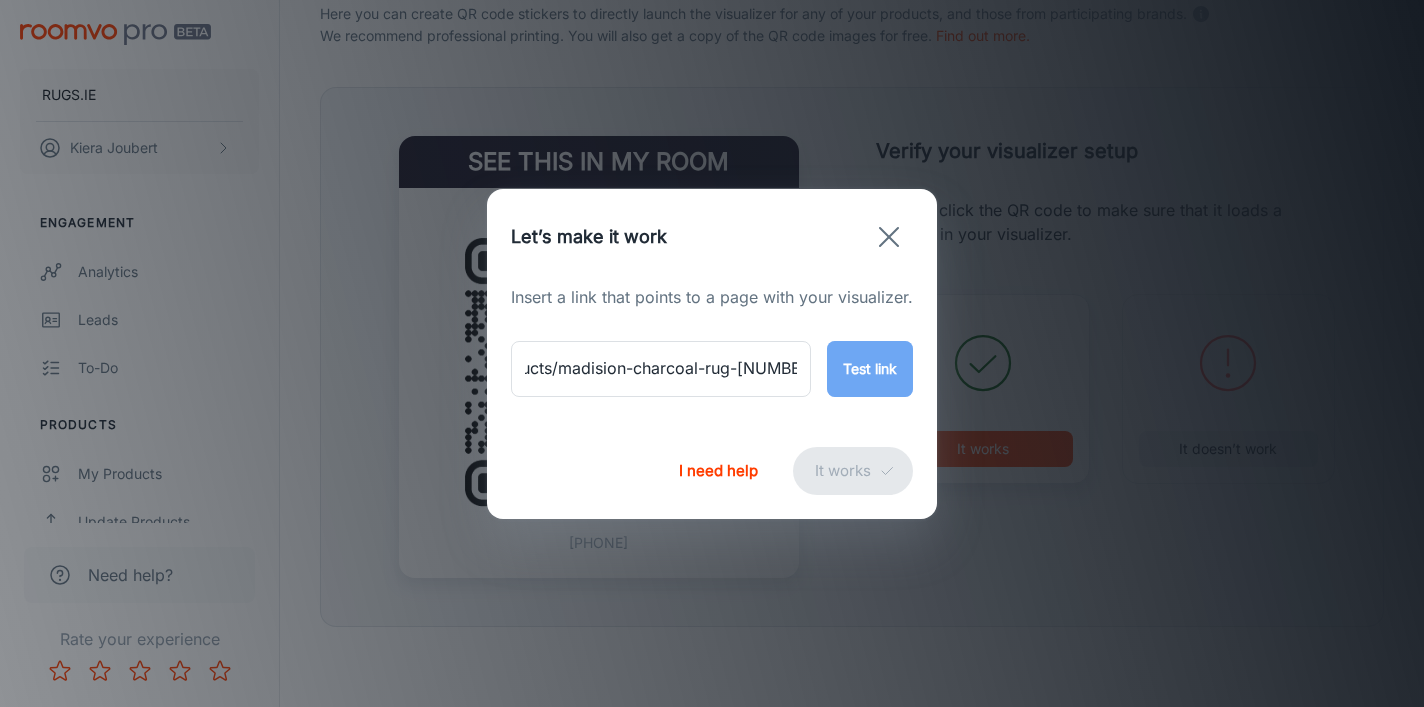 click on "Test link" at bounding box center (870, 369) 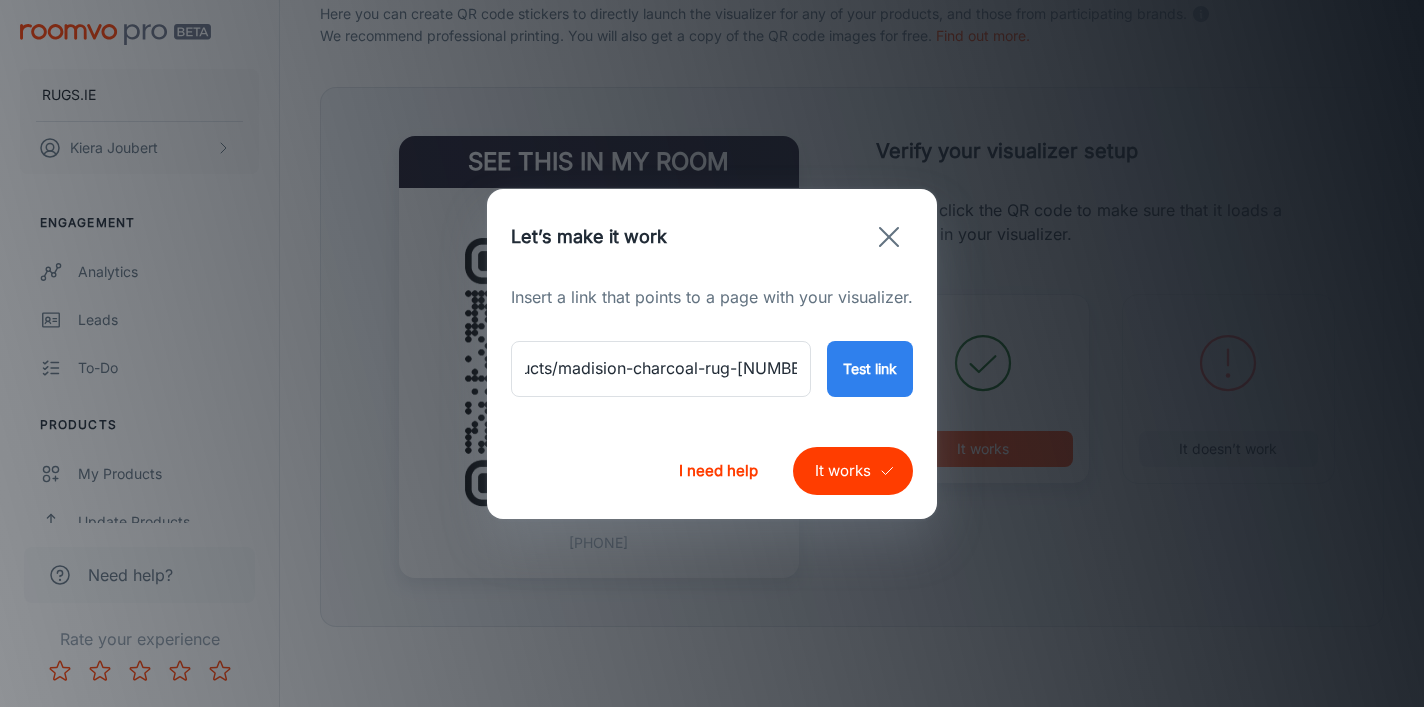 scroll, scrollTop: 0, scrollLeft: 0, axis: both 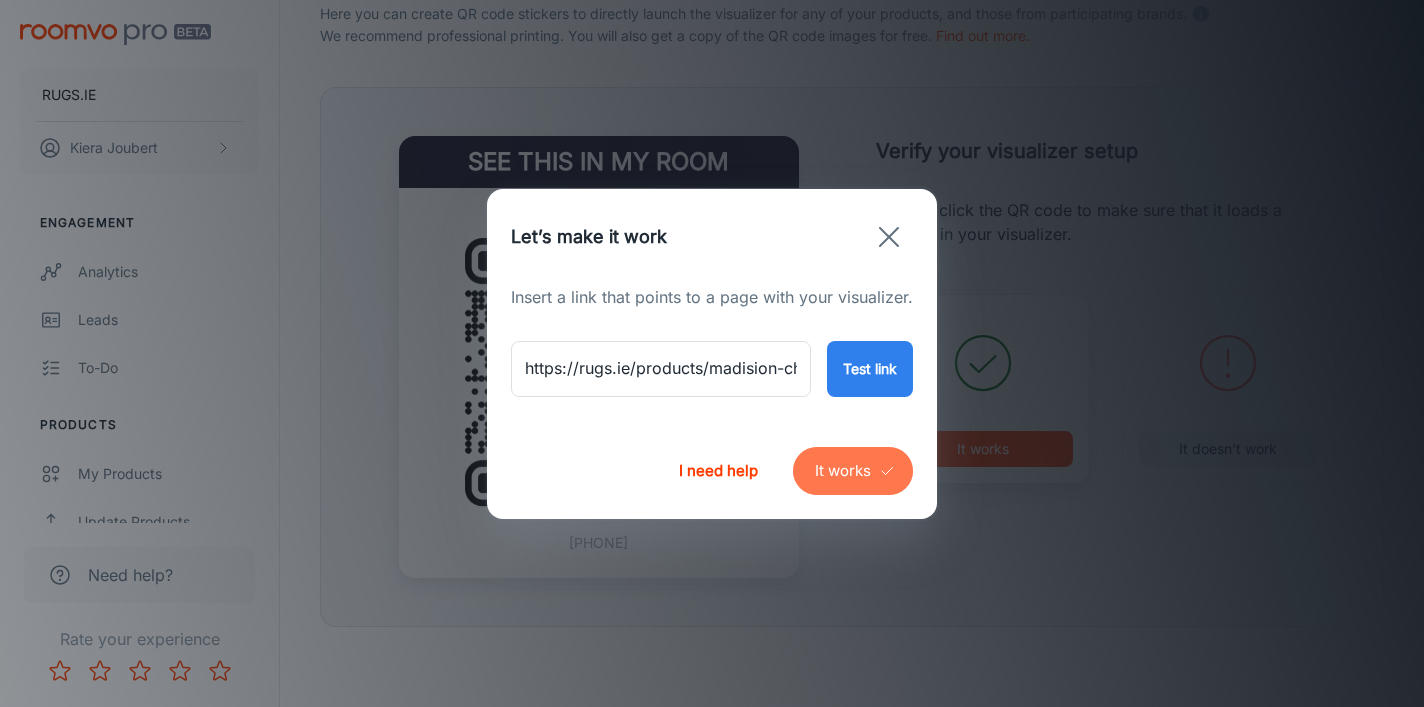 click on "It works" at bounding box center [853, 471] 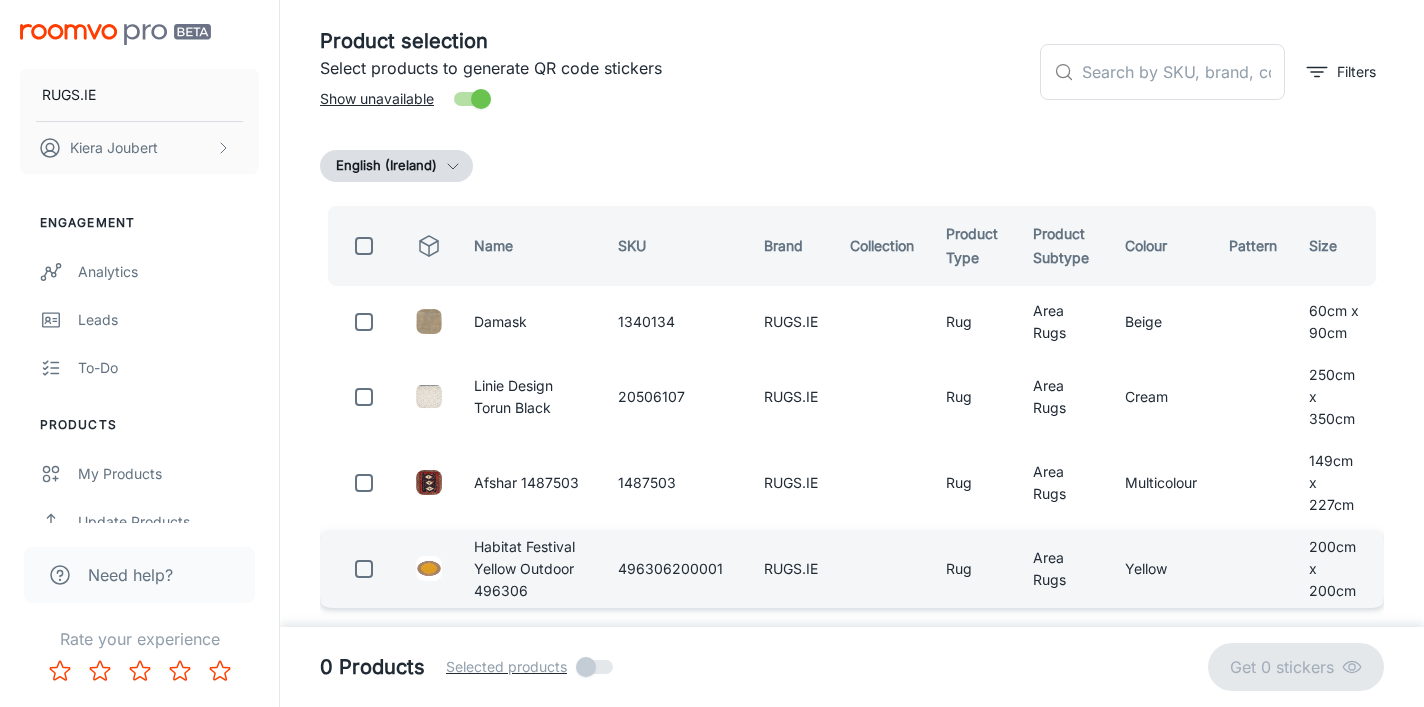 scroll, scrollTop: 0, scrollLeft: 0, axis: both 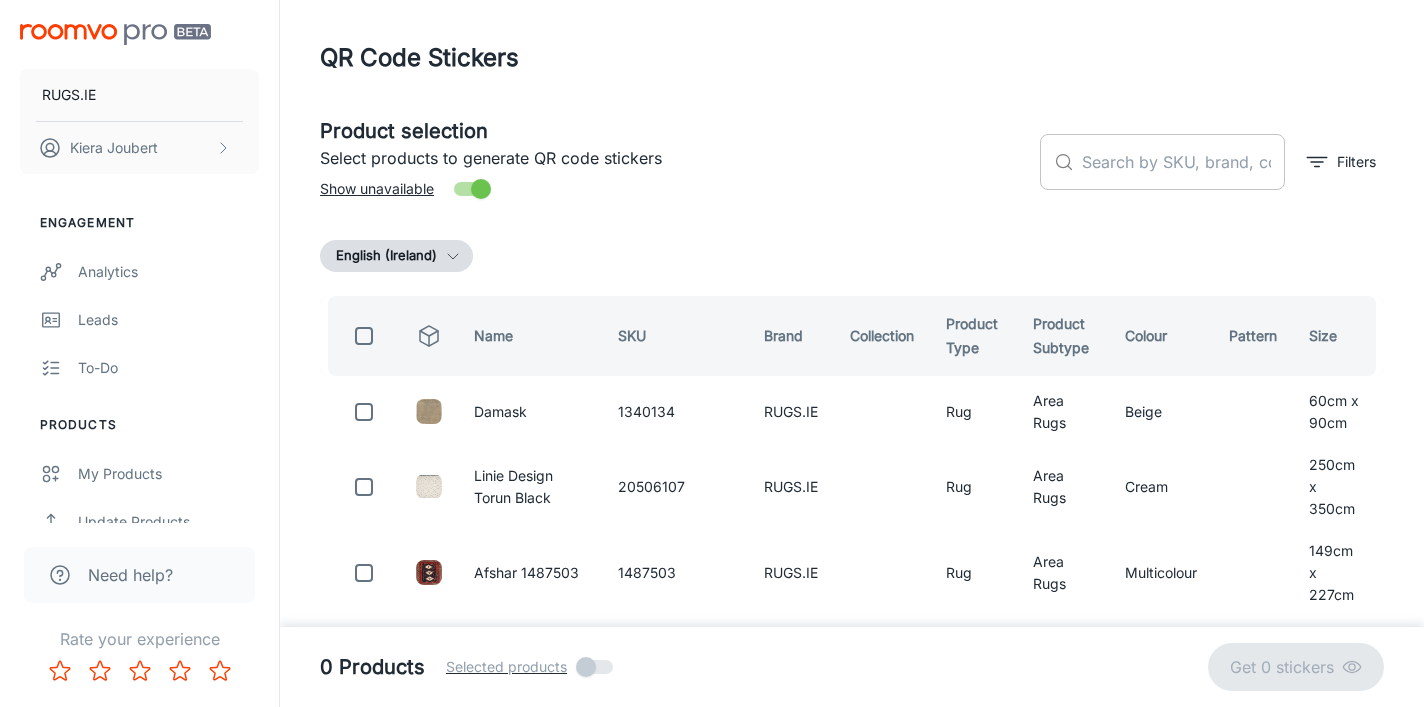 click at bounding box center (1183, 162) 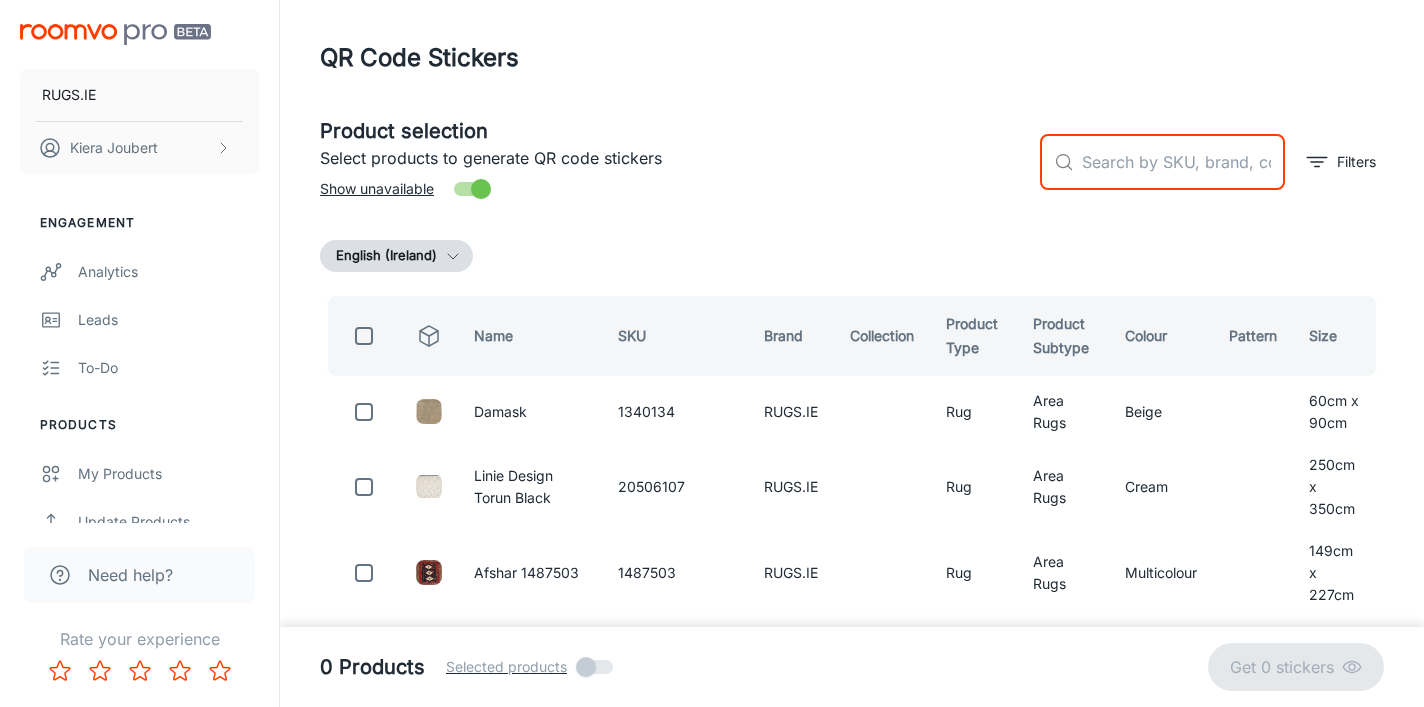 paste on "316034" 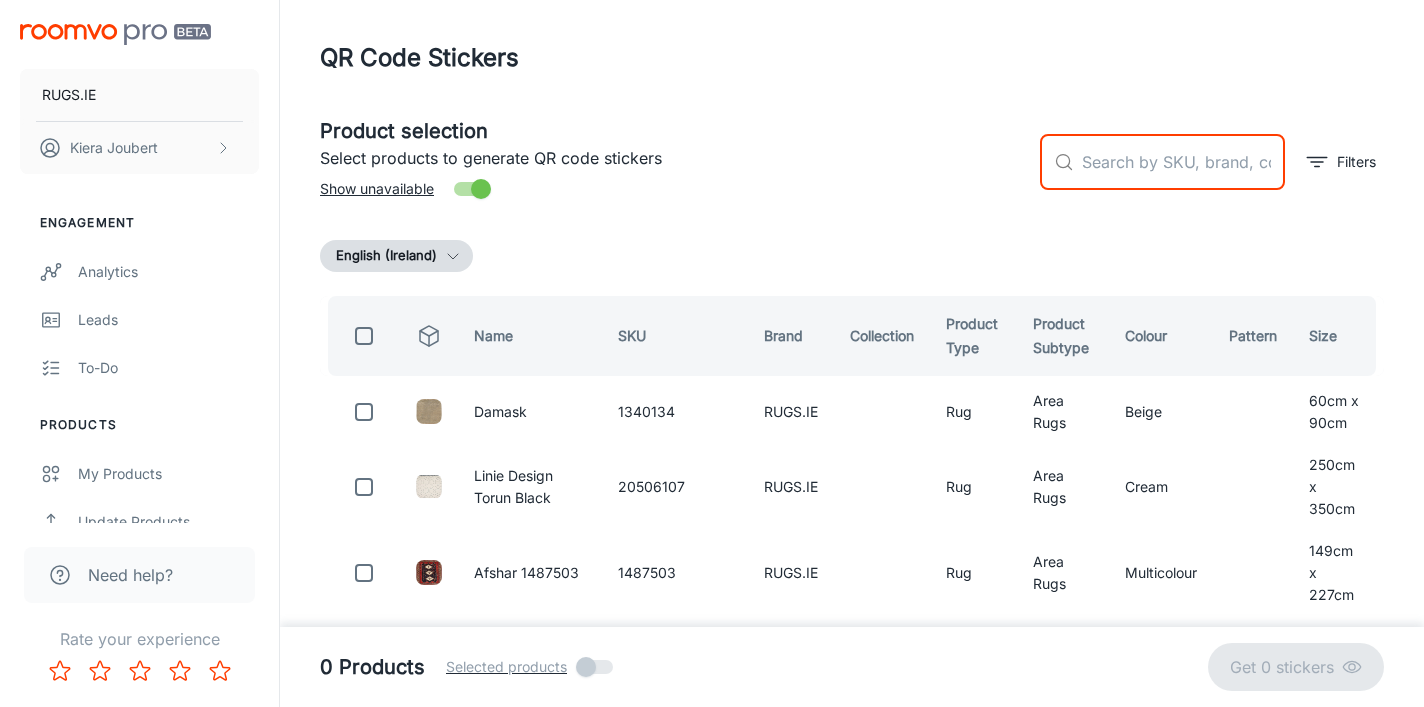 type on "316034" 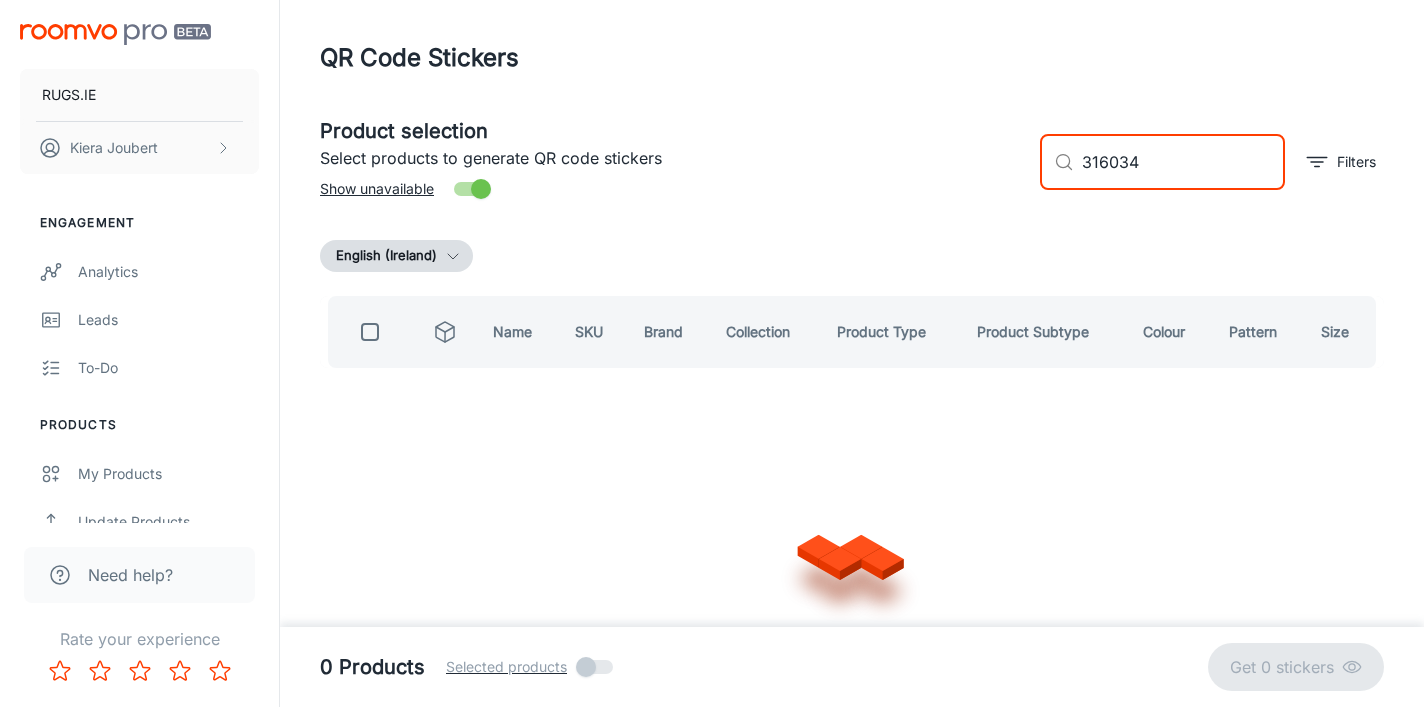 checkbox on "true" 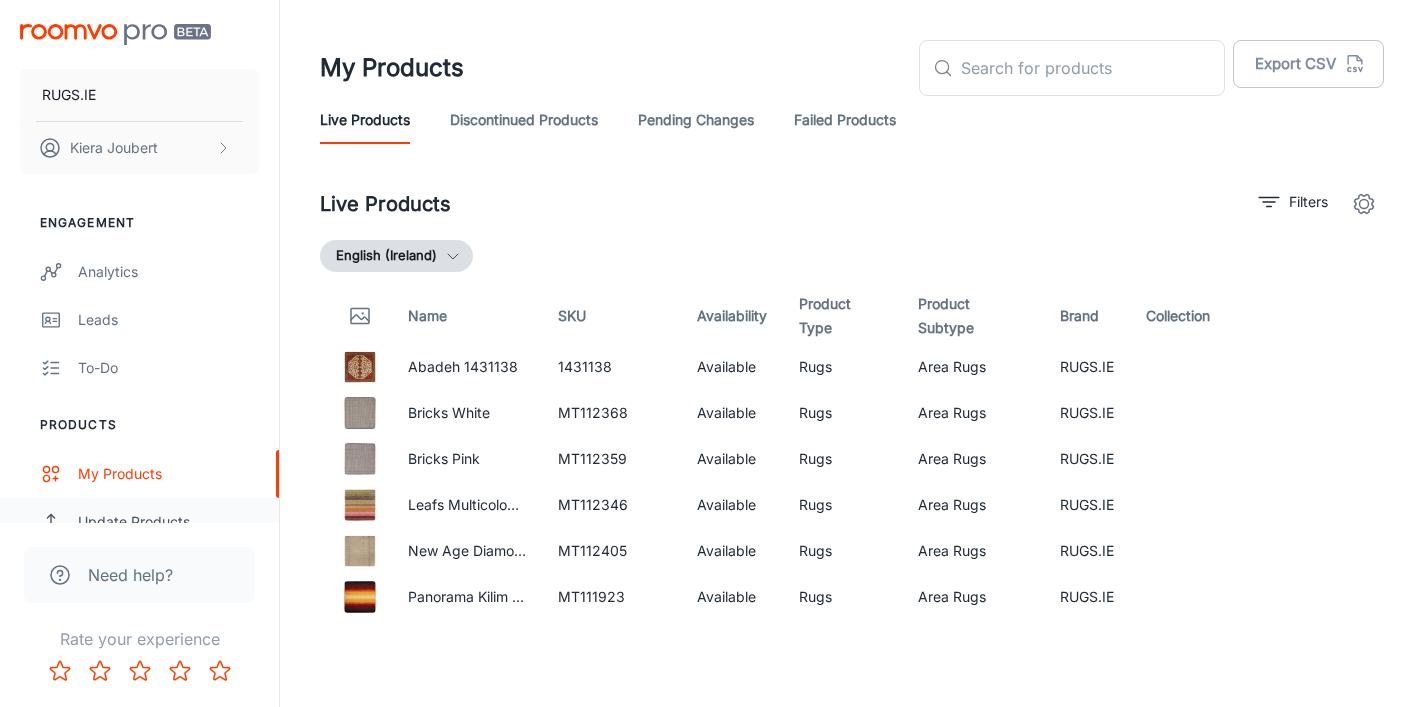 scroll, scrollTop: 113, scrollLeft: 0, axis: vertical 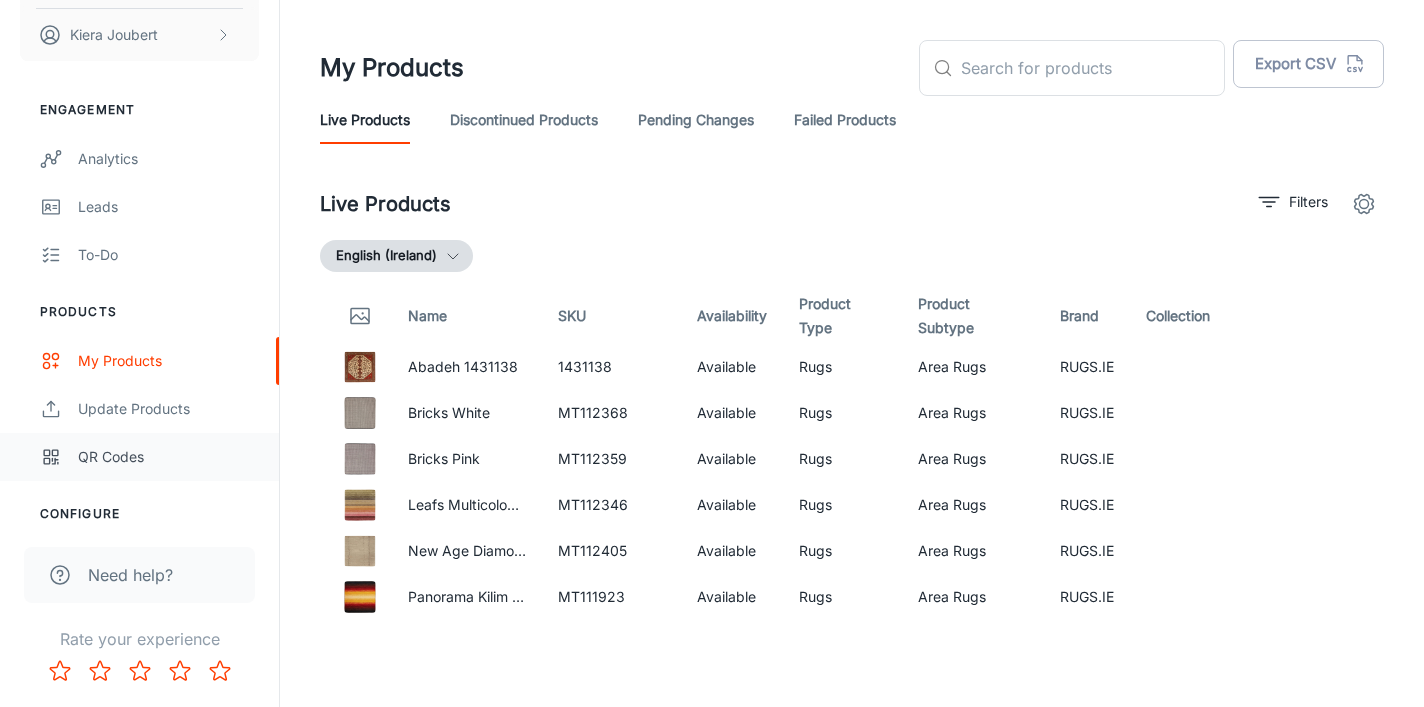 click on "QR Codes" at bounding box center [168, 457] 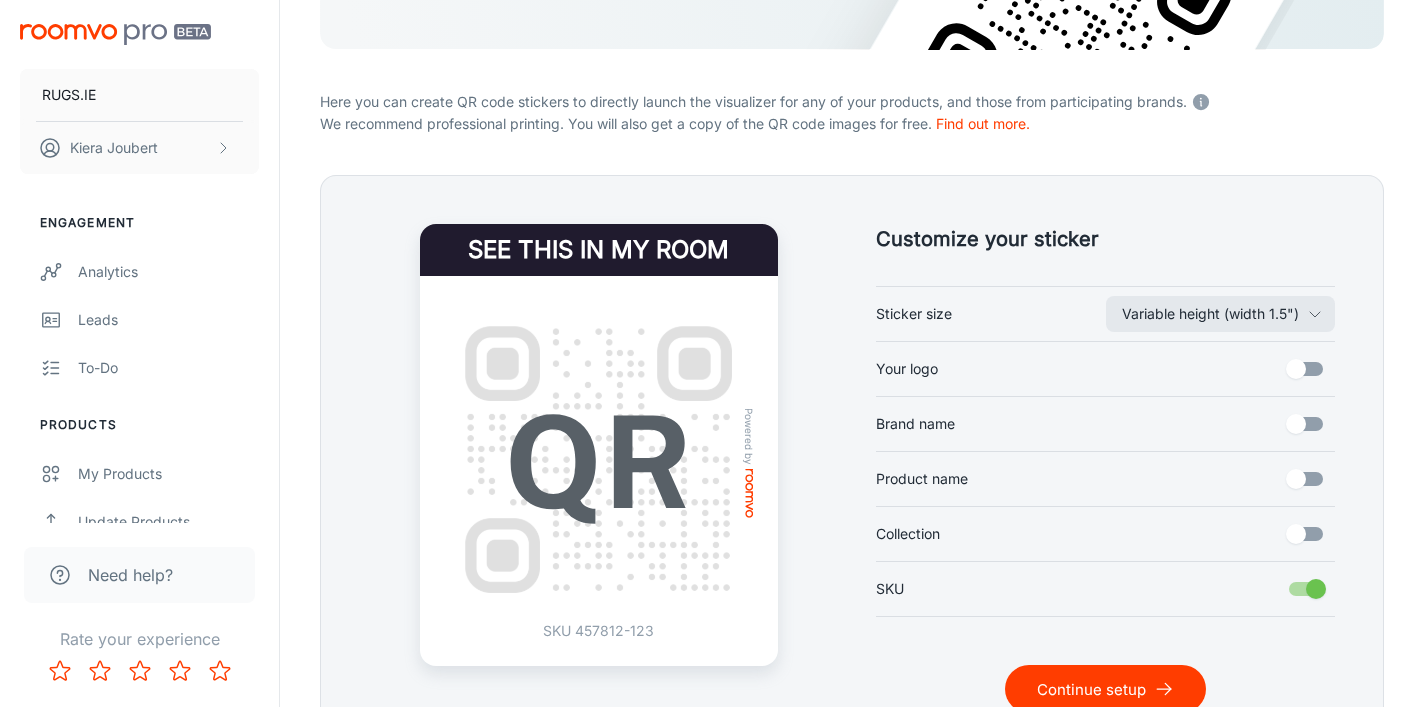 scroll, scrollTop: 440, scrollLeft: 0, axis: vertical 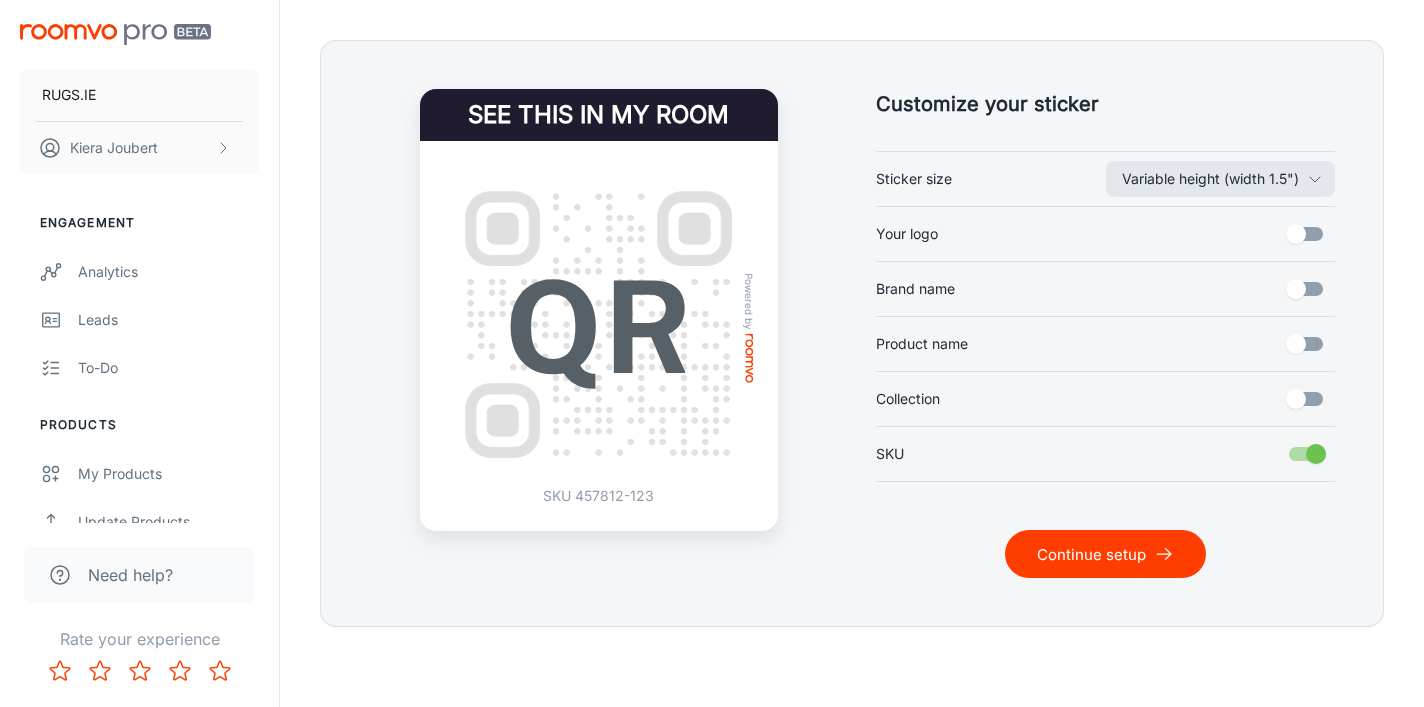 click on "Continue setup" at bounding box center (1105, 554) 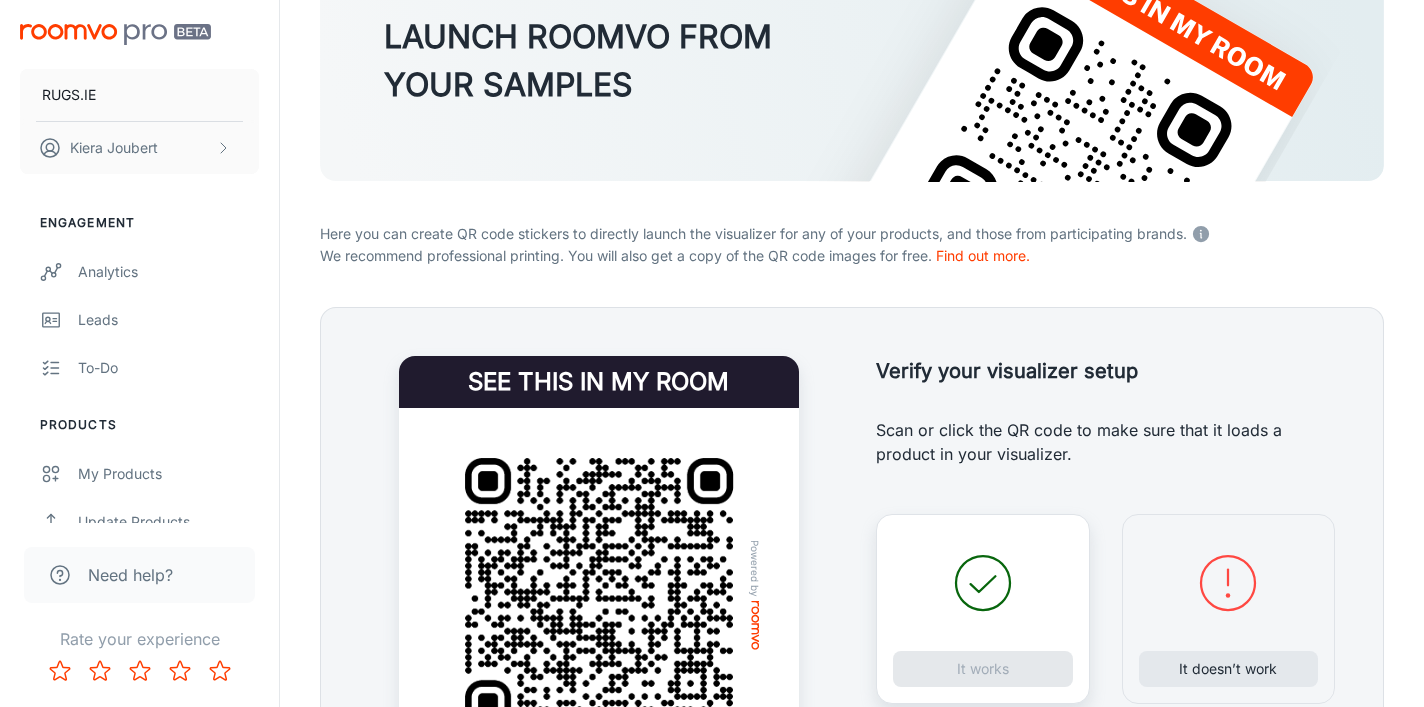 scroll, scrollTop: 393, scrollLeft: 0, axis: vertical 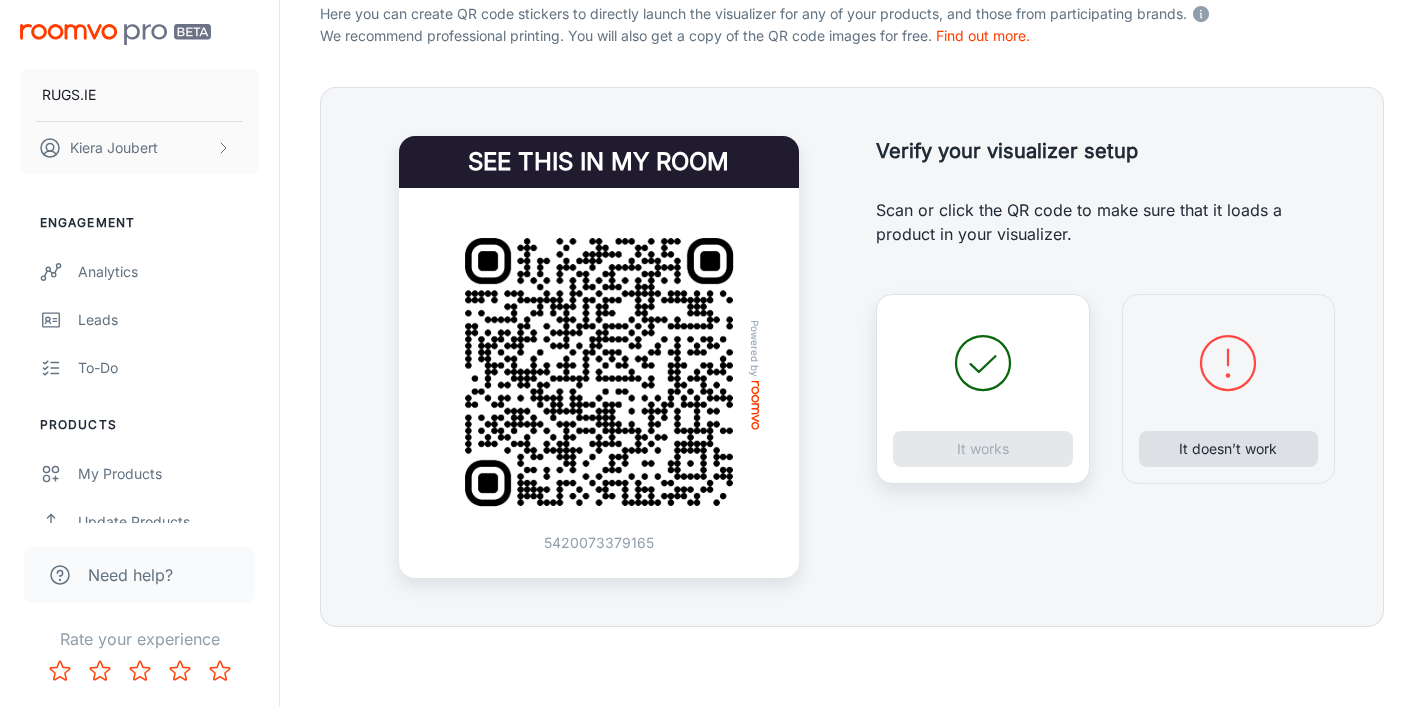 click on "It doesn’t work" at bounding box center [1229, 449] 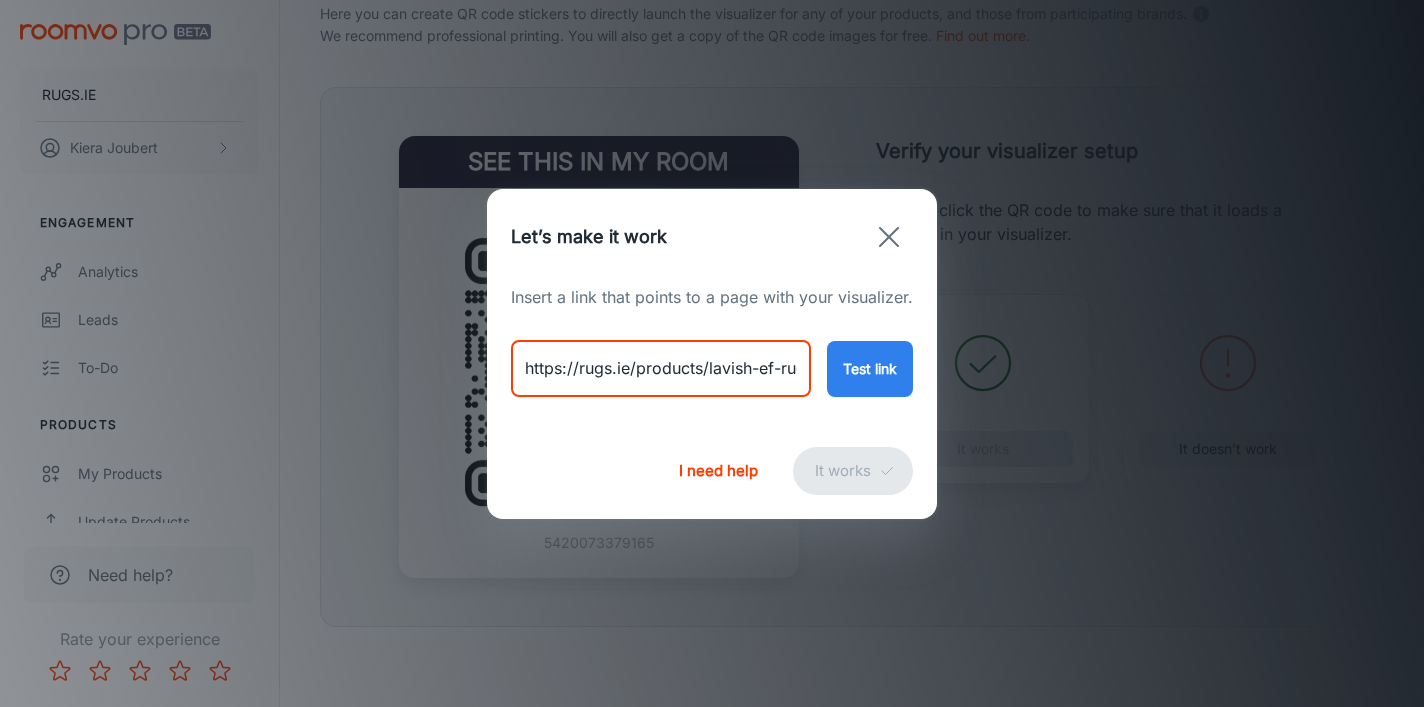 click on "https://rugs.ie/products/lavish-ef-rug-12710715" at bounding box center [661, 369] 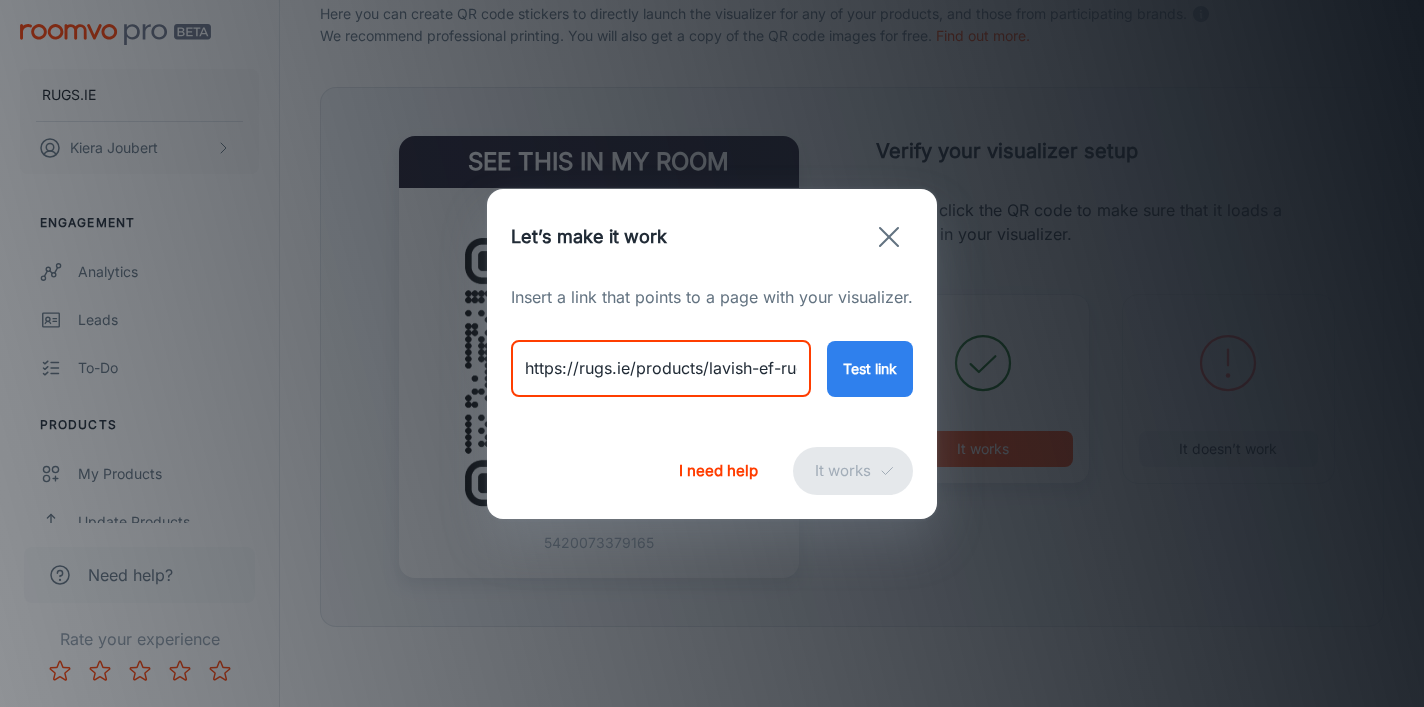 paste on "madision-charcoal-rug-[NUMBER]" 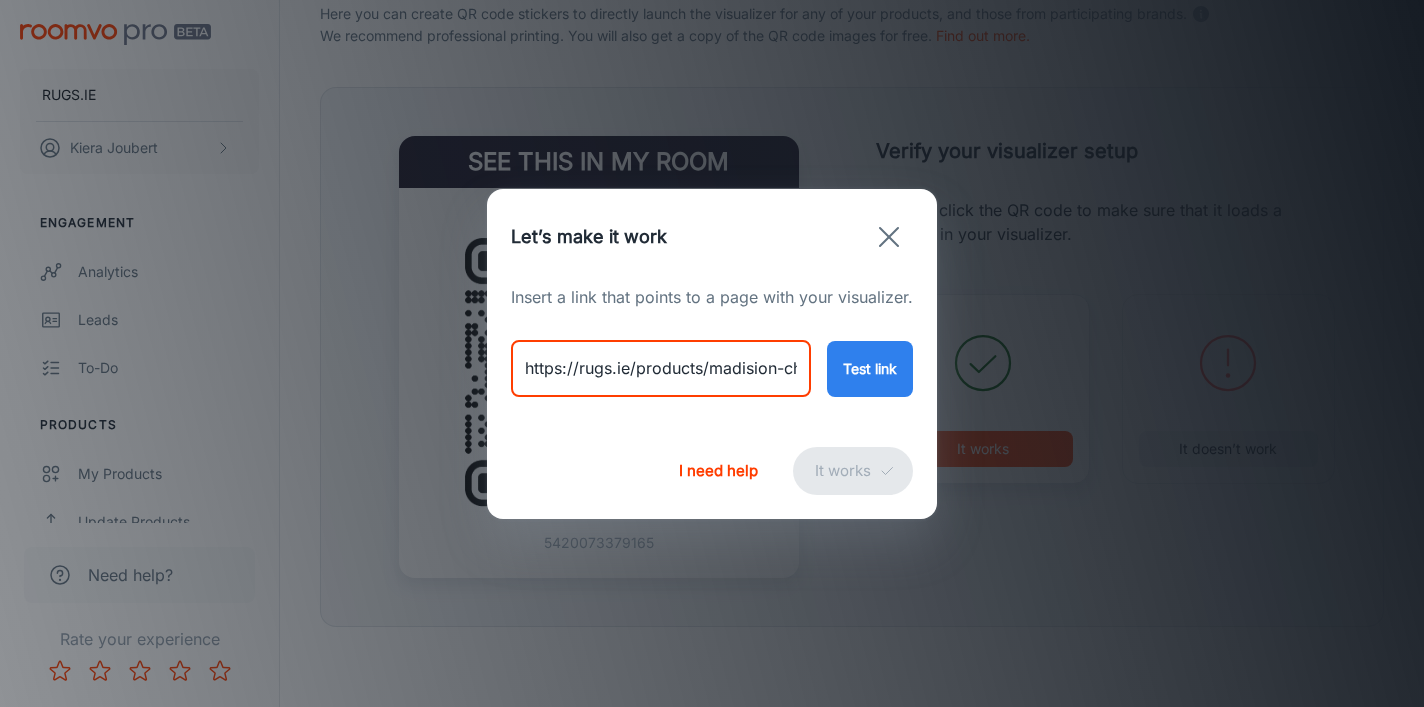 scroll, scrollTop: 0, scrollLeft: 151, axis: horizontal 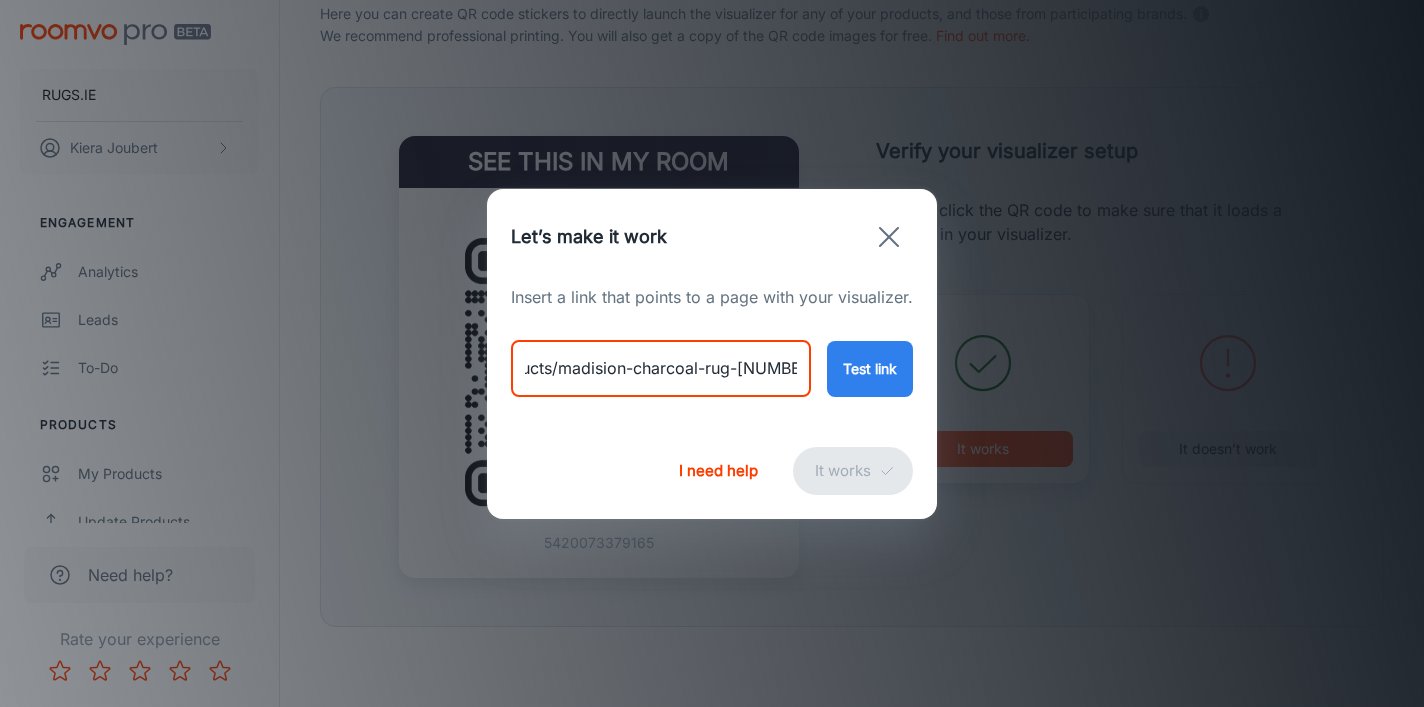 type on "https://rugs.ie/products/madision-charcoal-rug-[NUMBER]" 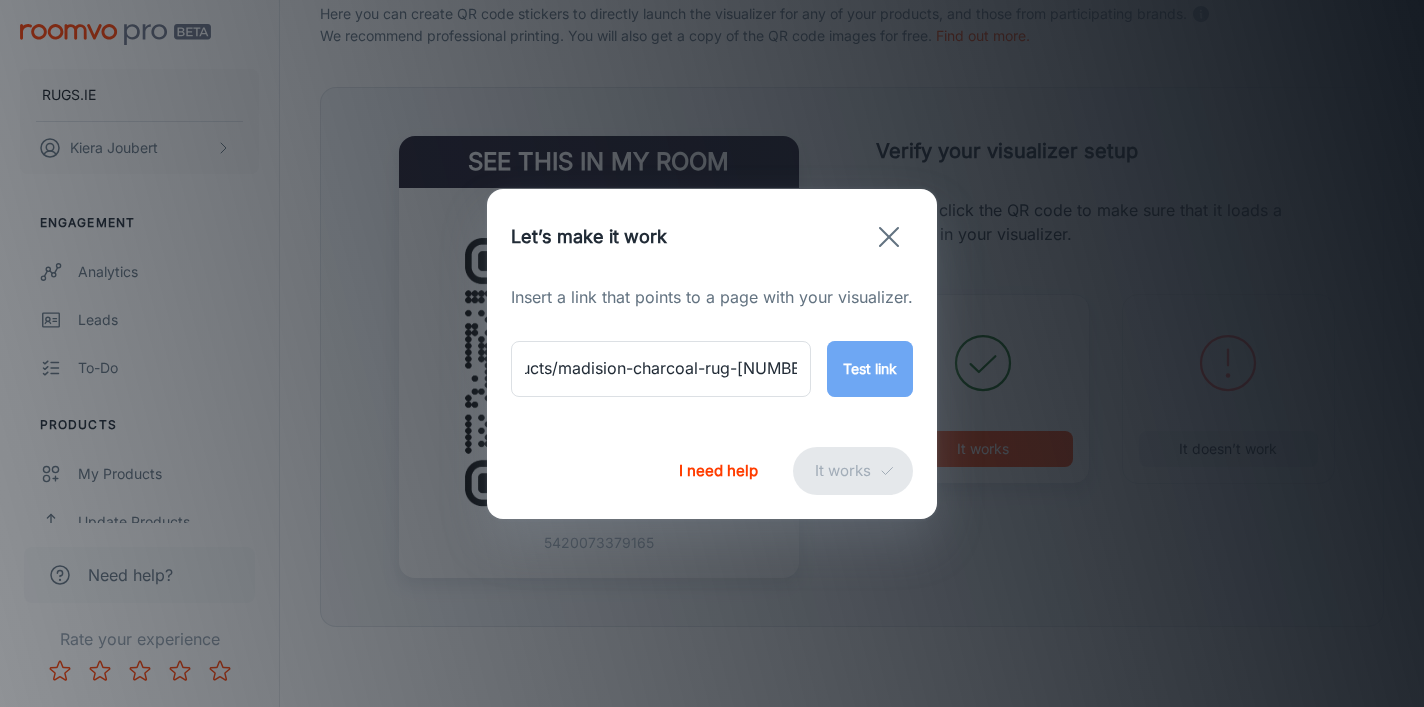 click on "Test link" at bounding box center [870, 369] 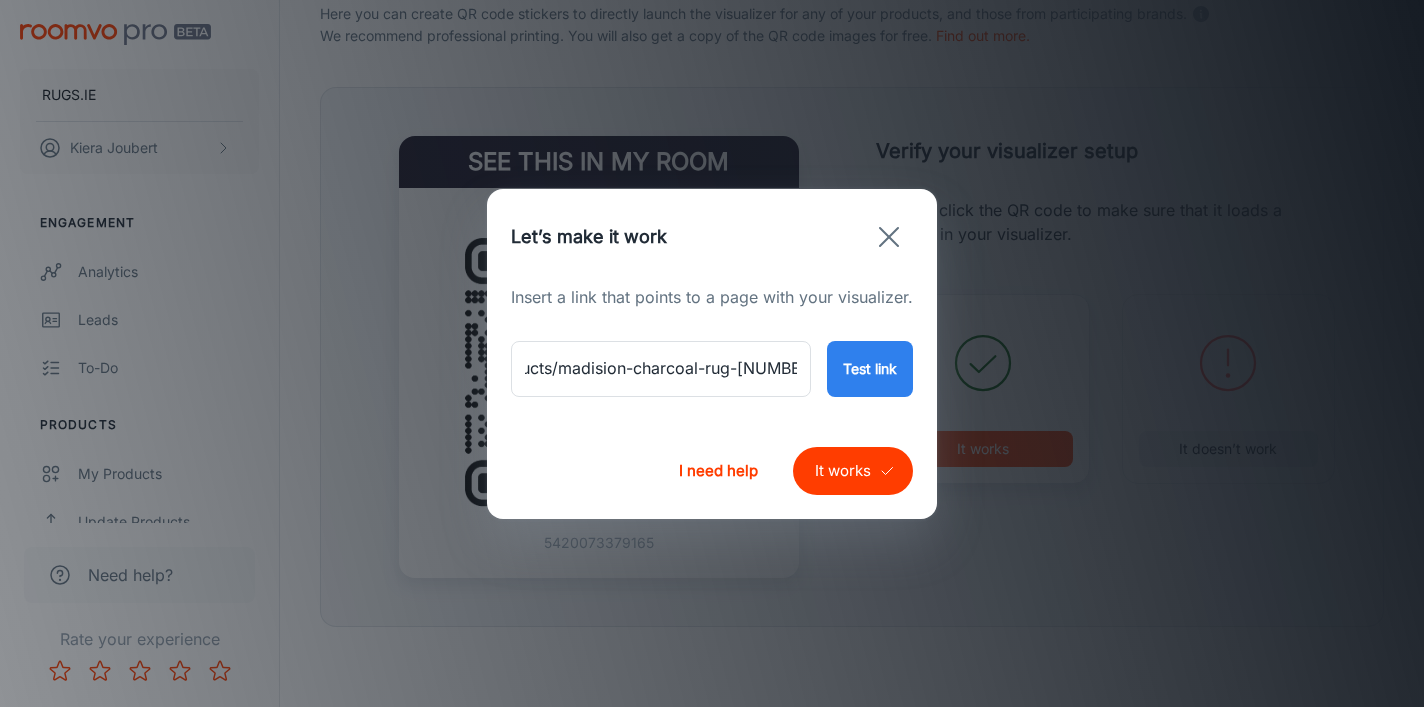 scroll, scrollTop: 0, scrollLeft: 0, axis: both 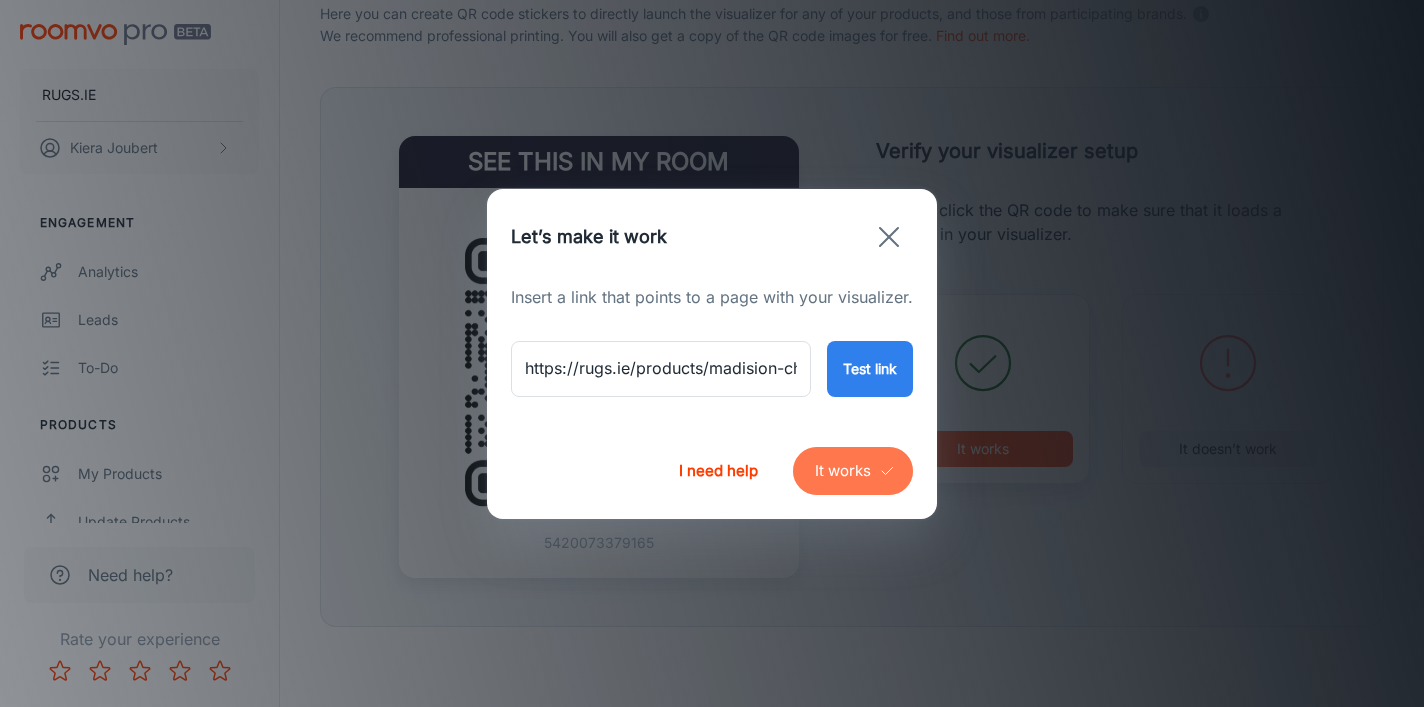 click on "It works" at bounding box center [853, 471] 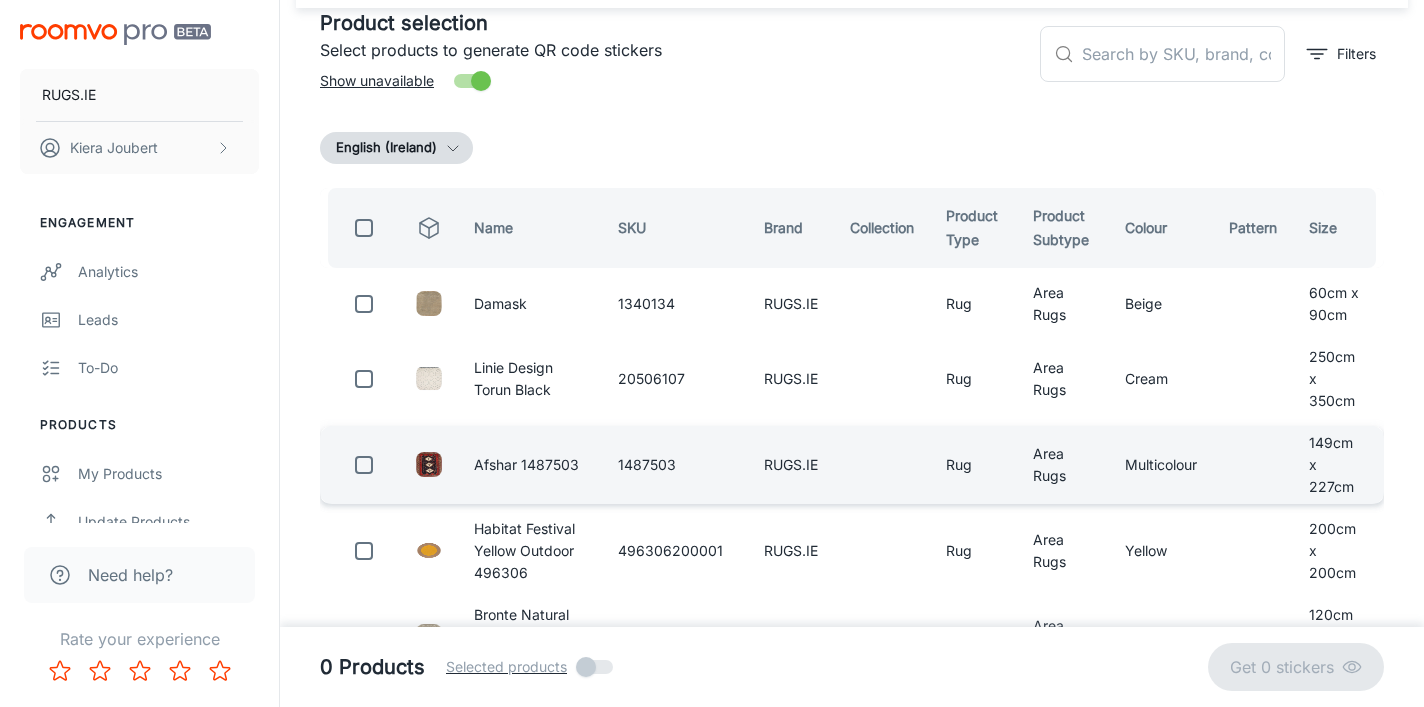 scroll, scrollTop: 0, scrollLeft: 0, axis: both 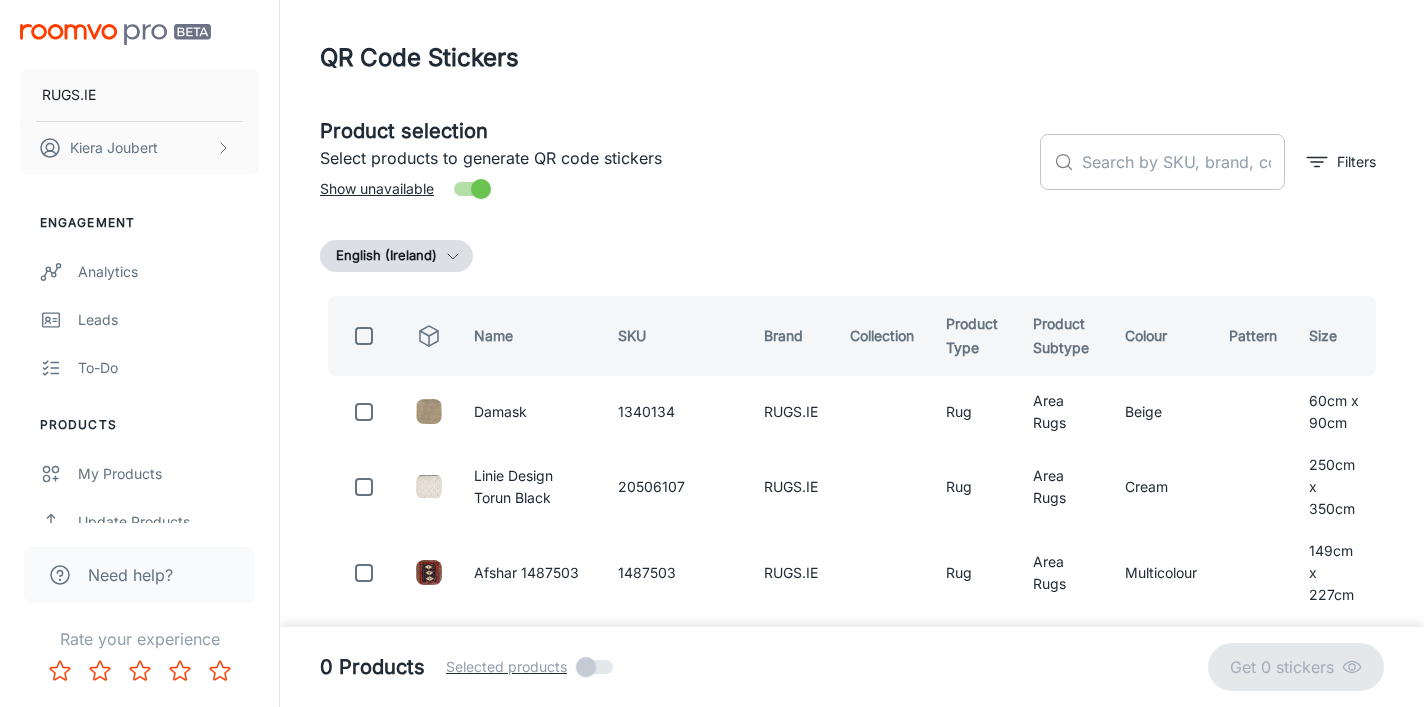 click at bounding box center (1183, 162) 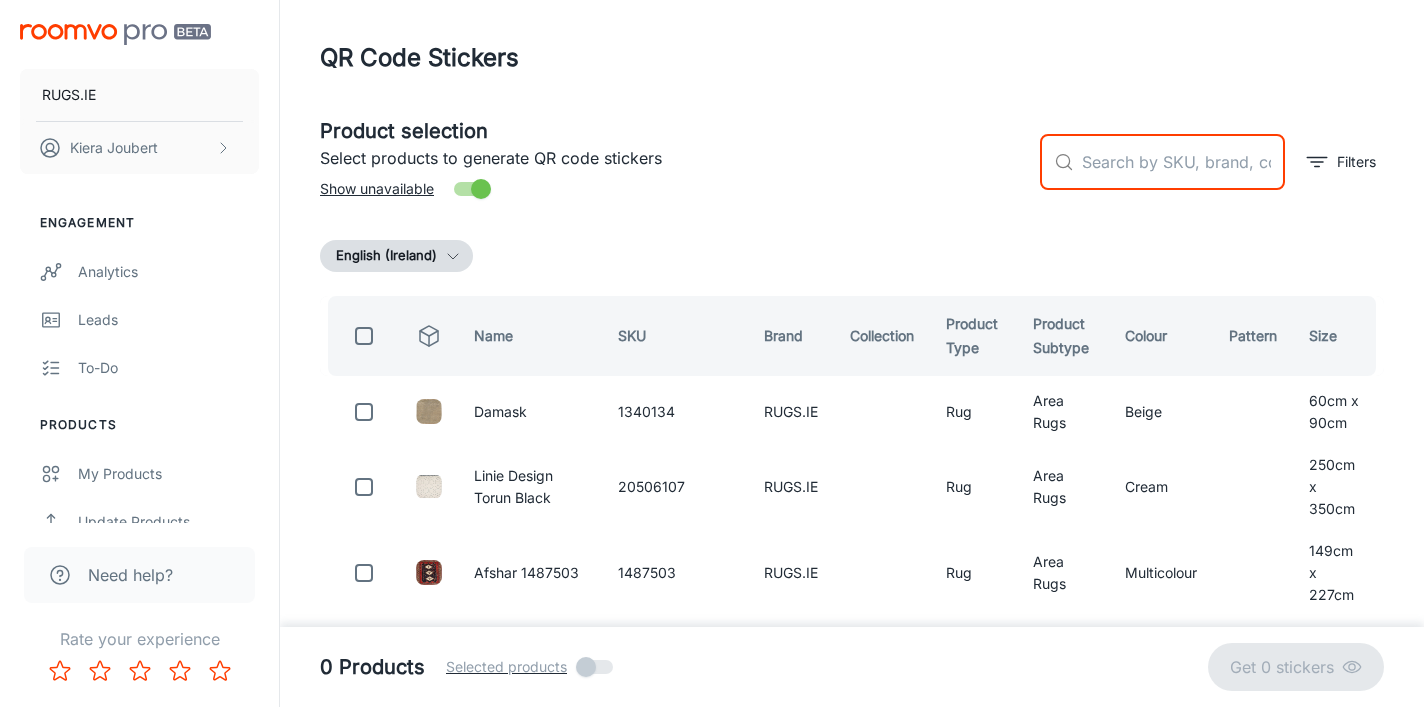 paste on "316034" 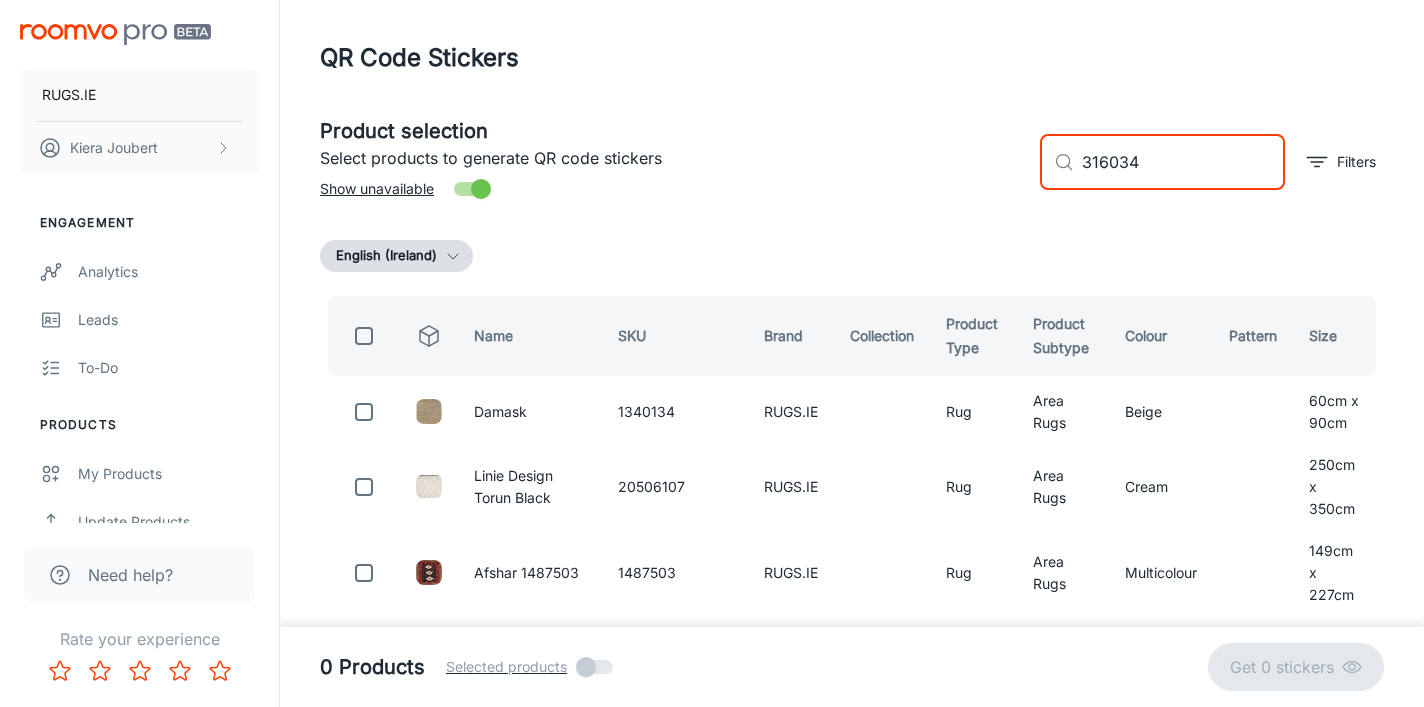 checkbox on "true" 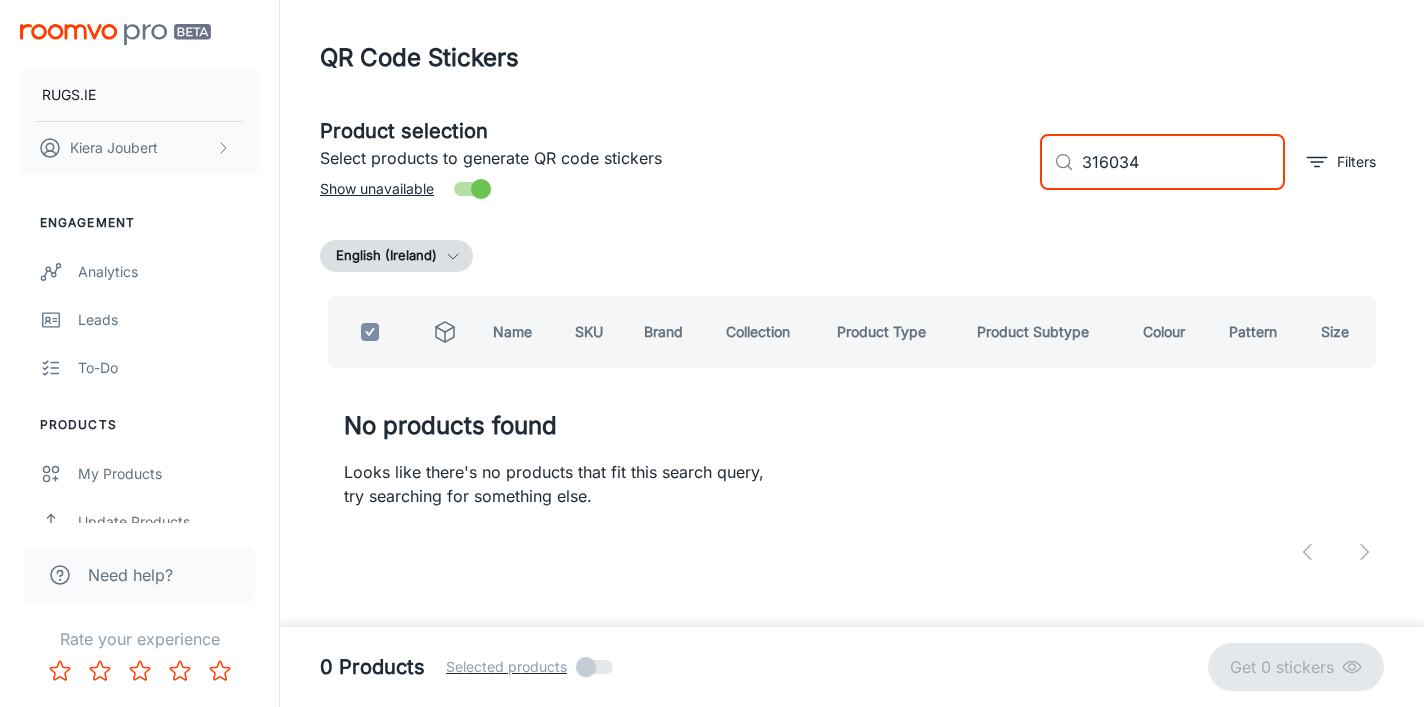 type on "316034" 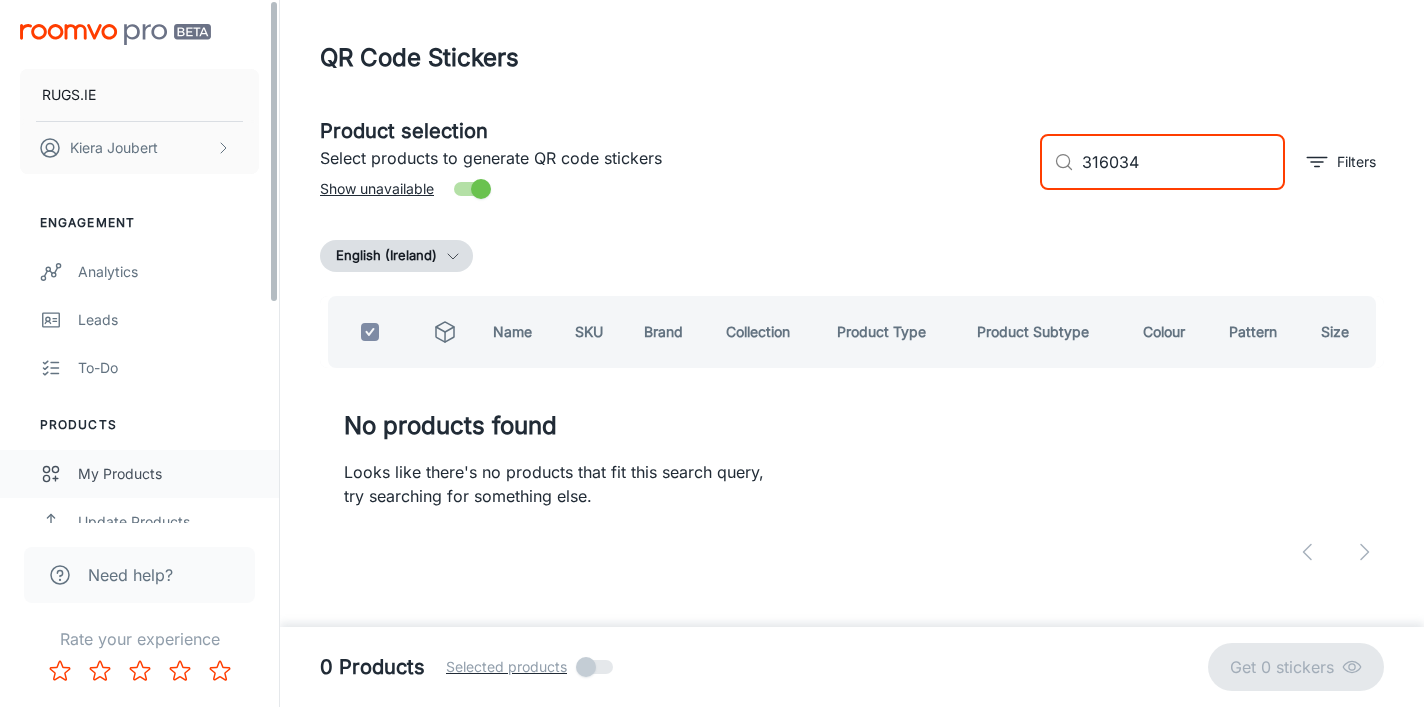 click on "My Products" at bounding box center [139, 474] 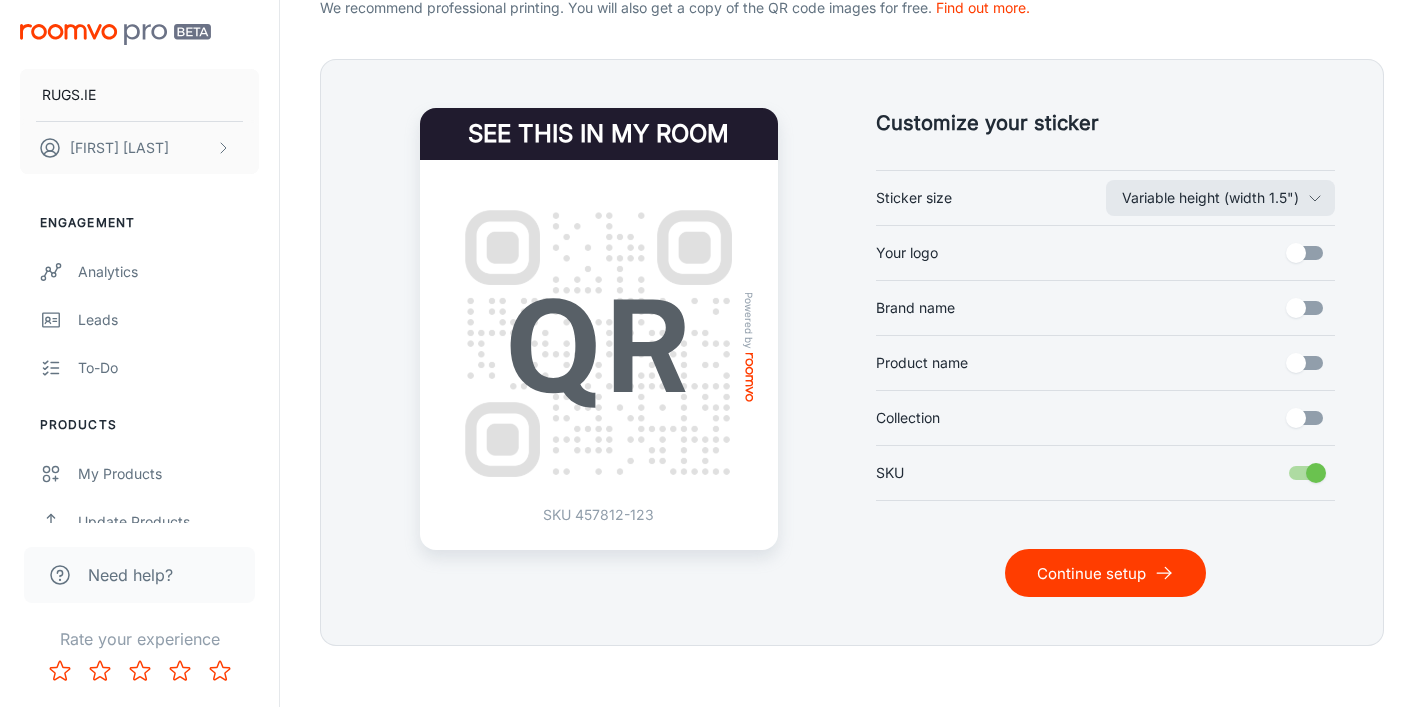 scroll, scrollTop: 440, scrollLeft: 0, axis: vertical 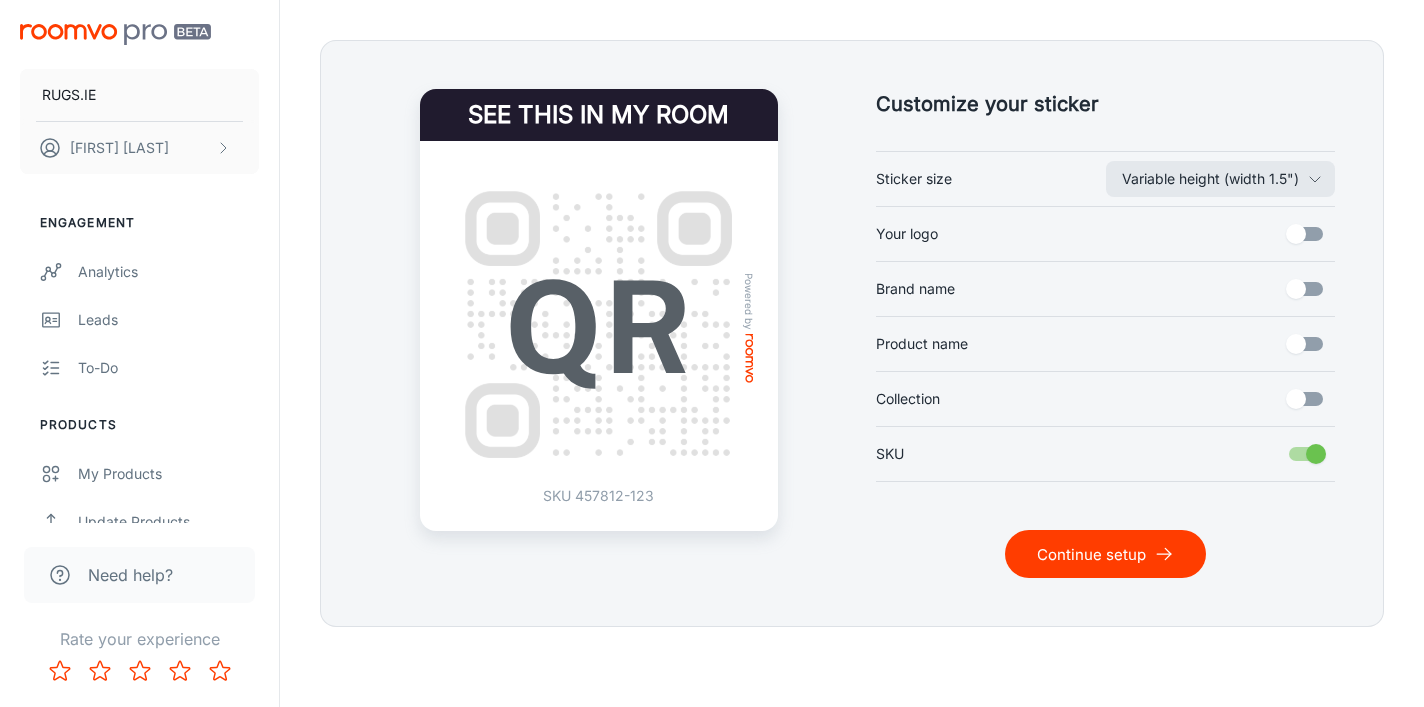 click on "Continue setup" at bounding box center [1105, 554] 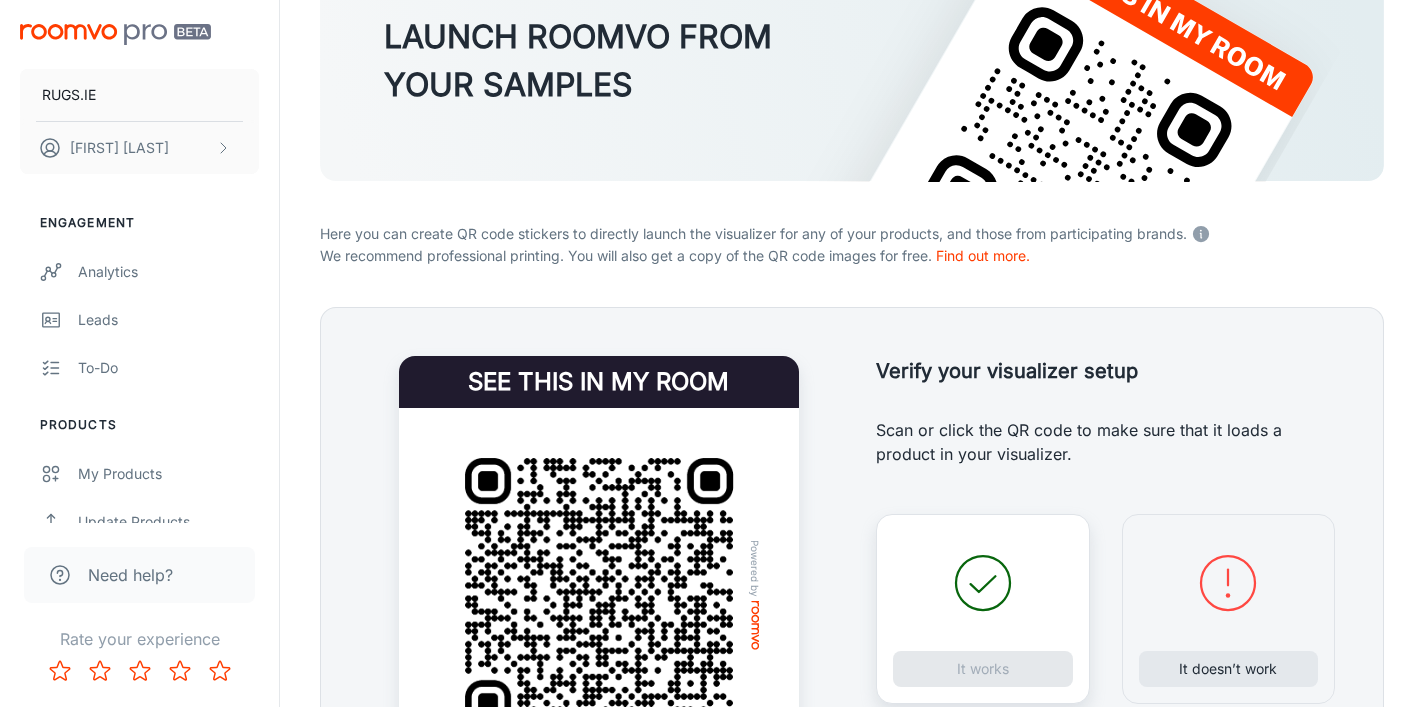 scroll, scrollTop: 393, scrollLeft: 0, axis: vertical 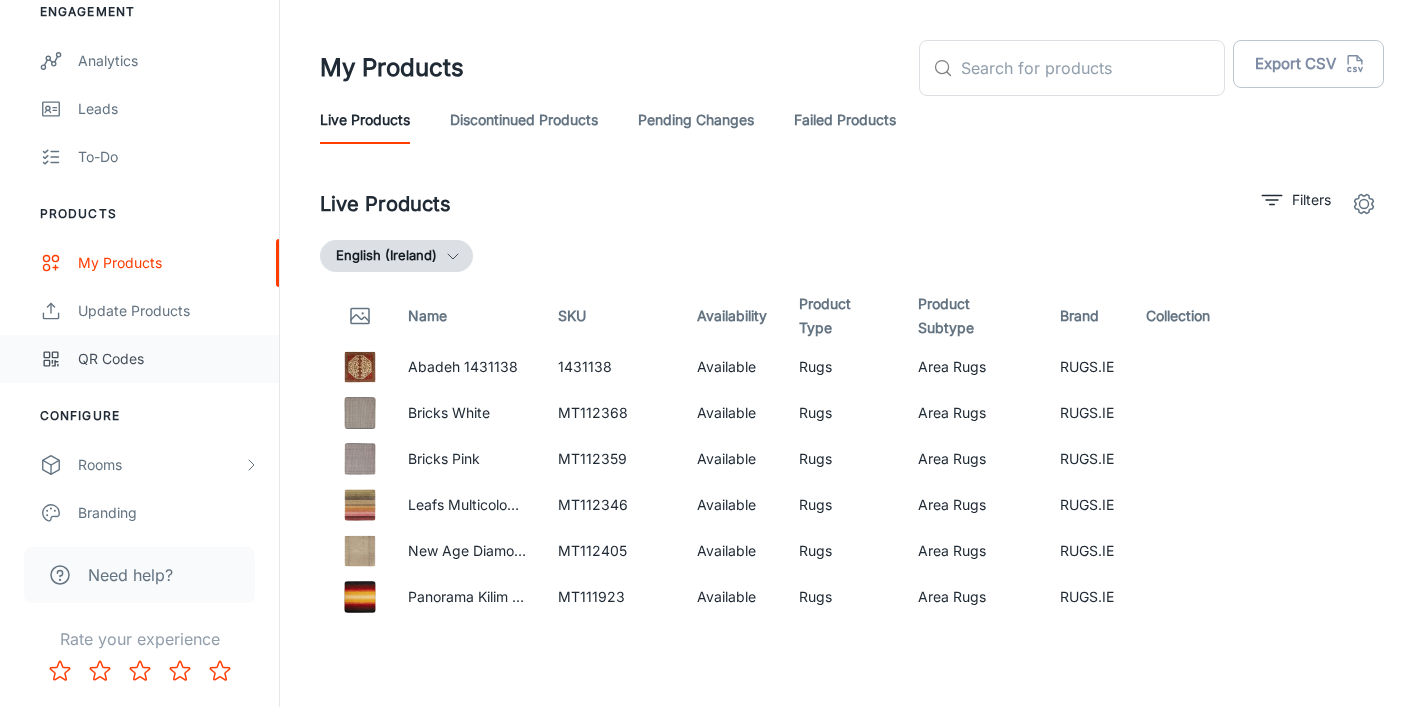 click on "QR Codes" at bounding box center [139, 359] 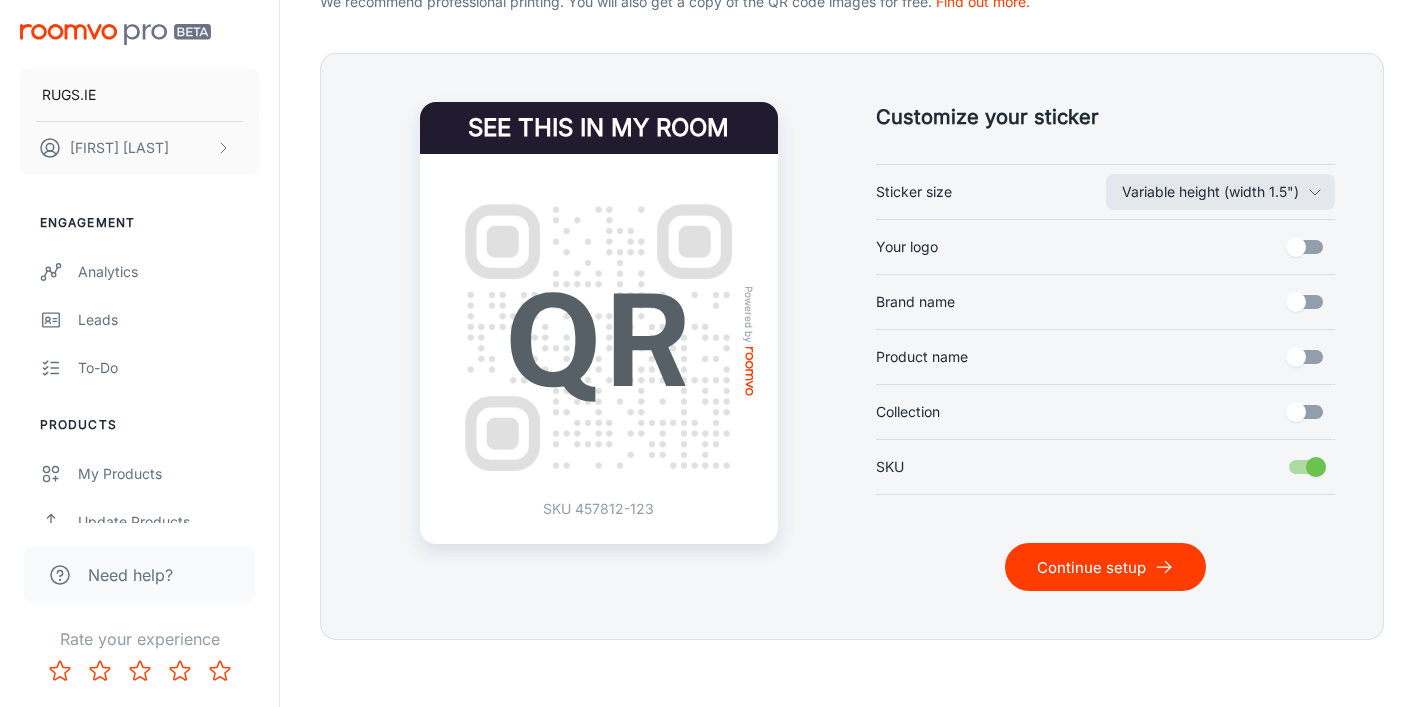 scroll, scrollTop: 440, scrollLeft: 0, axis: vertical 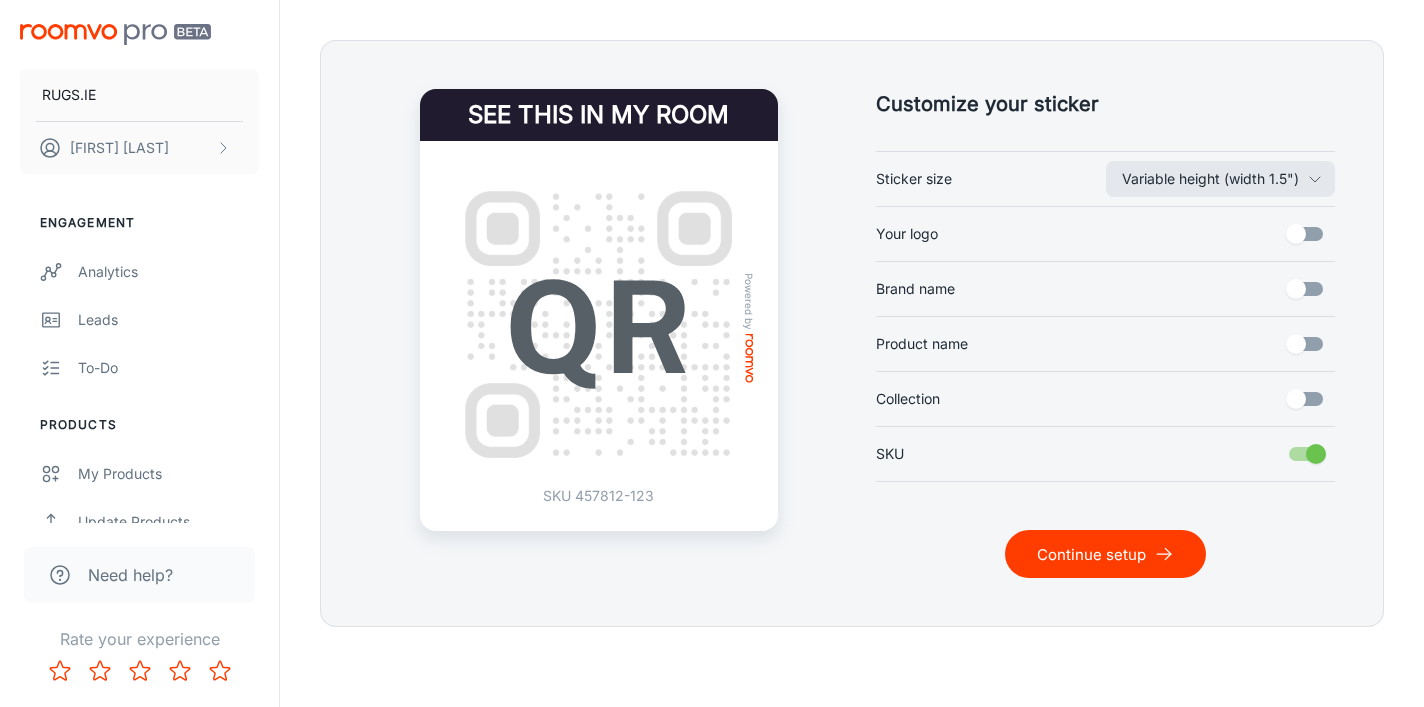 click 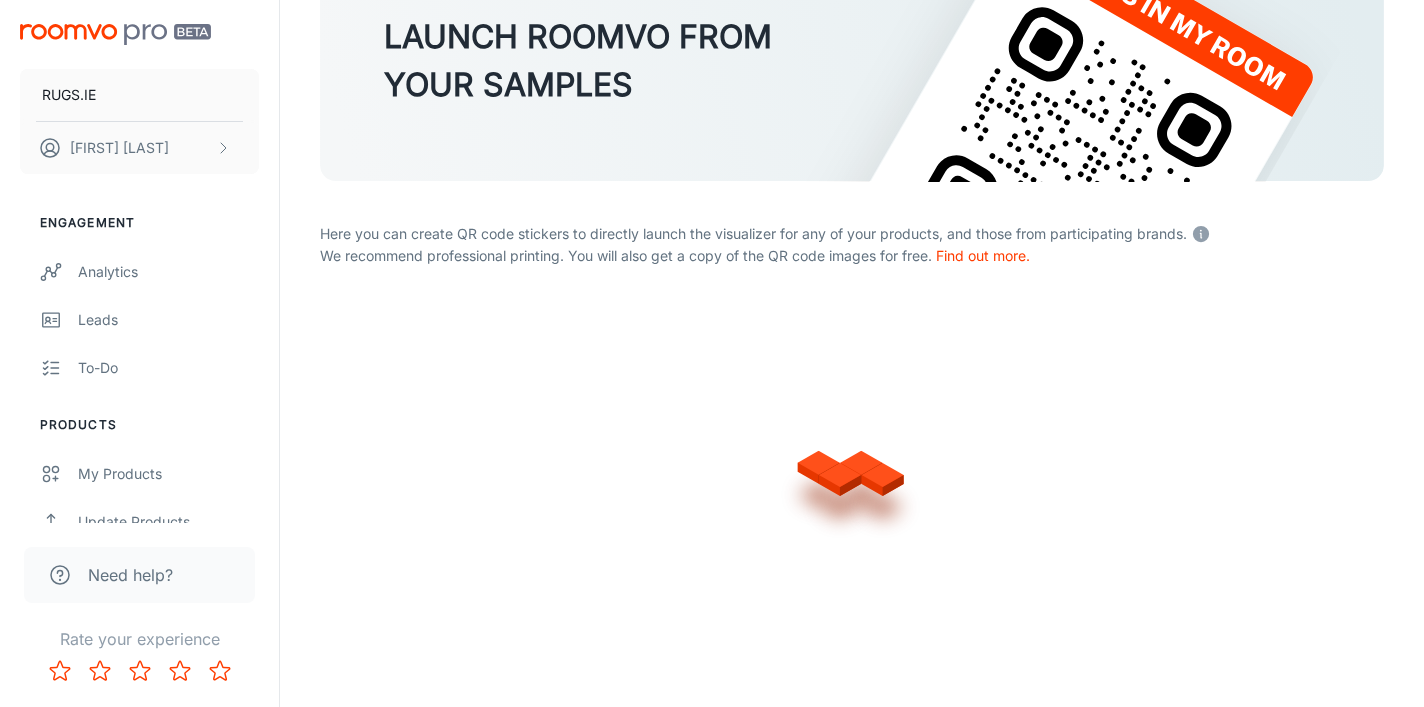scroll, scrollTop: 393, scrollLeft: 0, axis: vertical 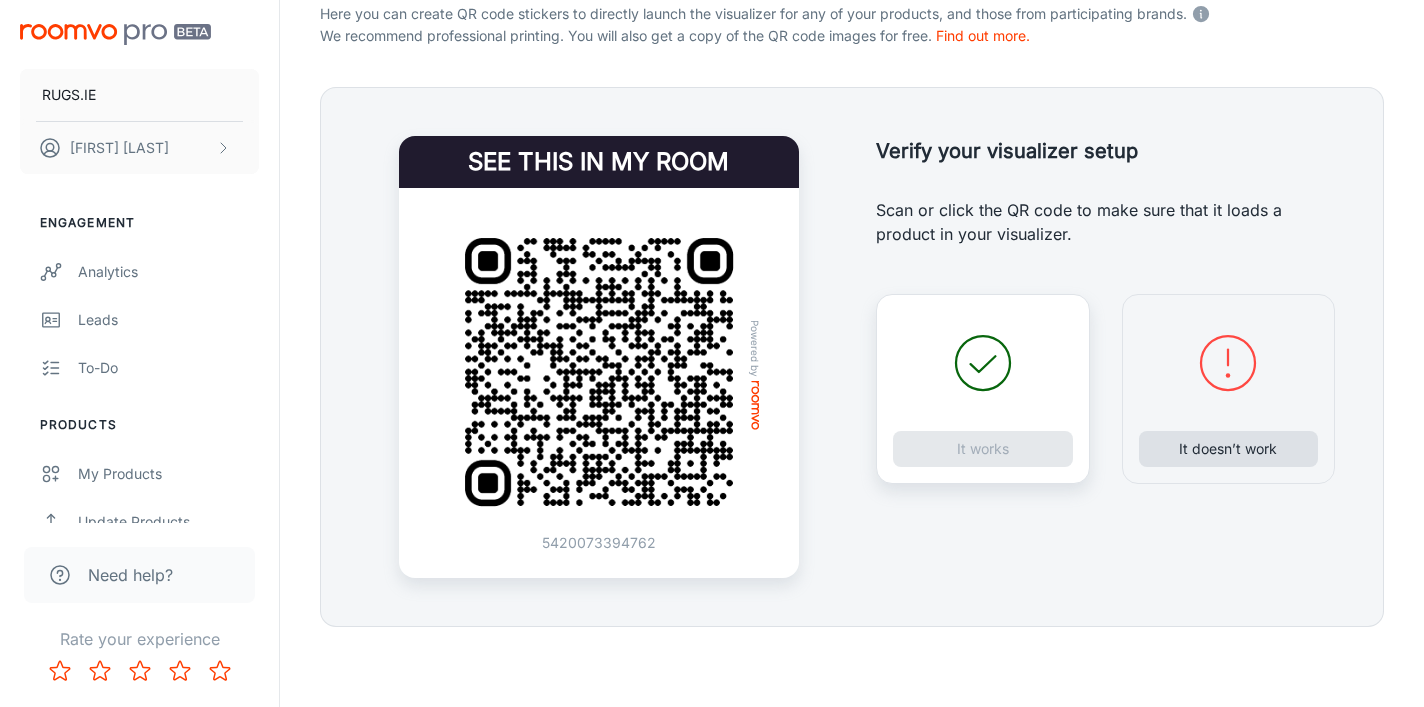 click on "It doesn’t work" at bounding box center (1229, 449) 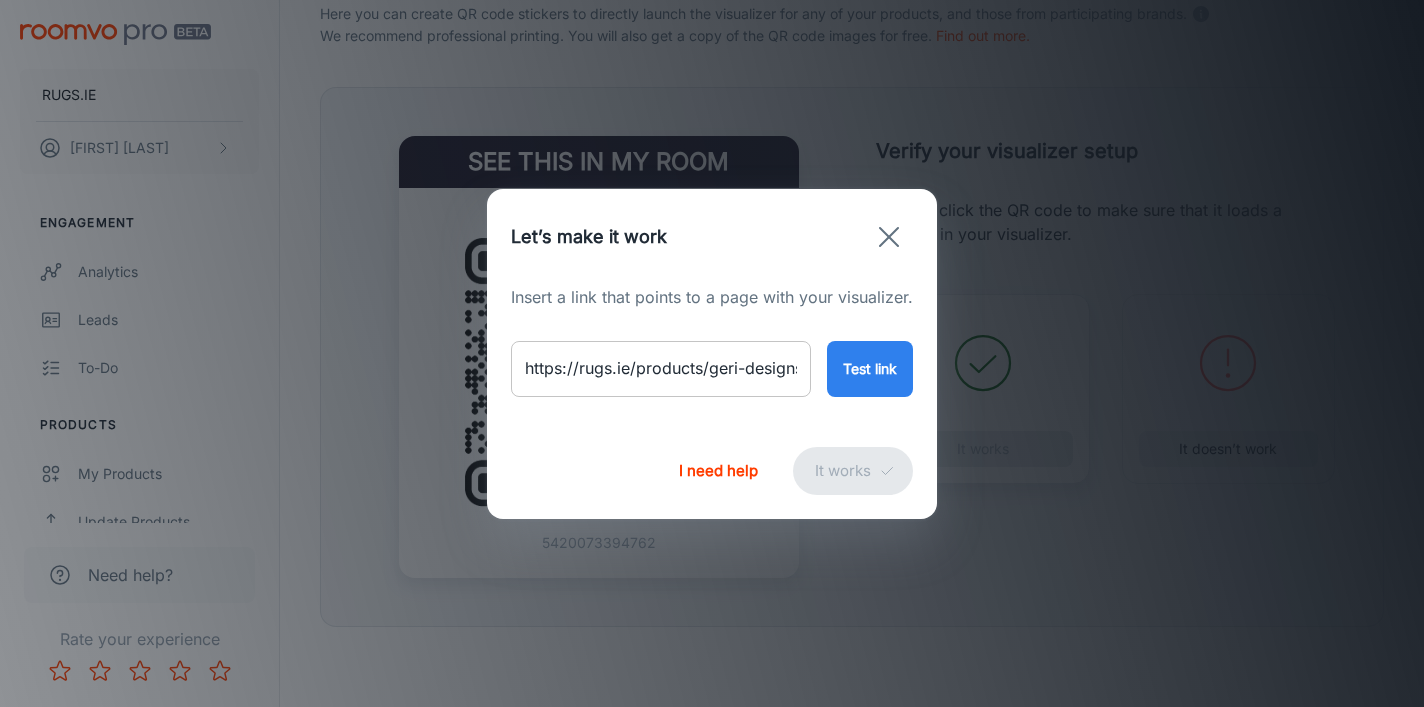 click on "https://rugs.ie/products/geri-designs-symphony-rug" at bounding box center [661, 369] 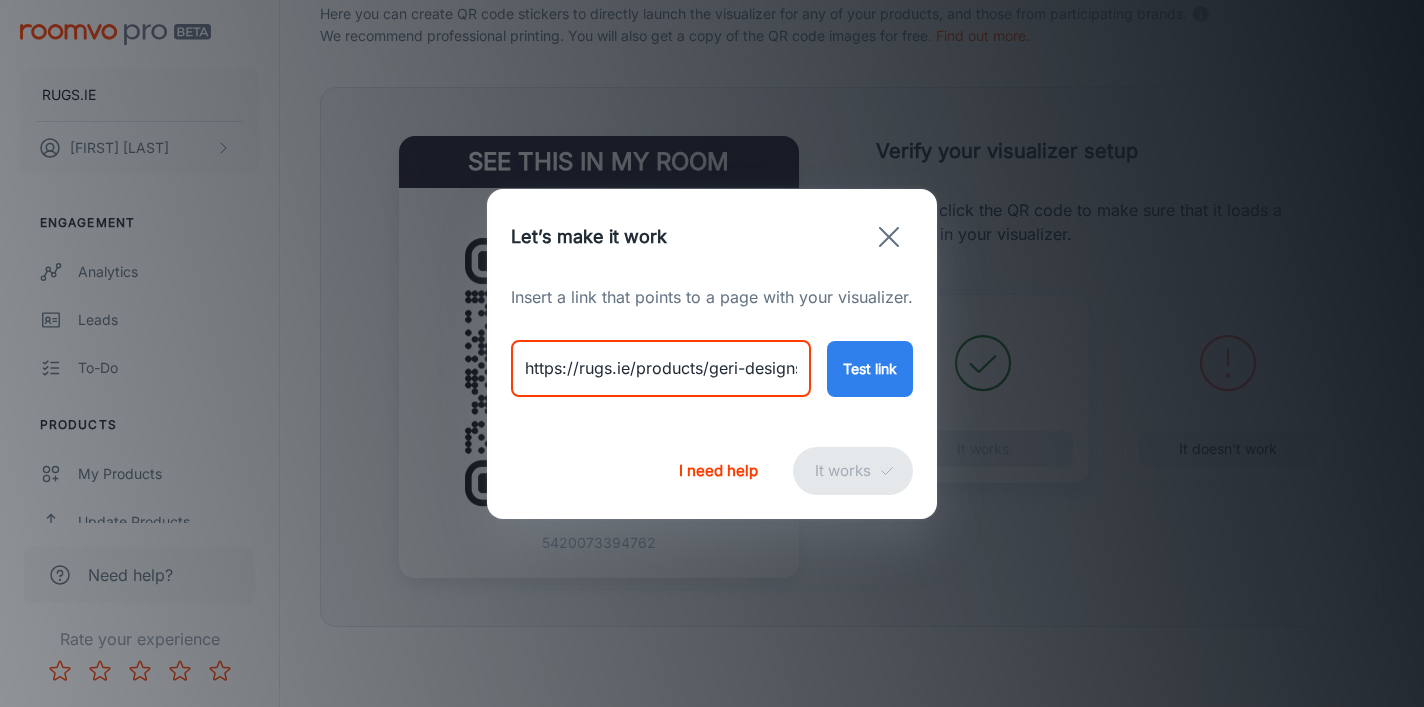 click on "https://rugs.ie/products/geri-designs-symphony-rug" at bounding box center [661, 369] 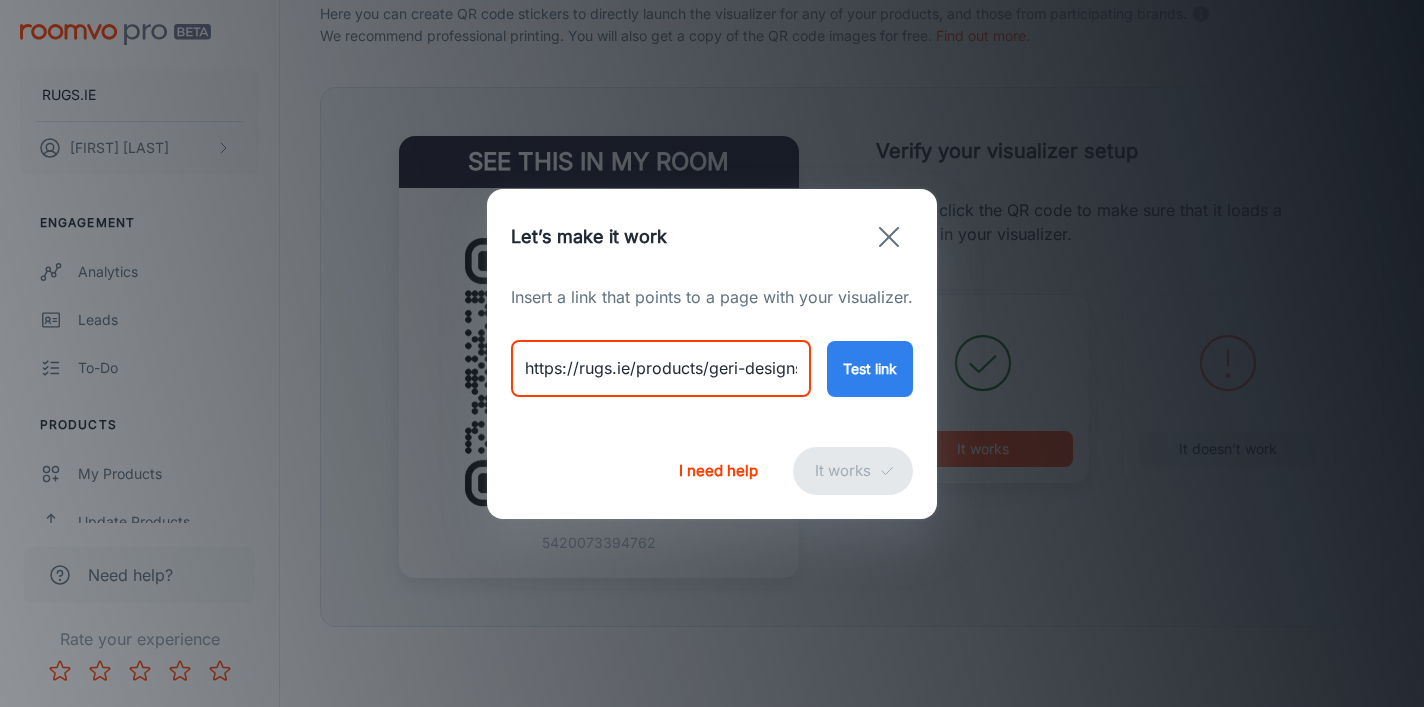 paste on "provence-olive" 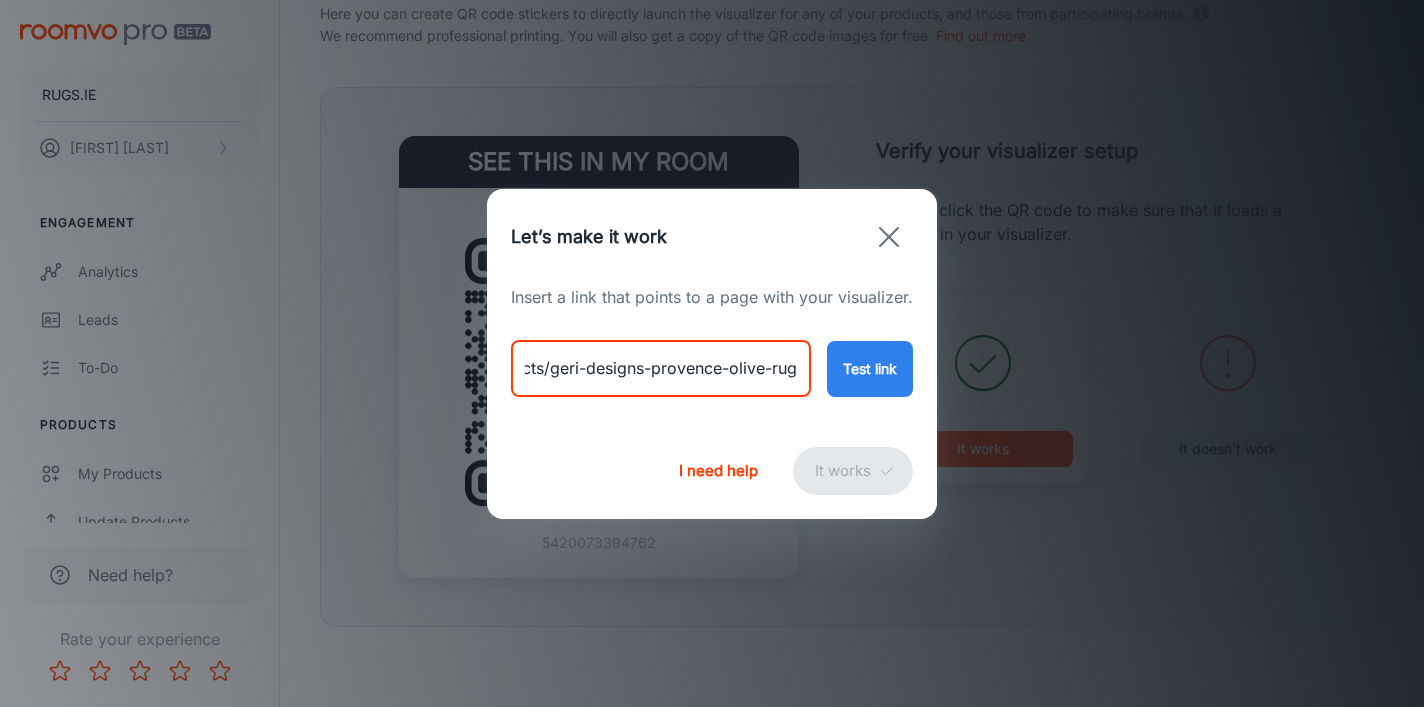 type on "https://rugs.ie/products/geri-designs-provence-olive-rug" 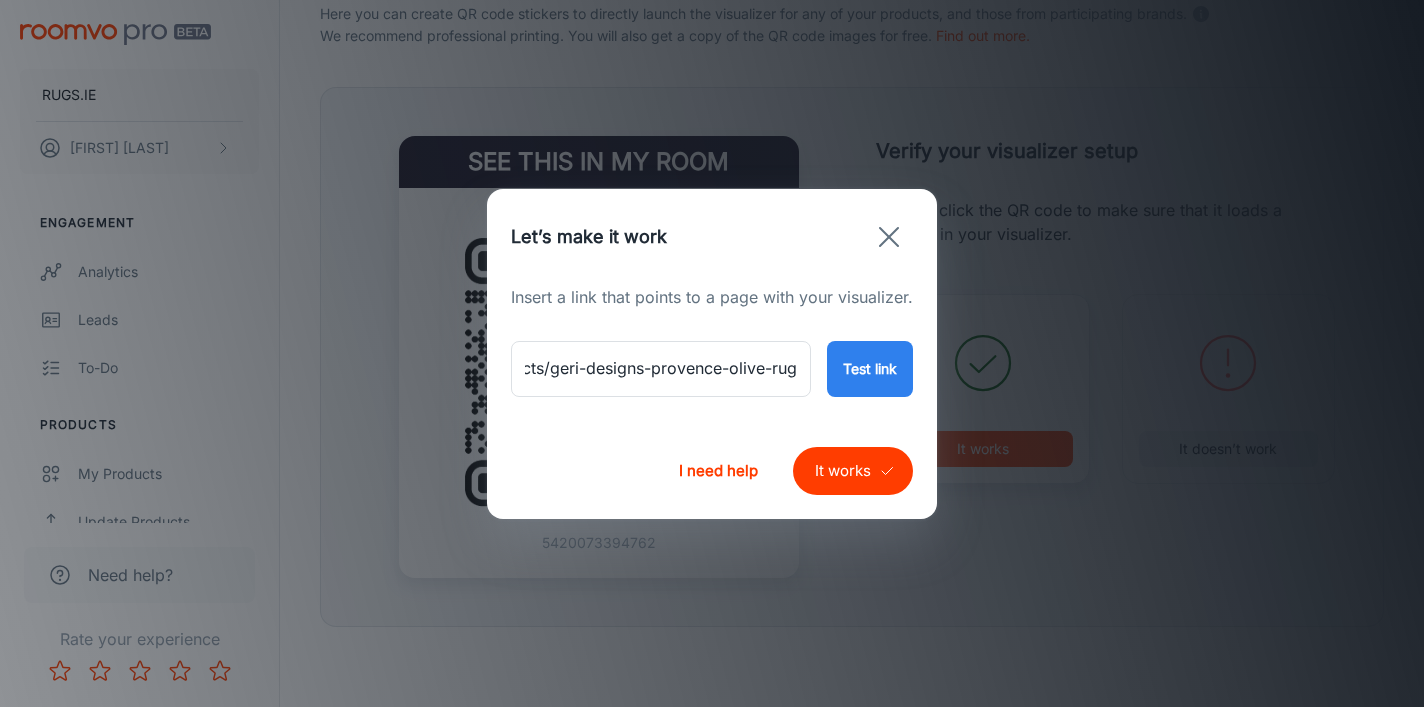 scroll, scrollTop: 0, scrollLeft: 0, axis: both 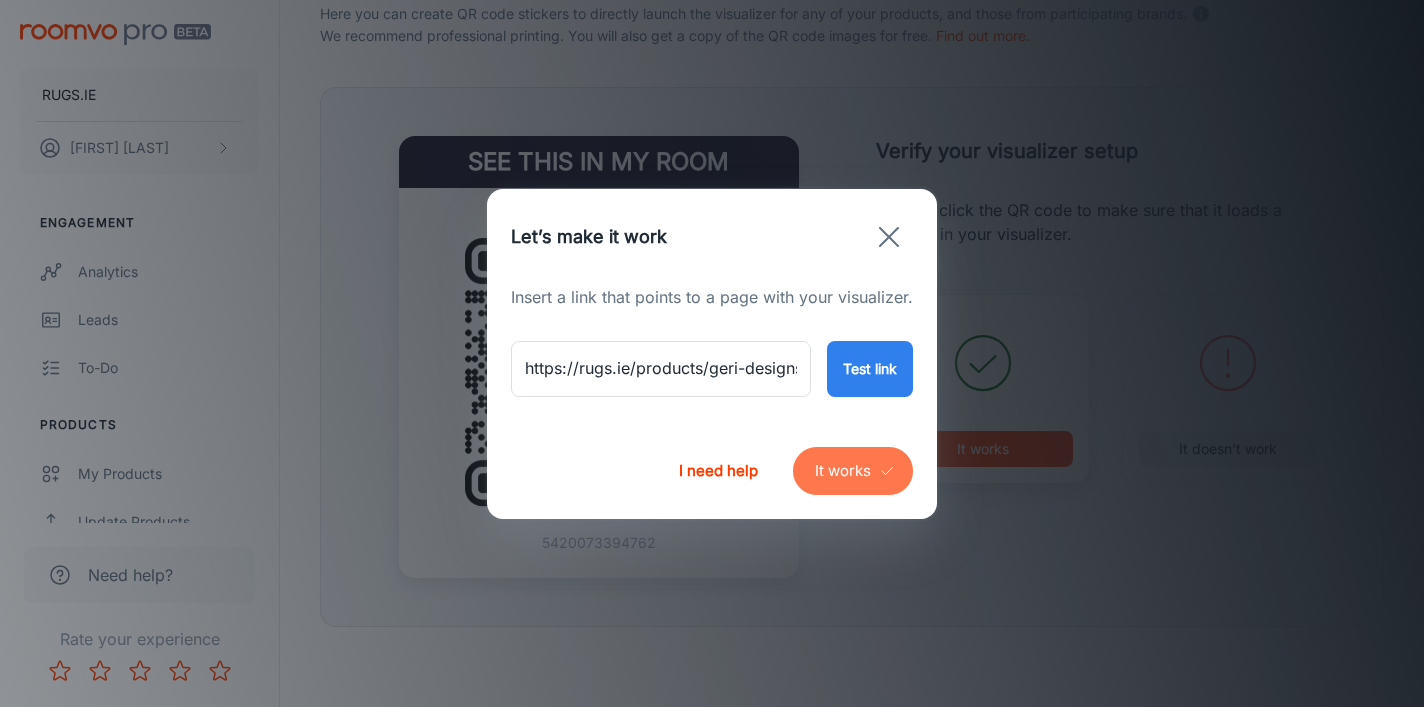 click on "It works" at bounding box center [853, 471] 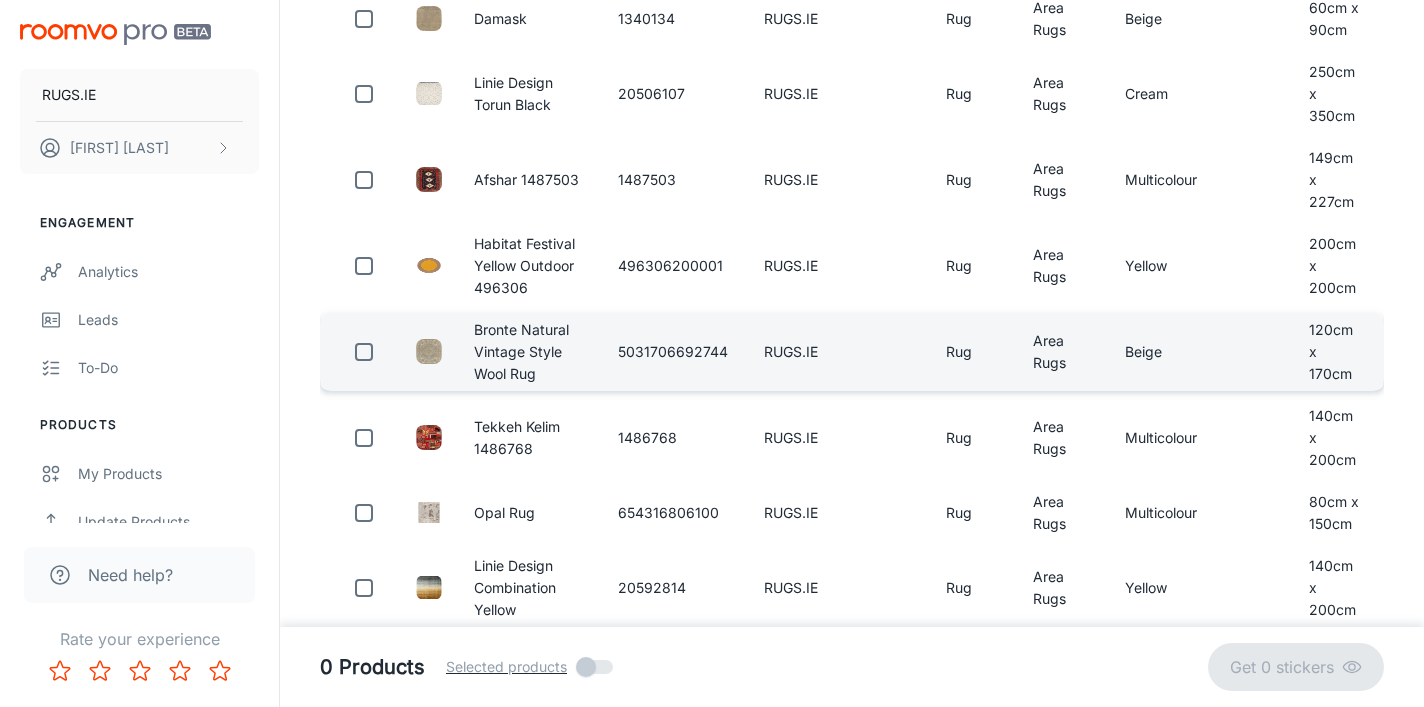scroll, scrollTop: 0, scrollLeft: 0, axis: both 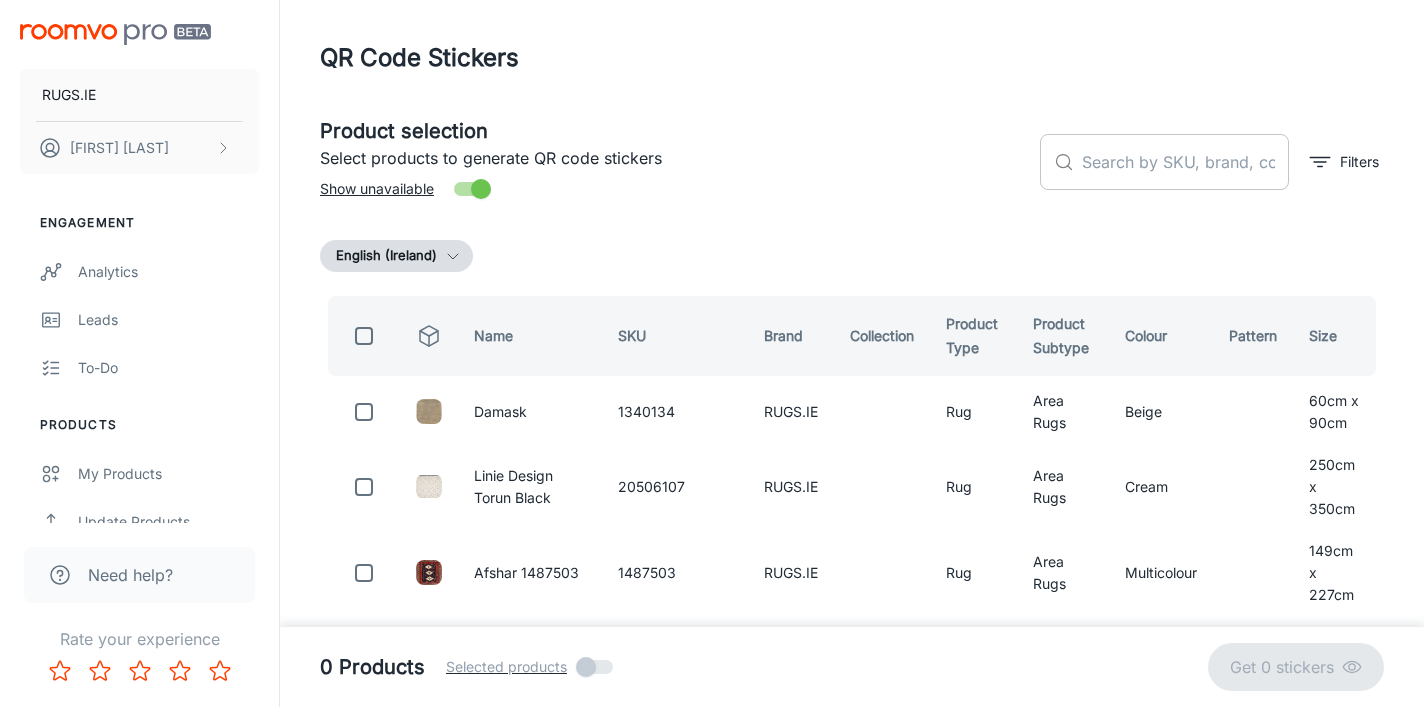 click at bounding box center [1185, 162] 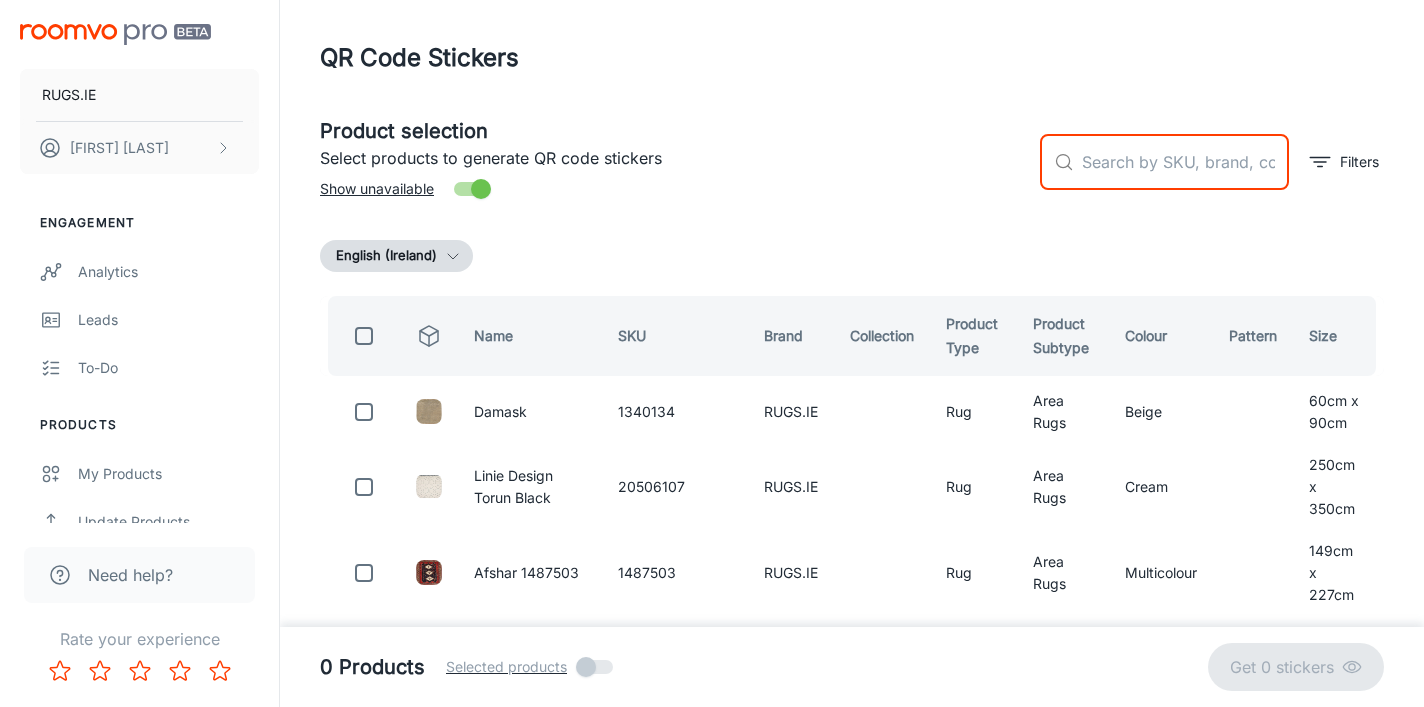 paste on "Rugs.ie x Geri Designs Provence Olive Rug" 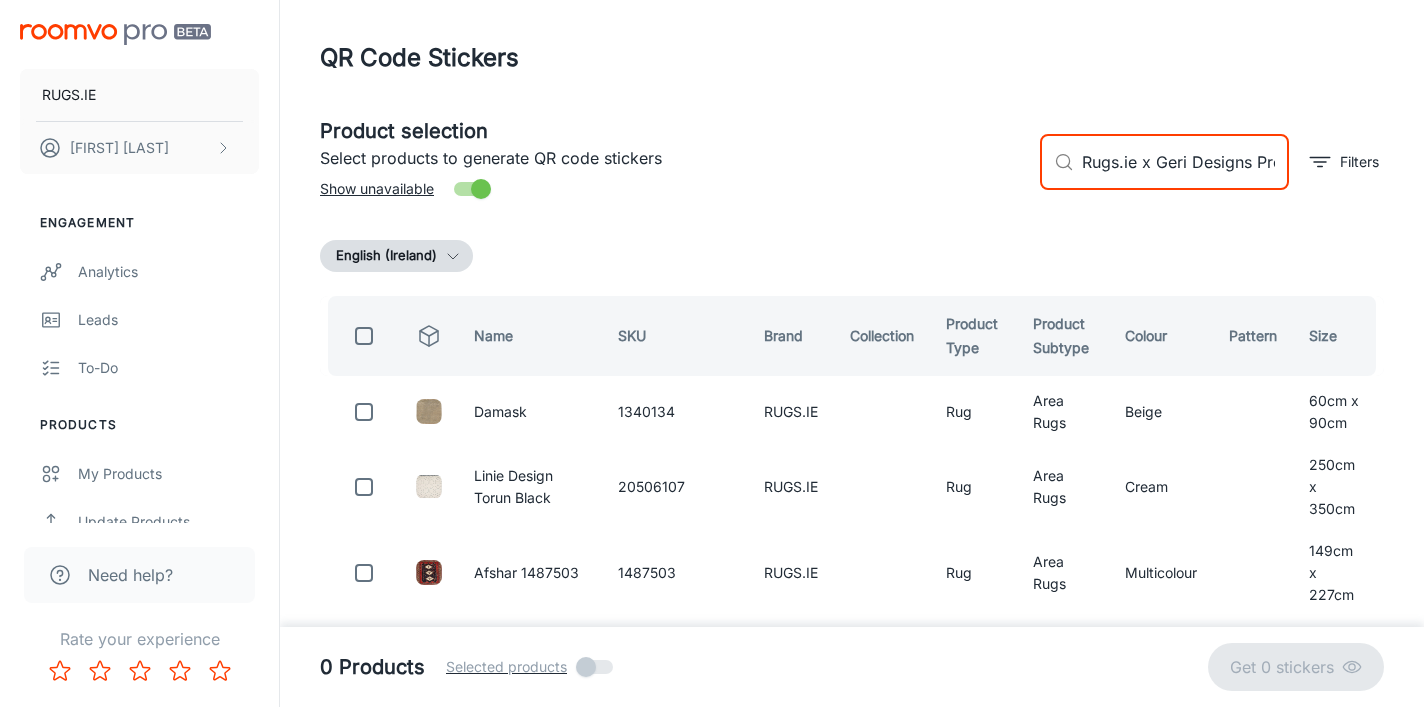 scroll, scrollTop: 0, scrollLeft: 131, axis: horizontal 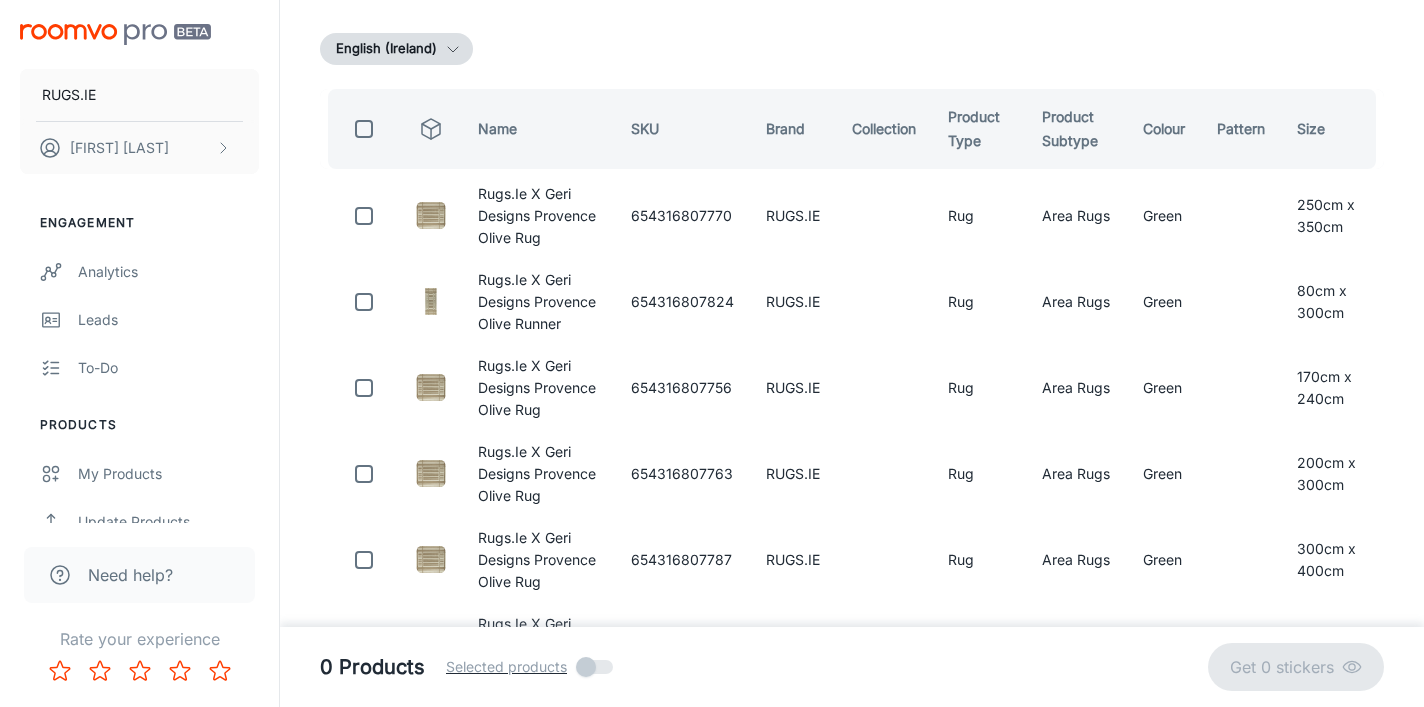 type on "Rugs.ie x Geri Designs Provence Olive Rug" 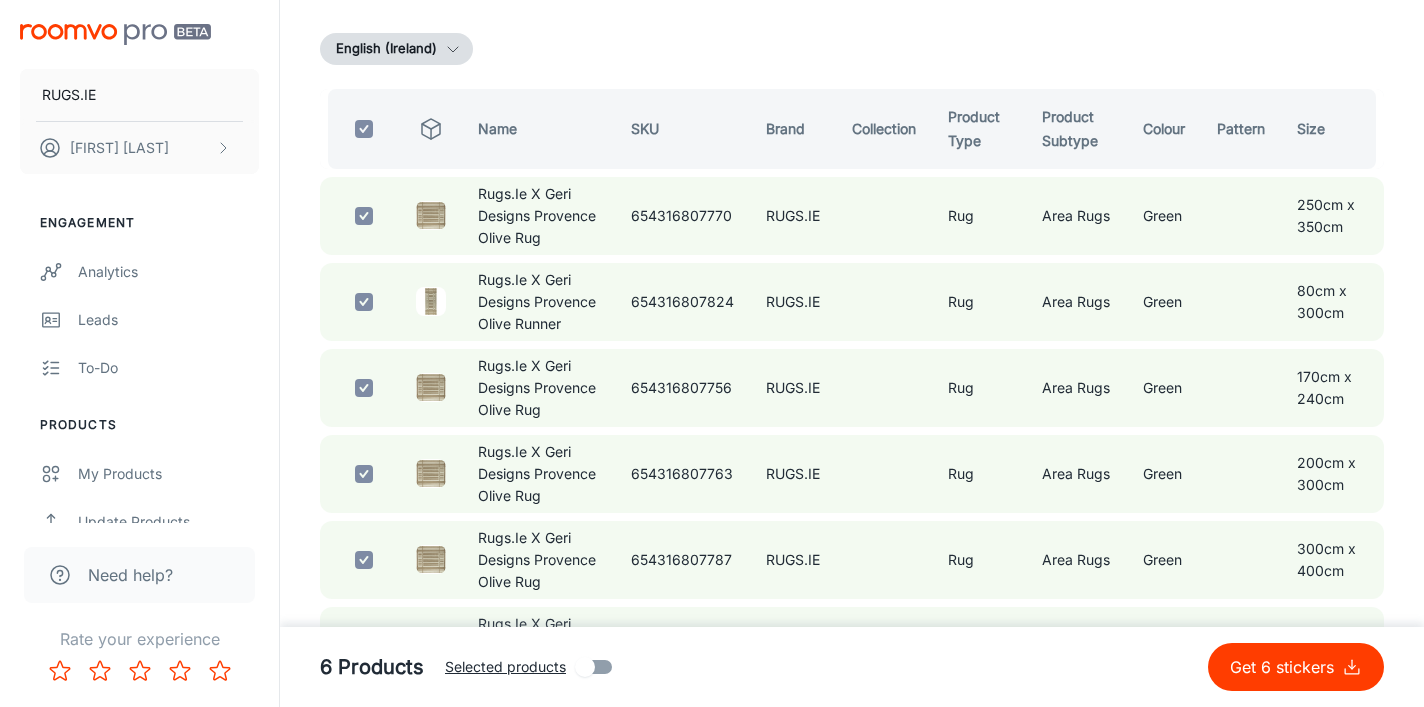 scroll, scrollTop: 0, scrollLeft: 0, axis: both 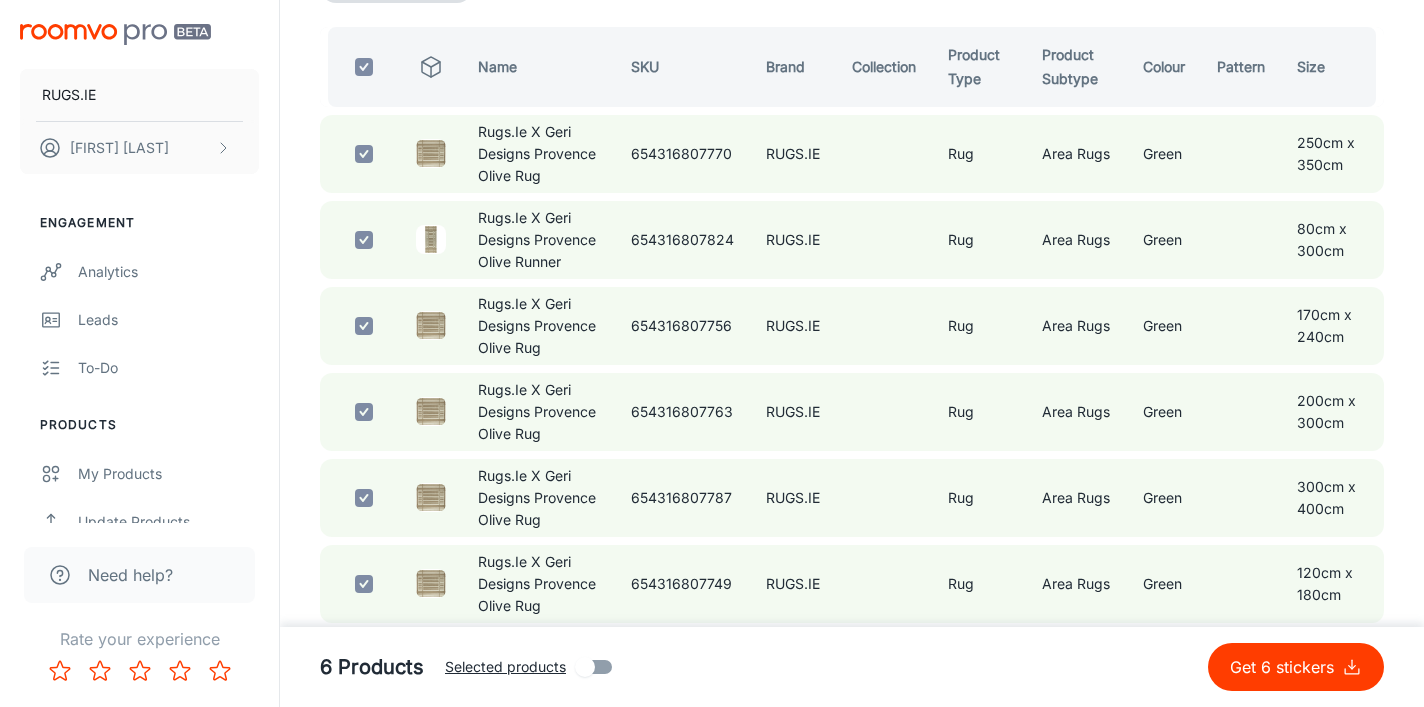 click at bounding box center [364, 67] 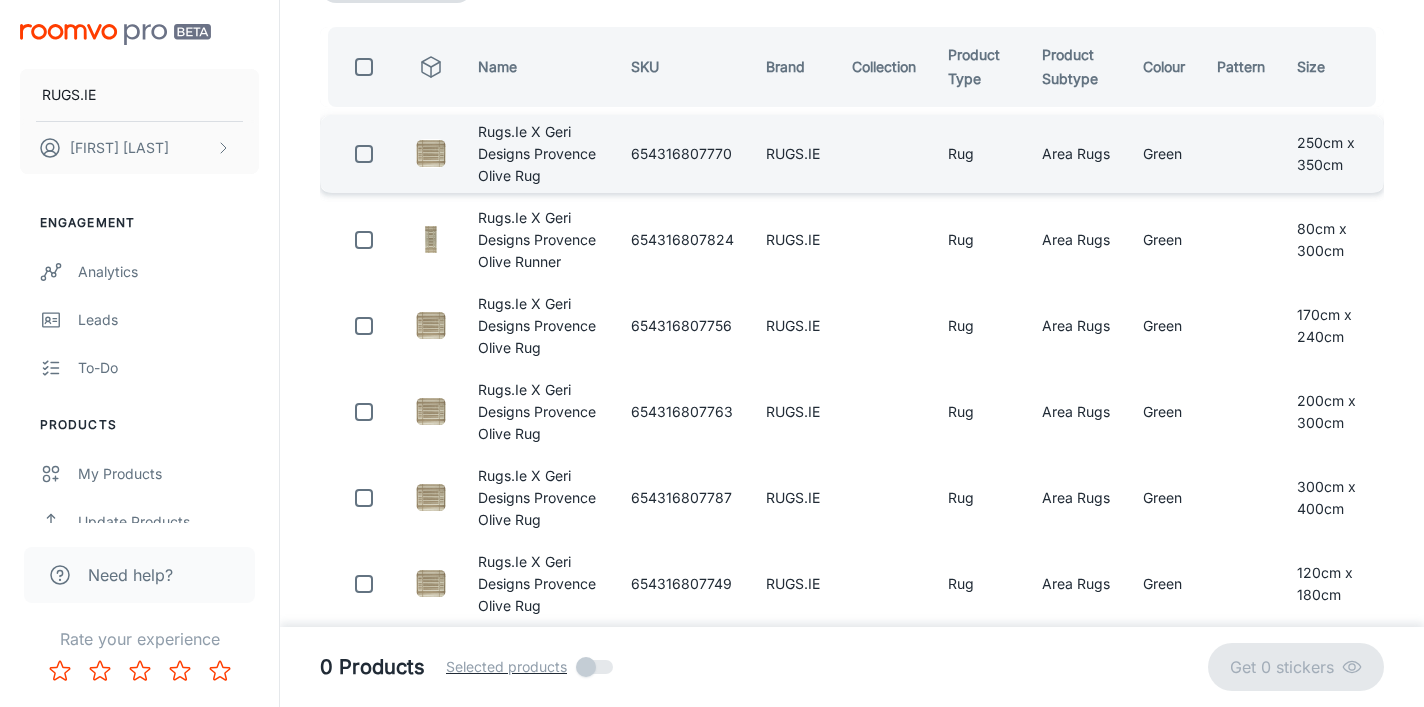 click at bounding box center [364, 154] 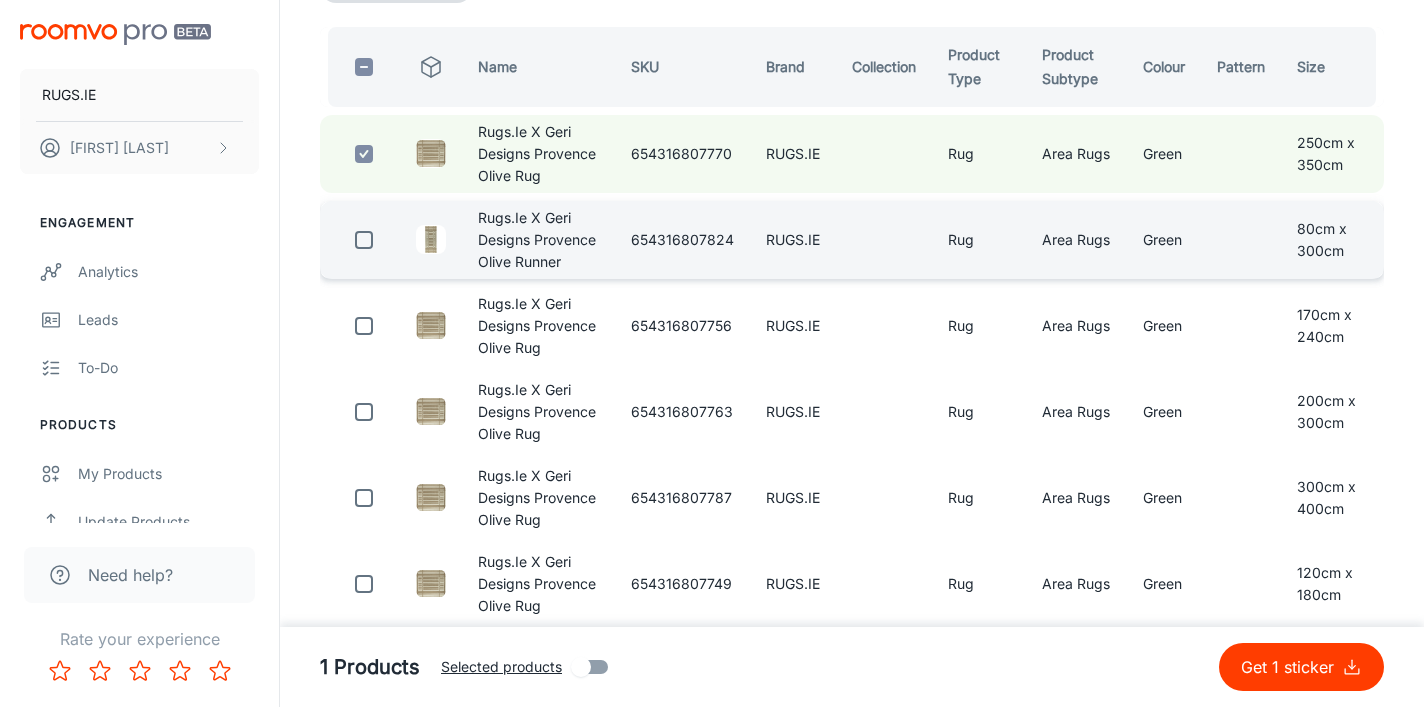 click at bounding box center (364, 240) 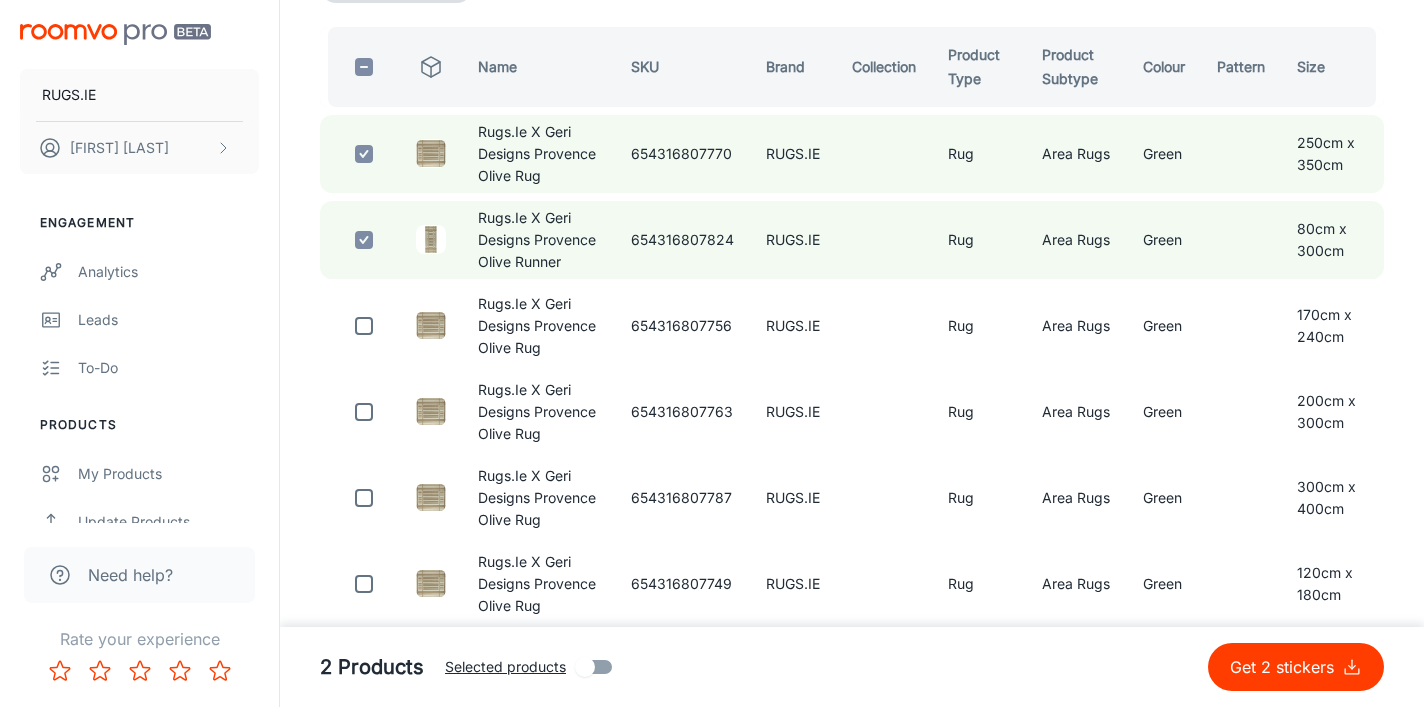 click on "Get 2 stickers" at bounding box center [1286, 667] 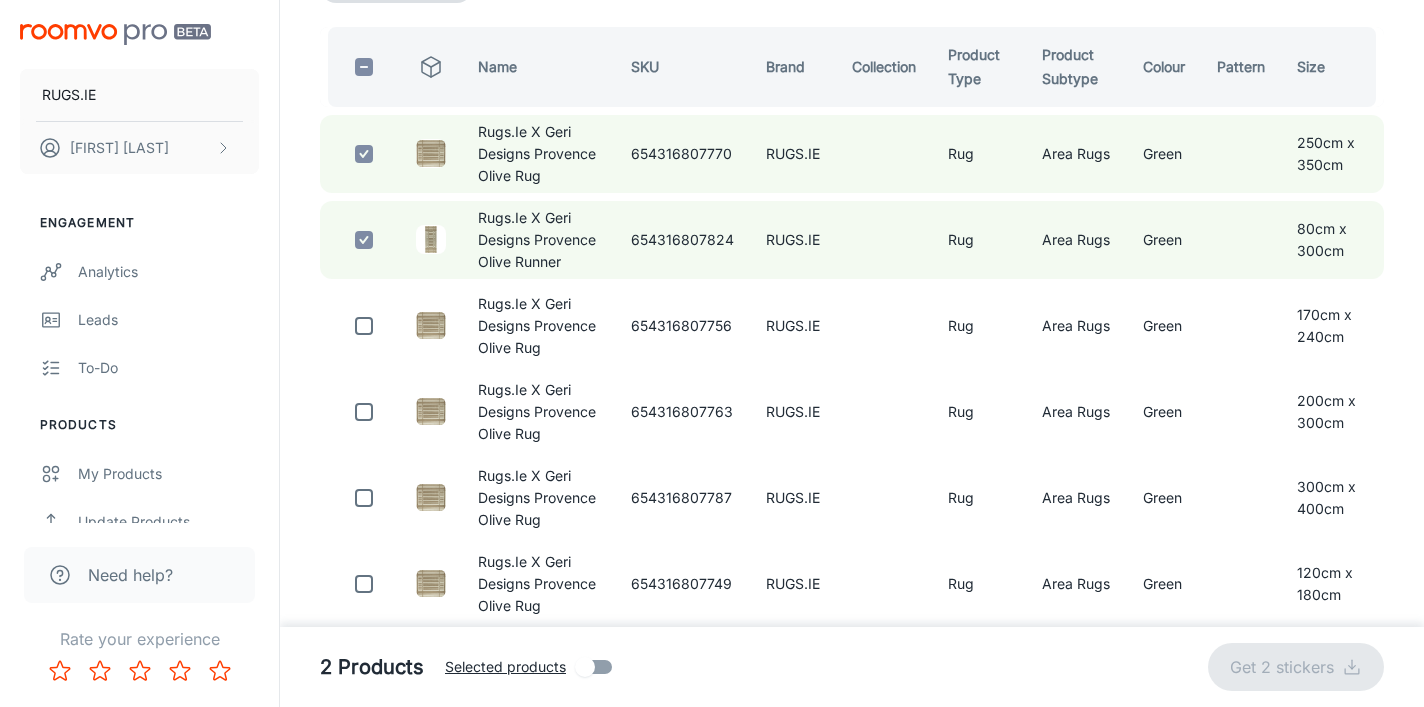 checkbox on "false" 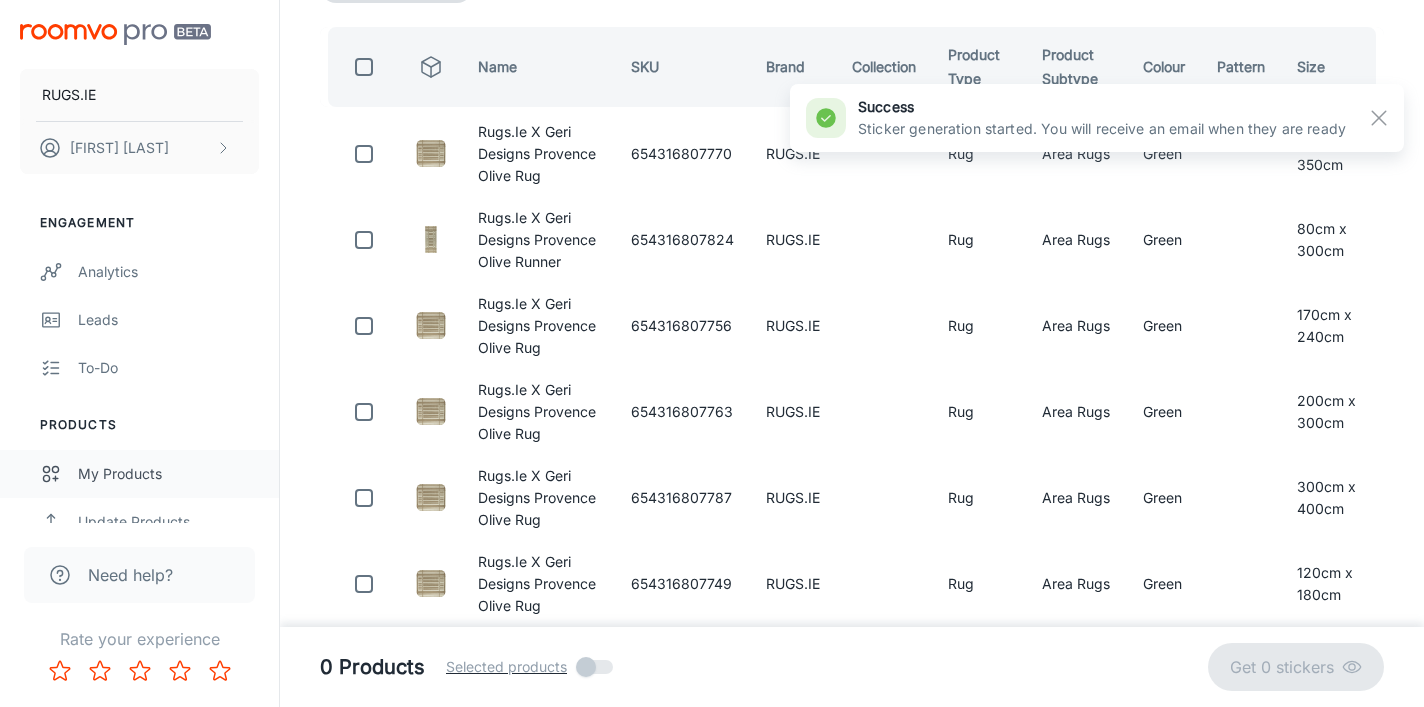 click on "My Products" at bounding box center [168, 474] 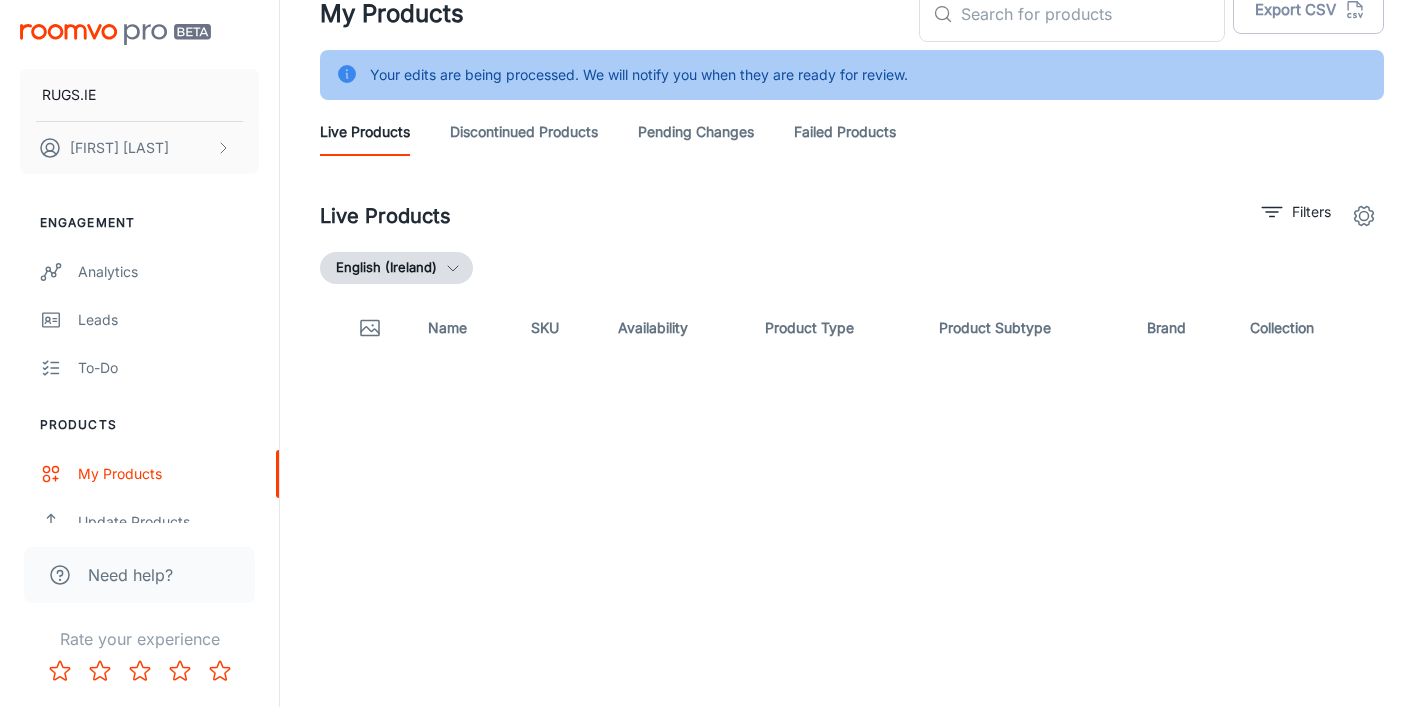 scroll, scrollTop: 0, scrollLeft: 0, axis: both 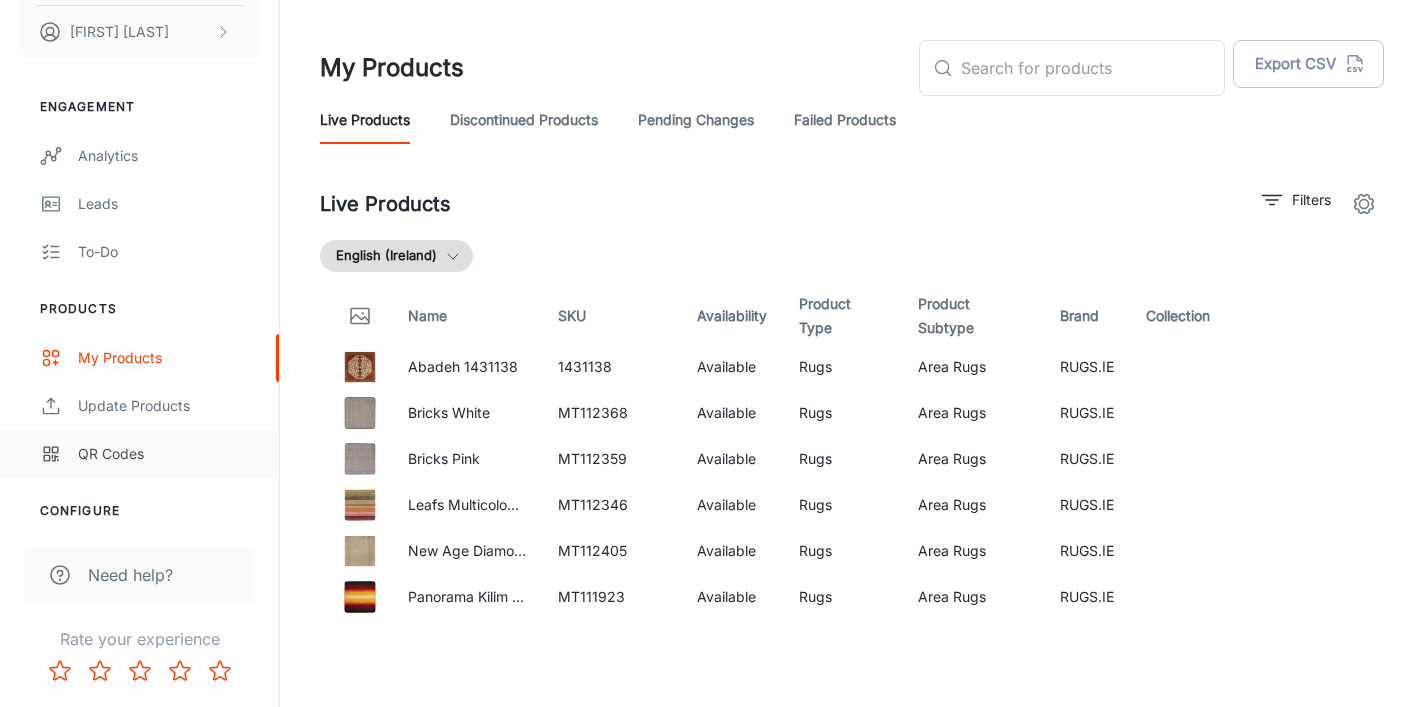 click on "QR Codes" at bounding box center [168, 454] 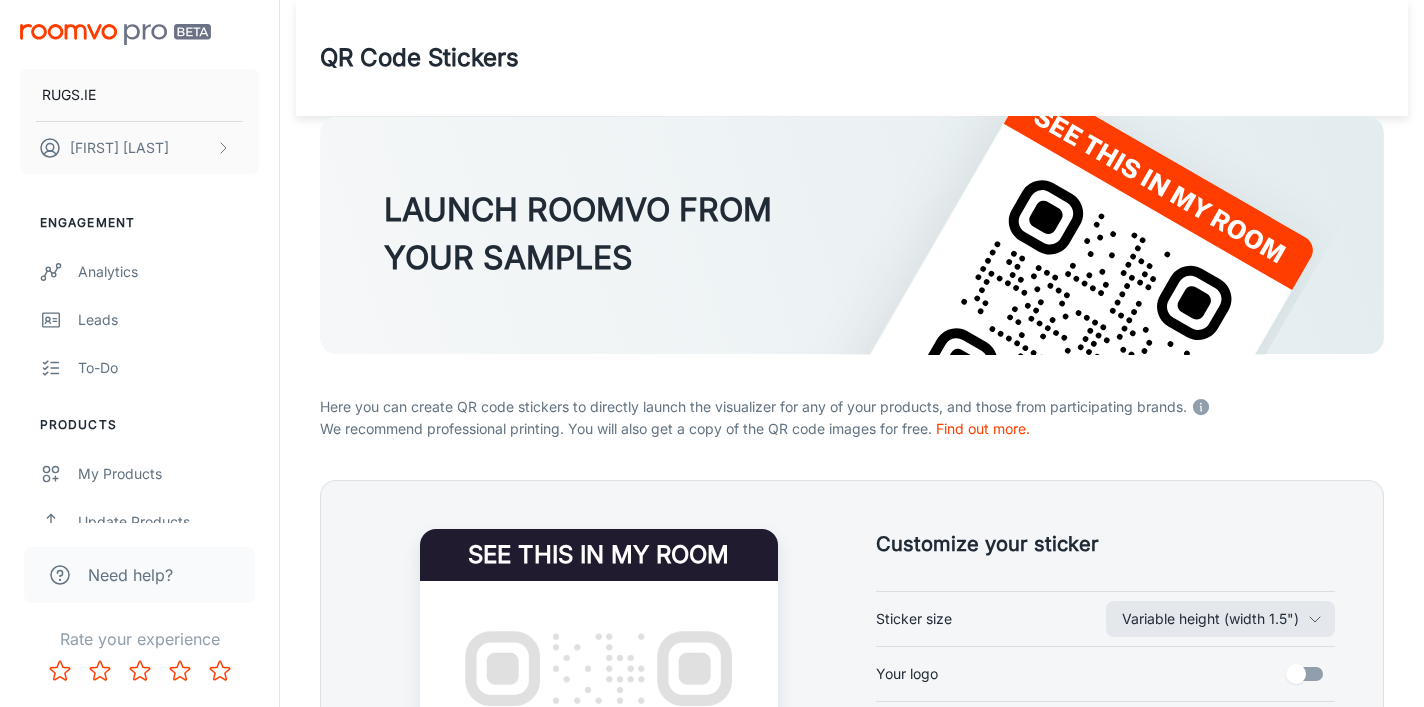 scroll, scrollTop: 440, scrollLeft: 0, axis: vertical 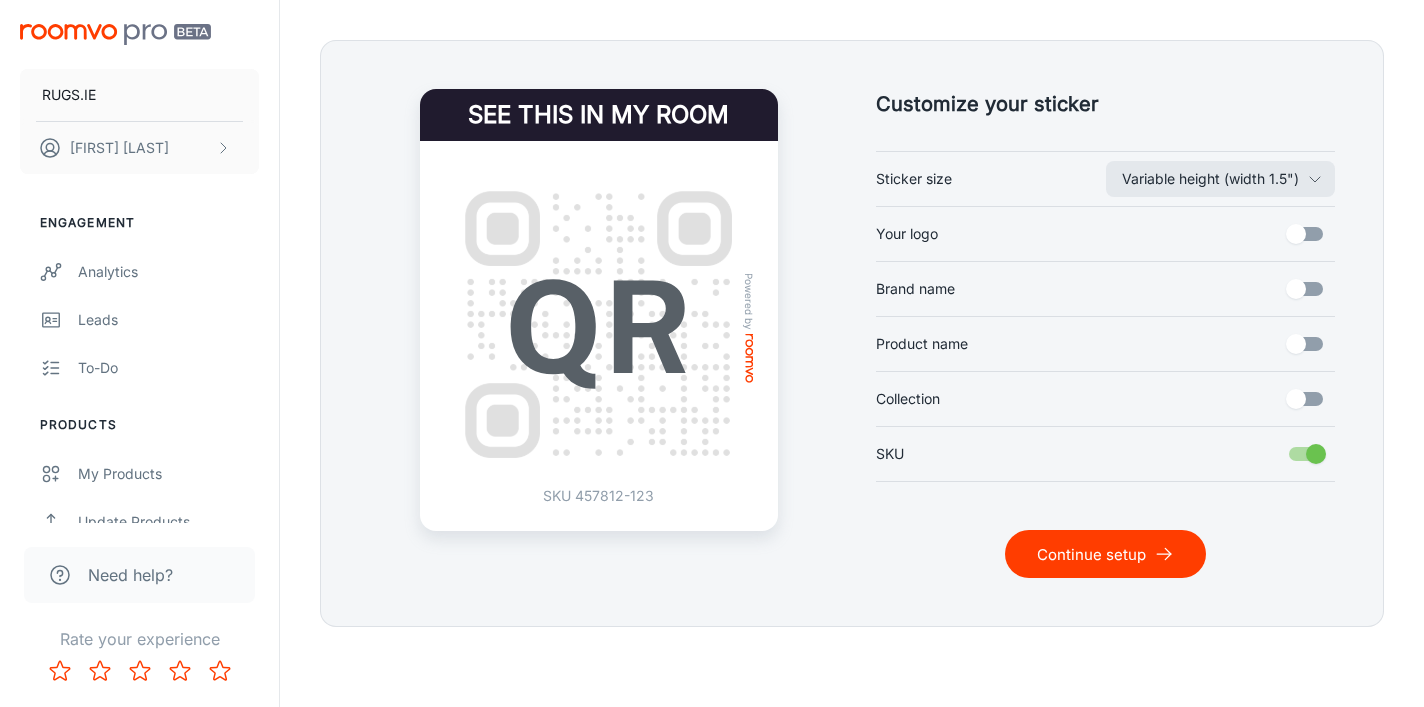 click on "Continue setup" at bounding box center [1105, 554] 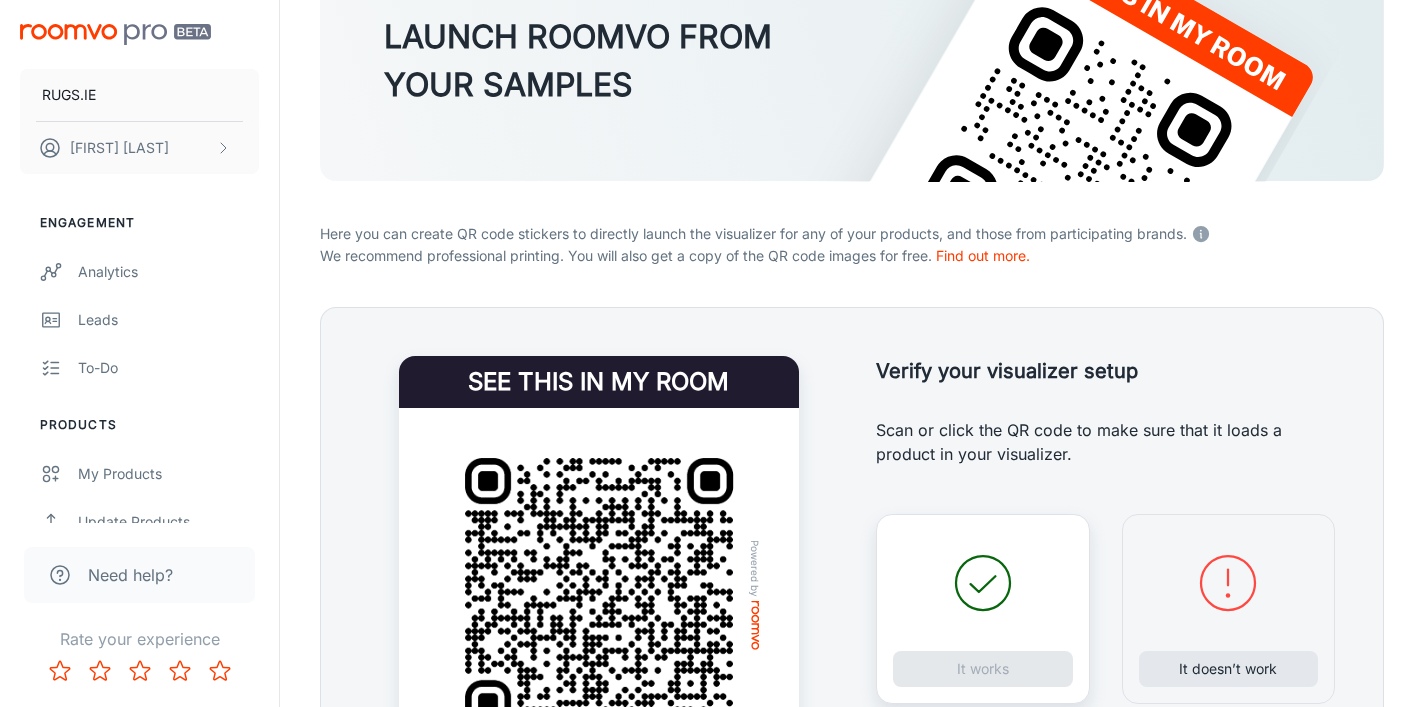 scroll, scrollTop: 393, scrollLeft: 0, axis: vertical 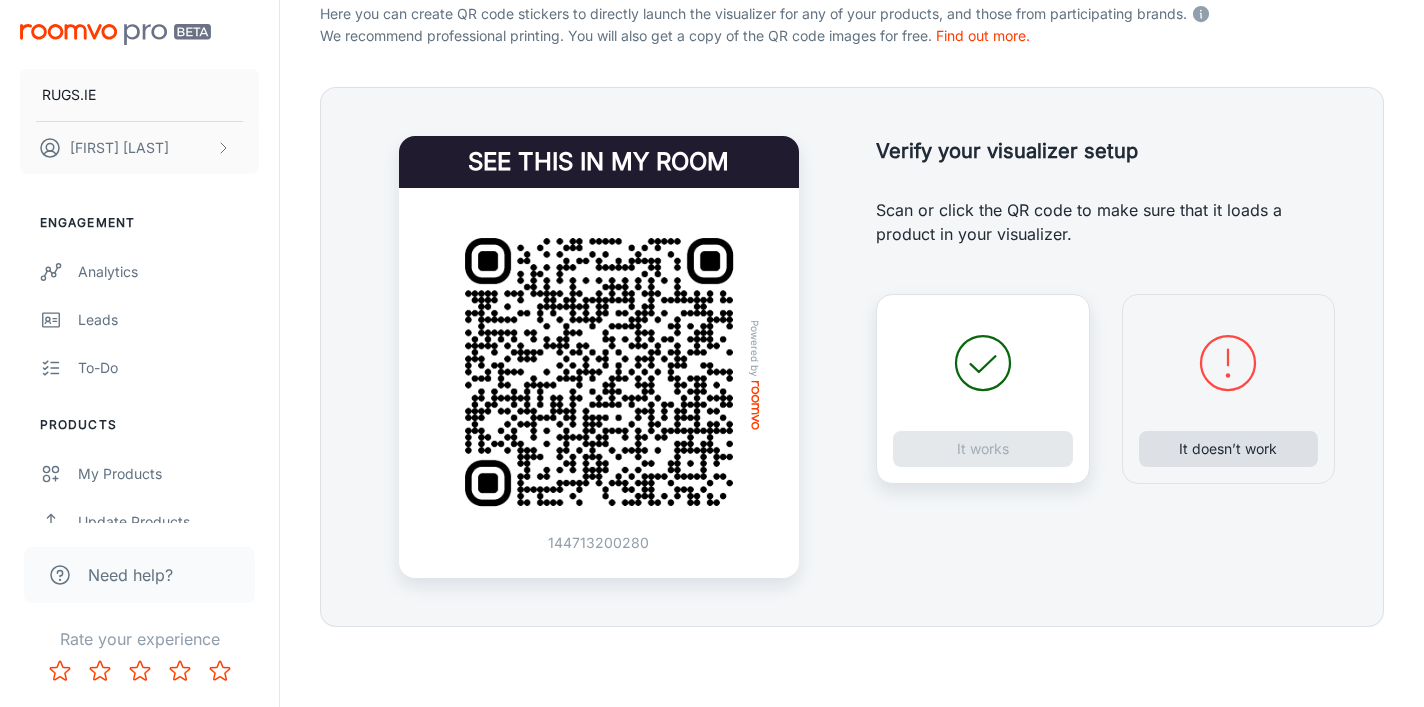 click on "It doesn’t work" at bounding box center [1229, 449] 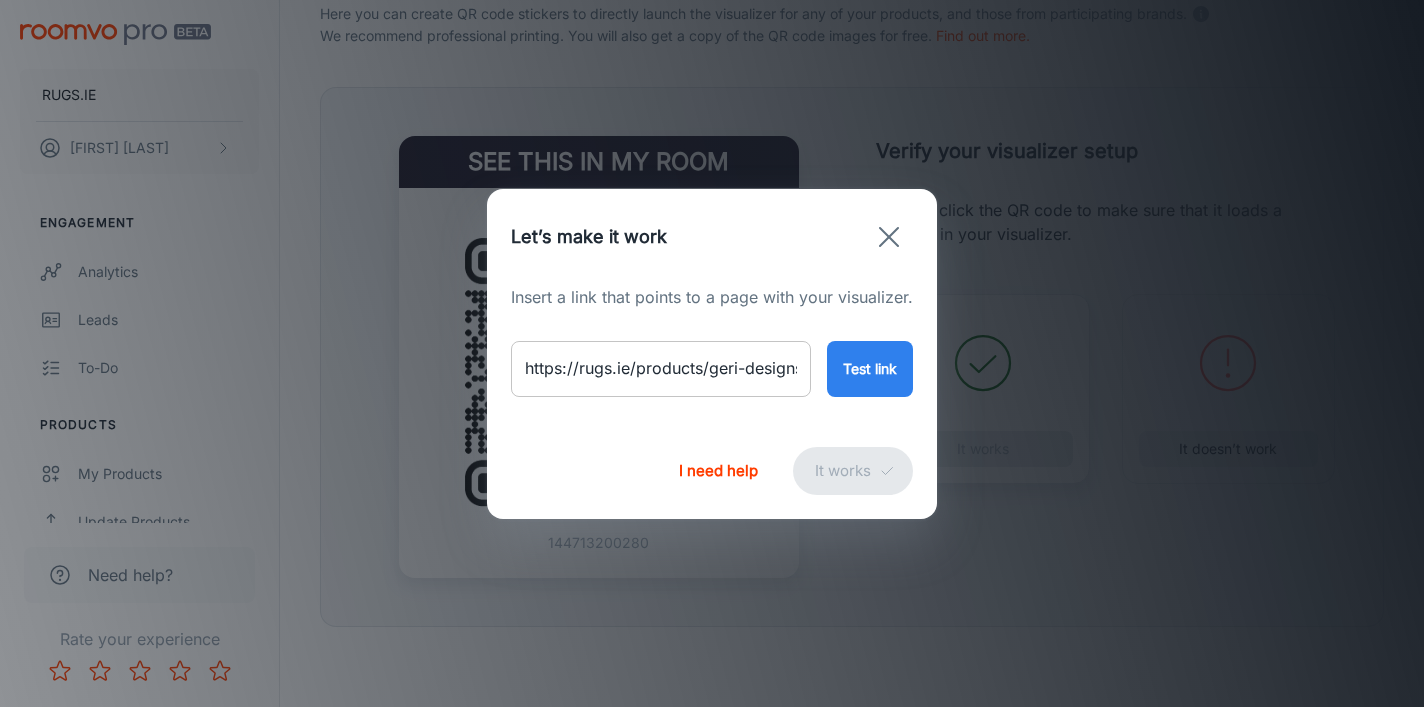 click on "https://rugs.ie/products/geri-designs-symphony-rug" at bounding box center (661, 369) 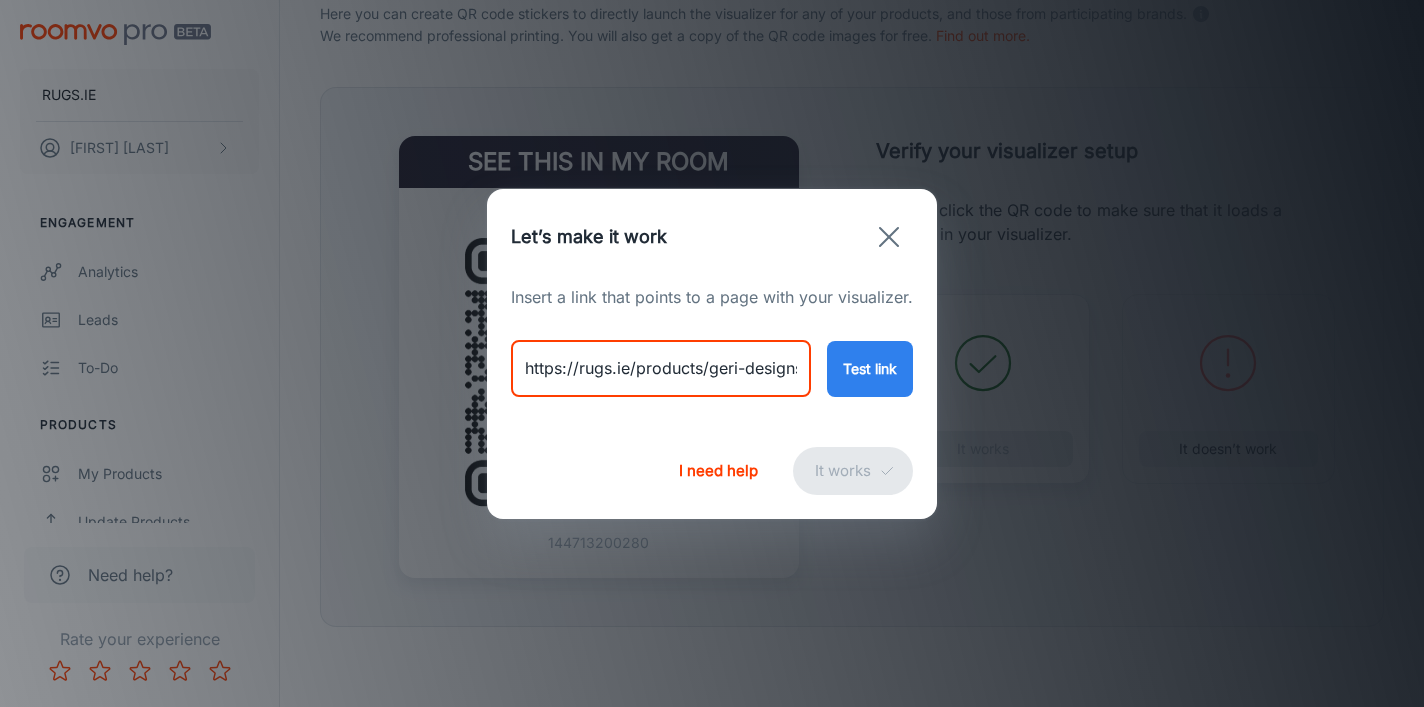 click on "https://rugs.ie/products/geri-designs-symphony-rug" at bounding box center (661, 369) 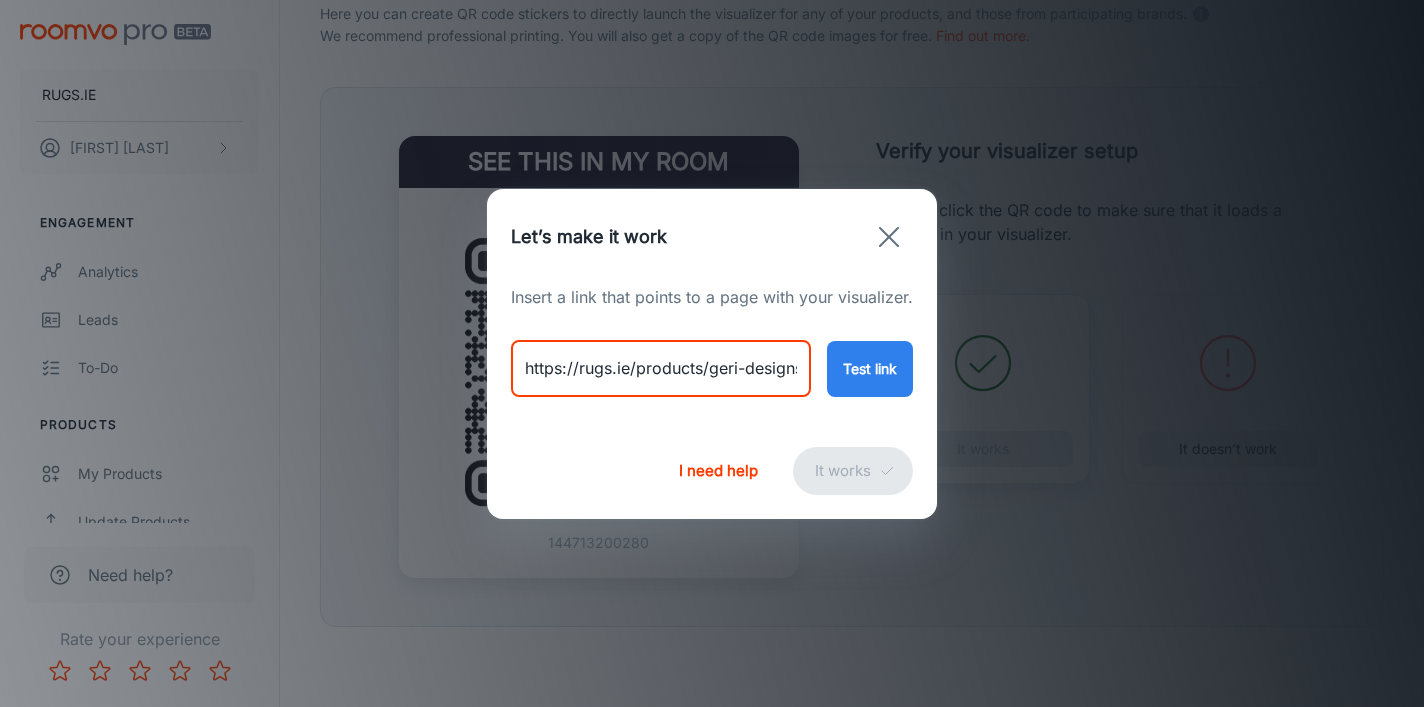 paste on "654316808104" 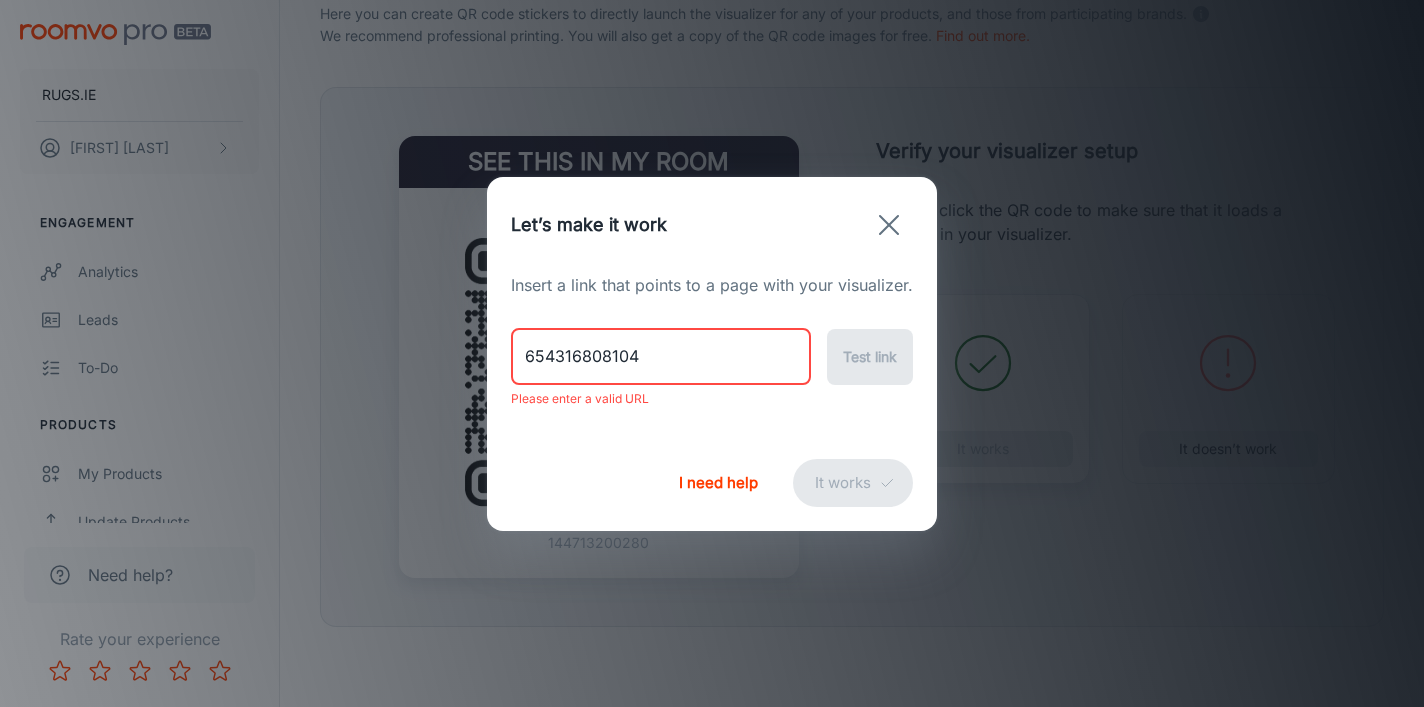 type on "654316808104" 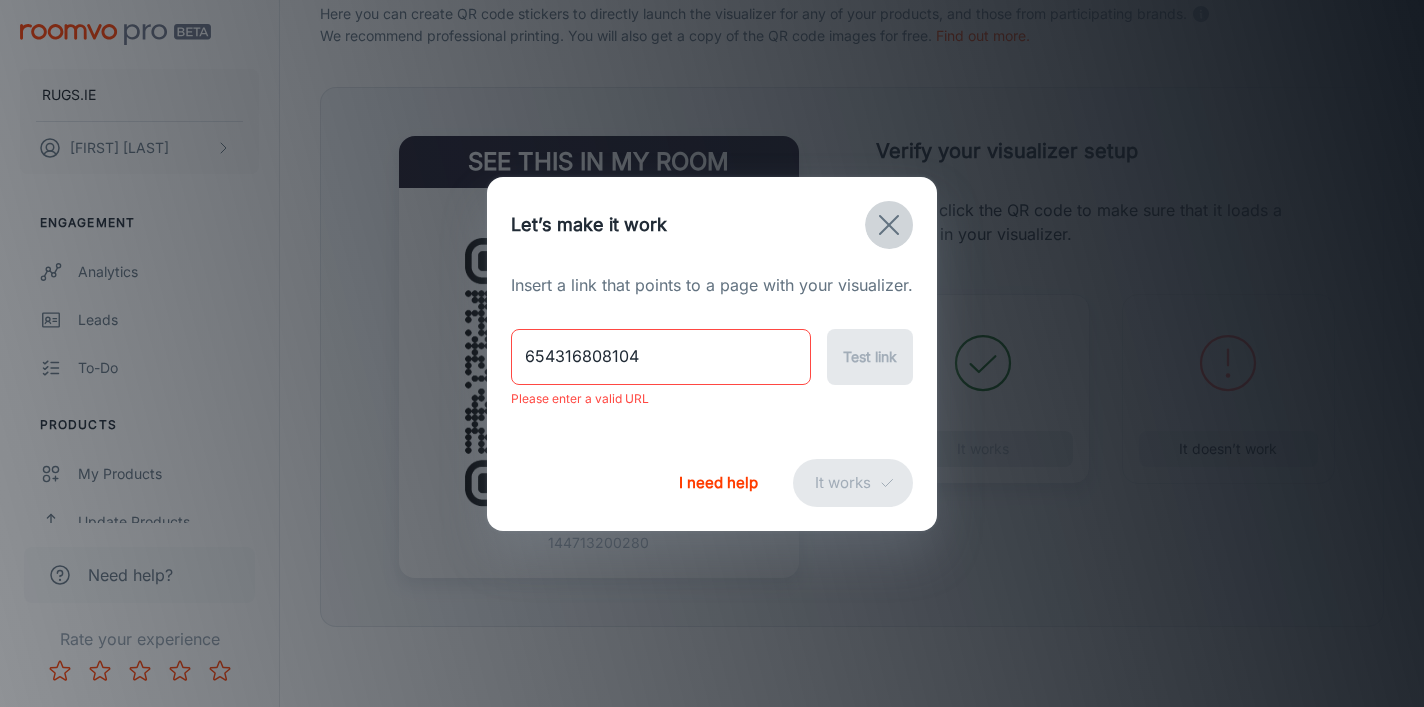 click 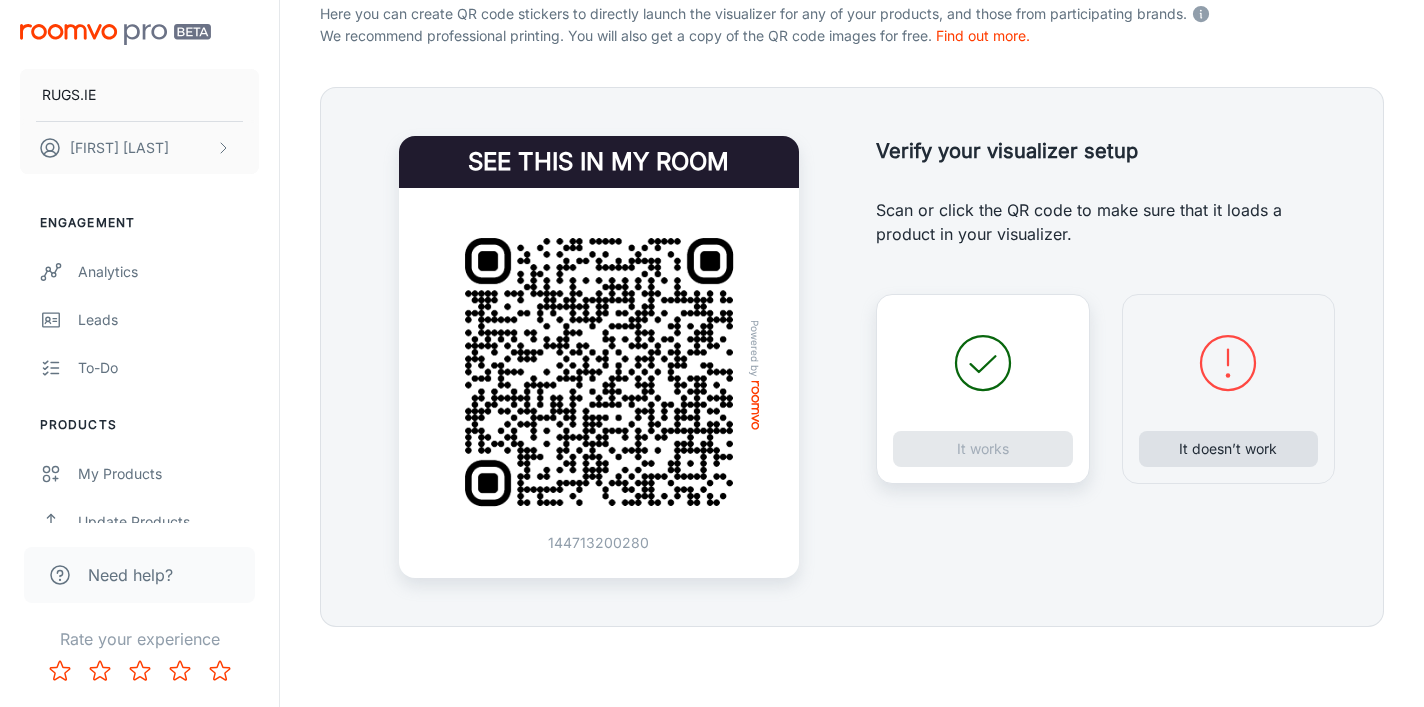 click on "It doesn’t work" at bounding box center [1229, 449] 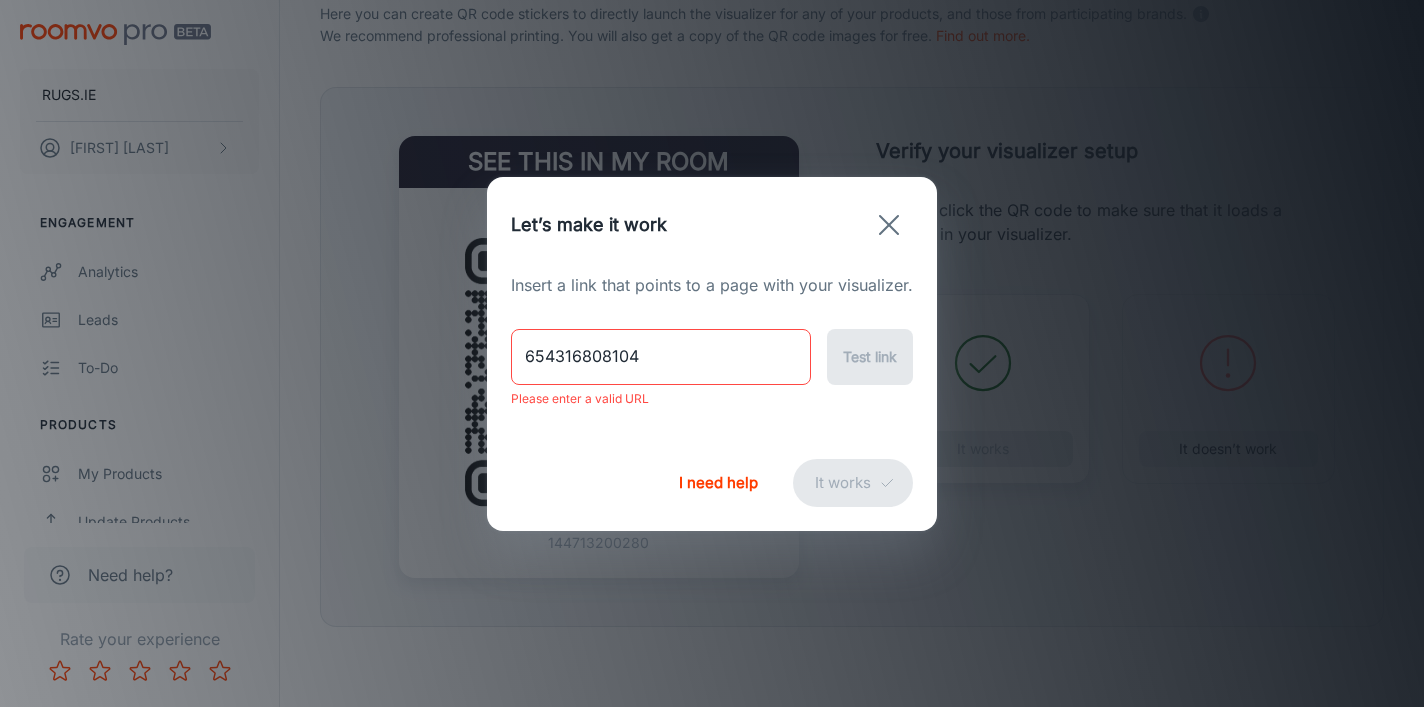 click on "654316808104" at bounding box center [661, 357] 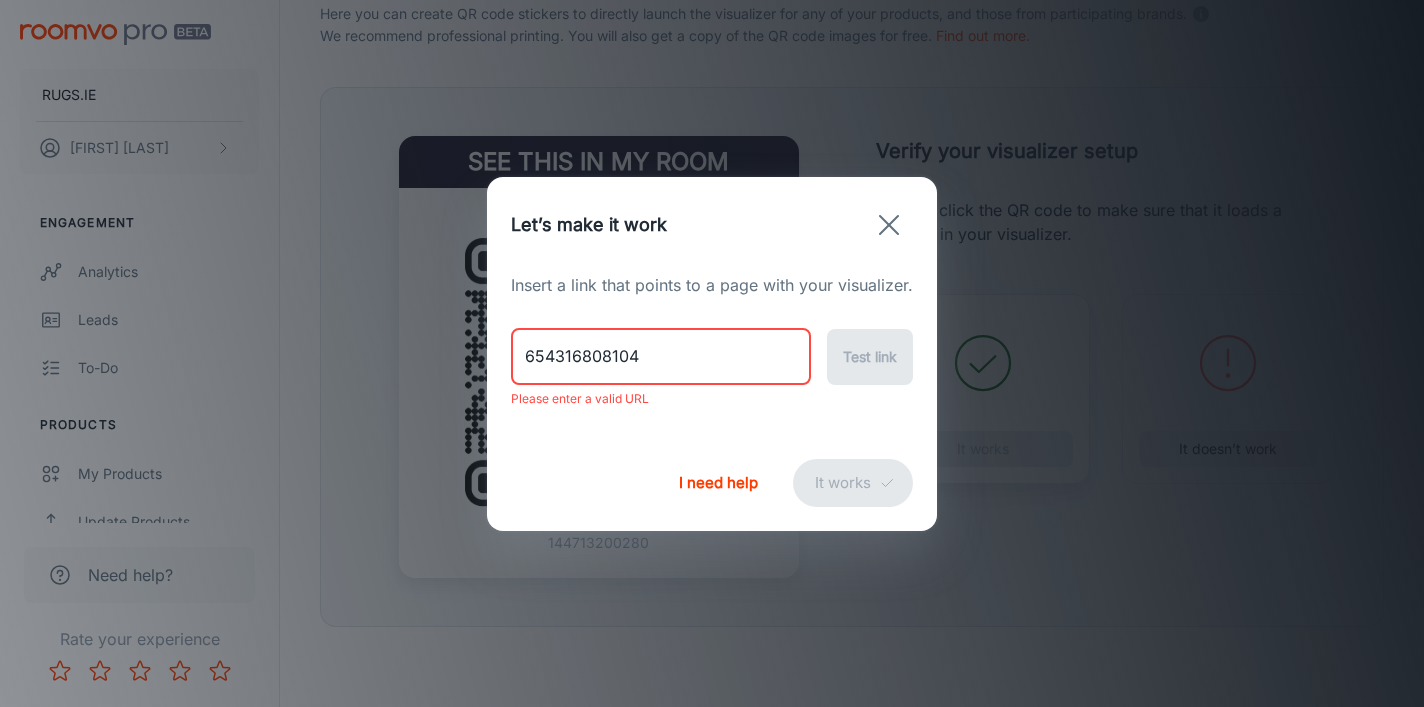 click on "654316808104" at bounding box center [661, 357] 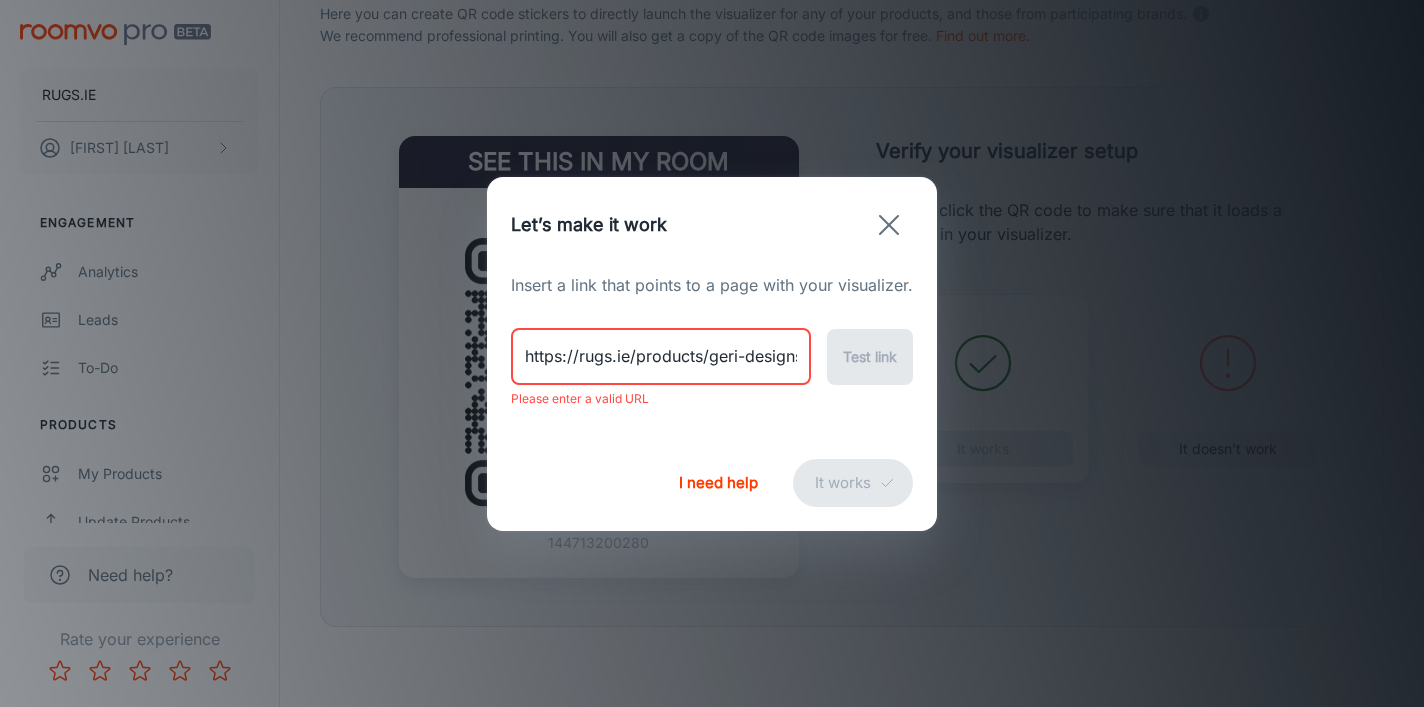 scroll, scrollTop: 0, scrollLeft: 151, axis: horizontal 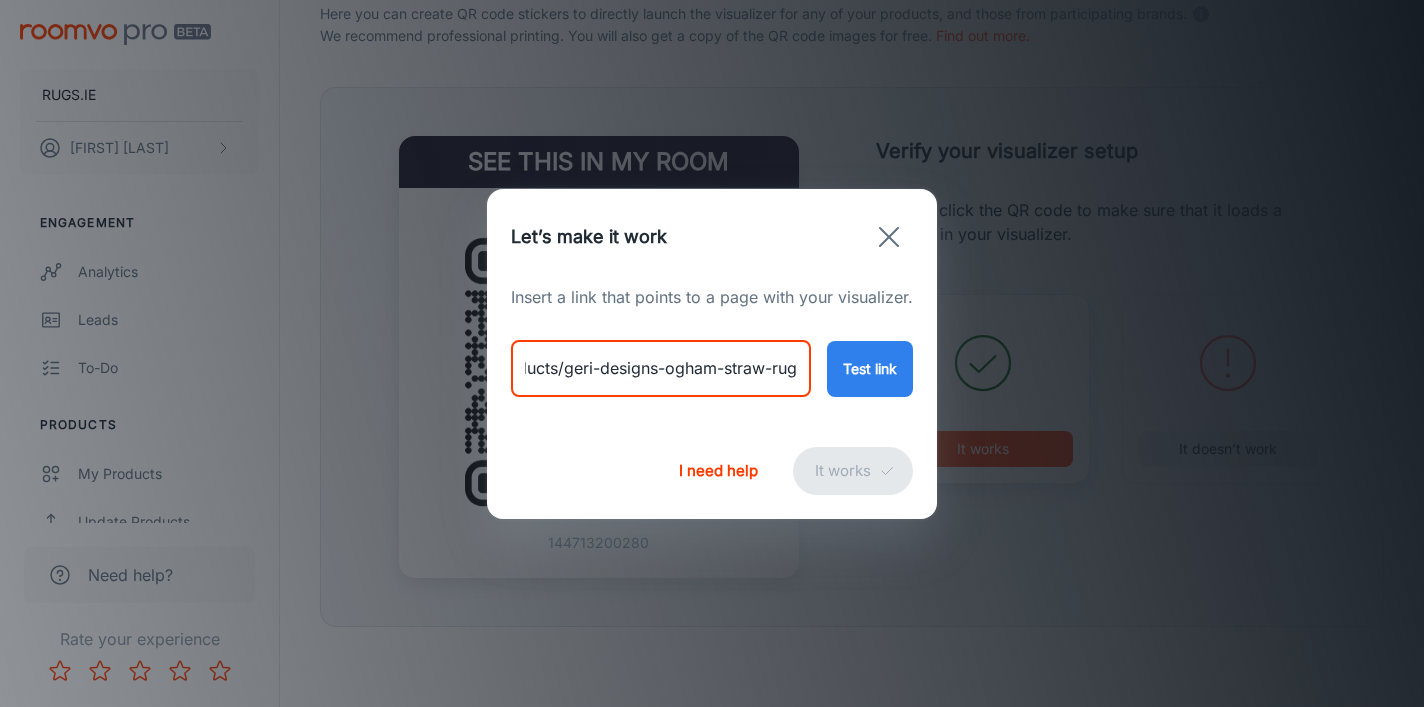 type on "https://rugs.ie/products/geri-designs-ogham-straw-rug" 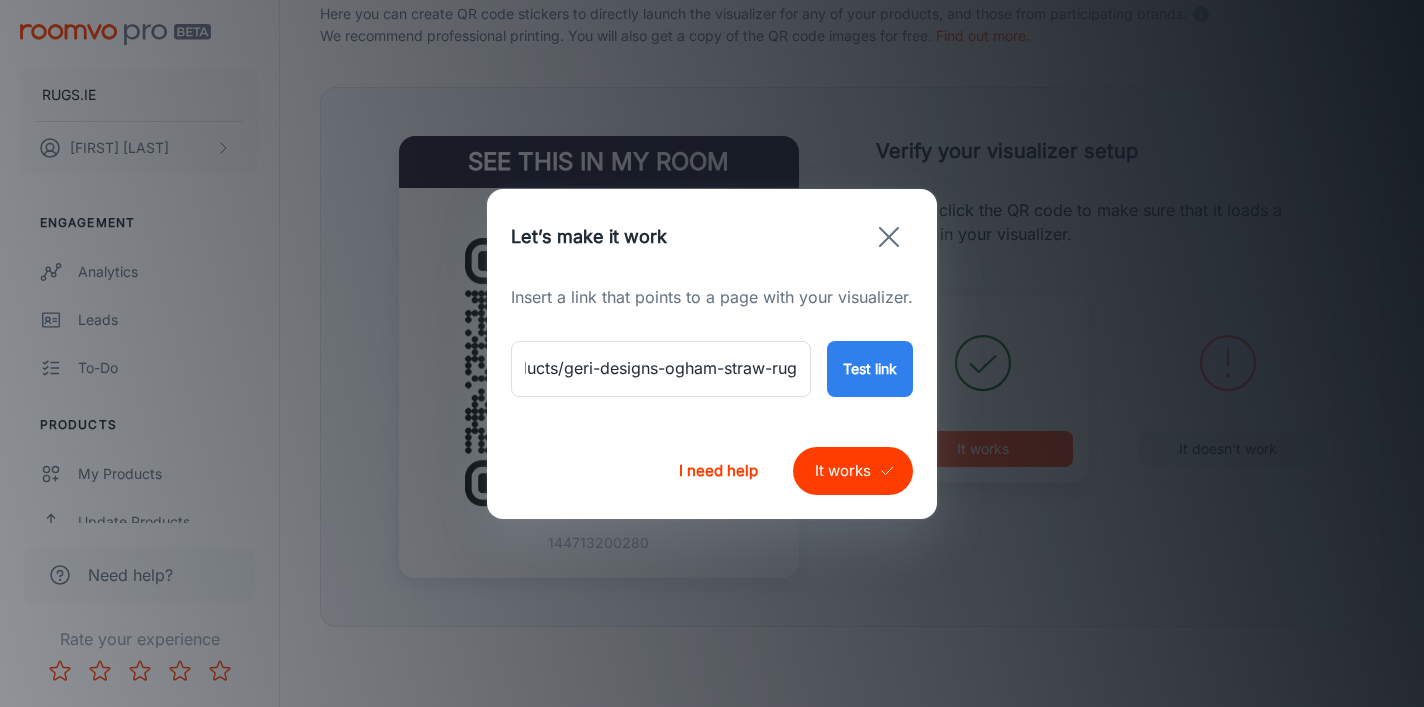 scroll, scrollTop: 0, scrollLeft: 0, axis: both 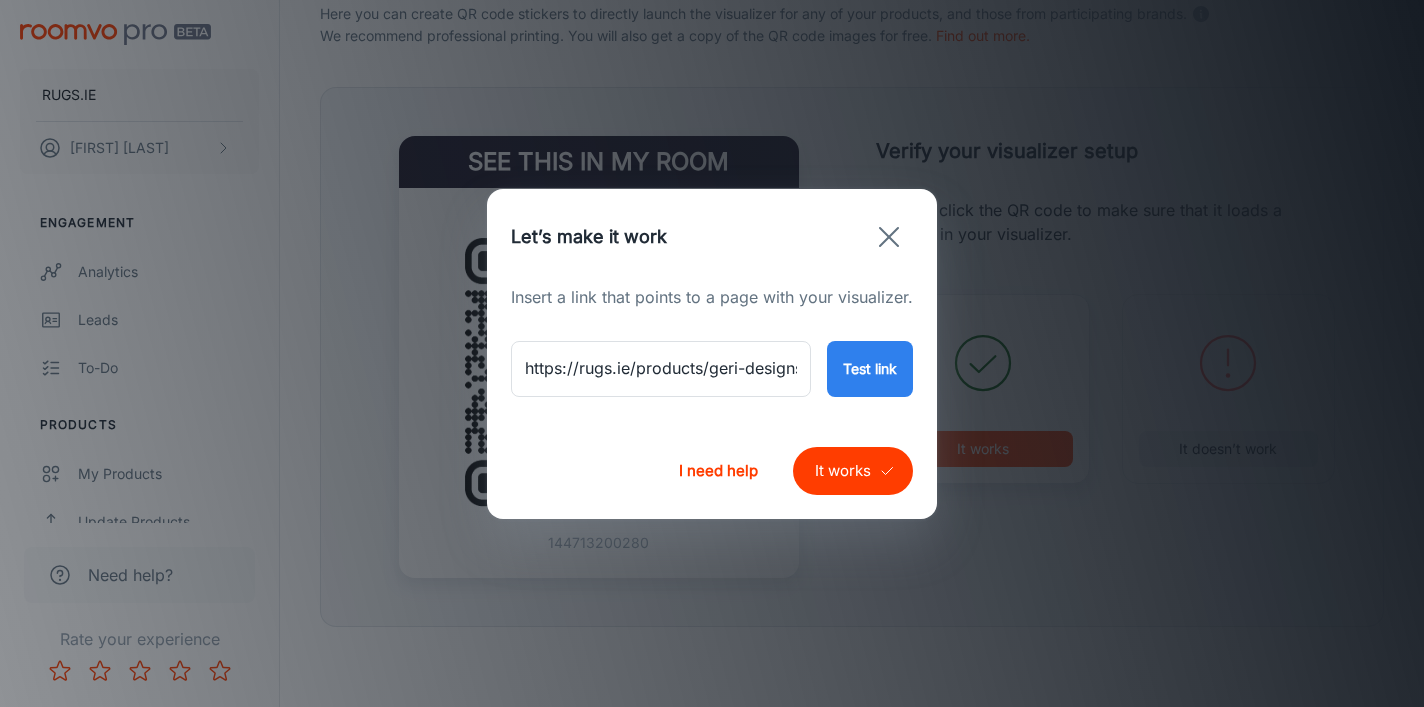 click on "It works" at bounding box center (853, 471) 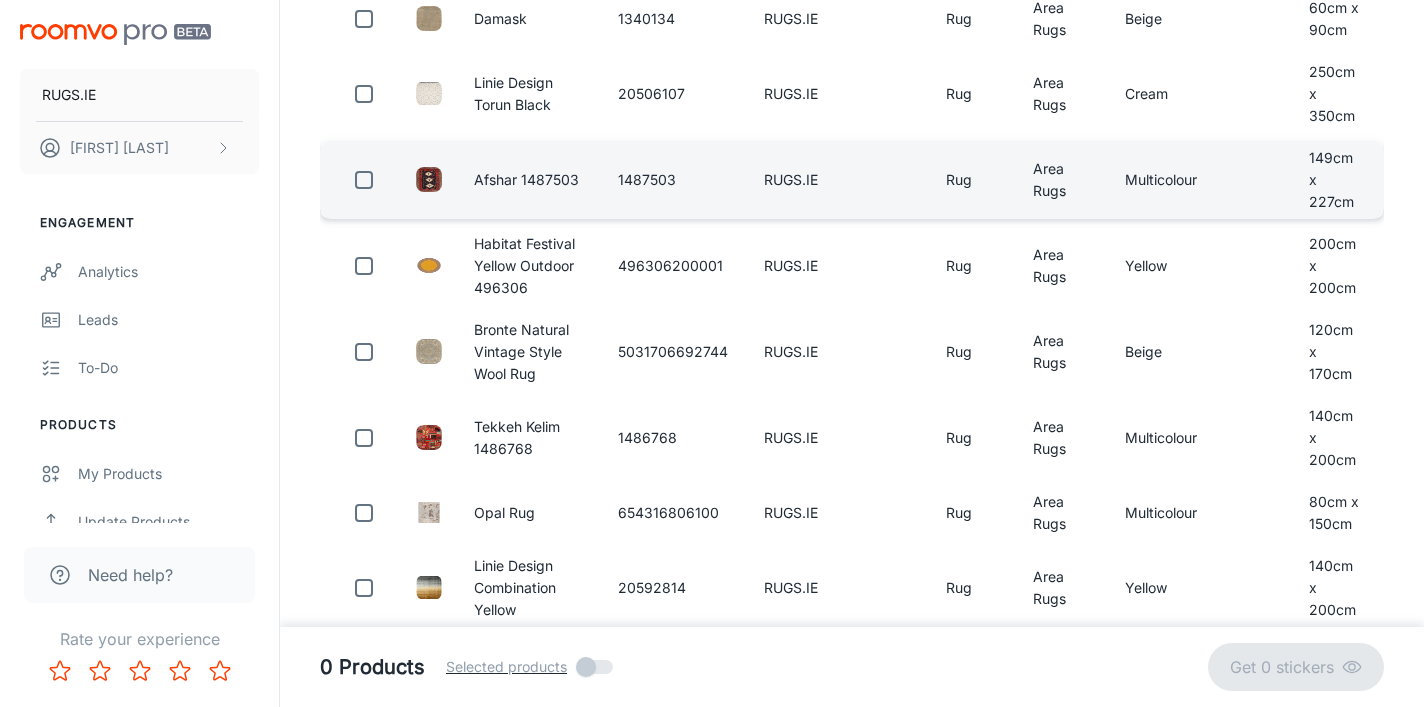 scroll, scrollTop: 0, scrollLeft: 0, axis: both 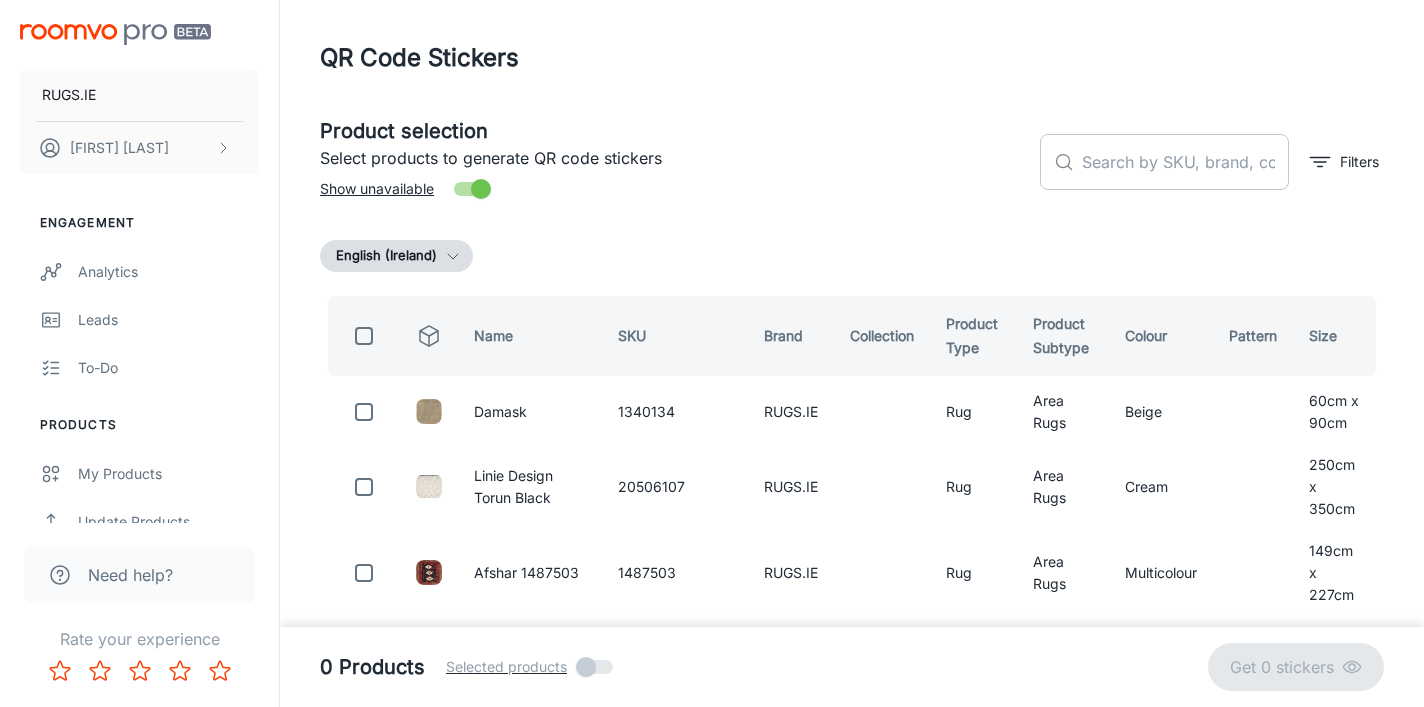 click at bounding box center [1185, 162] 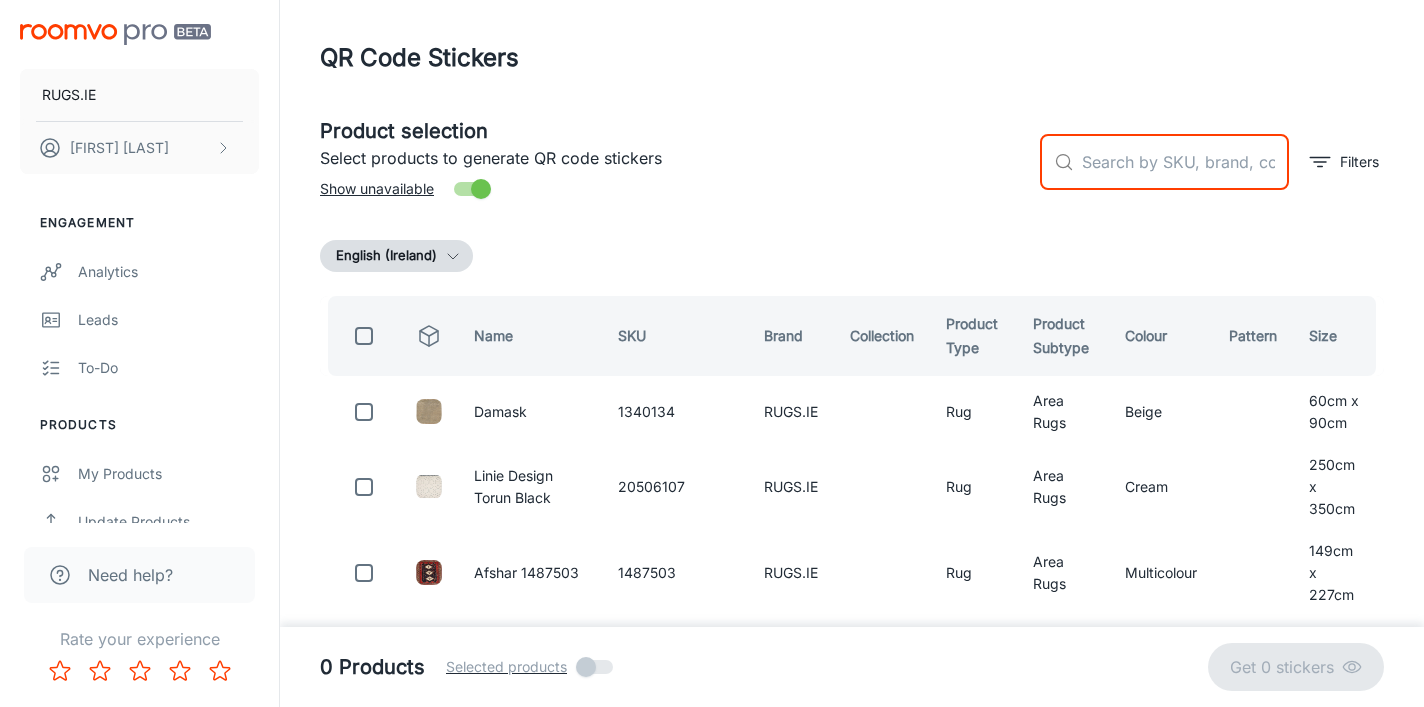 paste on "Rugs.ie x Geri Designs Ogham Straw Rug" 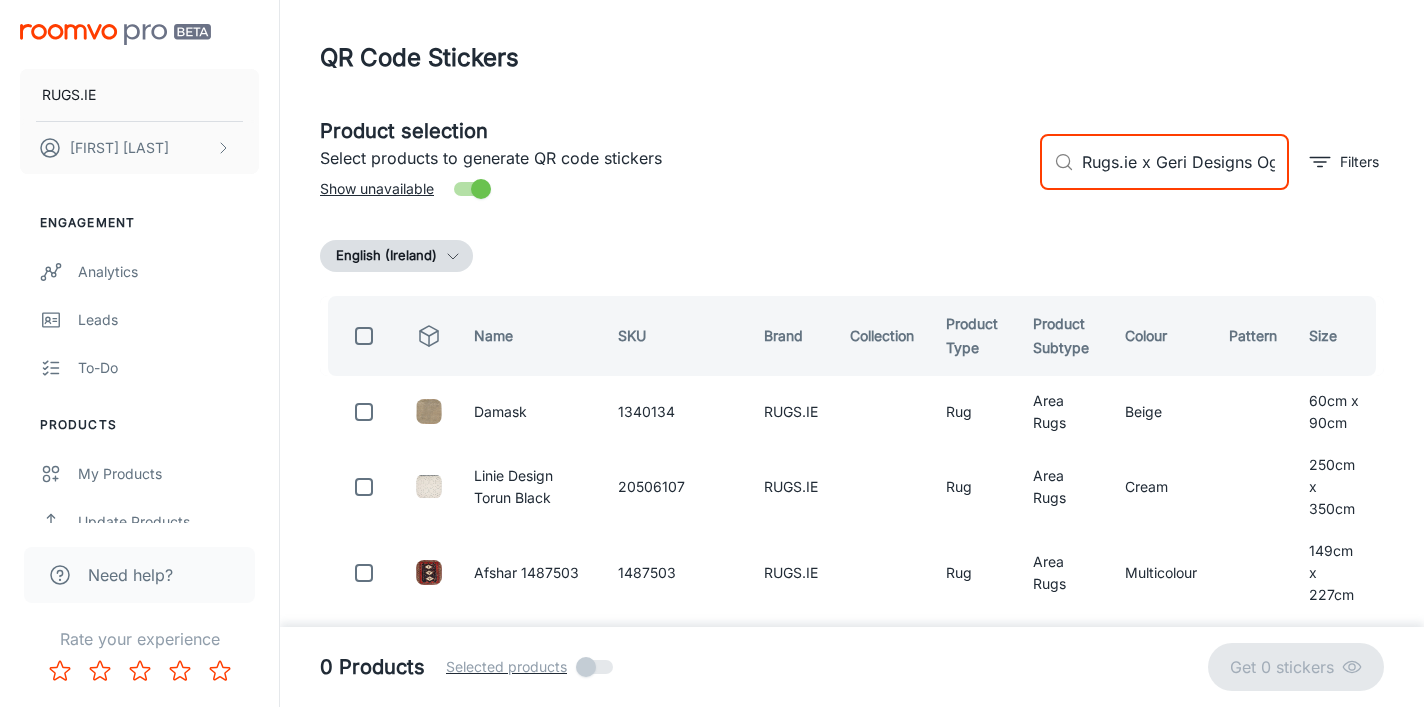 scroll, scrollTop: 0, scrollLeft: 119, axis: horizontal 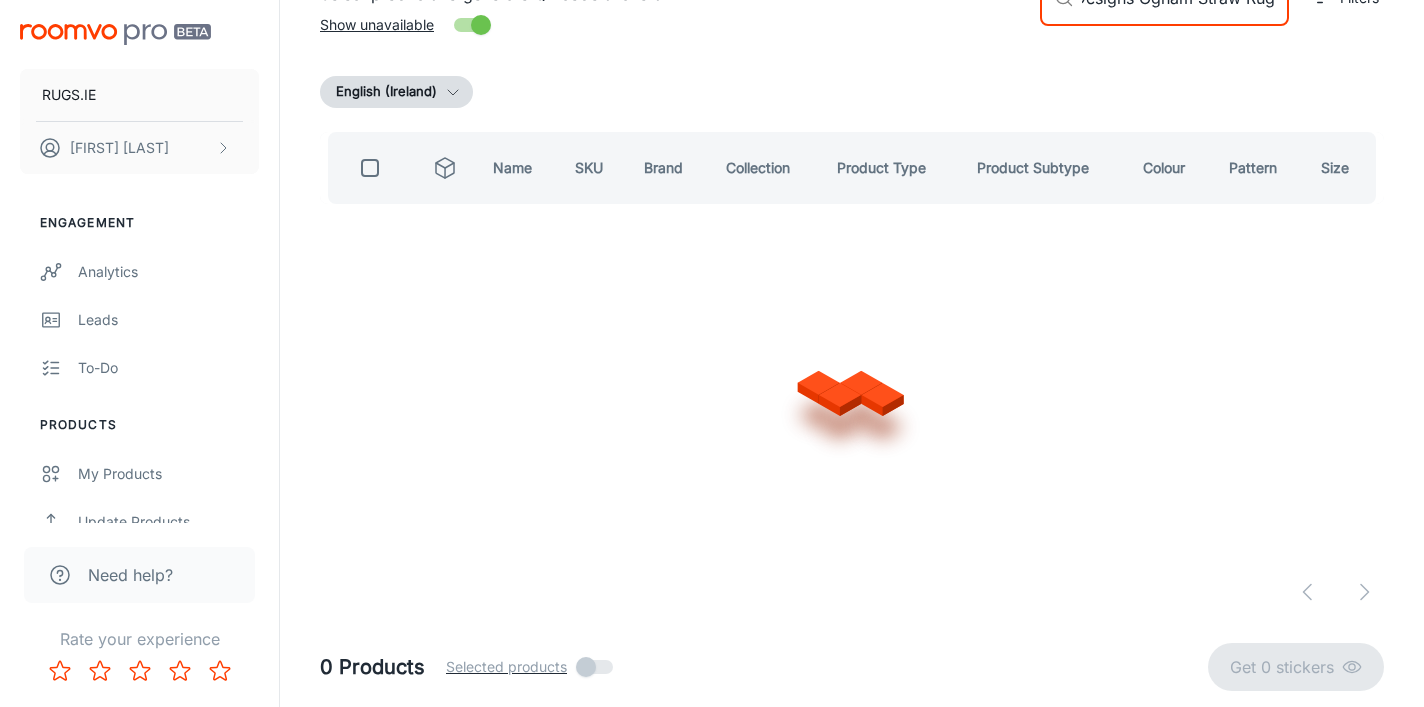 type on "Rugs.ie x Geri Designs Ogham Straw Rug" 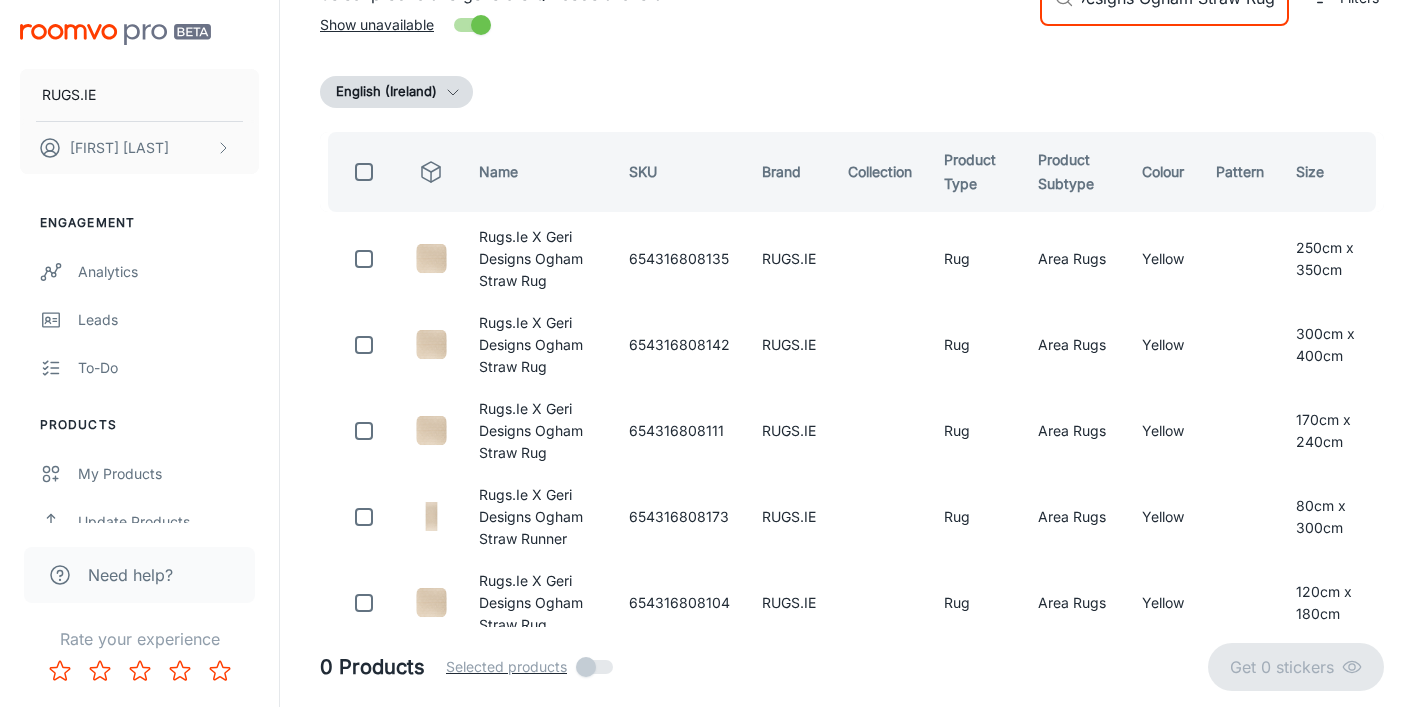 scroll, scrollTop: 0, scrollLeft: 0, axis: both 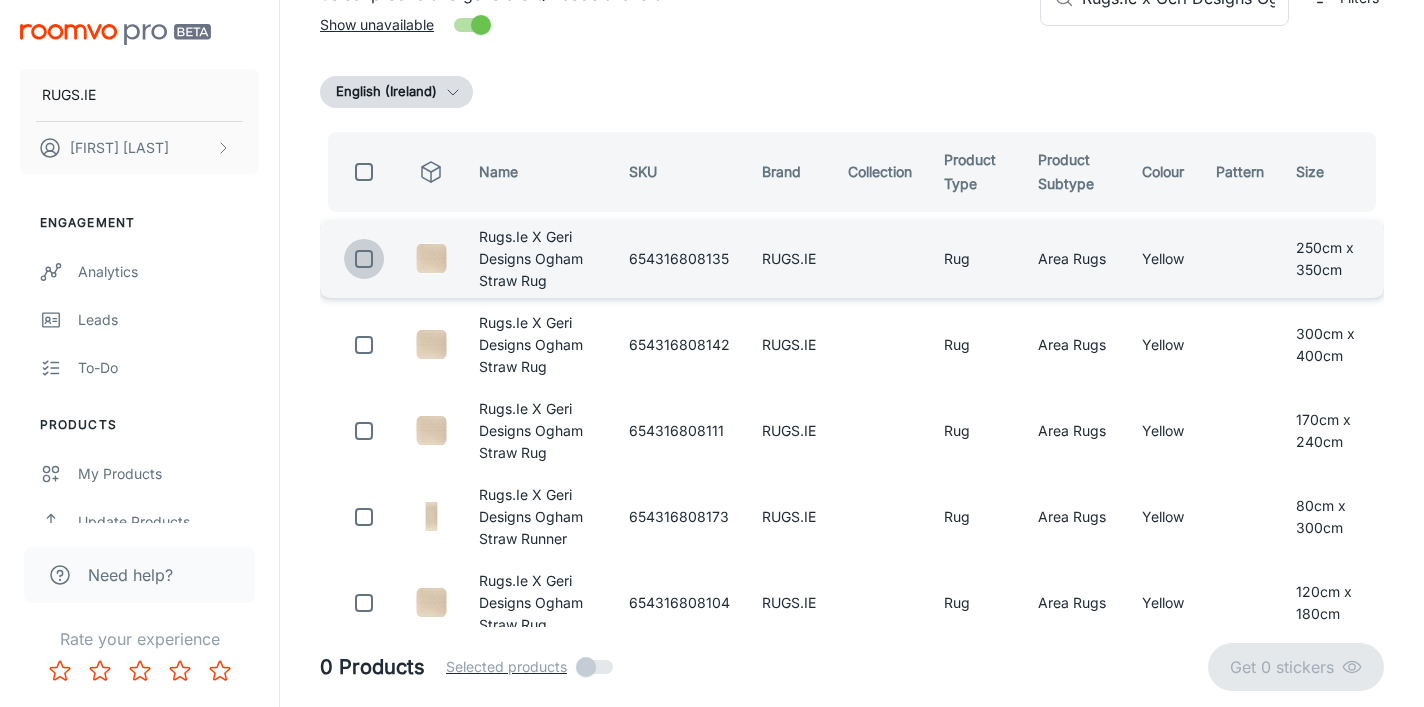 click at bounding box center [364, 259] 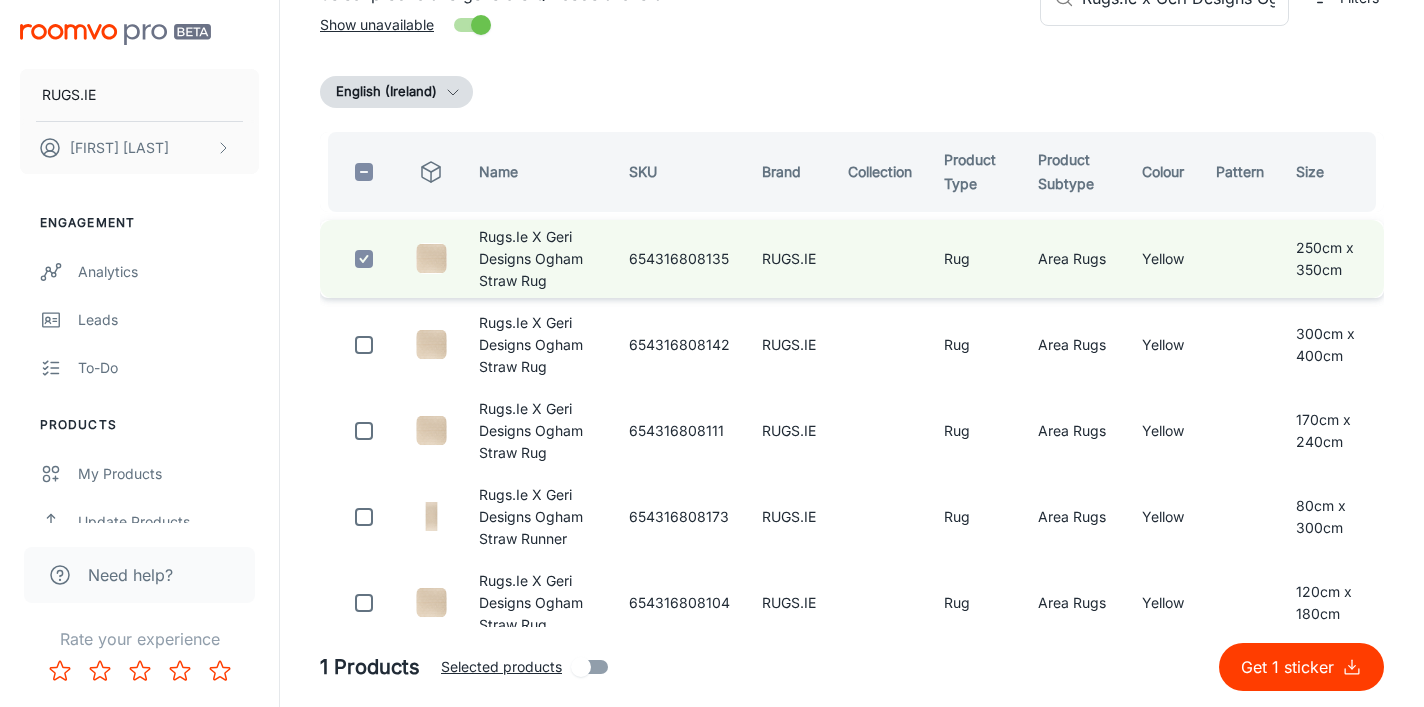click at bounding box center [364, 259] 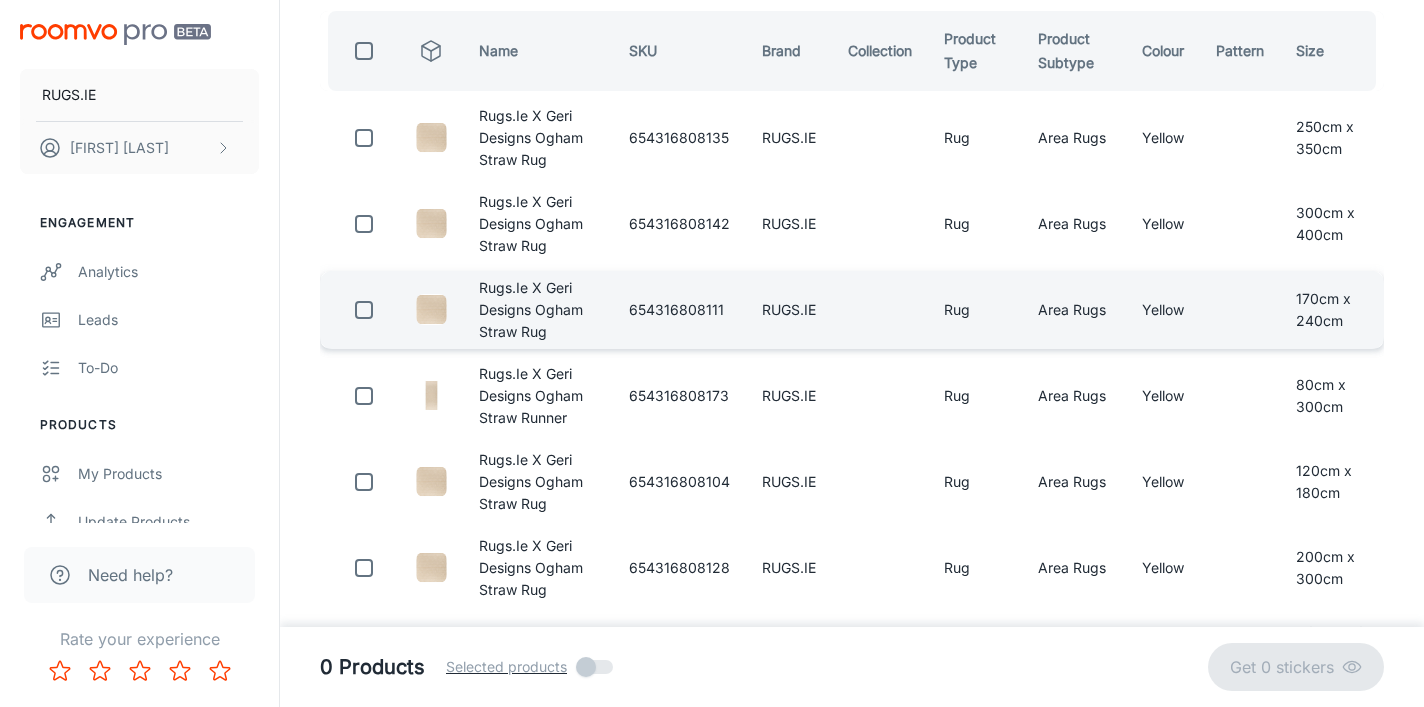 scroll, scrollTop: 328, scrollLeft: 0, axis: vertical 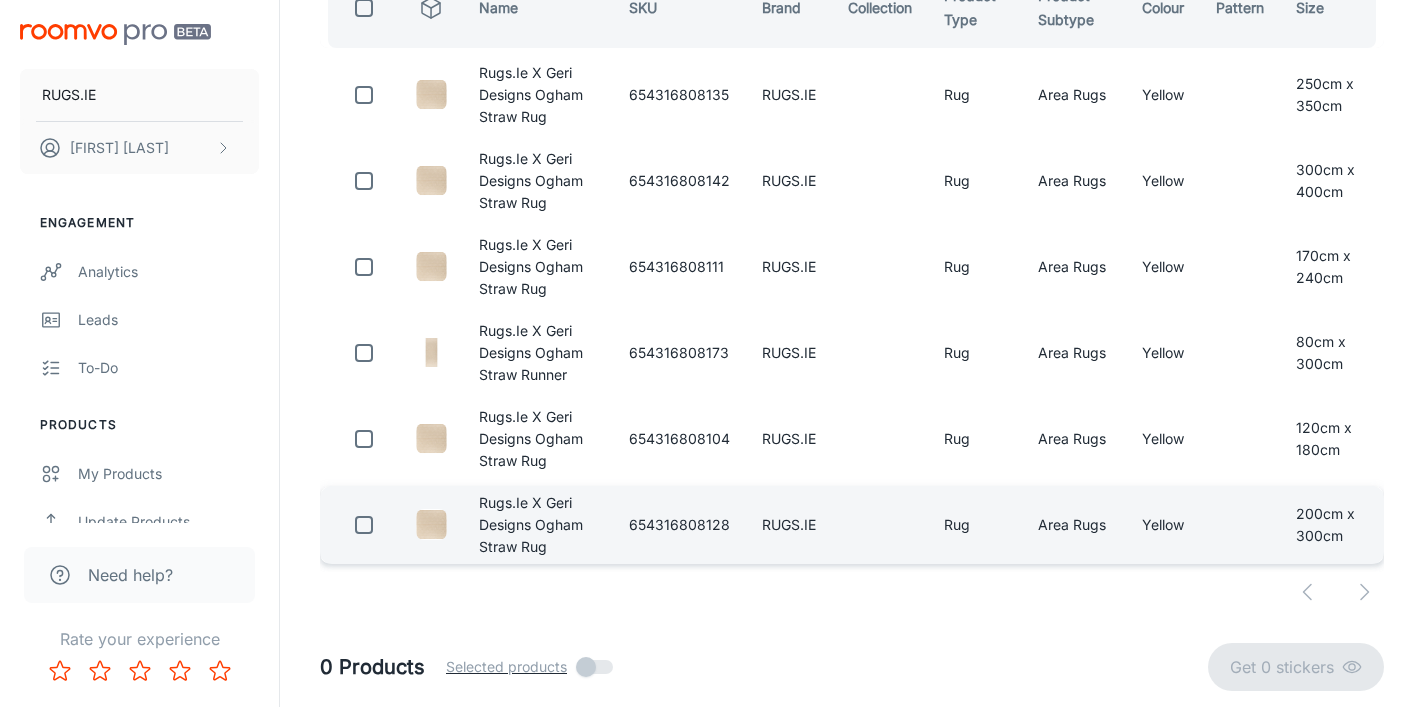 click at bounding box center (364, 525) 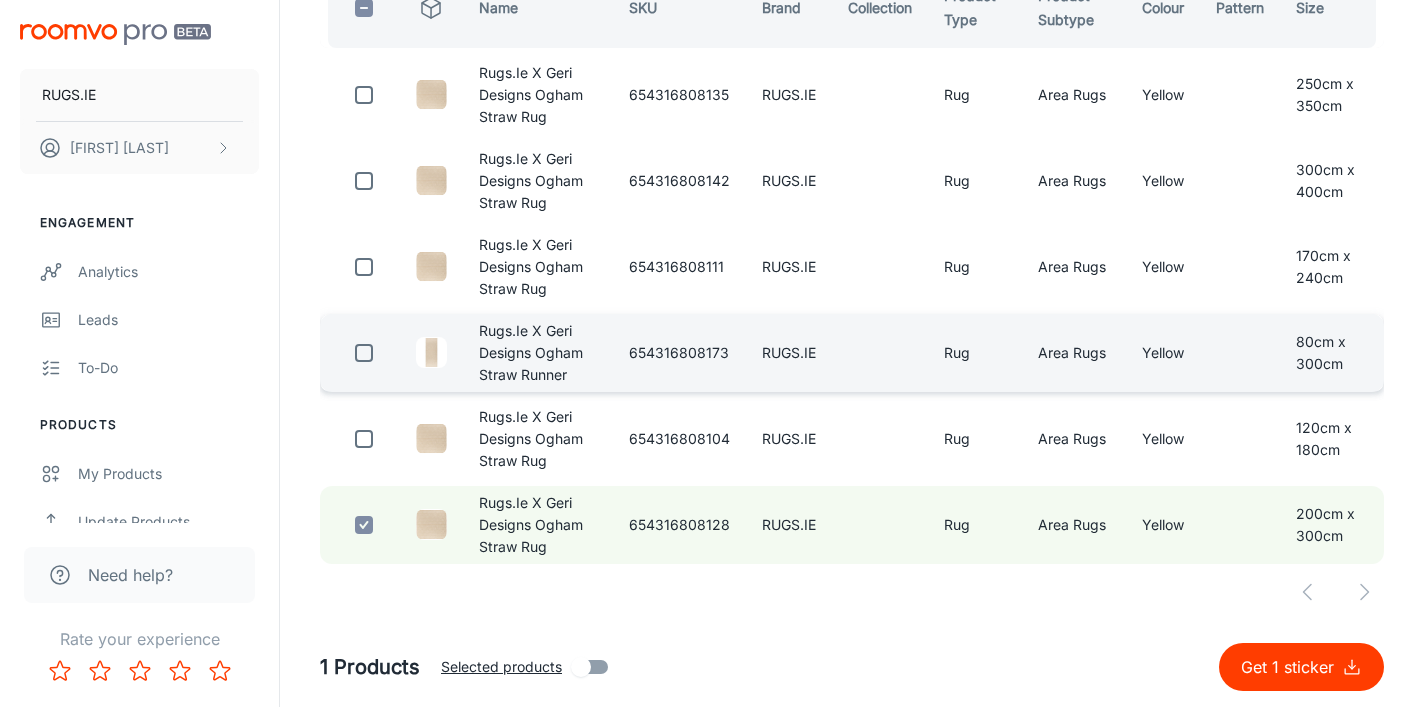 click at bounding box center (364, 353) 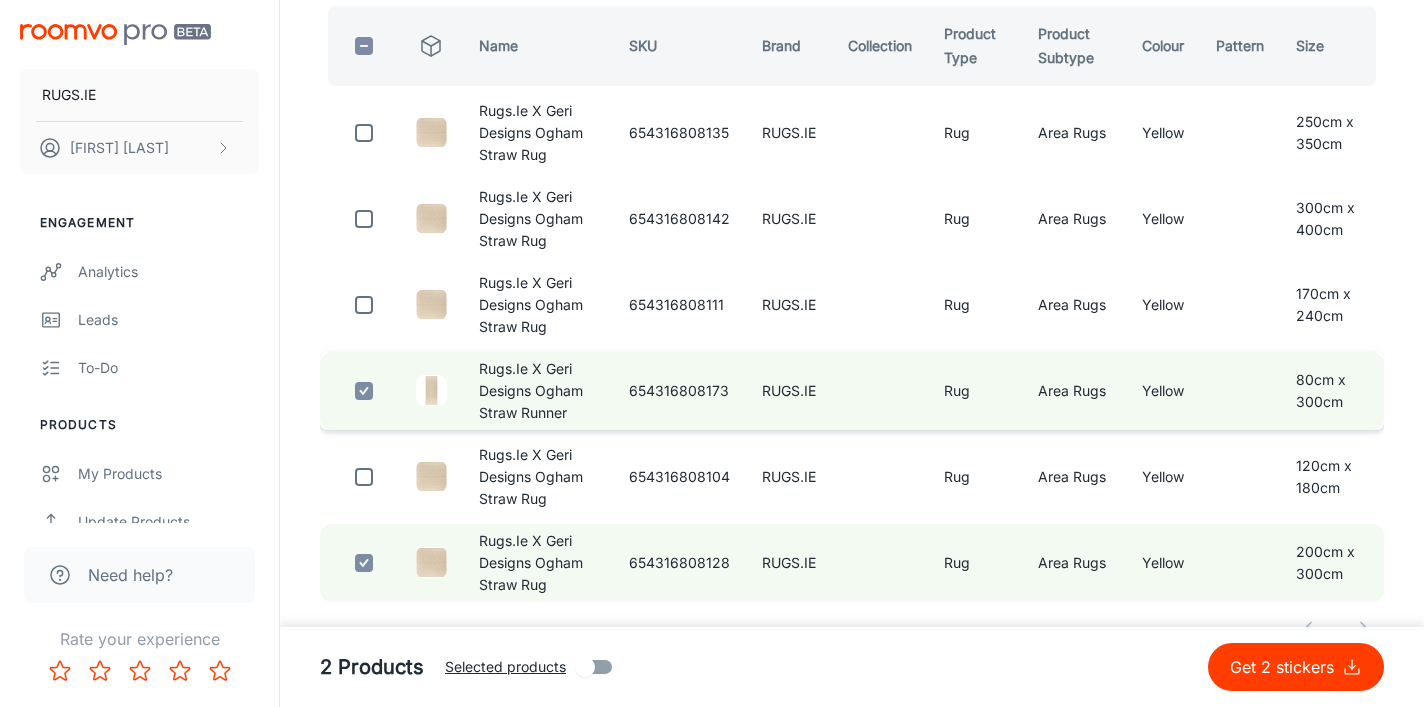scroll, scrollTop: 304, scrollLeft: 0, axis: vertical 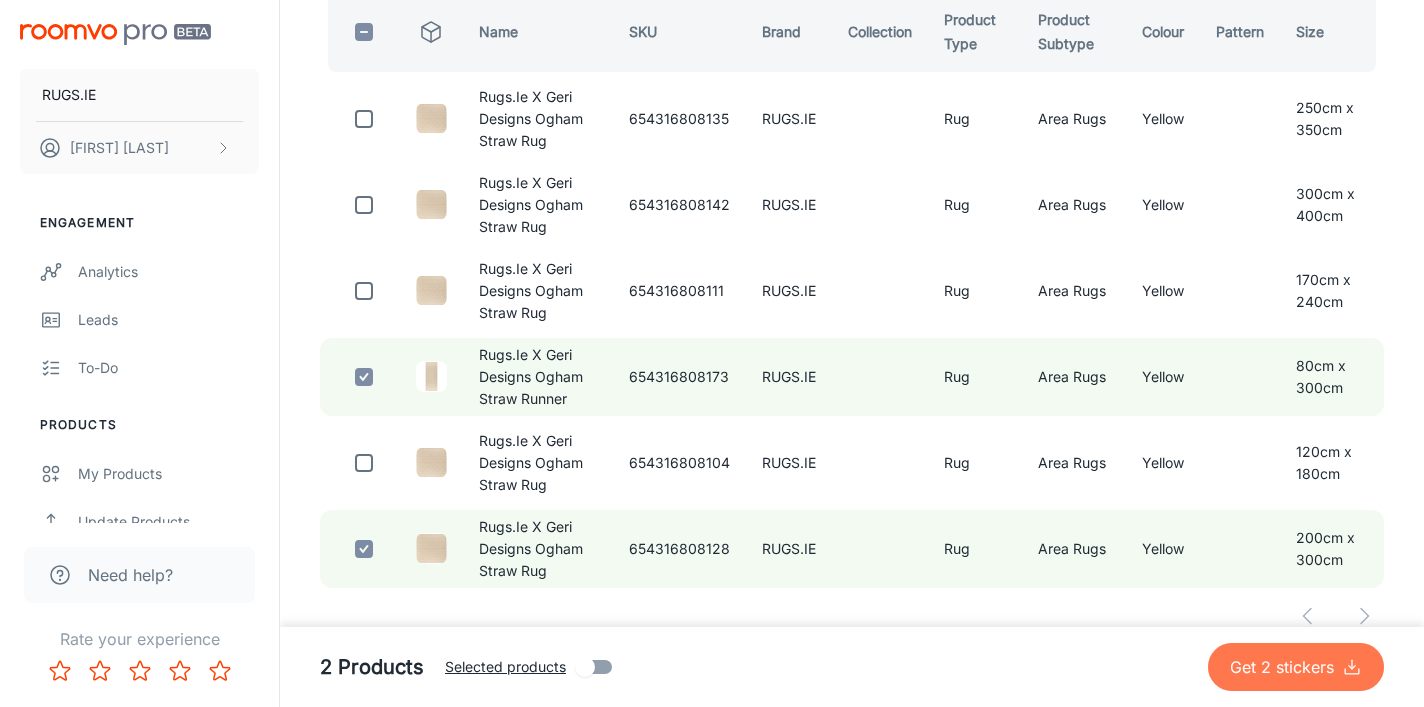 click on "Get 2 stickers" at bounding box center (1296, 667) 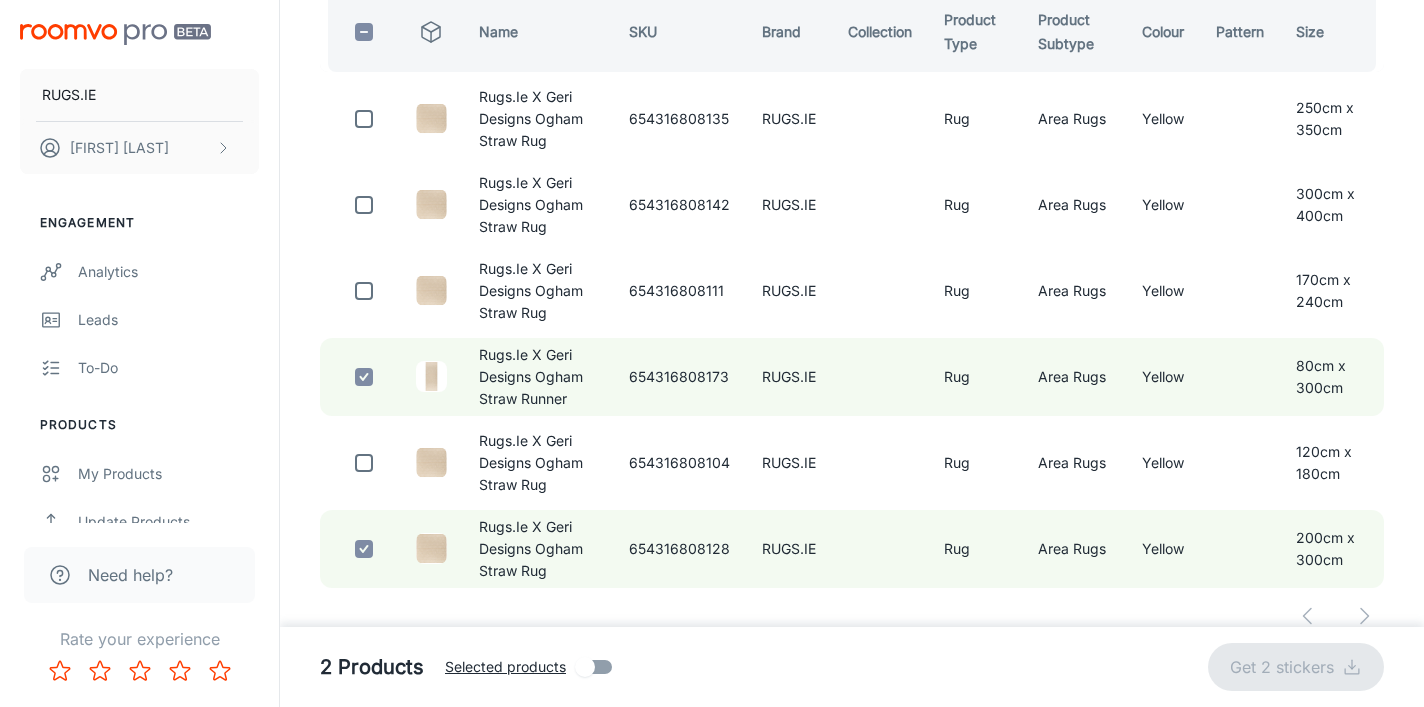 checkbox on "false" 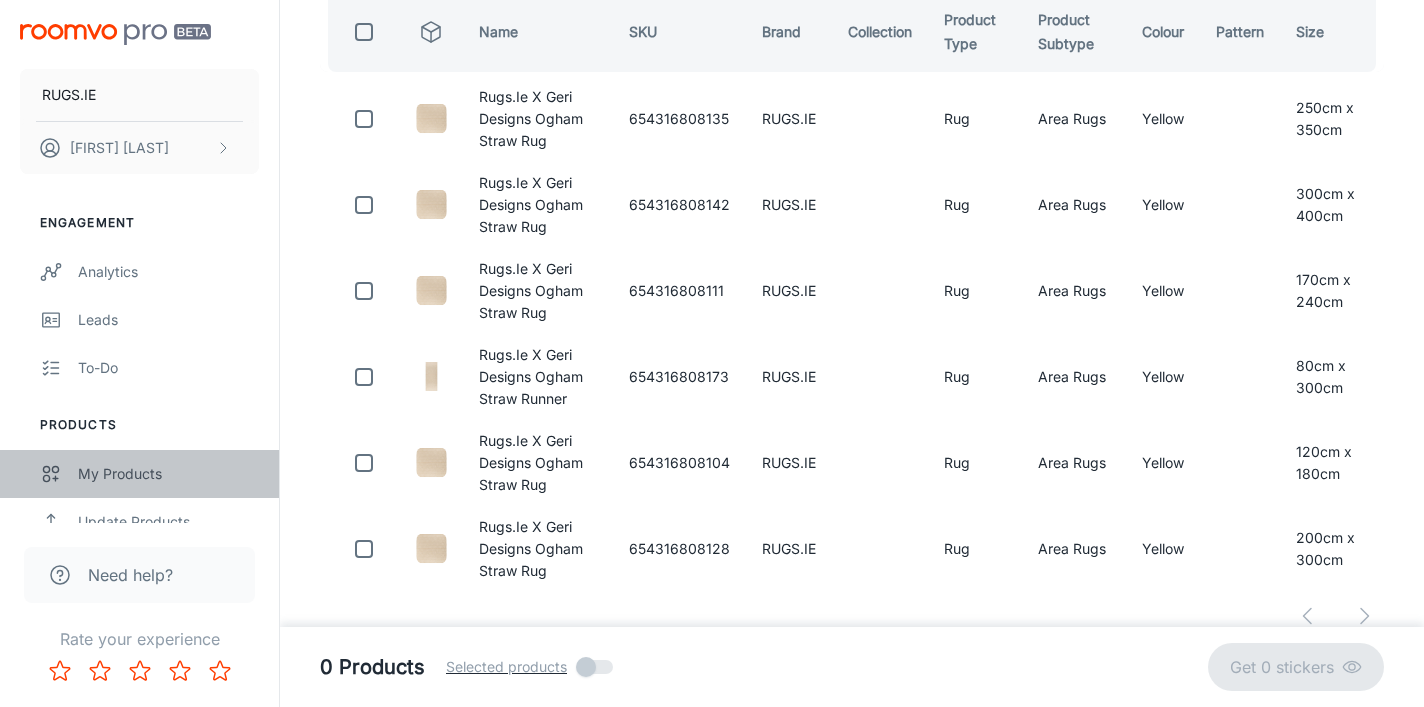 click on "My Products" at bounding box center (168, 474) 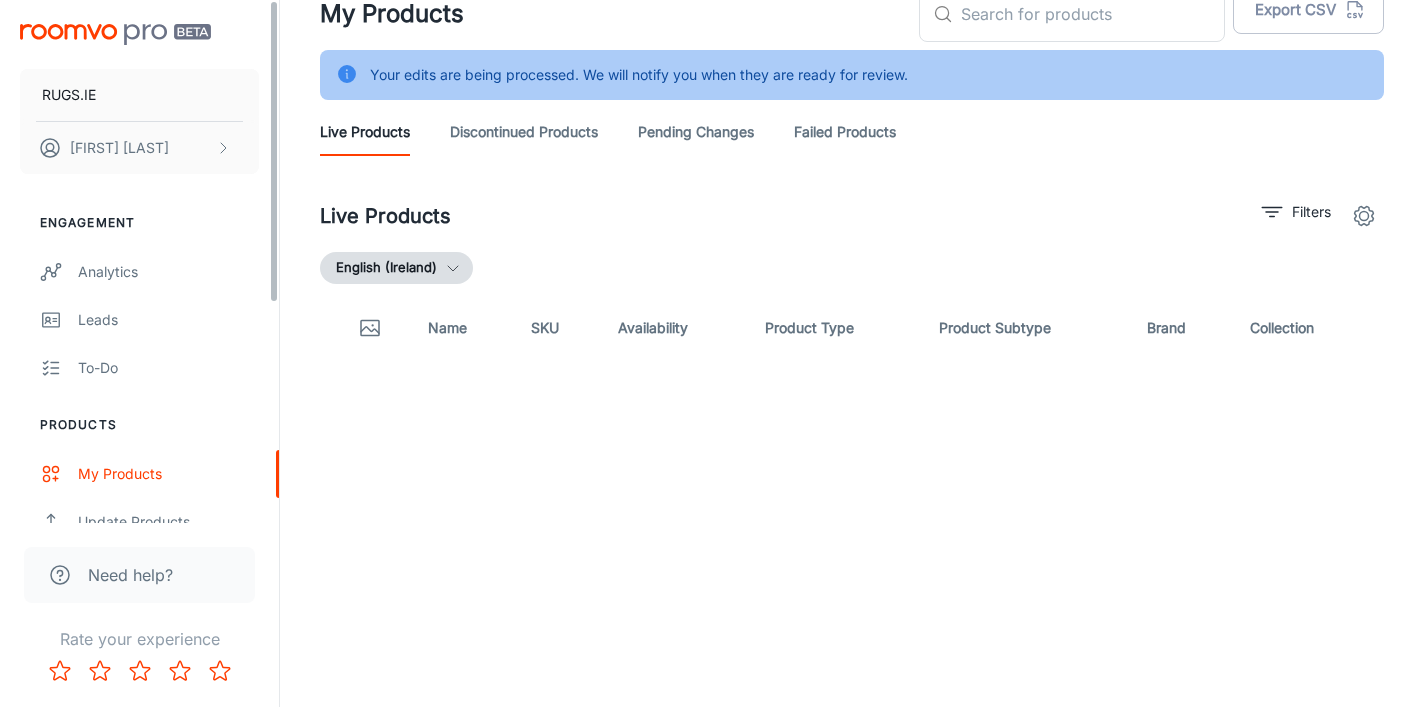 scroll, scrollTop: 0, scrollLeft: 0, axis: both 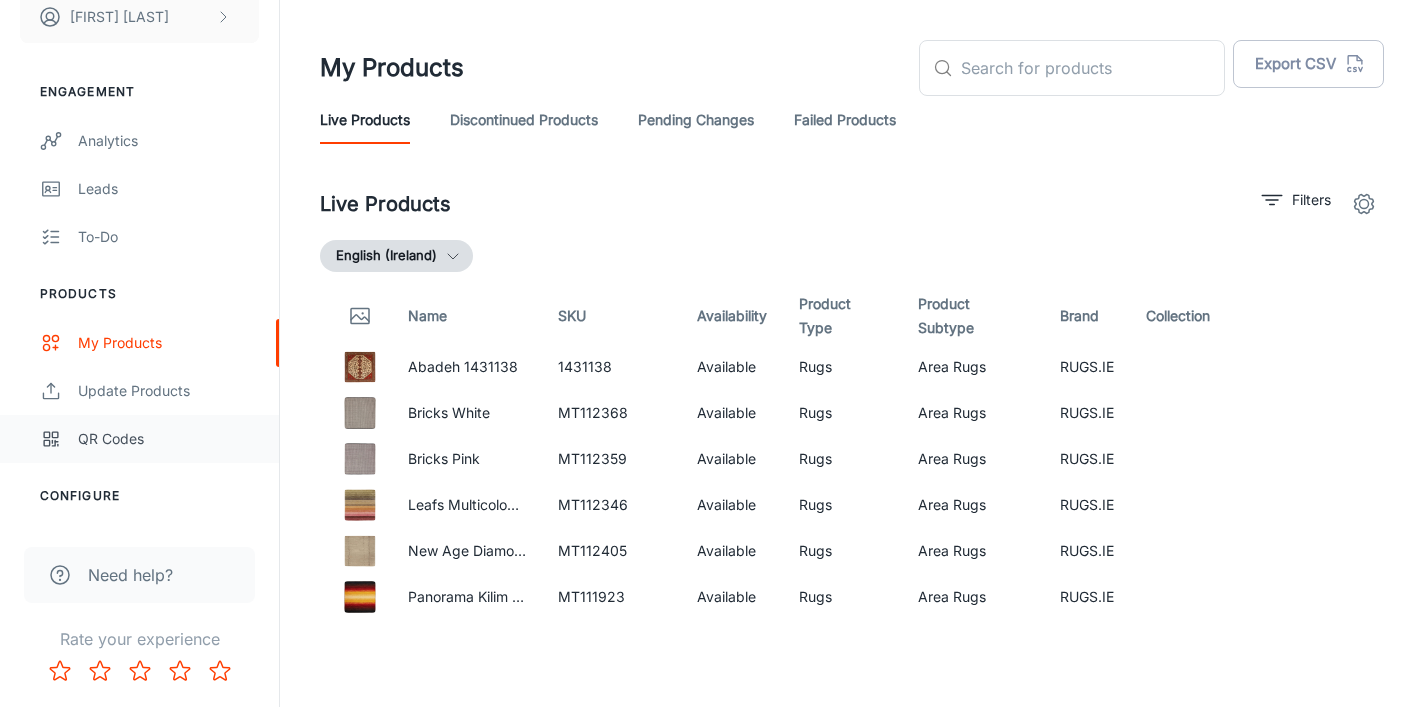 click on "QR Codes" at bounding box center [168, 439] 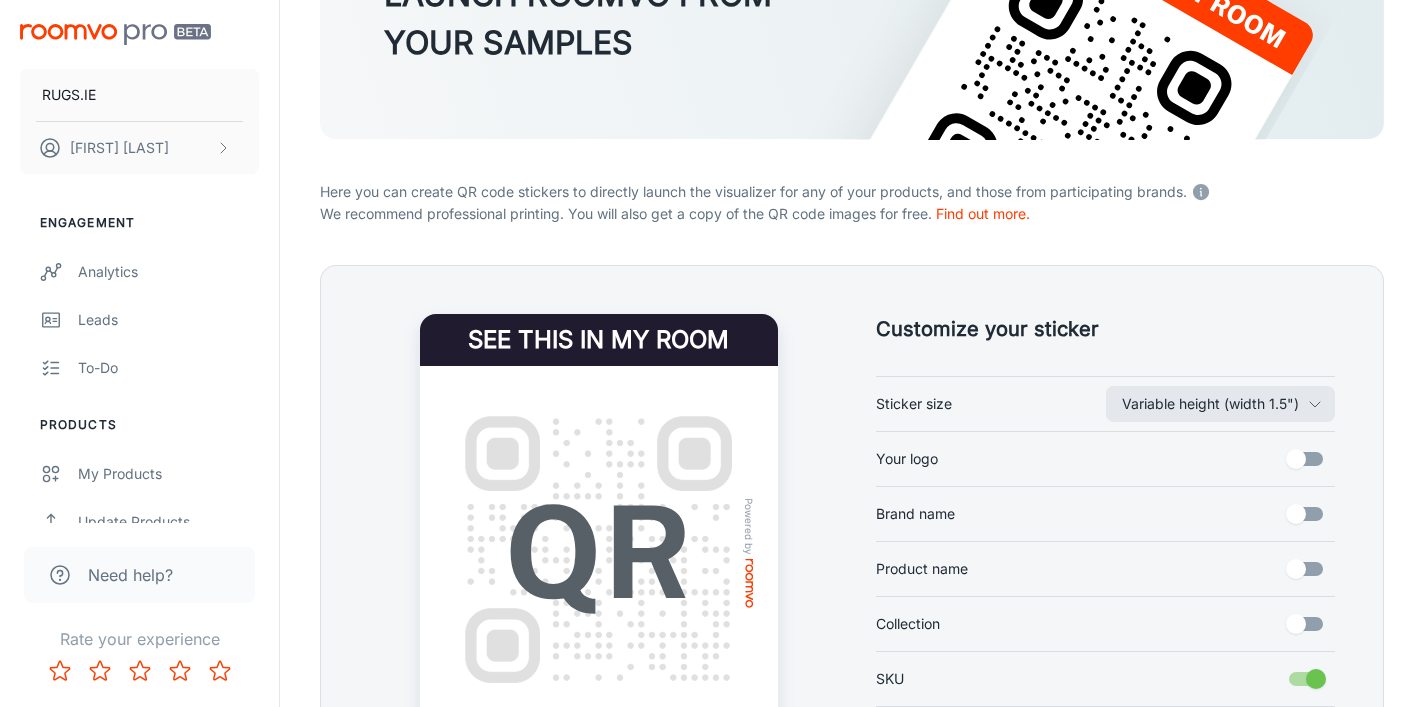 scroll, scrollTop: 440, scrollLeft: 0, axis: vertical 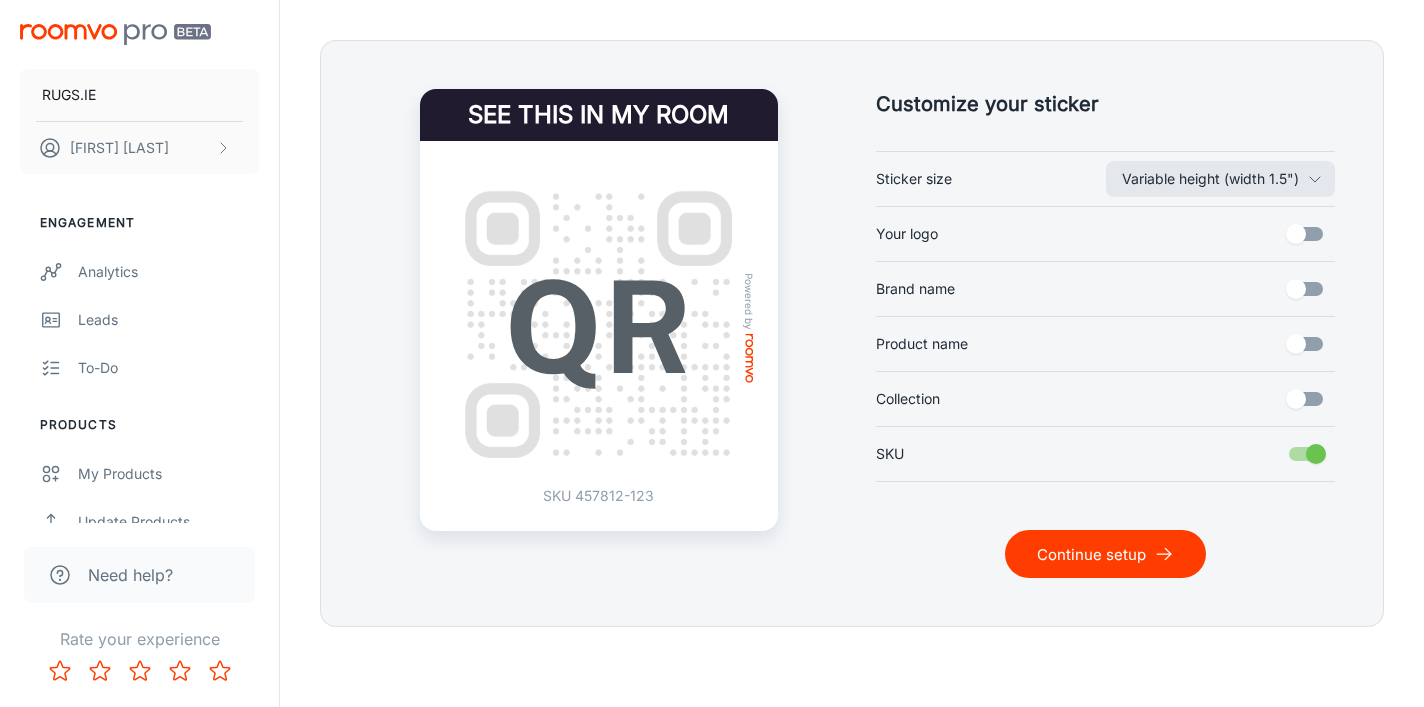 click on "Continue setup" at bounding box center (1105, 554) 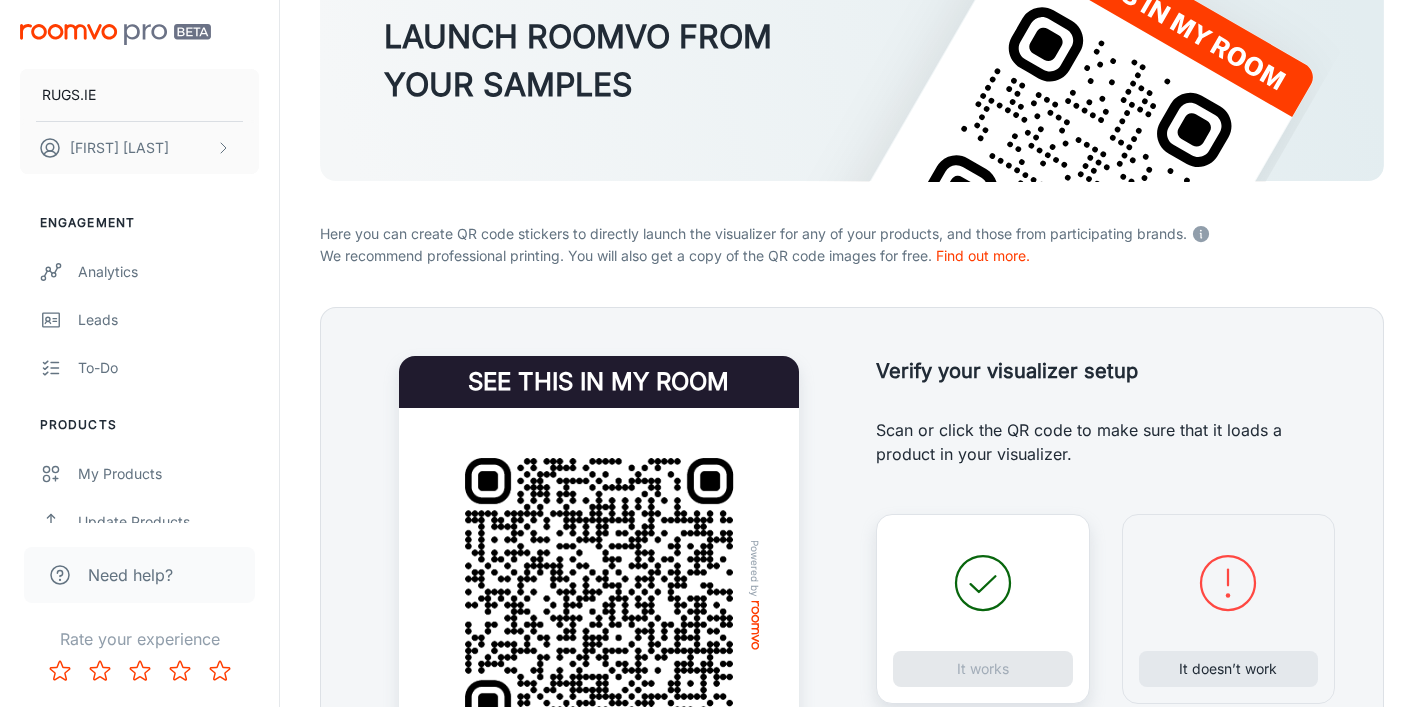 scroll, scrollTop: 393, scrollLeft: 0, axis: vertical 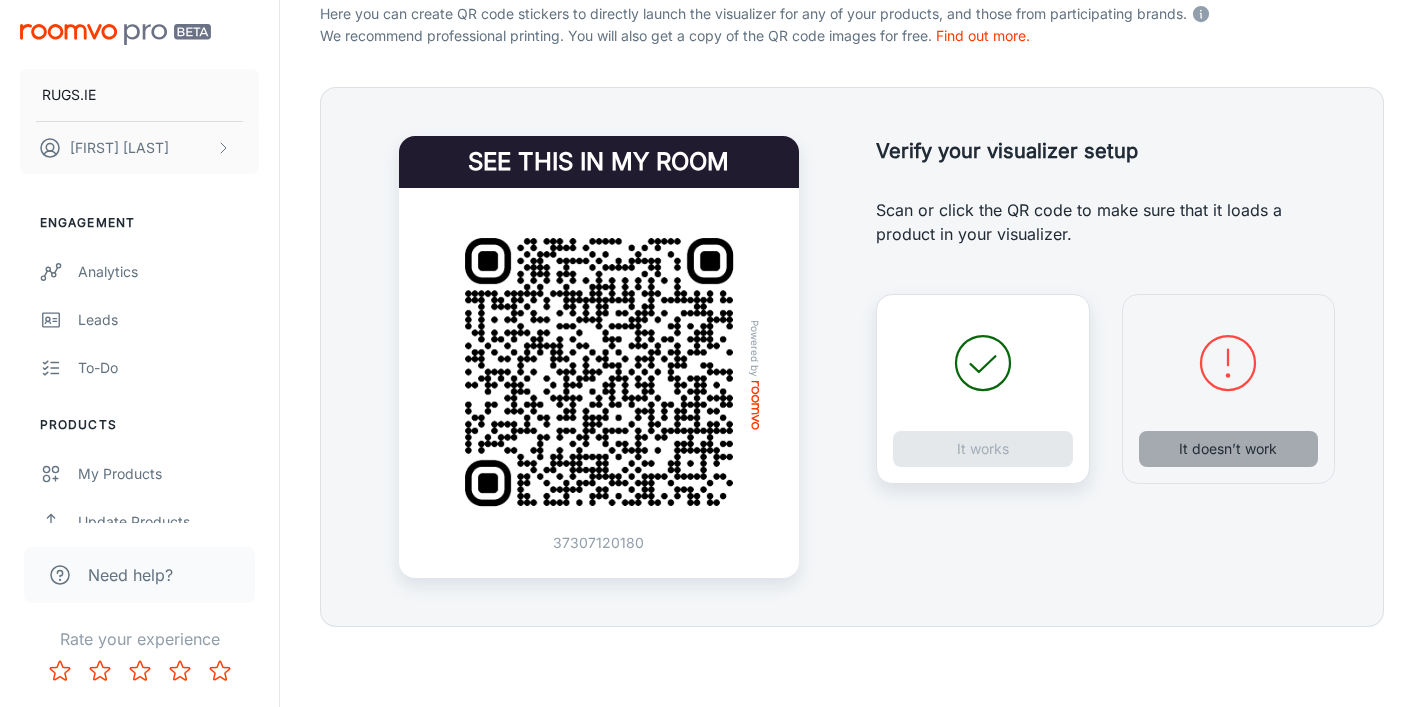 click on "It doesn’t work" at bounding box center (1229, 449) 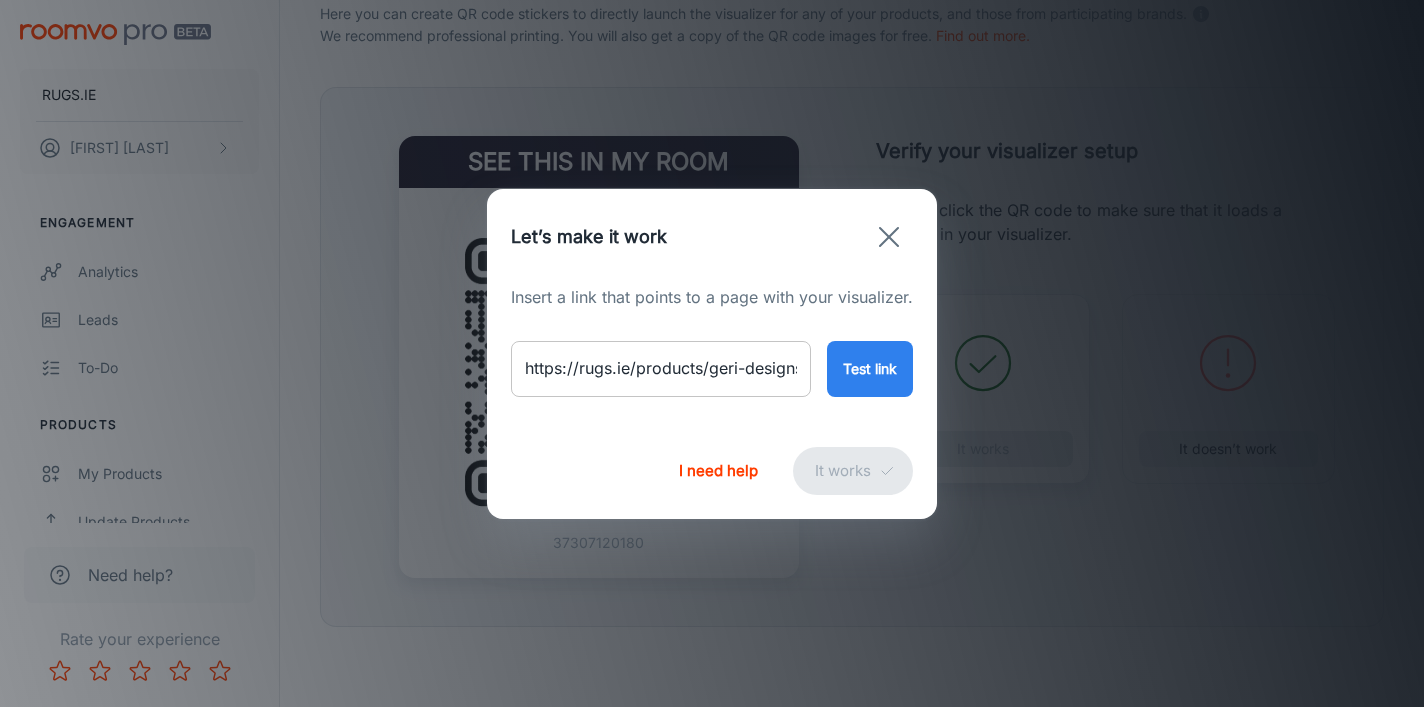 click on "https://rugs.ie/products/geri-designs-symphony-rug" at bounding box center (661, 369) 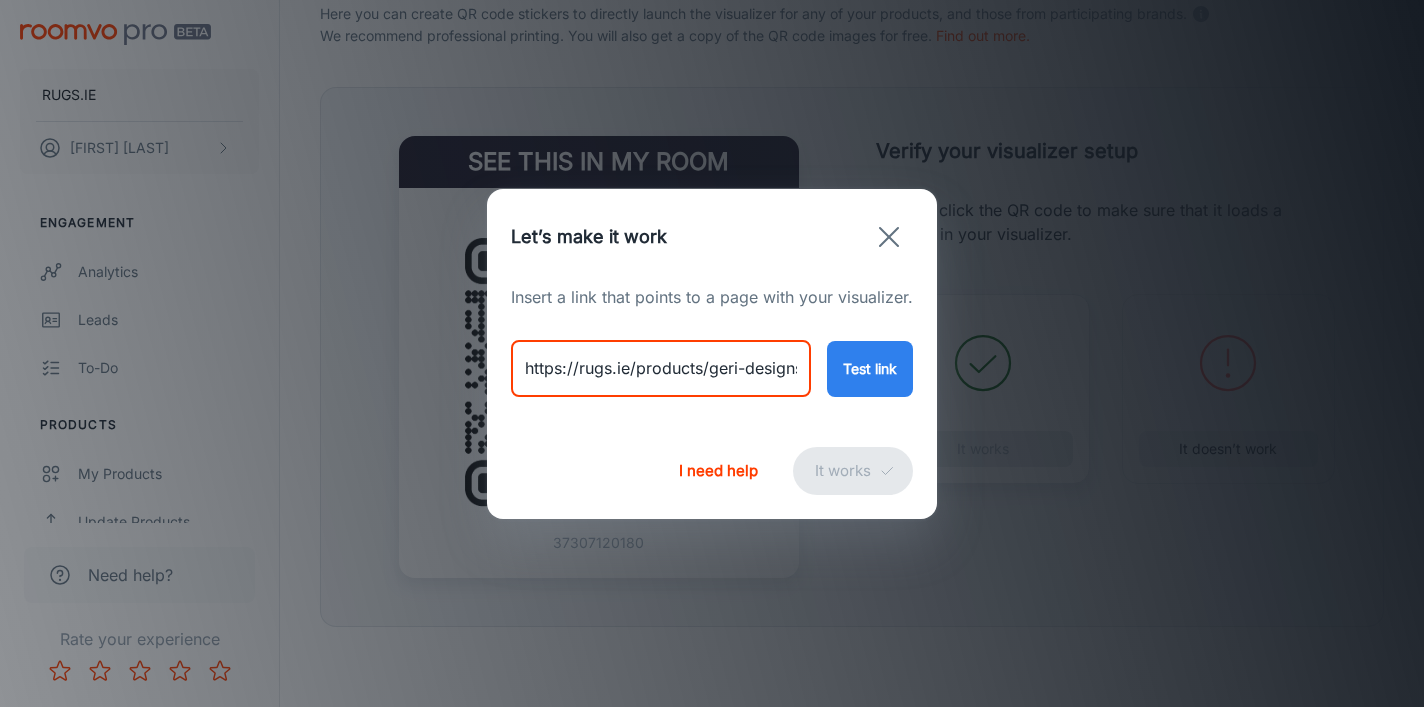 click on "https://rugs.ie/products/geri-designs-symphony-rug" at bounding box center (661, 369) 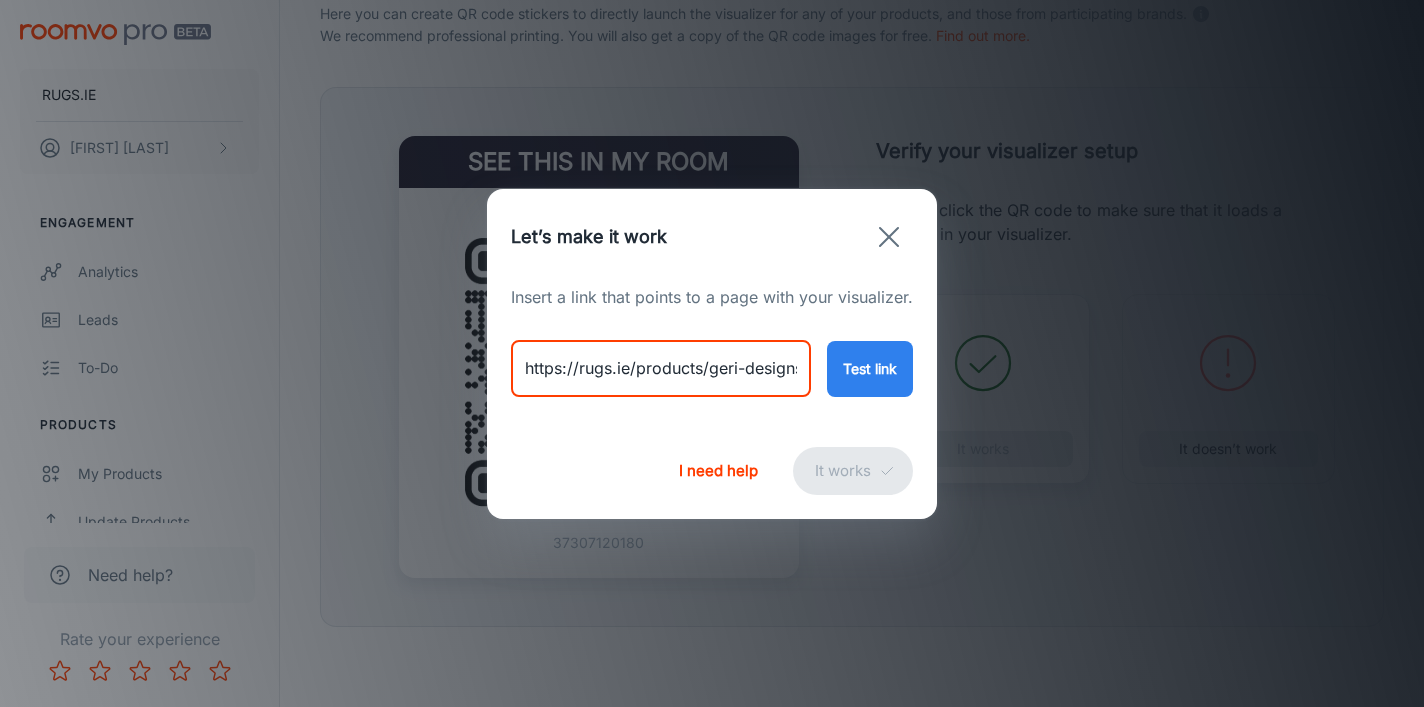 paste on "ogham-olive" 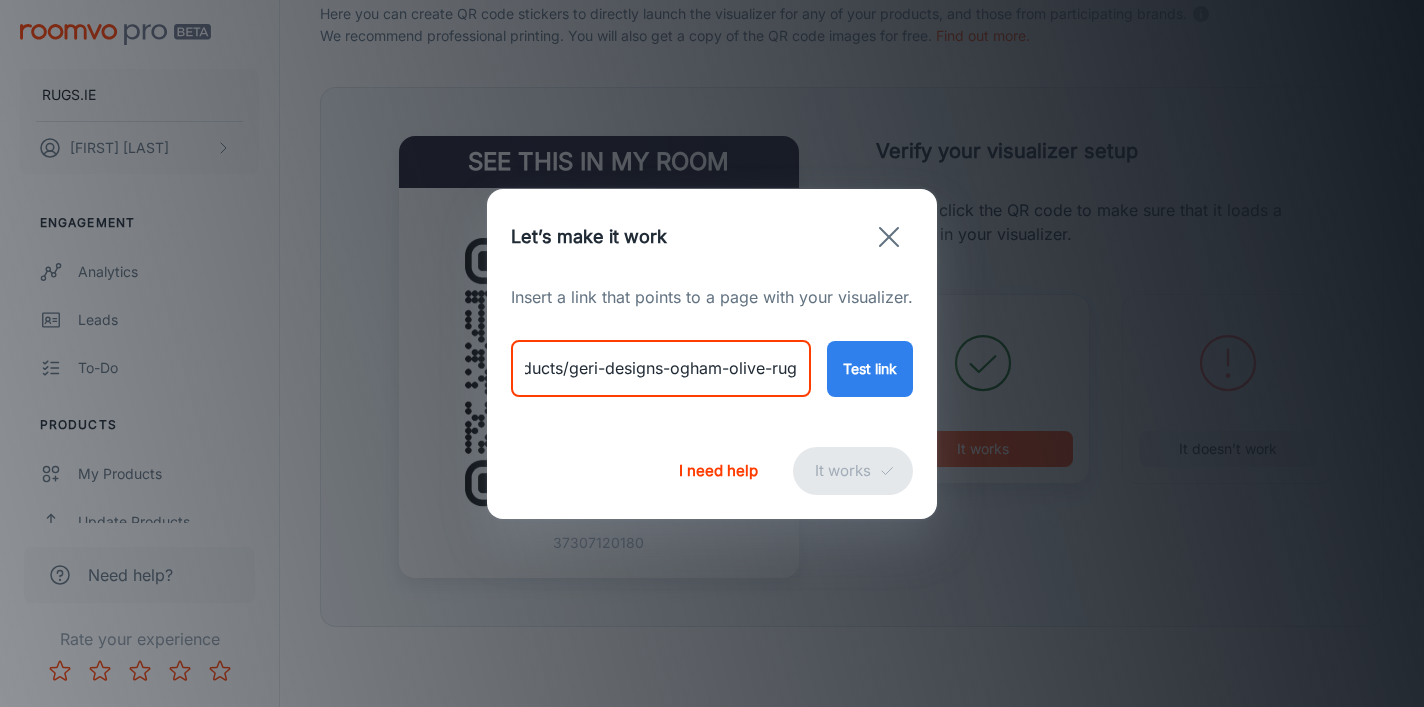 type on "https://rugs.ie/products/geri-designs-ogham-olive-rug" 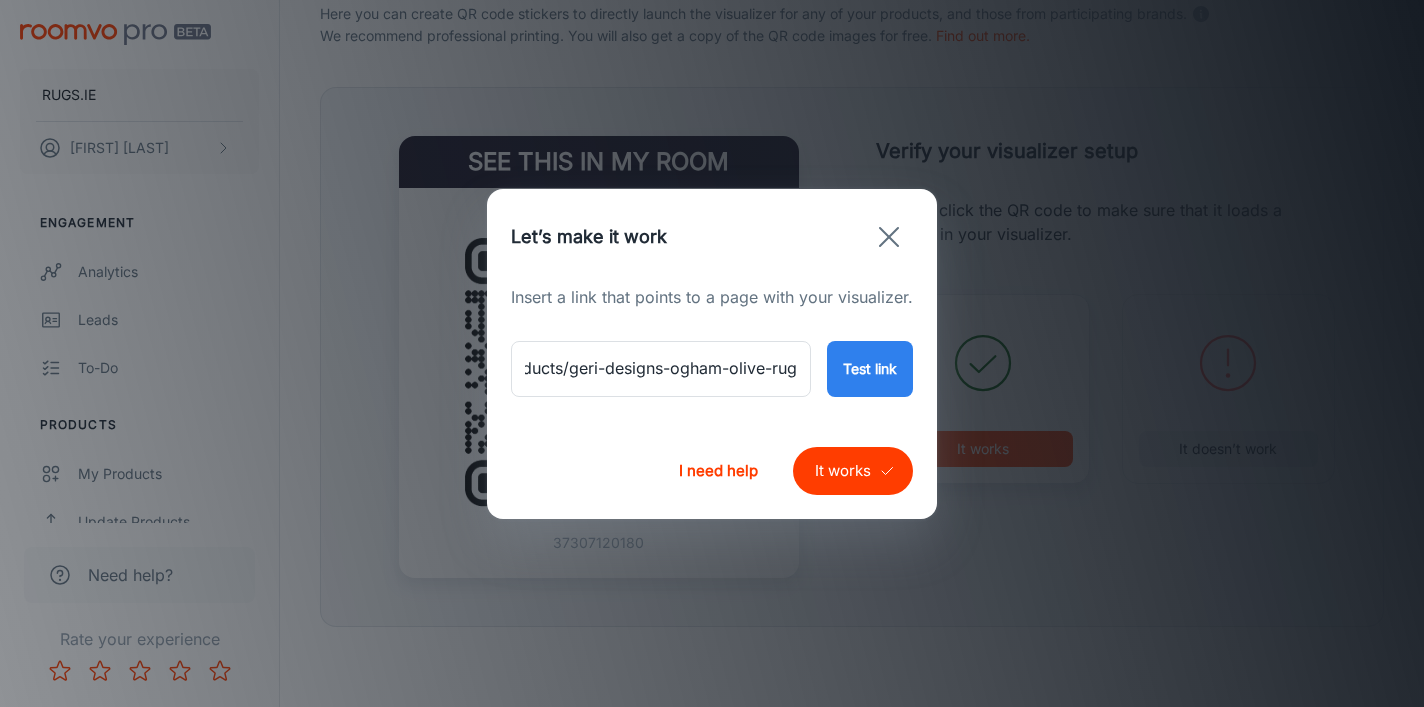 scroll, scrollTop: 0, scrollLeft: 0, axis: both 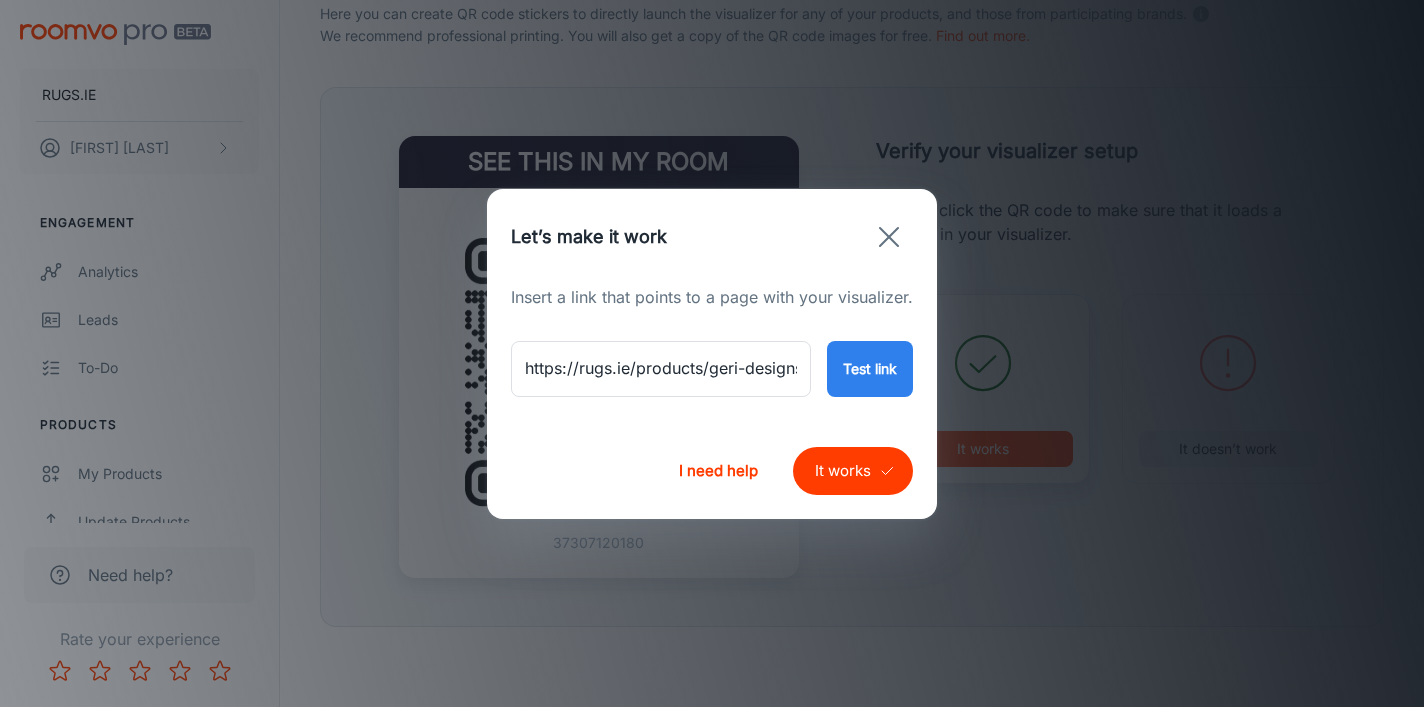 click on "It works" at bounding box center [853, 471] 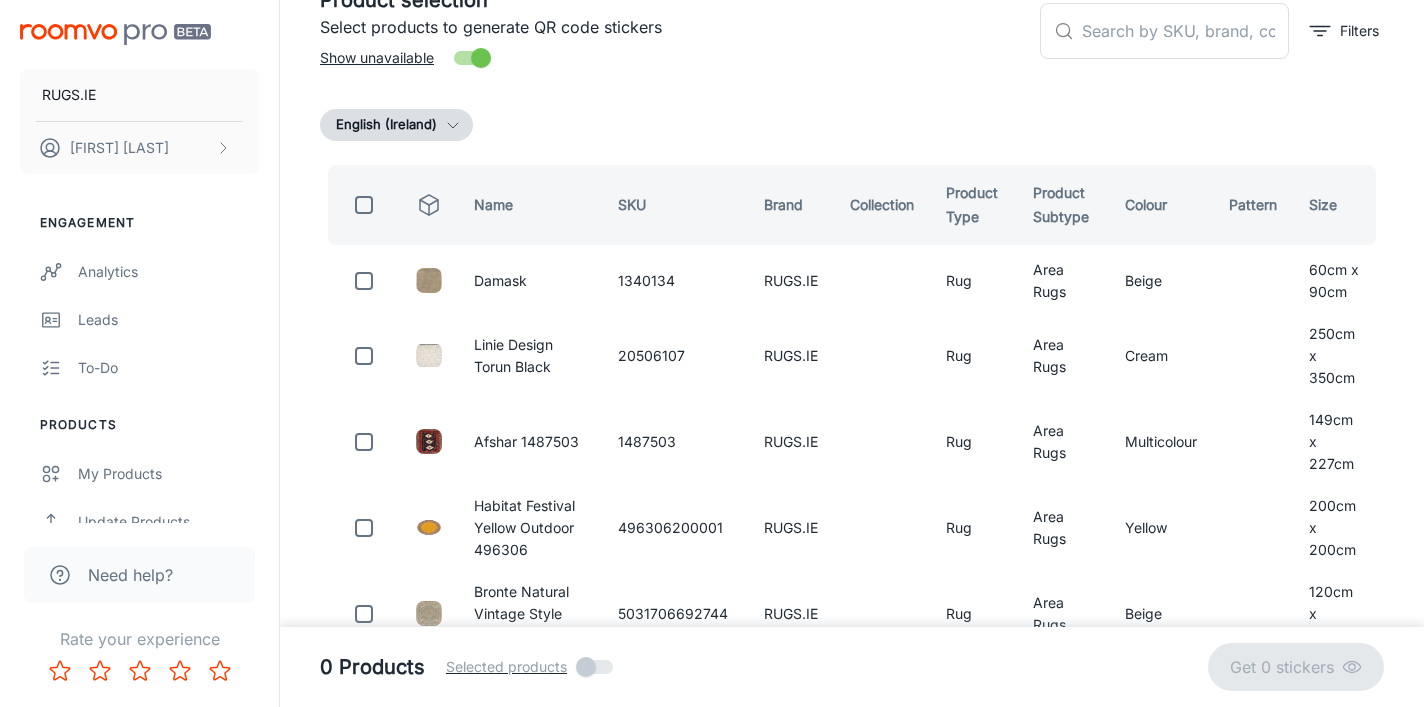 scroll, scrollTop: 0, scrollLeft: 0, axis: both 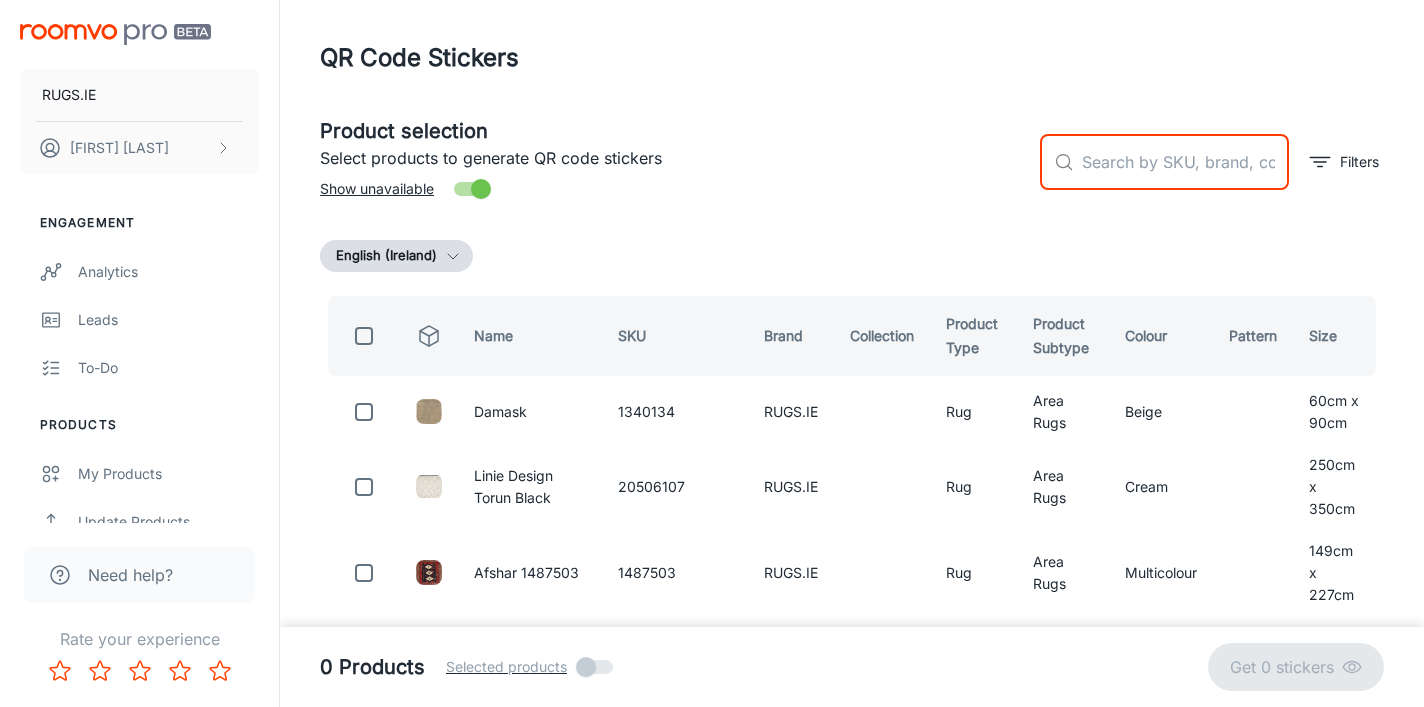 click at bounding box center (1185, 162) 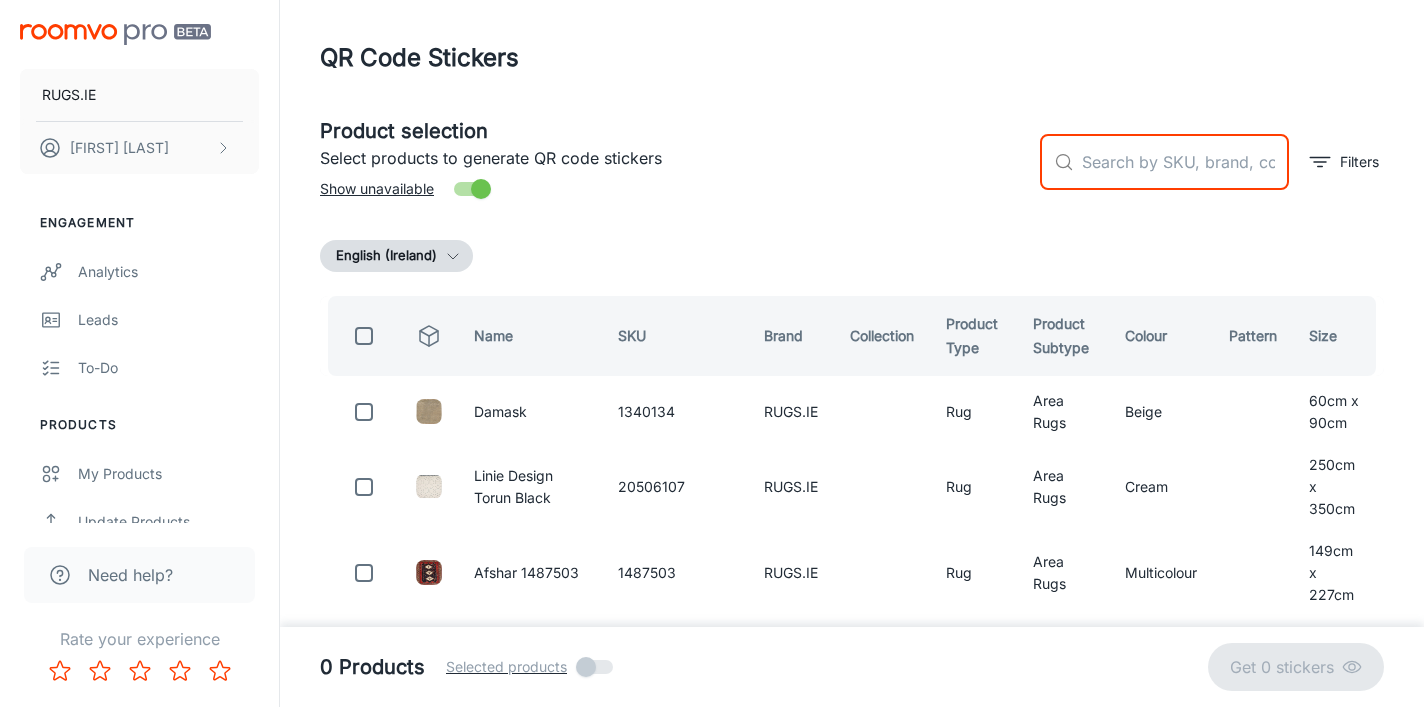 paste on "Rugs.ie x Geri Designs Ogham Olive Rug" 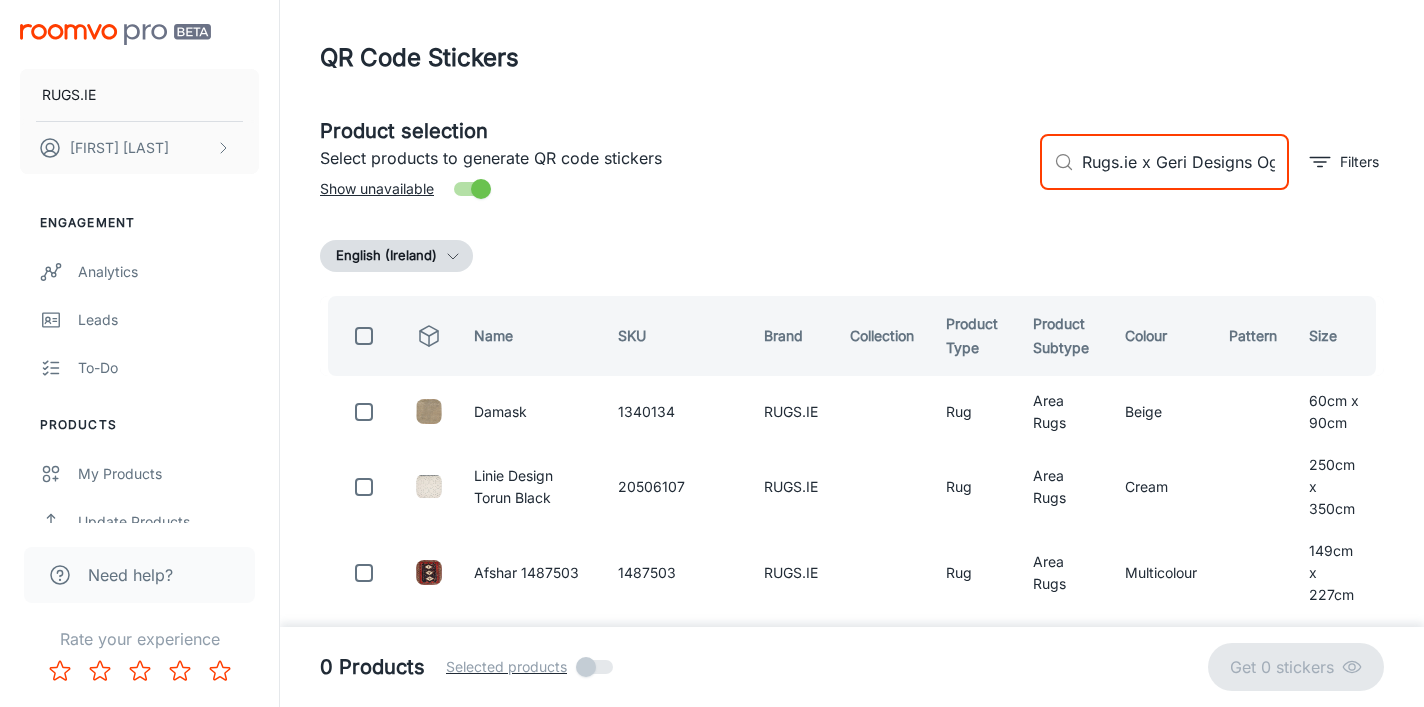 scroll, scrollTop: 0, scrollLeft: 114, axis: horizontal 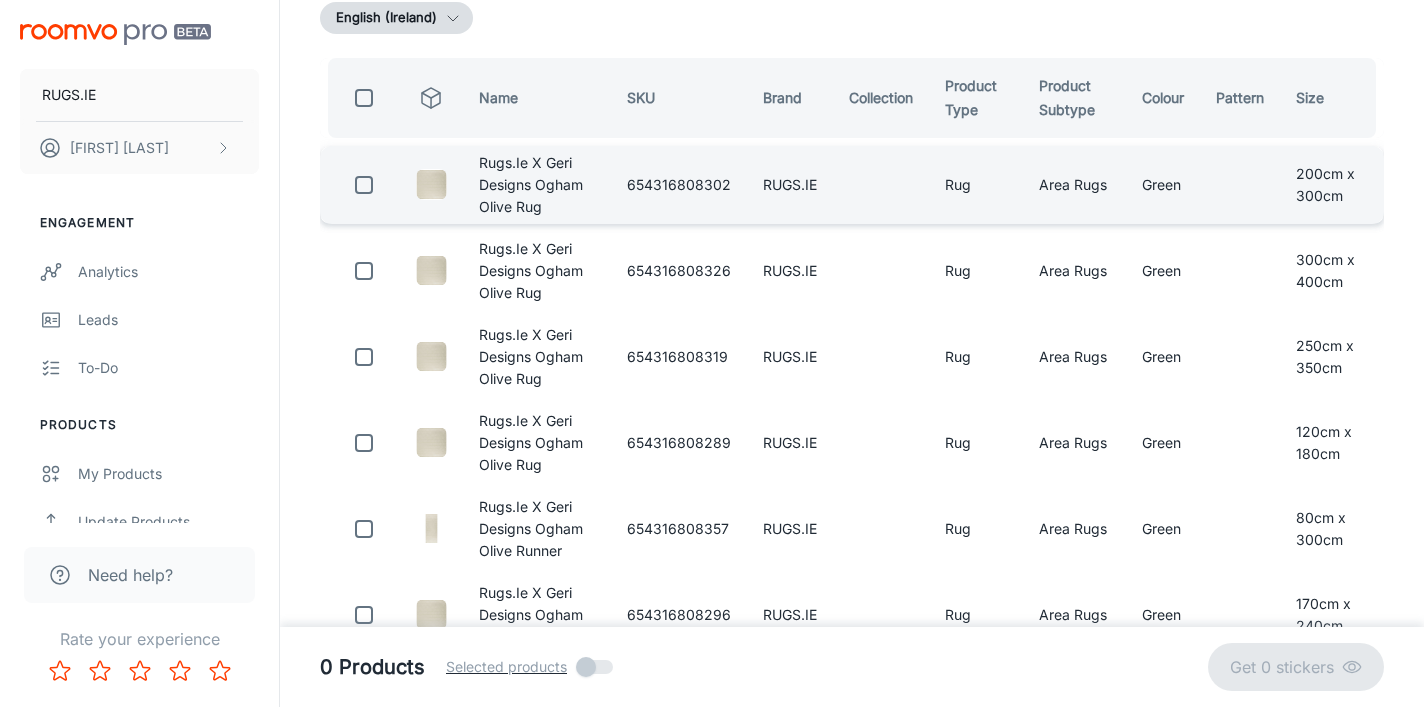 type on "Rugs.ie x Geri Designs Ogham Olive Rug" 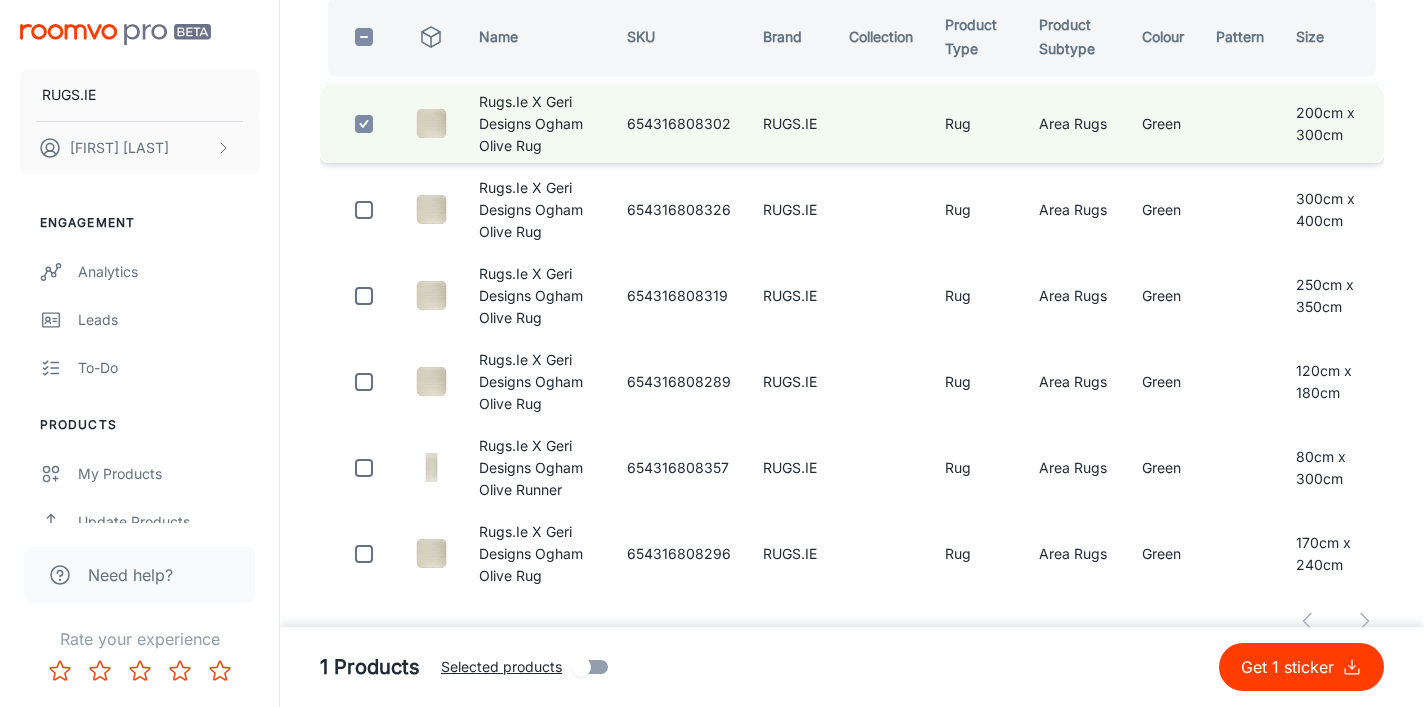scroll, scrollTop: 328, scrollLeft: 0, axis: vertical 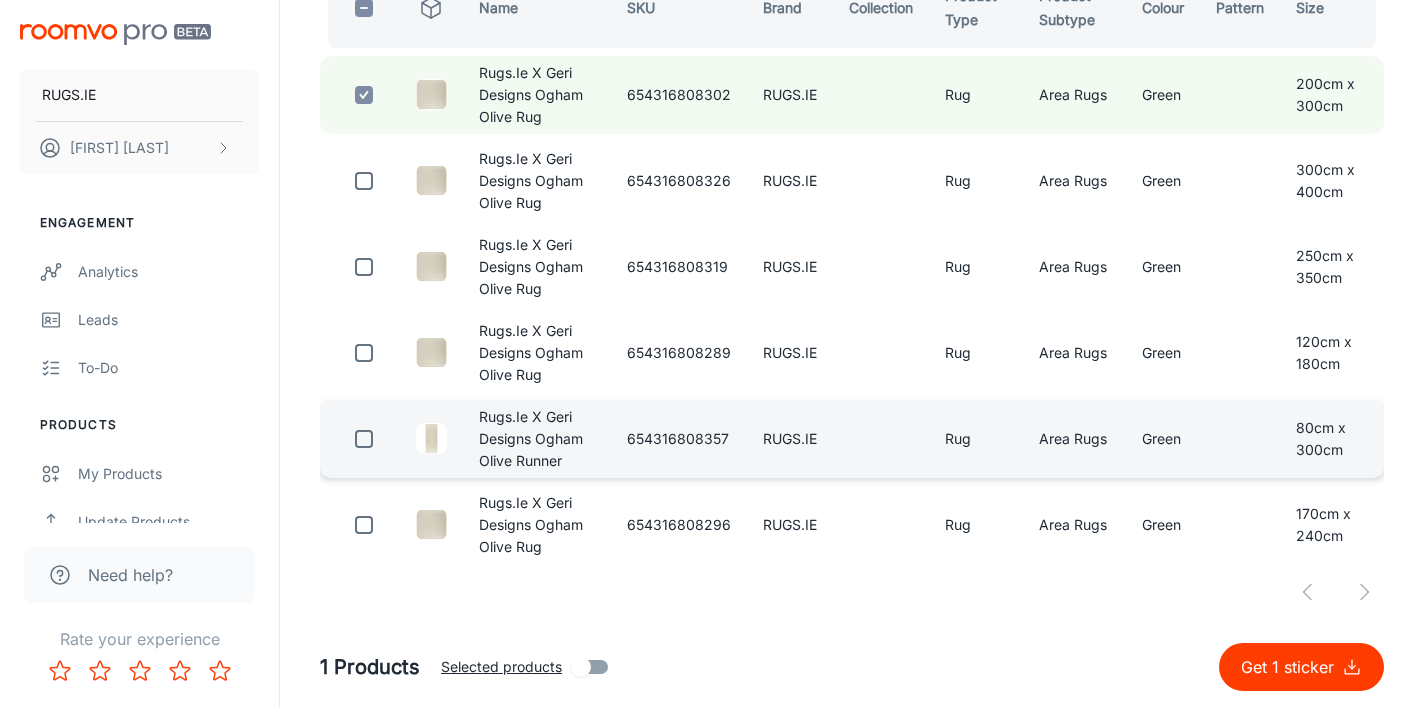 click at bounding box center (364, 439) 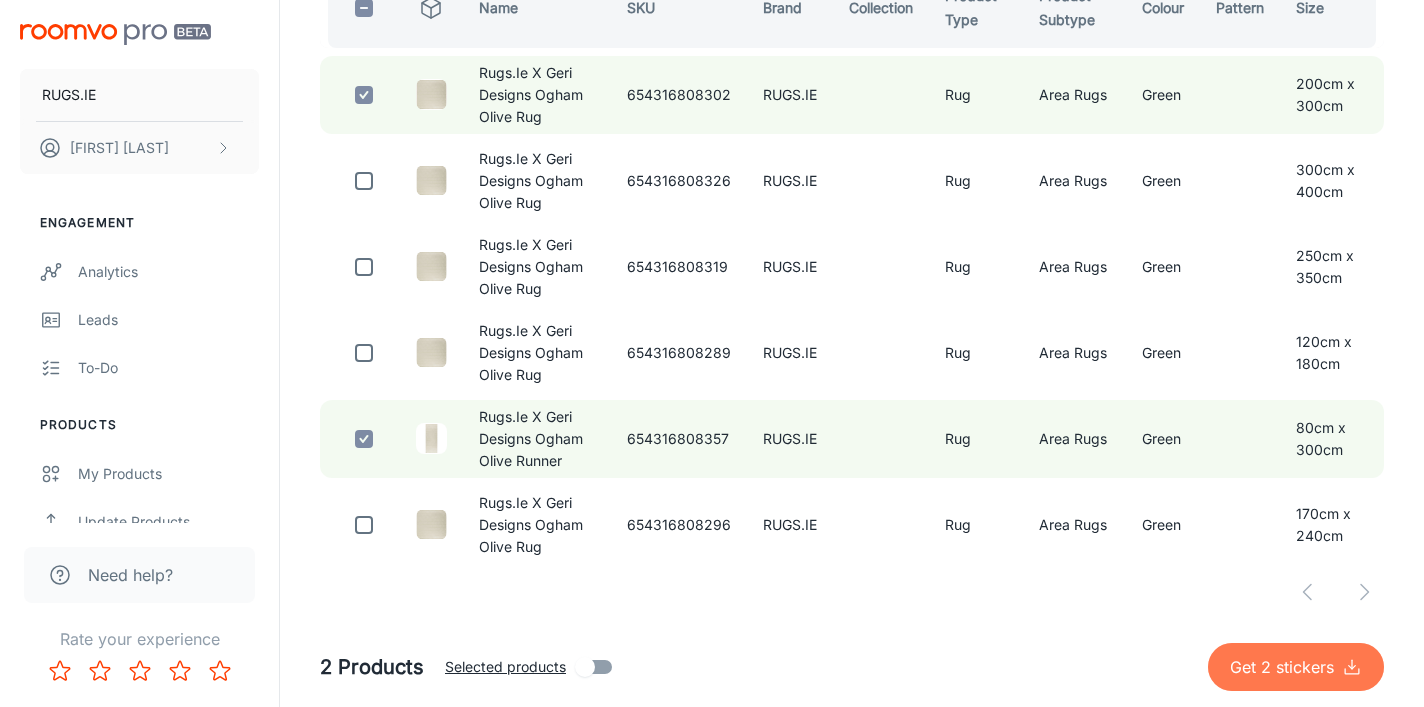 click on "Get 2 stickers" at bounding box center [1286, 667] 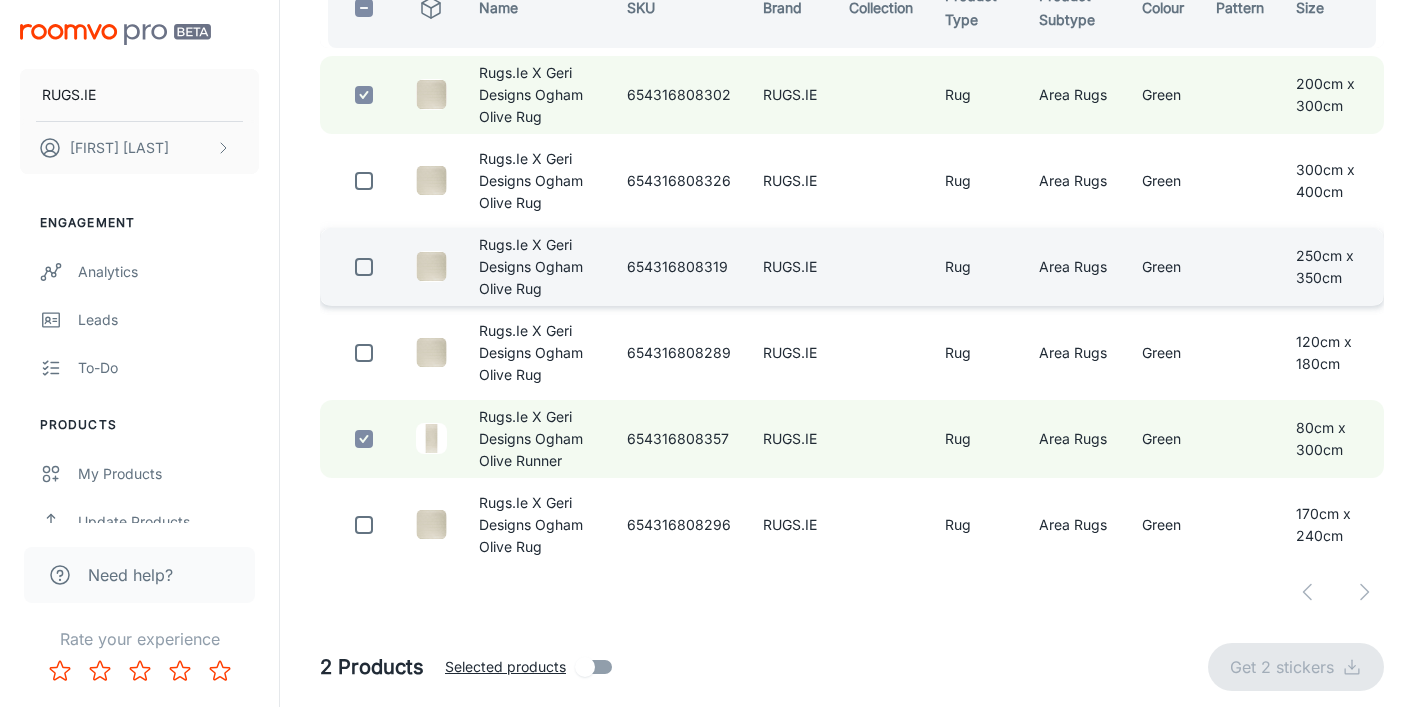 checkbox on "false" 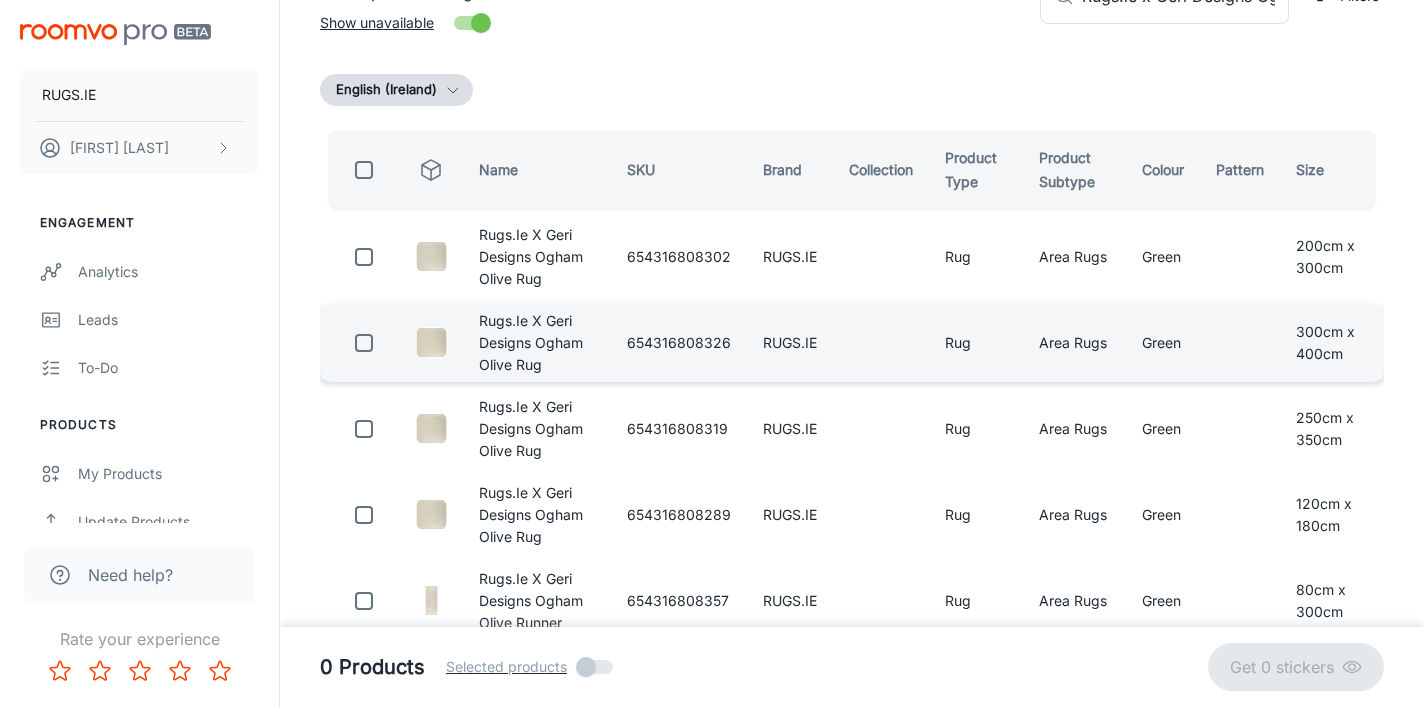 scroll, scrollTop: 0, scrollLeft: 0, axis: both 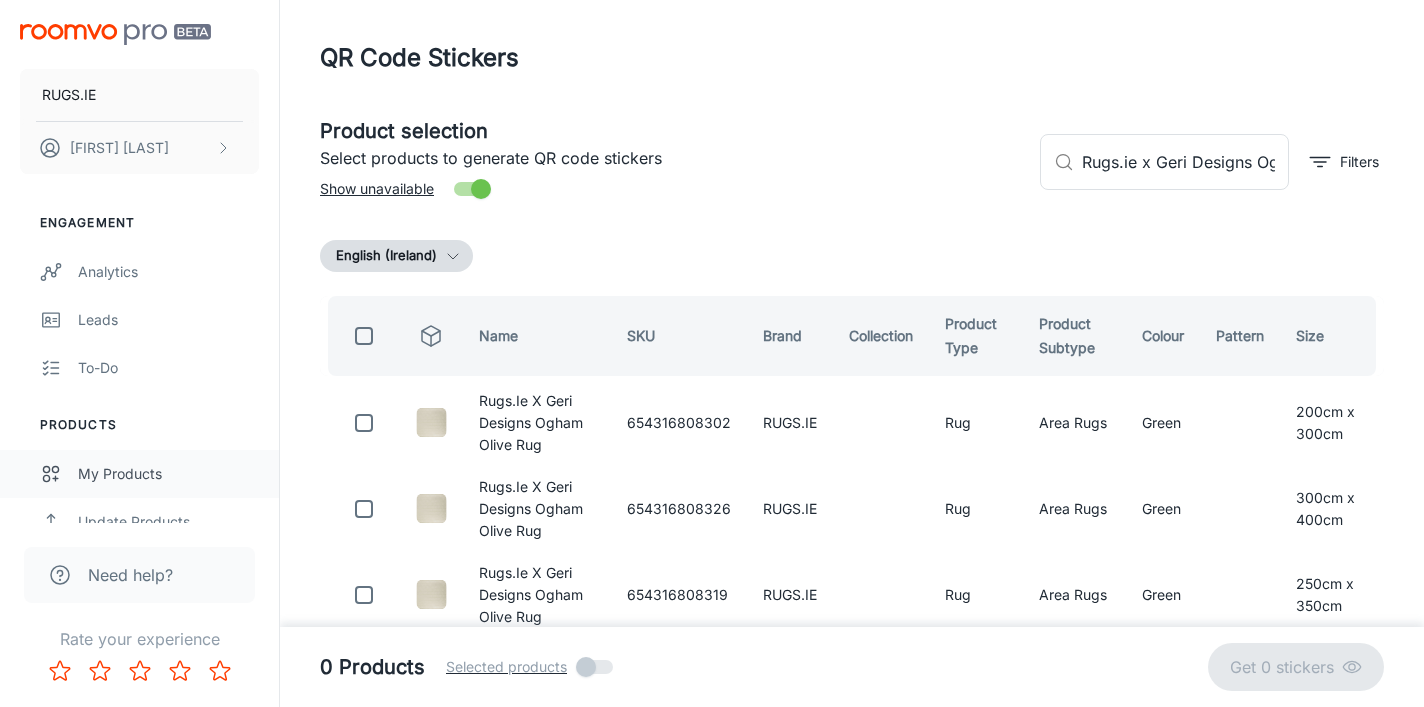 click on "My Products" at bounding box center [139, 474] 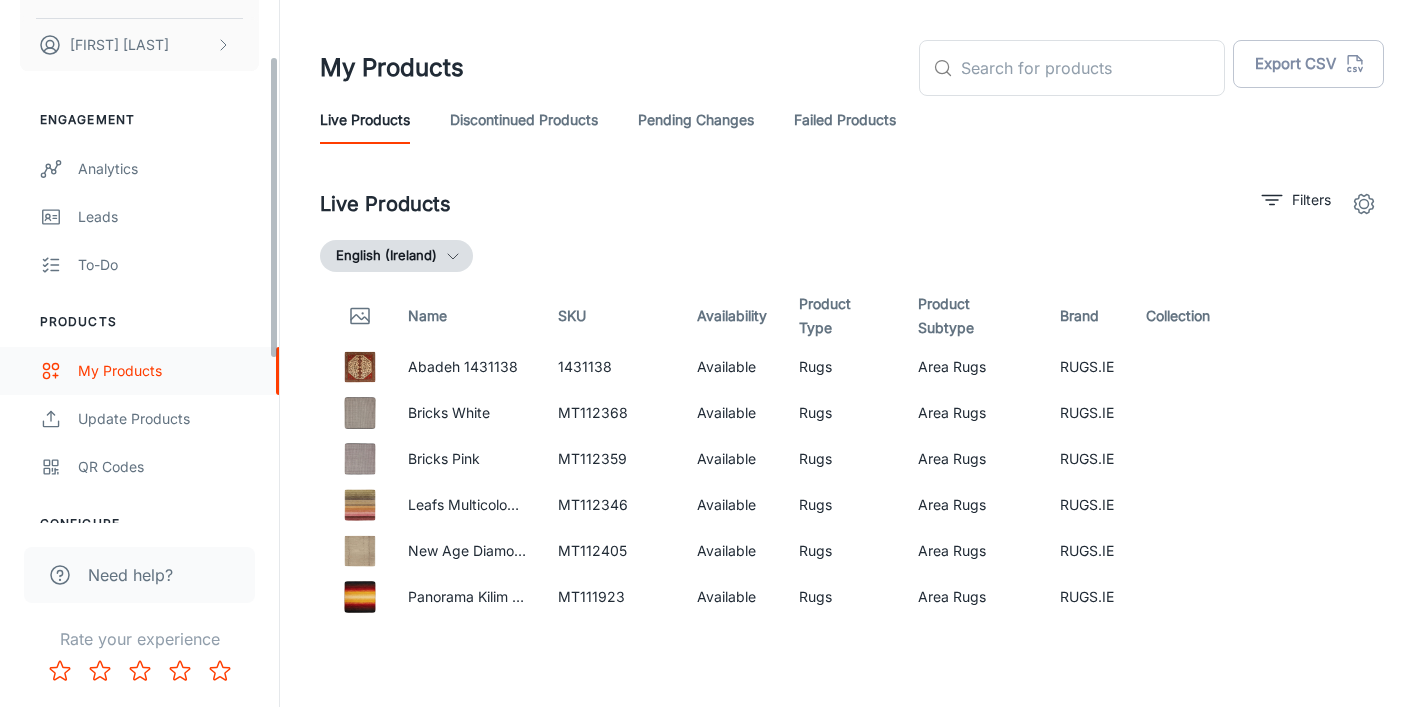 scroll, scrollTop: 114, scrollLeft: 0, axis: vertical 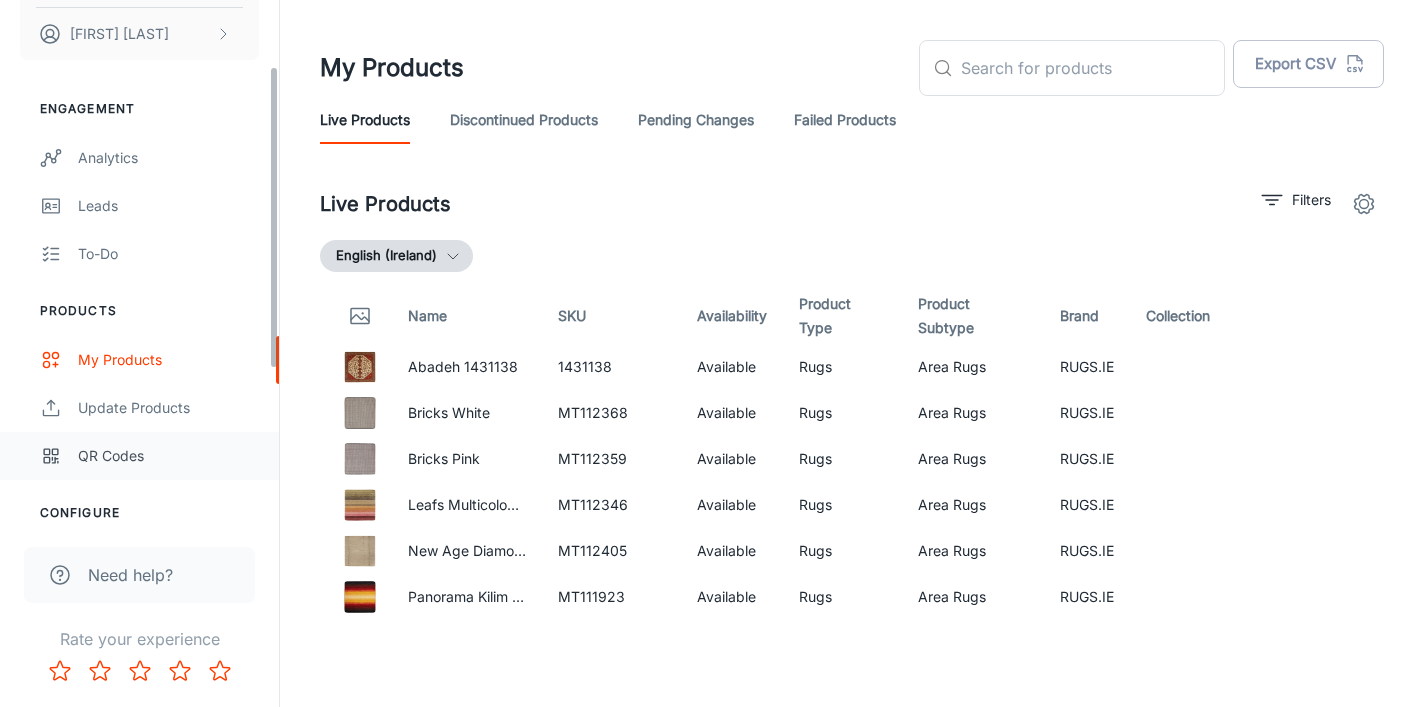 click on "QR Codes" at bounding box center (168, 456) 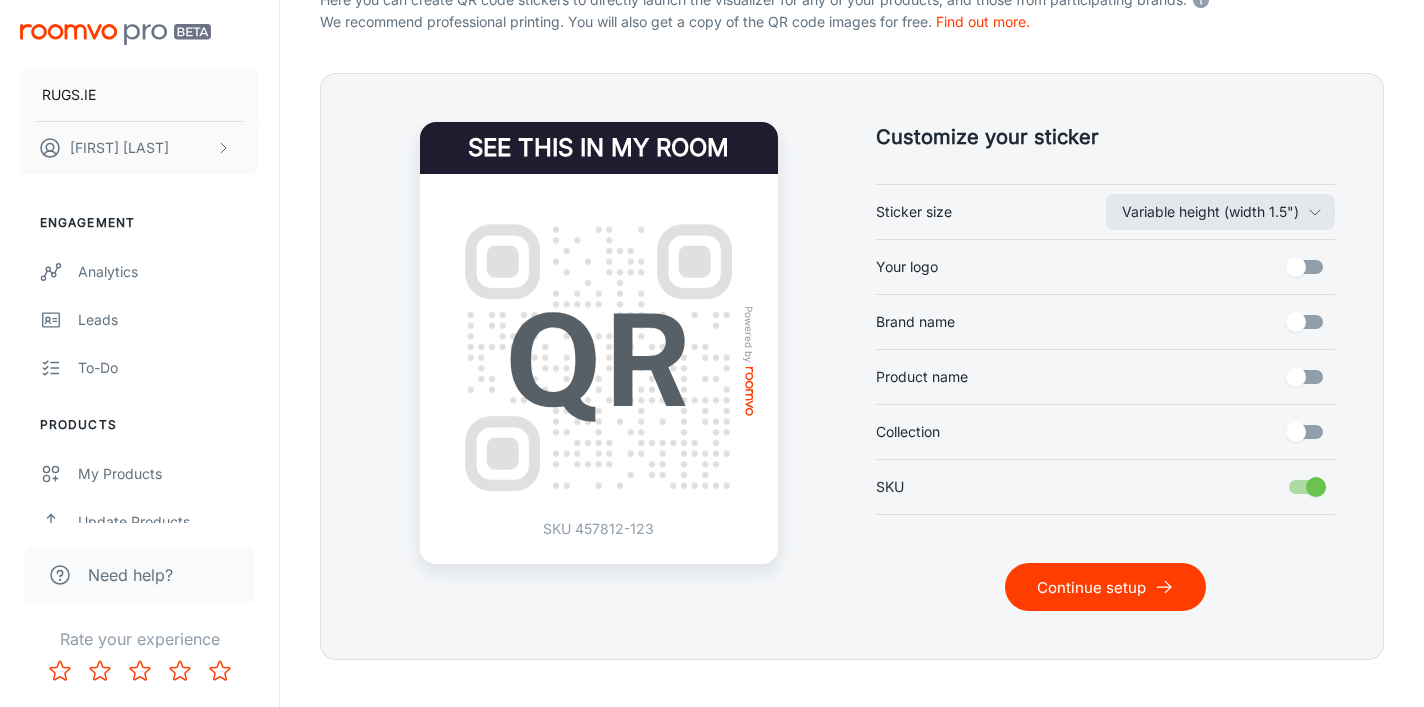 scroll, scrollTop: 440, scrollLeft: 0, axis: vertical 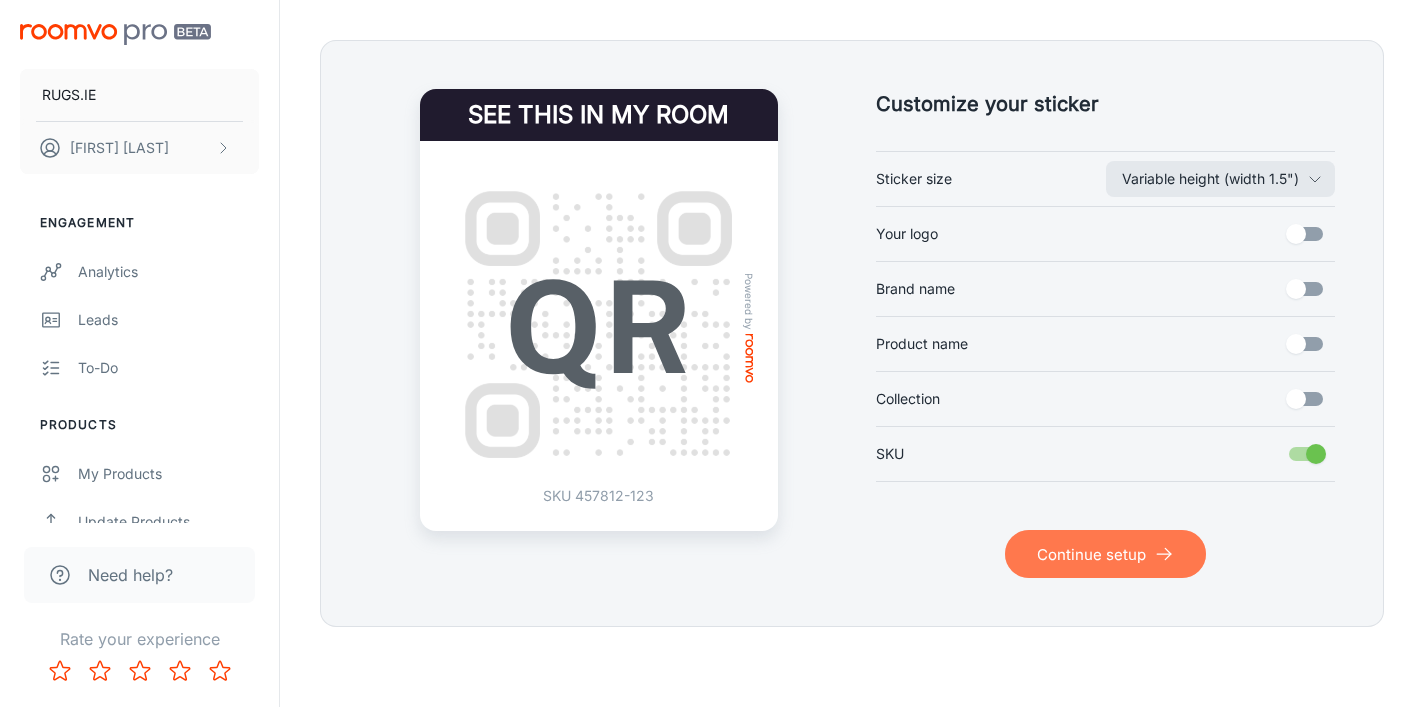 click on "Continue setup" at bounding box center (1105, 554) 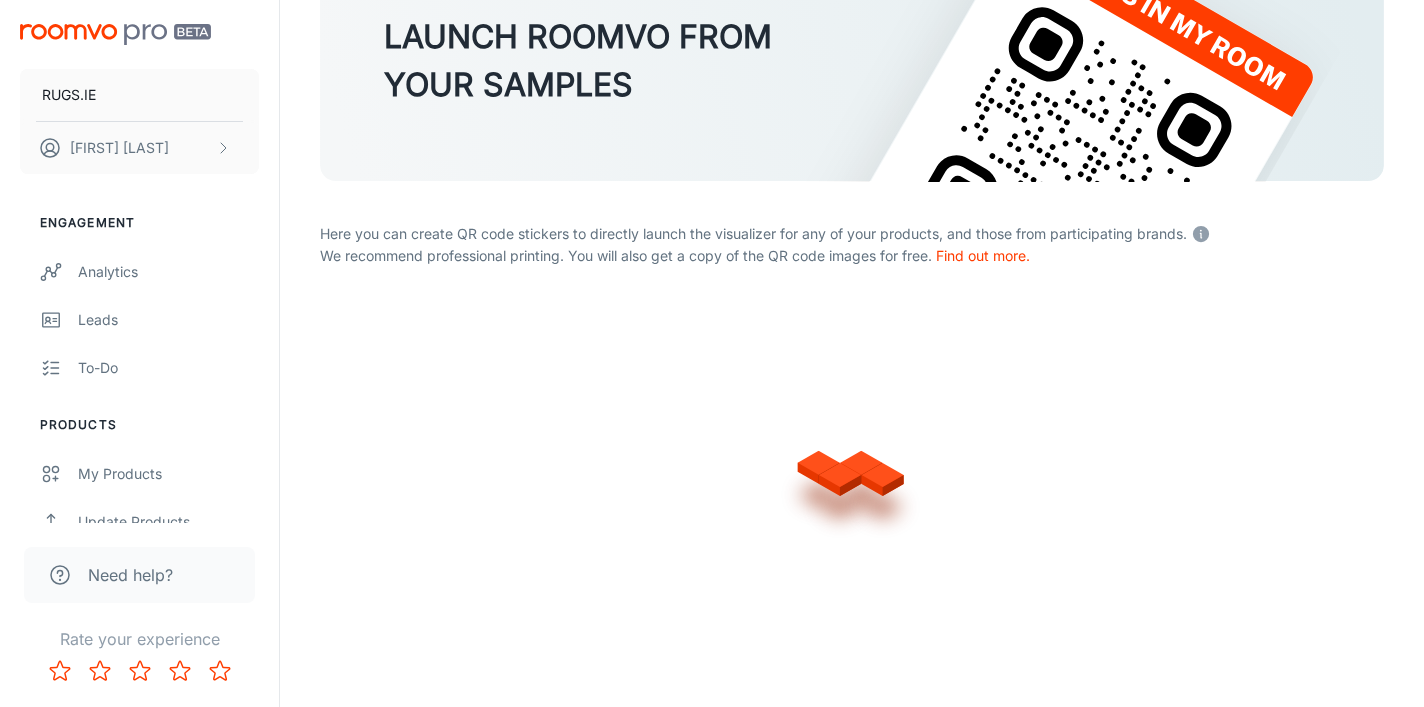 scroll, scrollTop: 393, scrollLeft: 0, axis: vertical 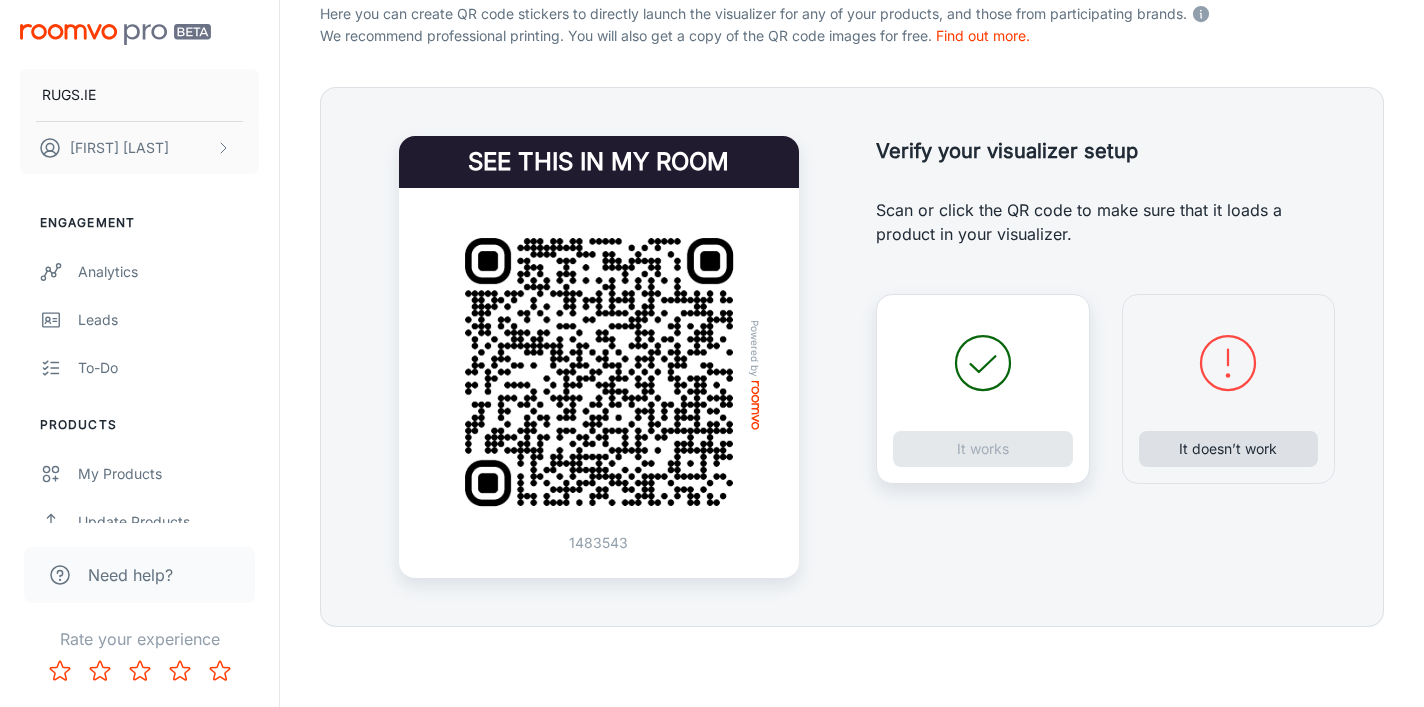 click on "It doesn’t work" at bounding box center [1229, 449] 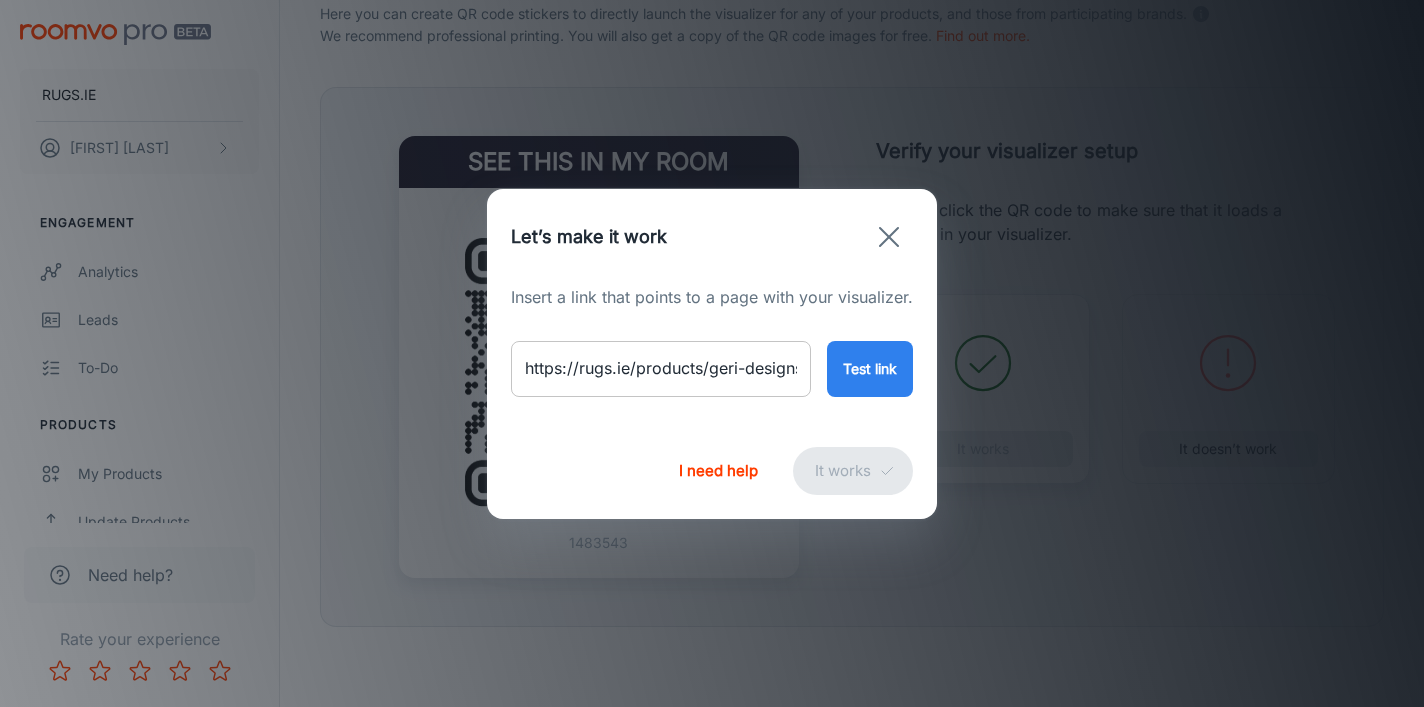 click on "https://rugs.ie/products/geri-designs-symphony-rug" at bounding box center [661, 369] 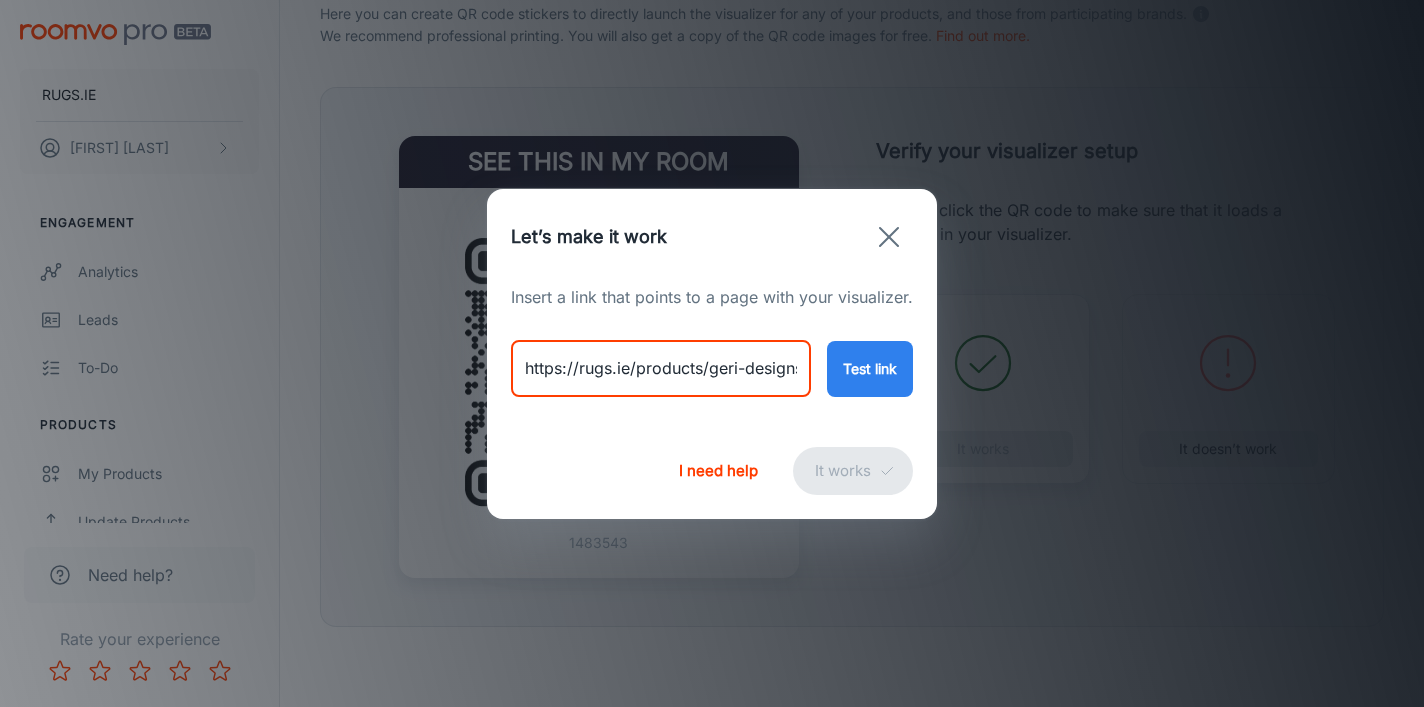 click on "https://rugs.ie/products/geri-designs-symphony-rug" at bounding box center [661, 369] 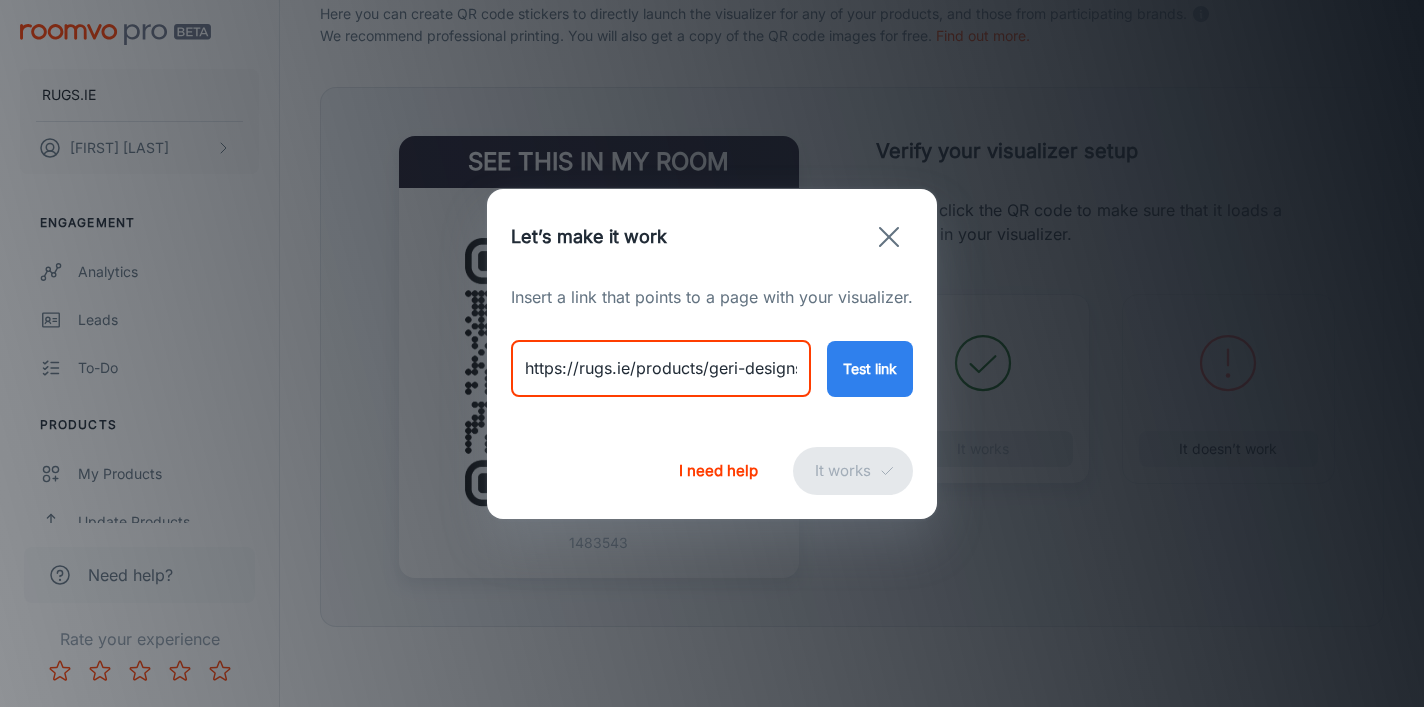 paste on "ogham-beige" 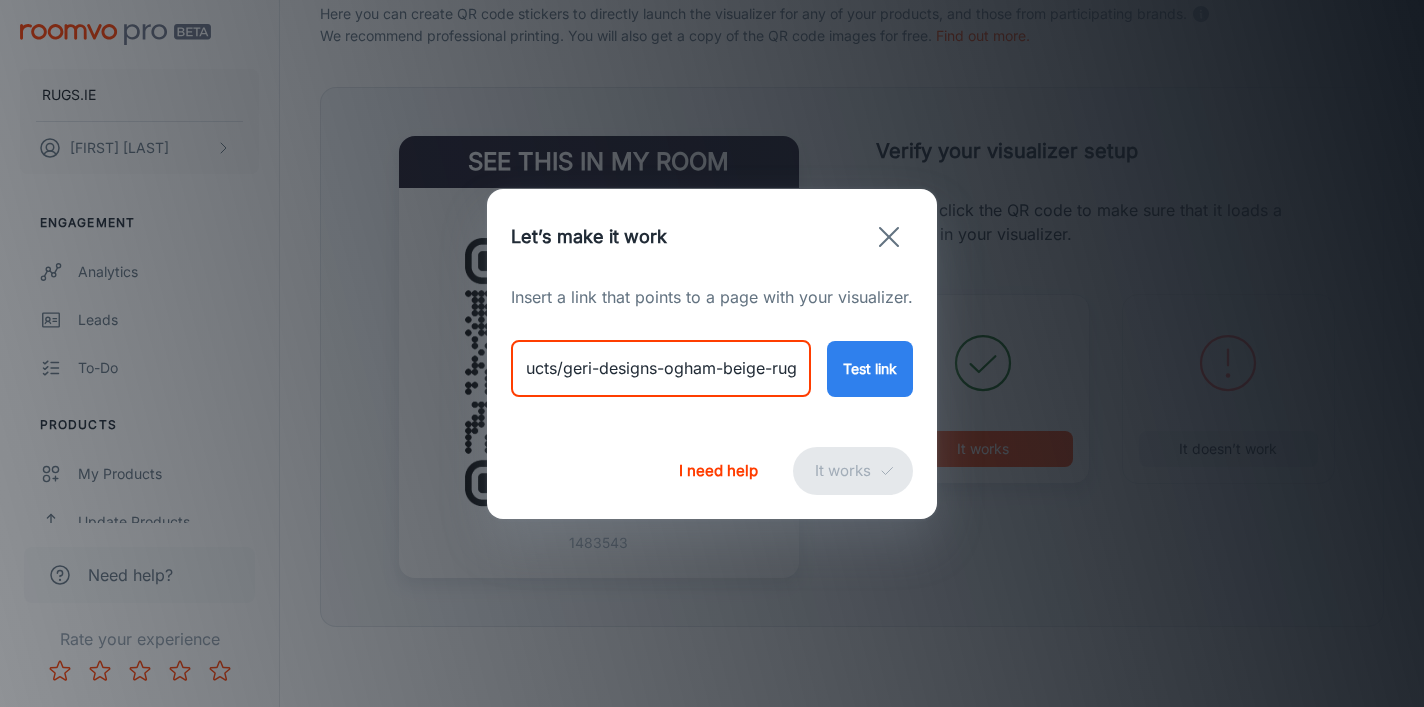type on "https://rugs.ie/products/geri-designs-ogham-beige-rug" 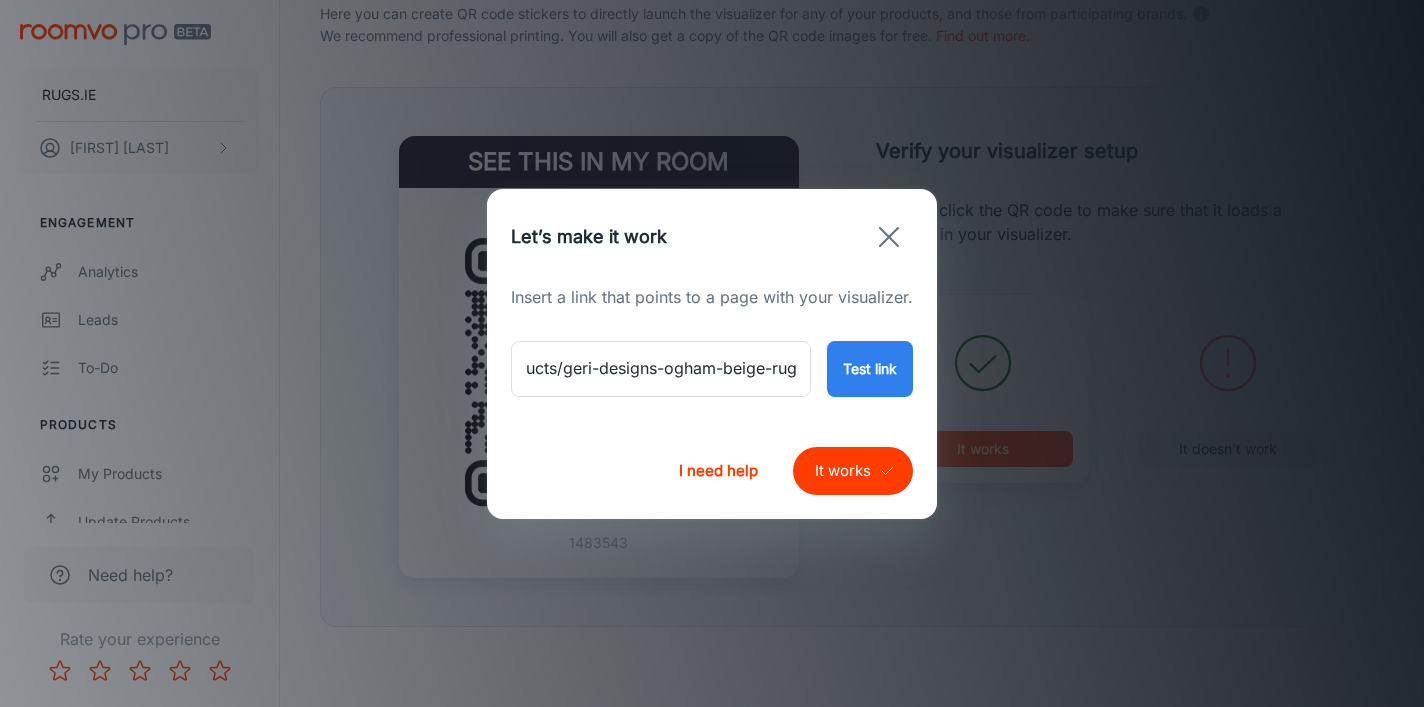 scroll, scrollTop: 0, scrollLeft: 0, axis: both 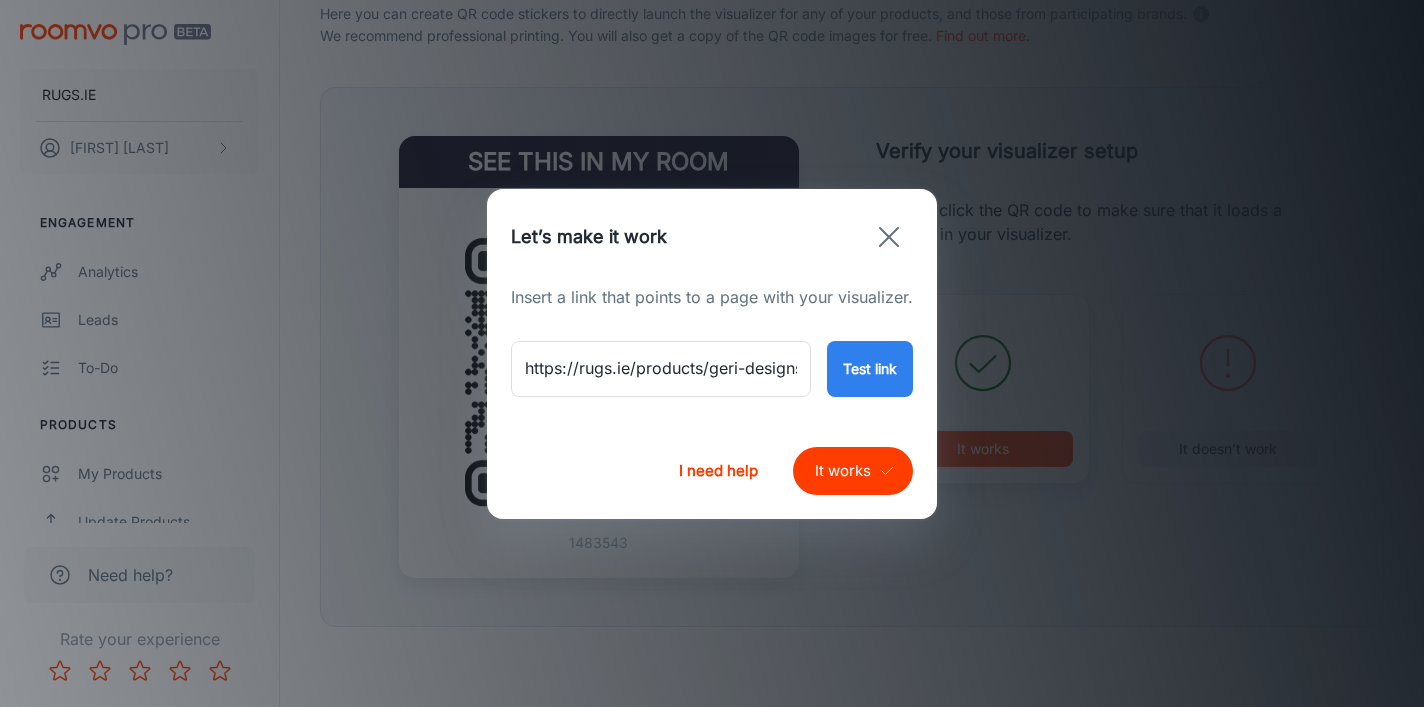 click on "It works" at bounding box center [853, 471] 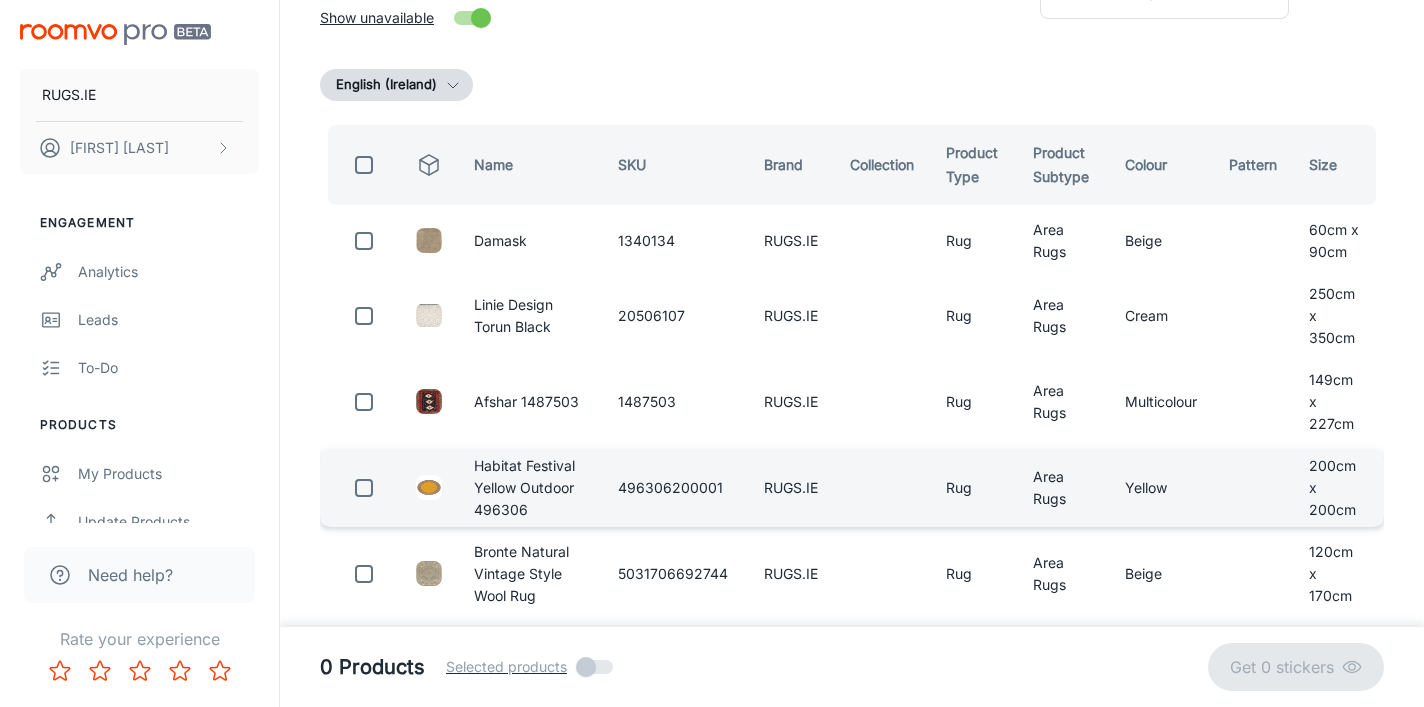 scroll, scrollTop: 0, scrollLeft: 0, axis: both 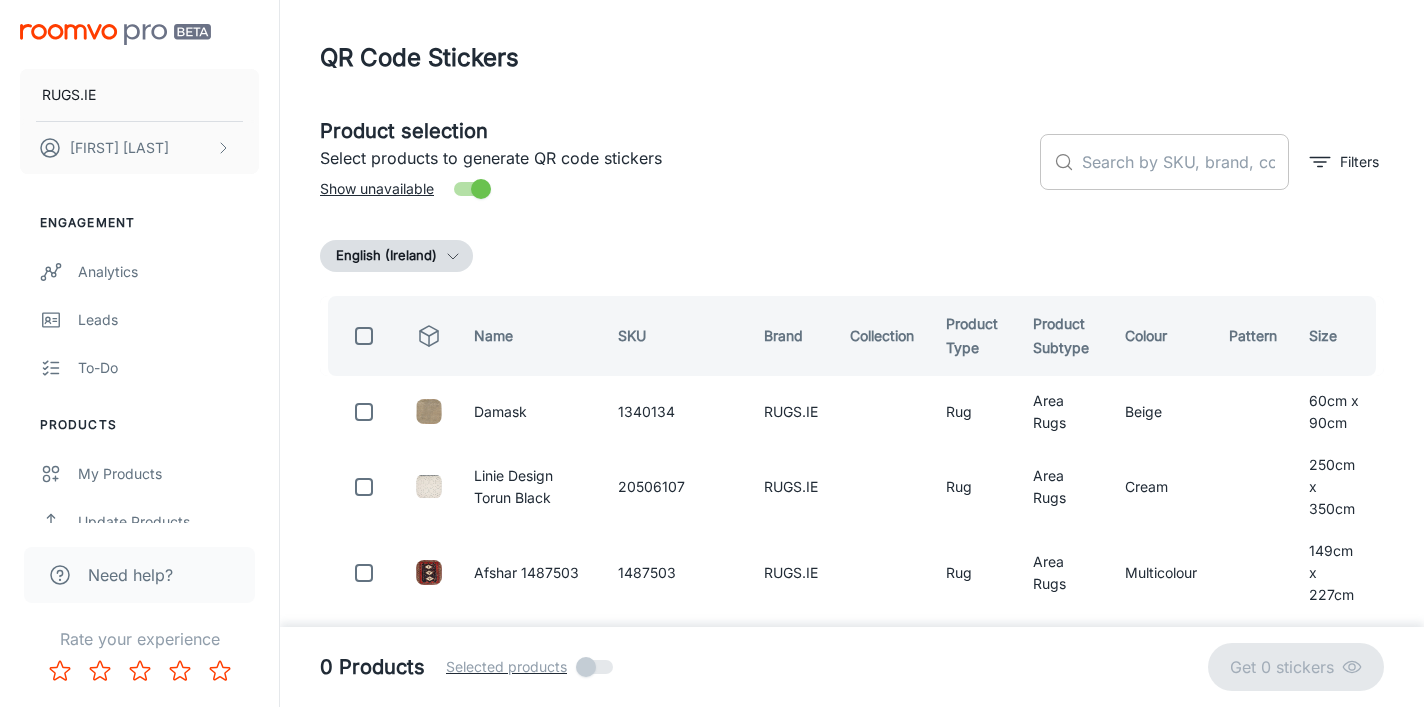 click at bounding box center (1185, 162) 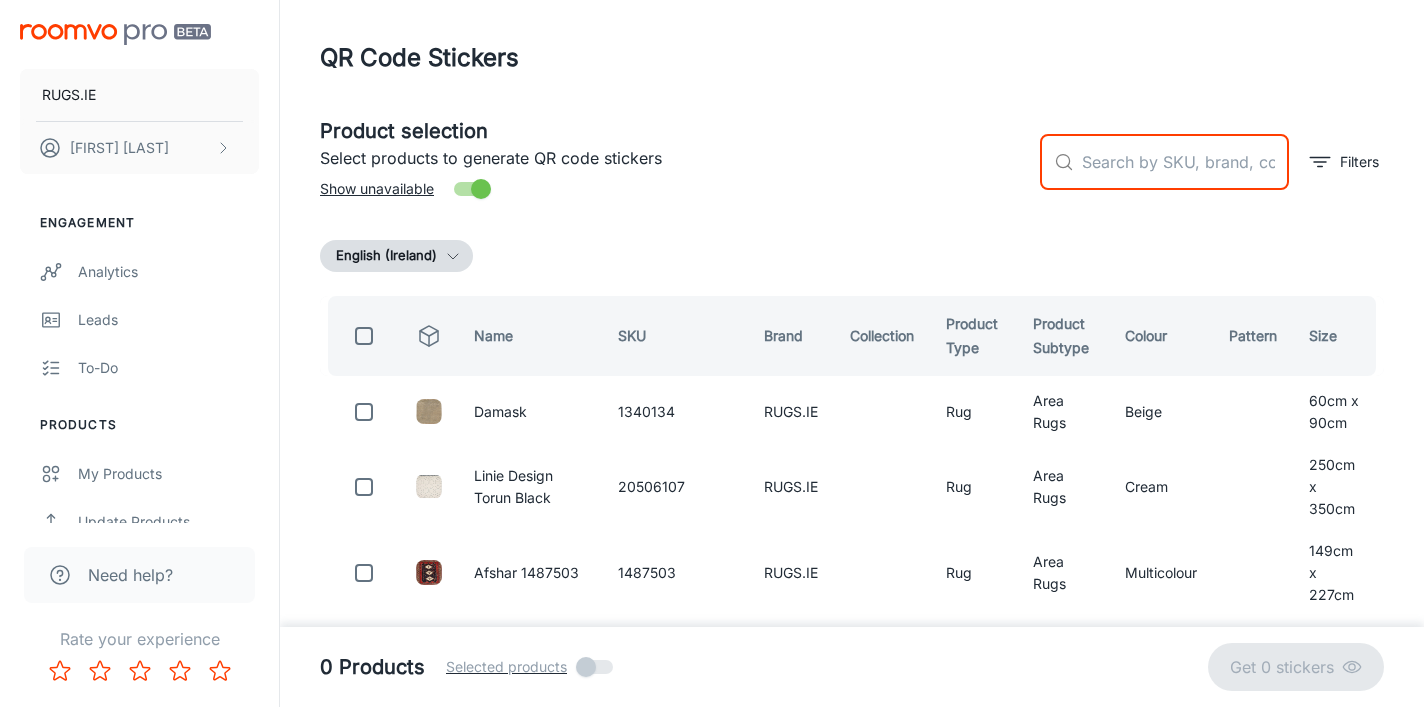 paste on "Rugs.ie x Geri Designs Ogham Beige Rug" 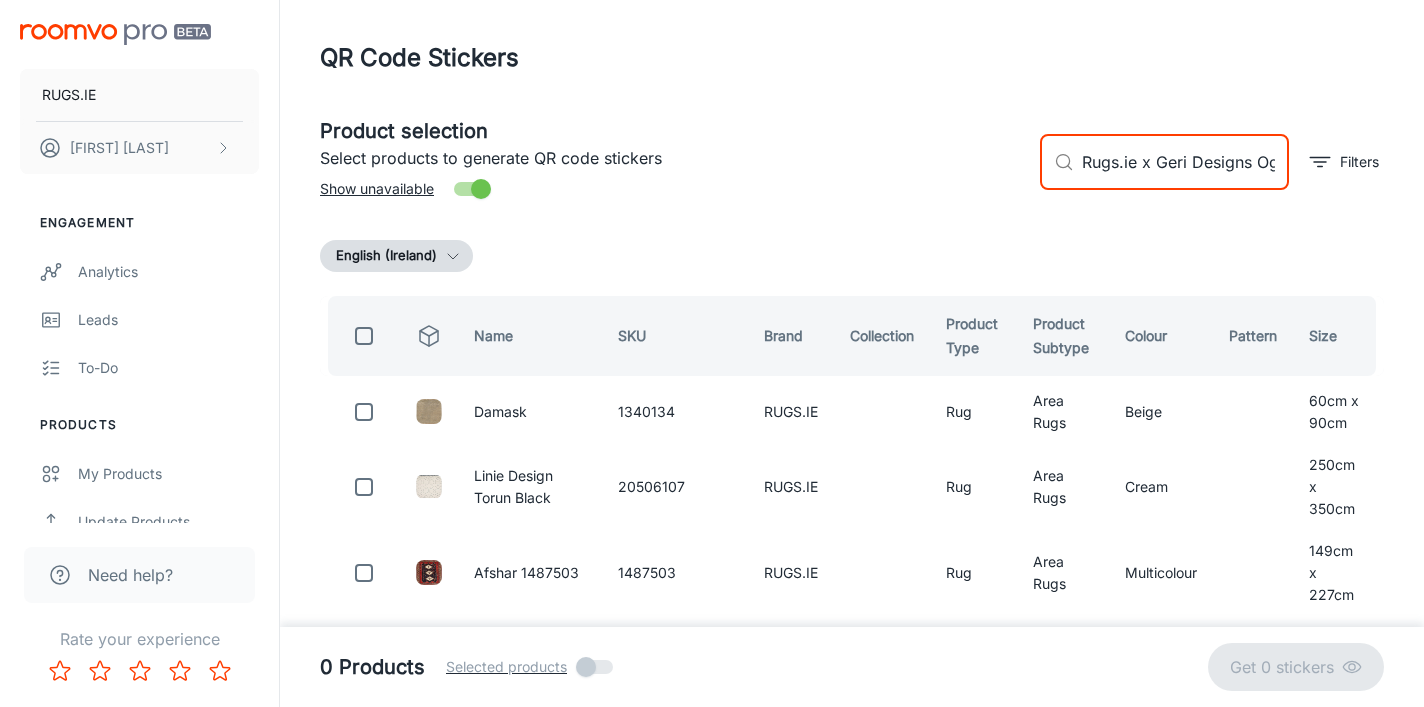 scroll, scrollTop: 0, scrollLeft: 119, axis: horizontal 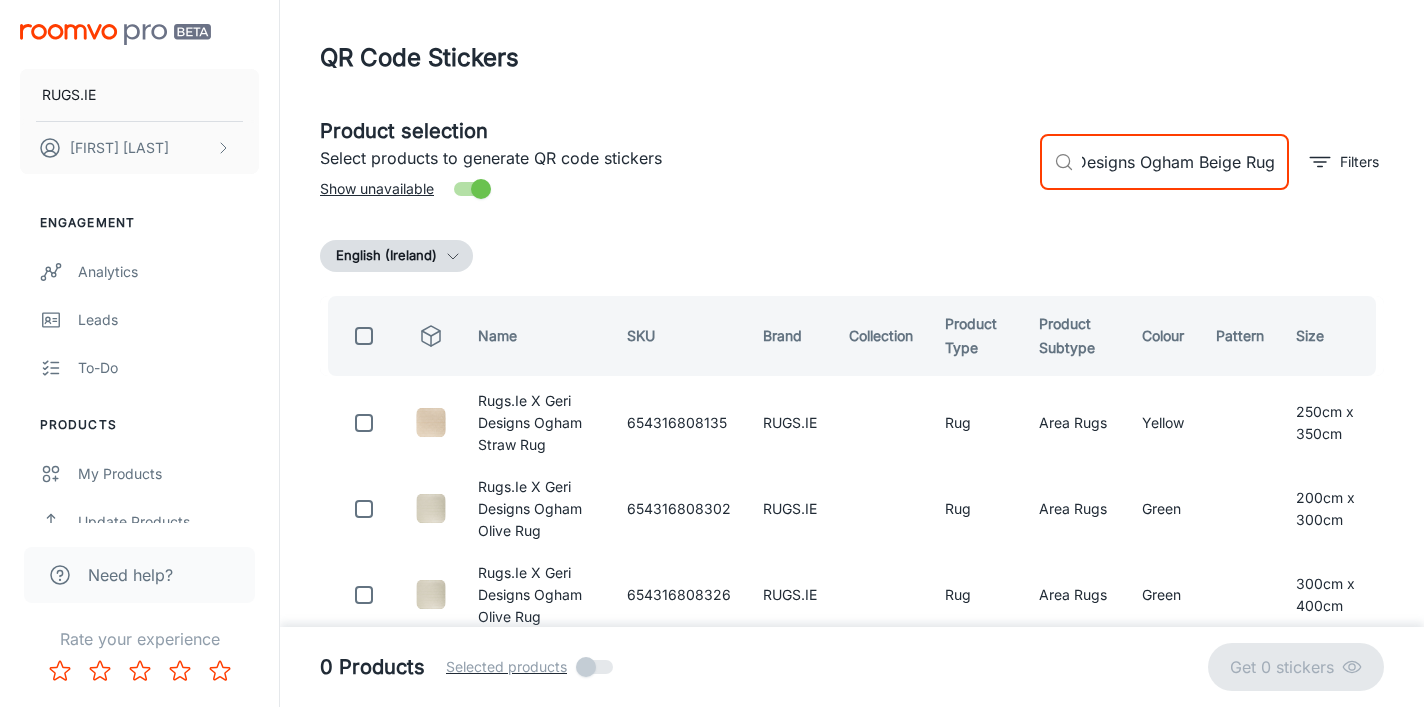 type on "Rugs.ie x Geri Designs Ogham Beige Rug" 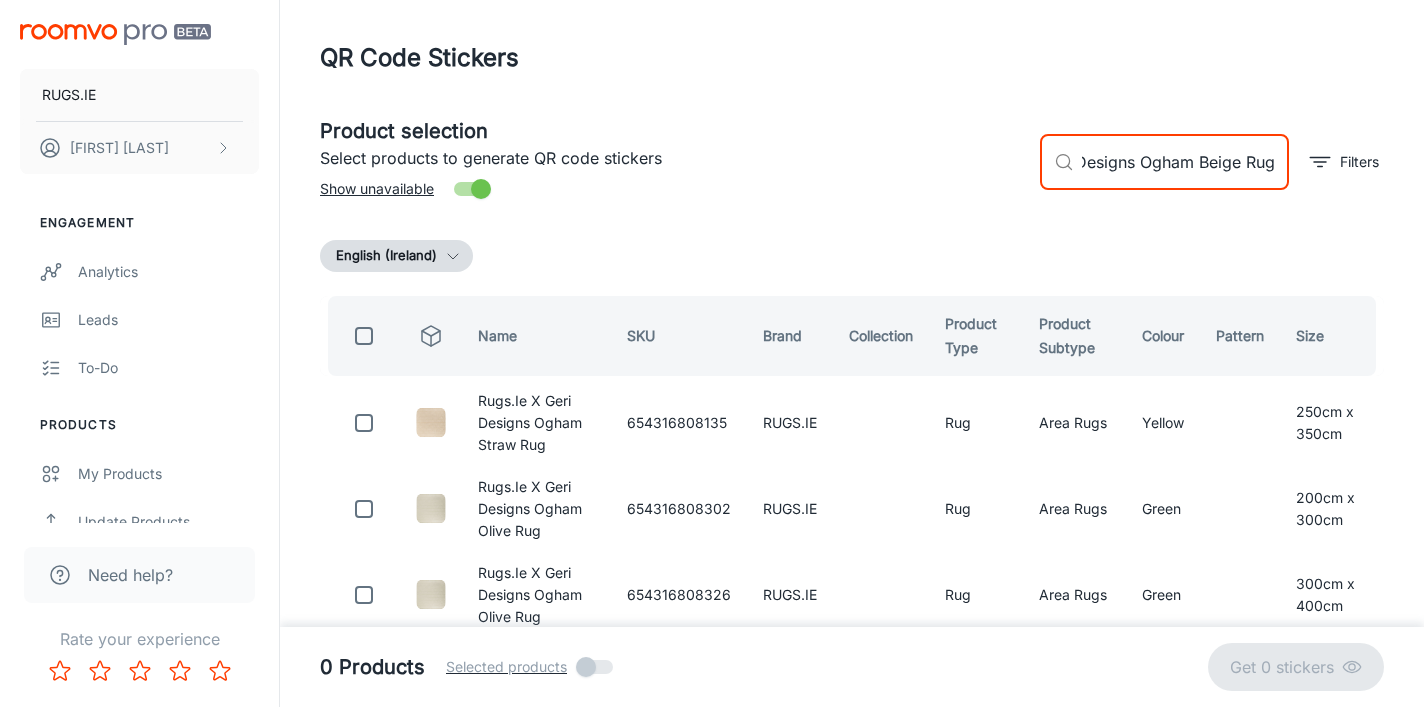 scroll, scrollTop: 0, scrollLeft: 0, axis: both 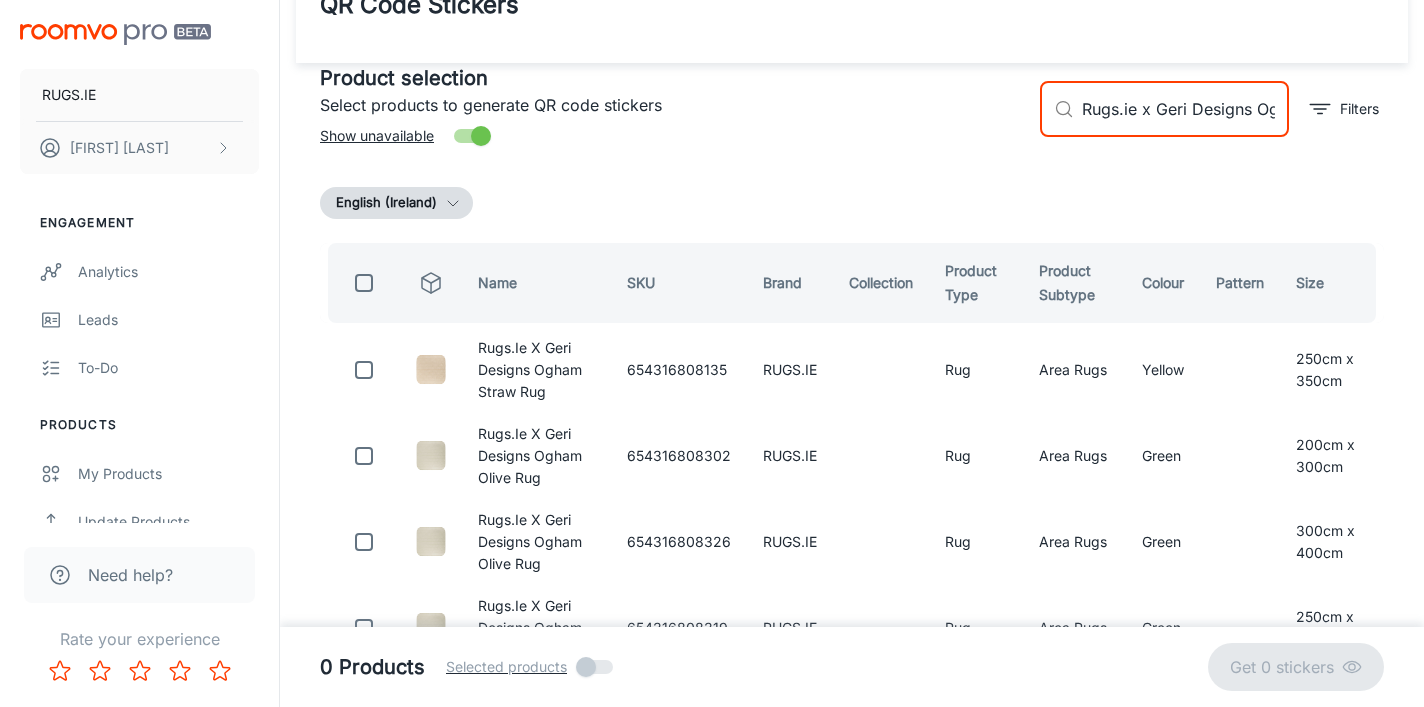 click on "Rugs.ie x Geri Designs Ogham Beige Rug" at bounding box center [1185, 109] 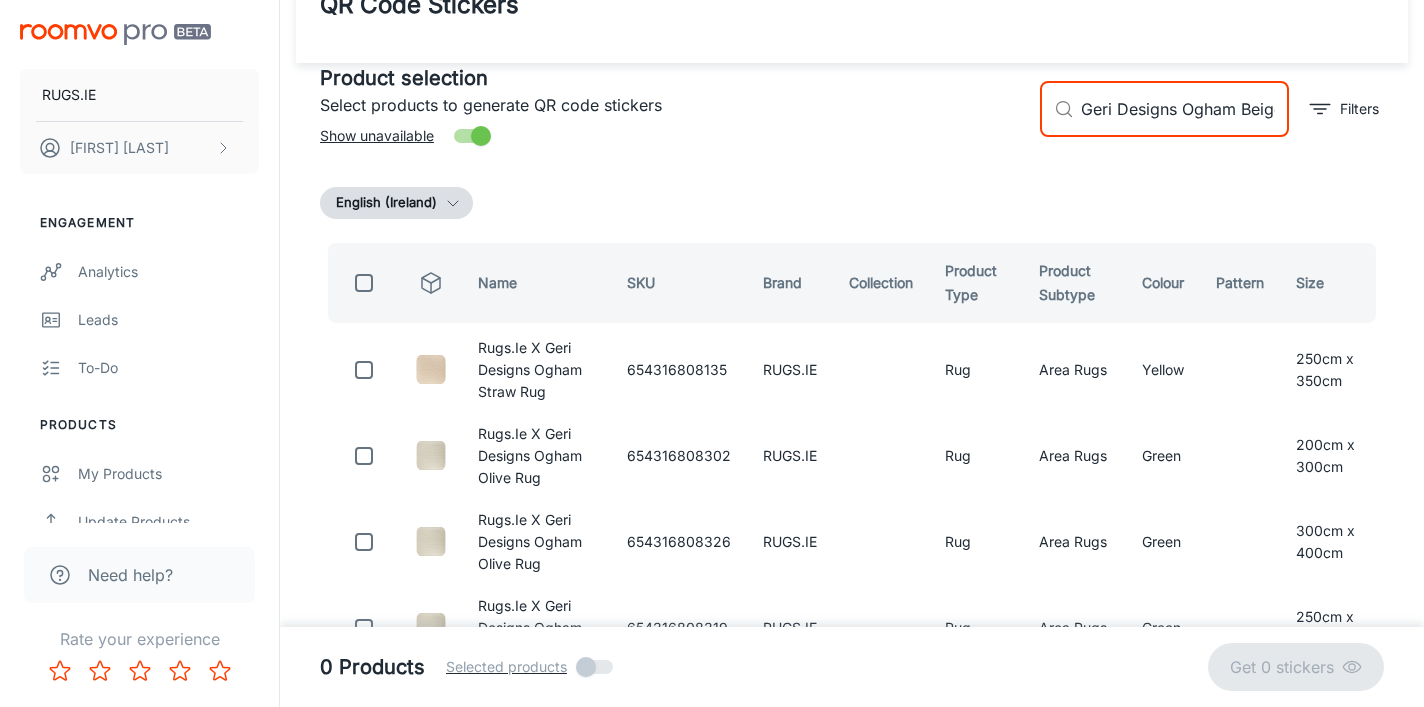 scroll, scrollTop: 0, scrollLeft: 119, axis: horizontal 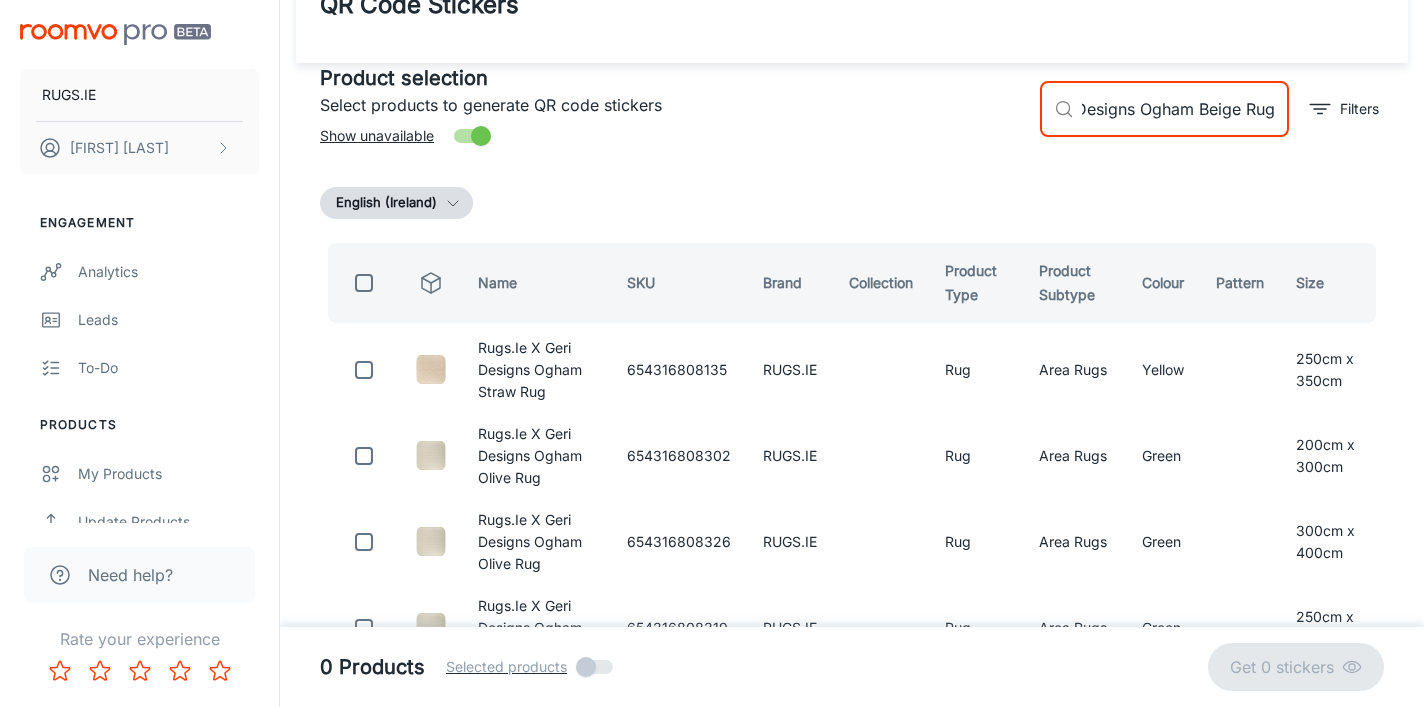 click on "Product selection Select products to generate QR code stickers Show unavailable ​ Rugs.ie x Geri Designs Ogham Beige Rug ​ Filters English (Ireland) Name SKU Brand Collection Product Type Product Subtype Colour Pattern Size Rugs.Ie X Geri Designs Ogham Straw Rug 654316808135 RUGS.IE Rug Area Rugs Yellow 250cm x 350cm Rugs.Ie X Geri Designs Ogham Olive Rug 654316808302 RUGS.IE Rug Area Rugs Green 200cm x 300cm Rugs.Ie X Geri Designs Ogham Olive Rug 654316808326 RUGS.IE Rug Area Rugs Green 300cm x 400cm Rugs.Ie X Geri Designs Ogham Olive Rug 654316808319 RUGS.IE Rug Area Rugs Green 250cm x 350cm Rugs.Ie X Geri Designs Ogham Straw Rug 654316808142 RUGS.IE Rug Area Rugs Yellow 300cm x 400cm Rugs.Ie X Geri Designs Ogham Blue Runner 654316808081 RUGS.IE Rug Area Rugs Blue 80cm x 300cm Rugs.Ie X Geri Designs Ogham Moss Rug 654316808234 RUGS.IE Rug Area Rugs Green 300cm x 400cm Rugs.Ie X Geri Designs Ogham Beige Rug 654316808418 RUGS.IE Rug Area Rugs Beige 300cm x 400cm Rugs.Ie X Geri Designs Ogham Olive Rug Rug" at bounding box center [852, 1507] 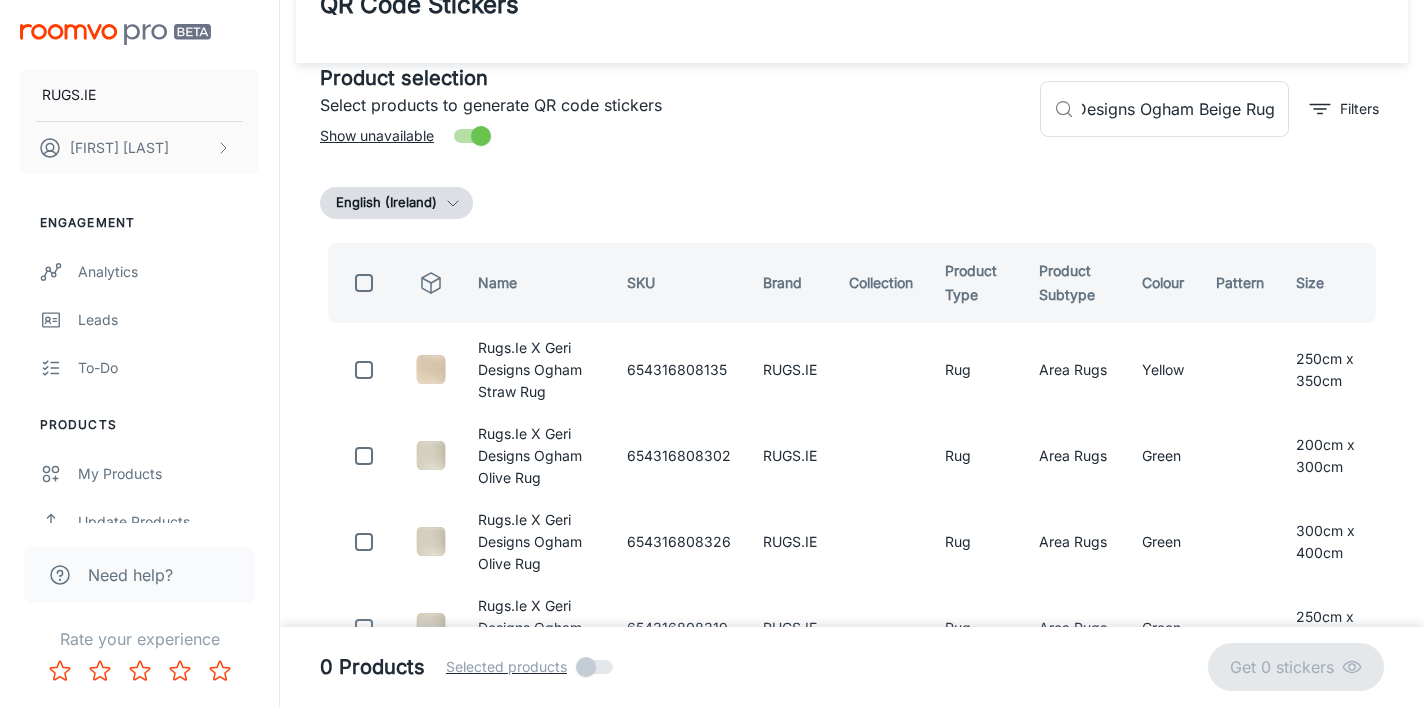 scroll, scrollTop: 0, scrollLeft: 0, axis: both 